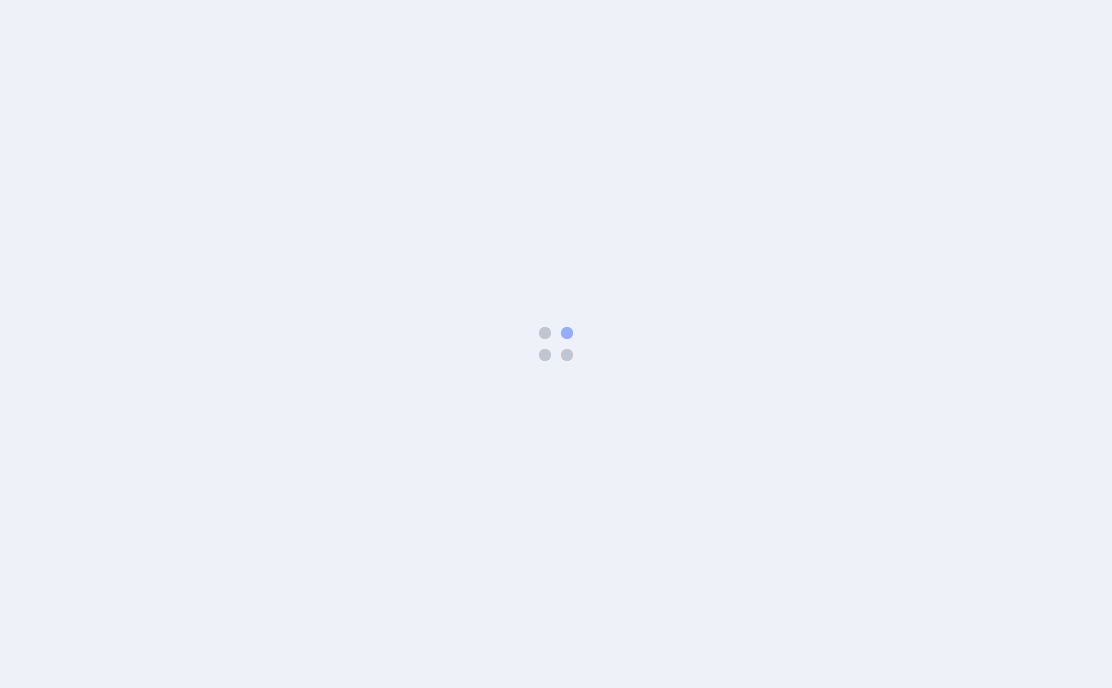 scroll, scrollTop: 0, scrollLeft: 0, axis: both 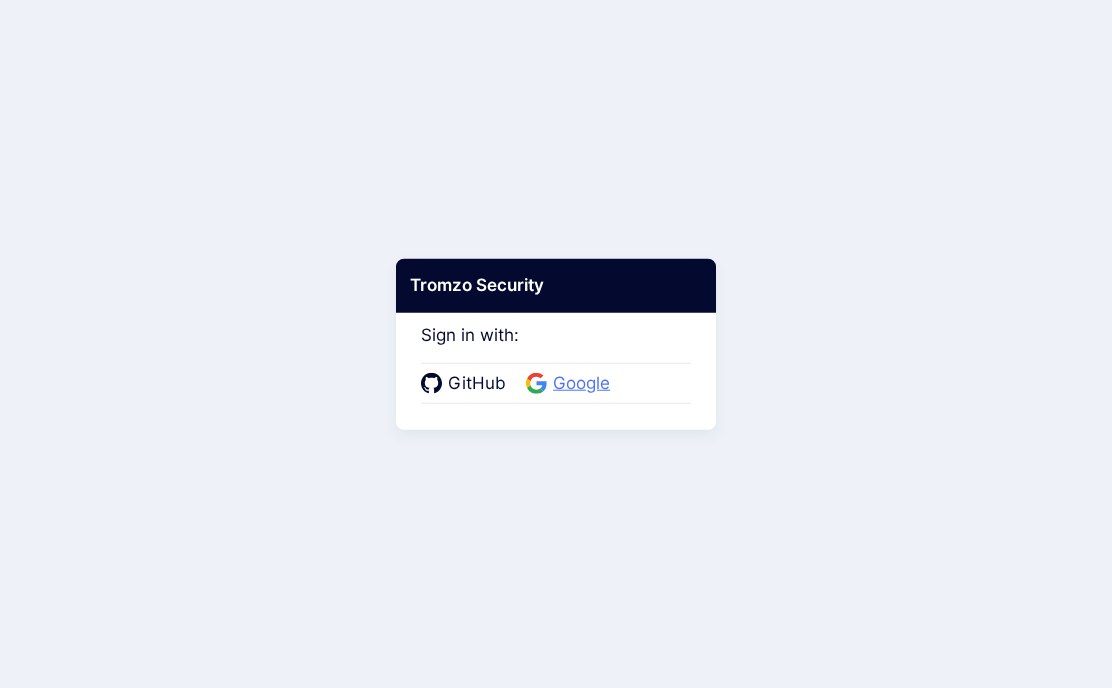 click on "Google" at bounding box center (581, 384) 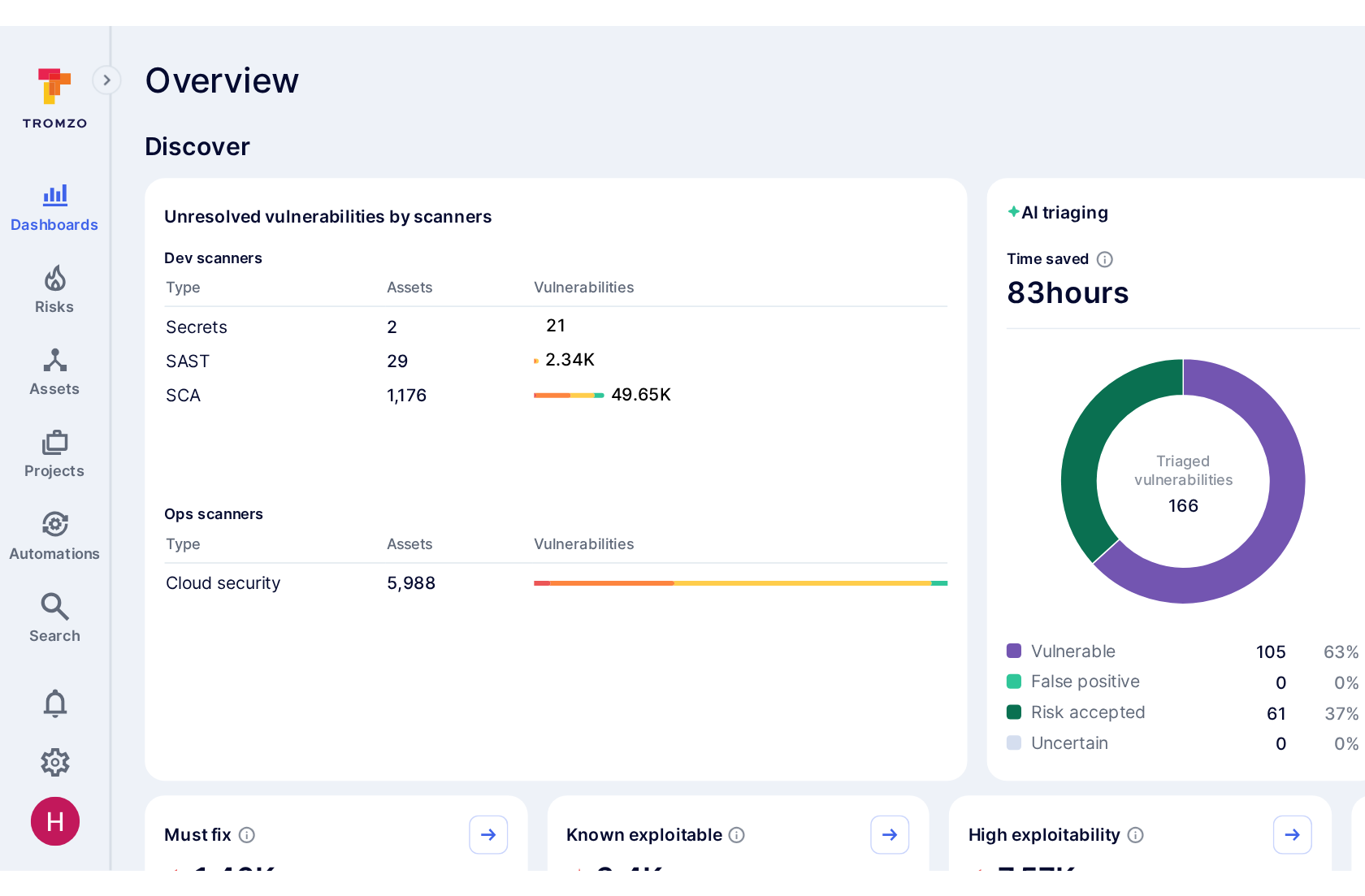 scroll, scrollTop: 0, scrollLeft: 0, axis: both 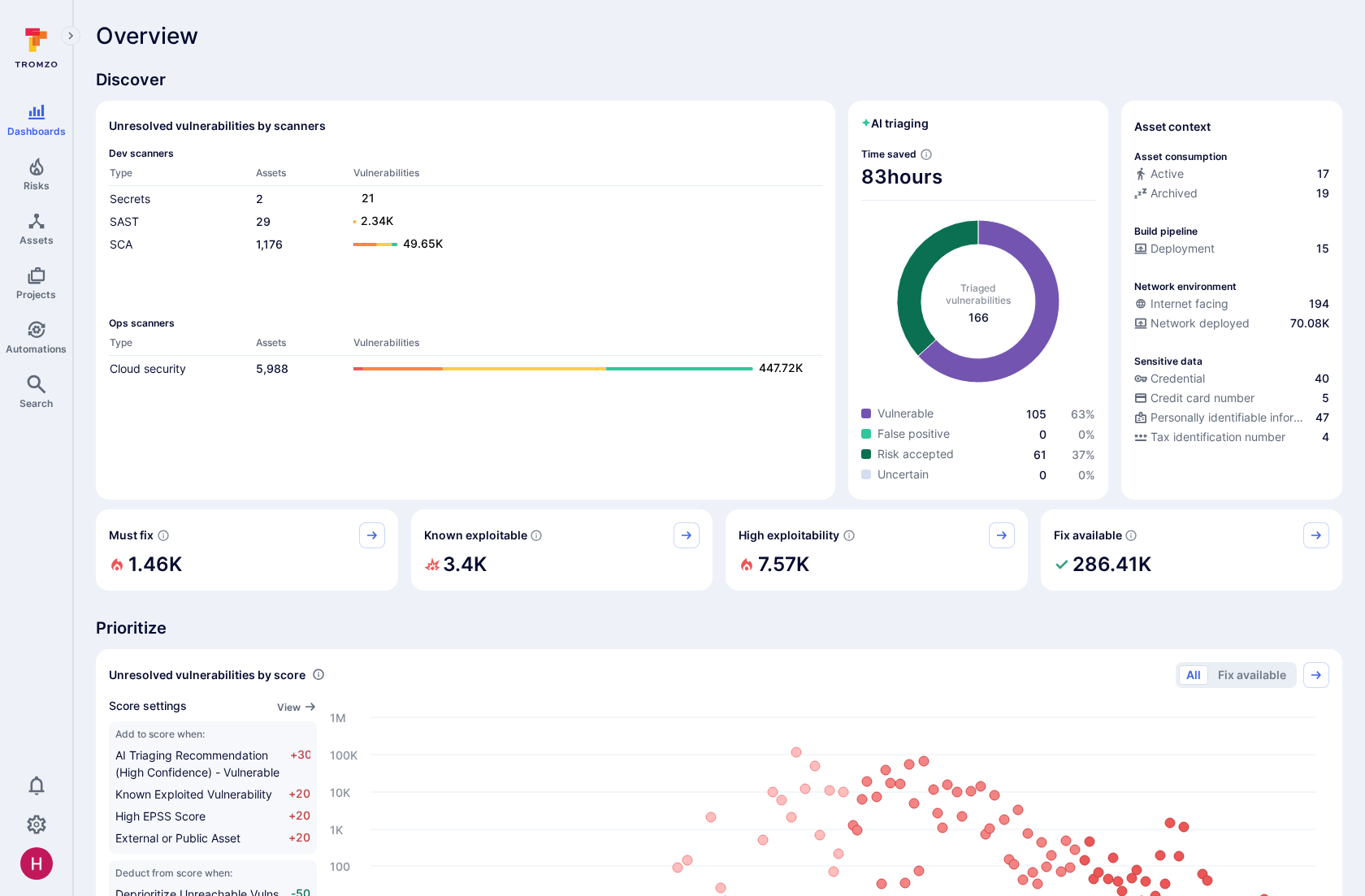 click on "Overview" at bounding box center [719, 36] 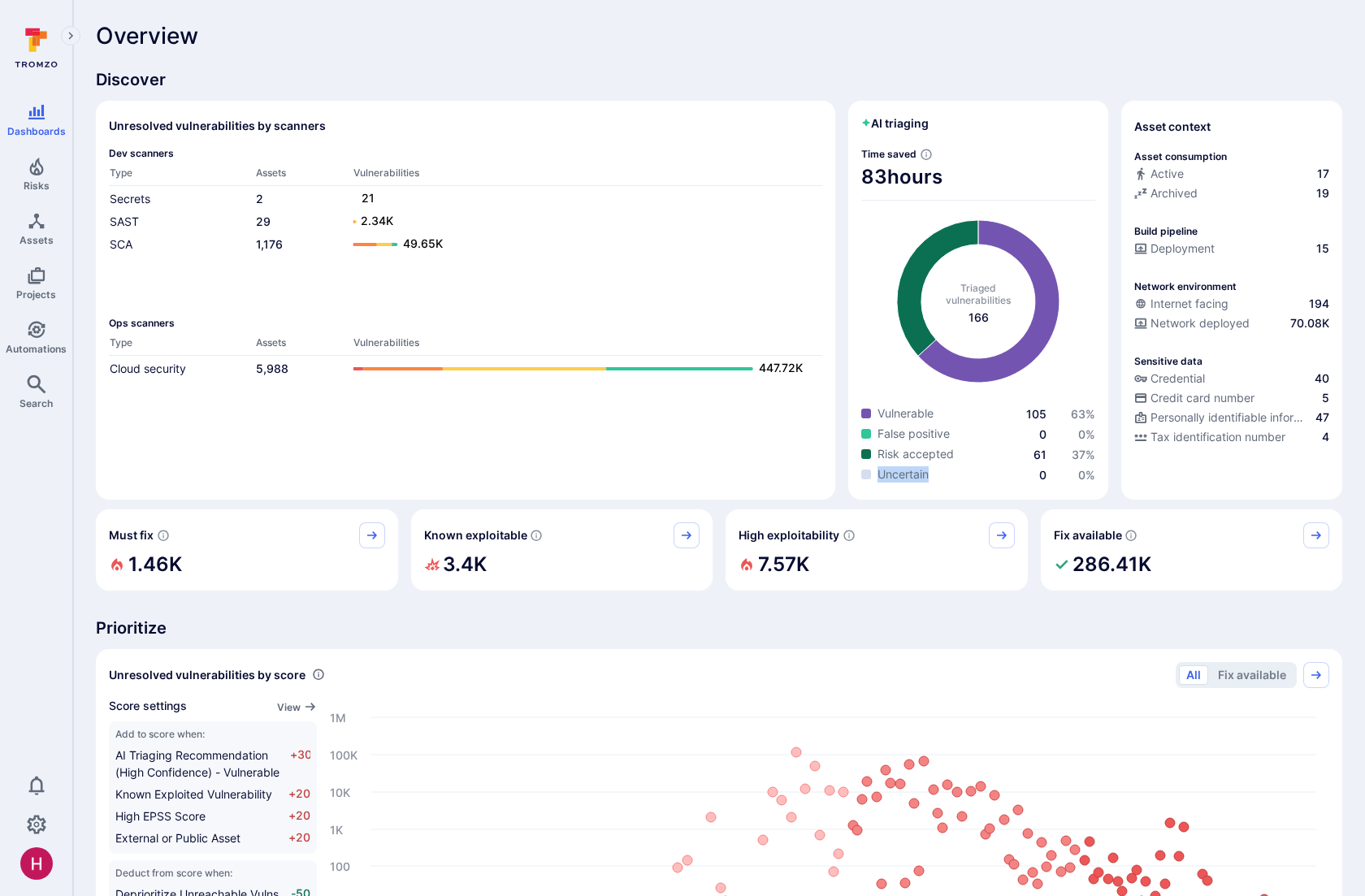 drag, startPoint x: 880, startPoint y: 475, endPoint x: 934, endPoint y: 475, distance: 54 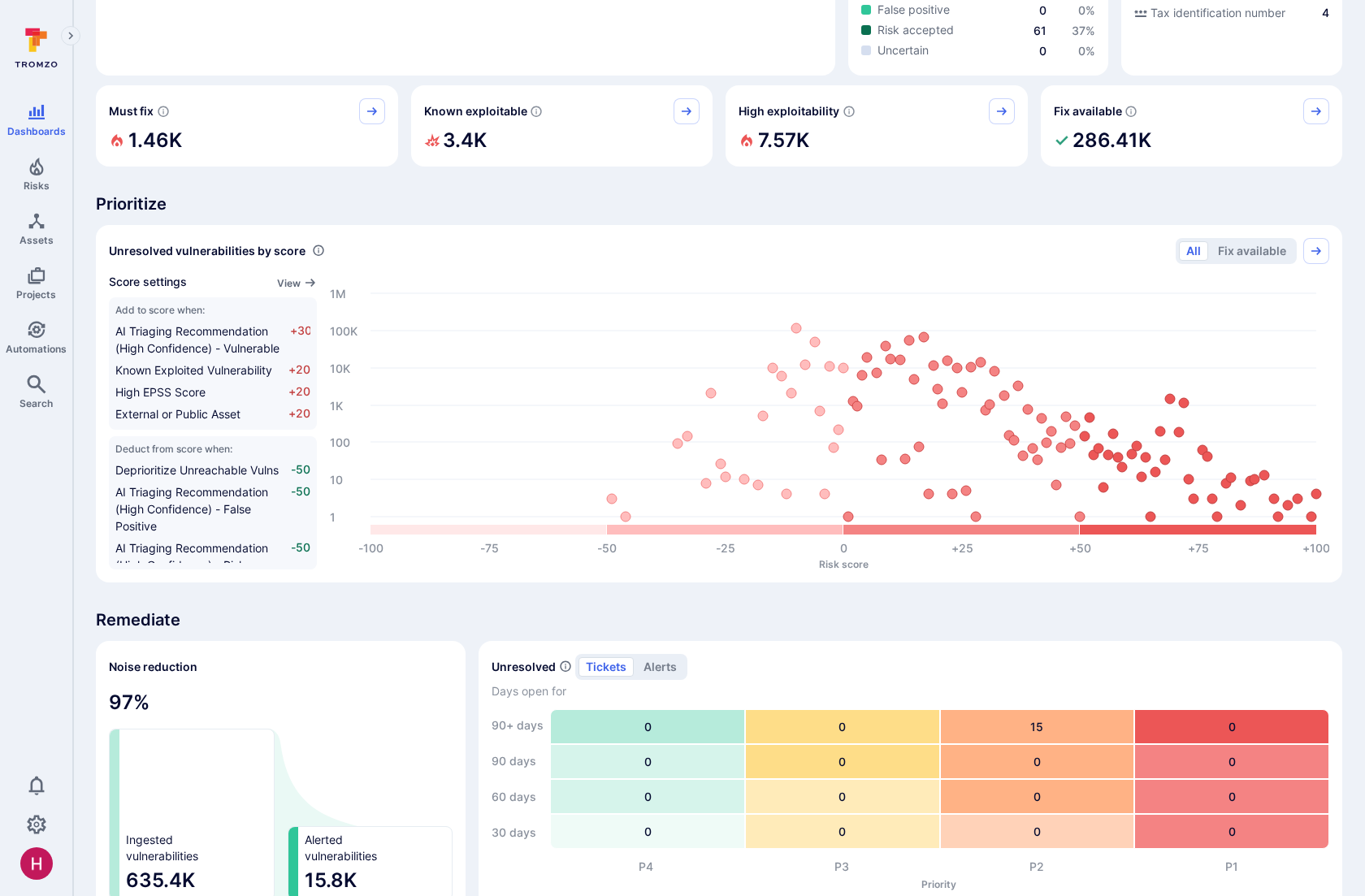 scroll, scrollTop: 433, scrollLeft: 0, axis: vertical 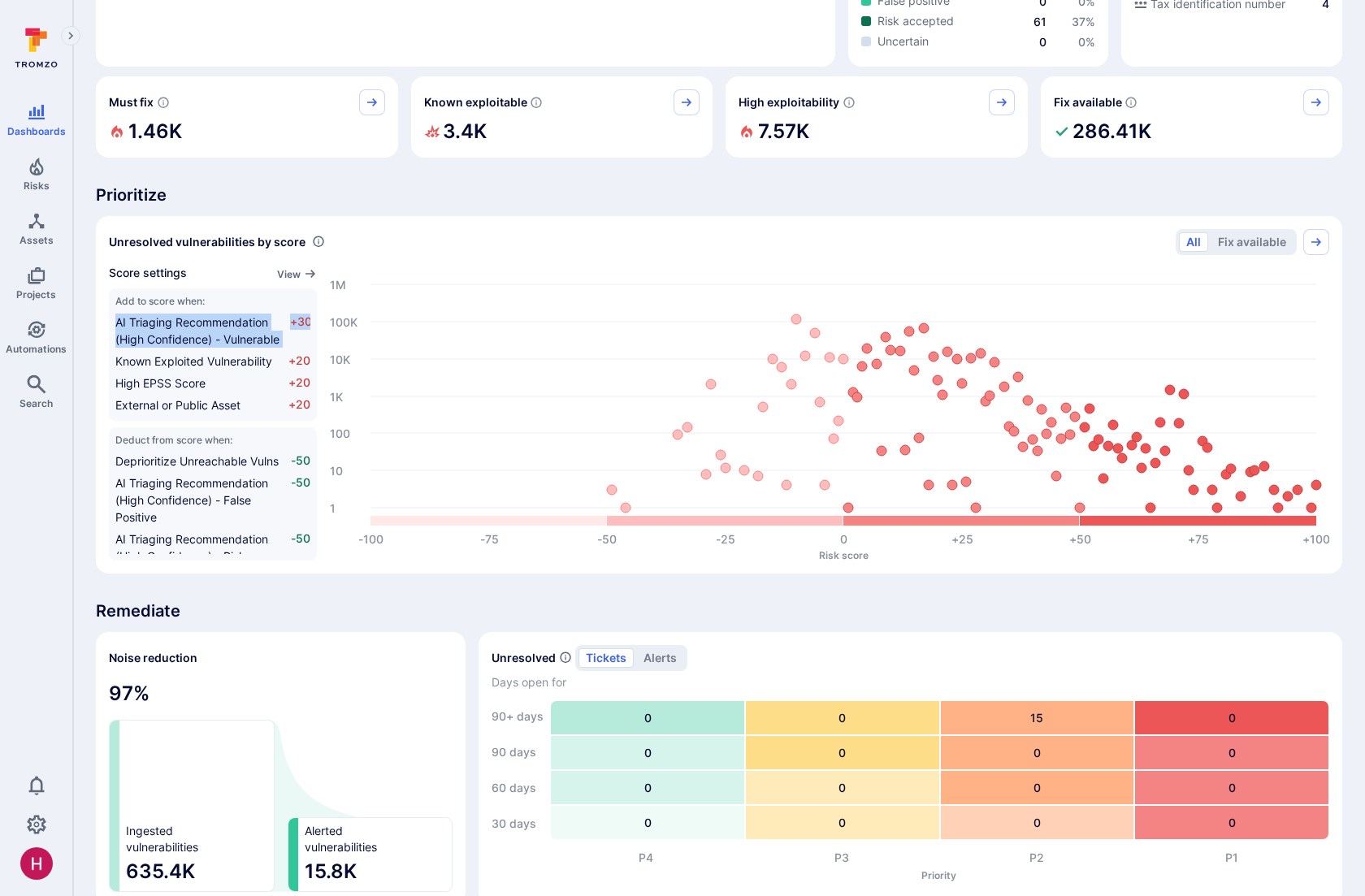 drag, startPoint x: 301, startPoint y: 342, endPoint x: 111, endPoint y: 319, distance: 191.38704 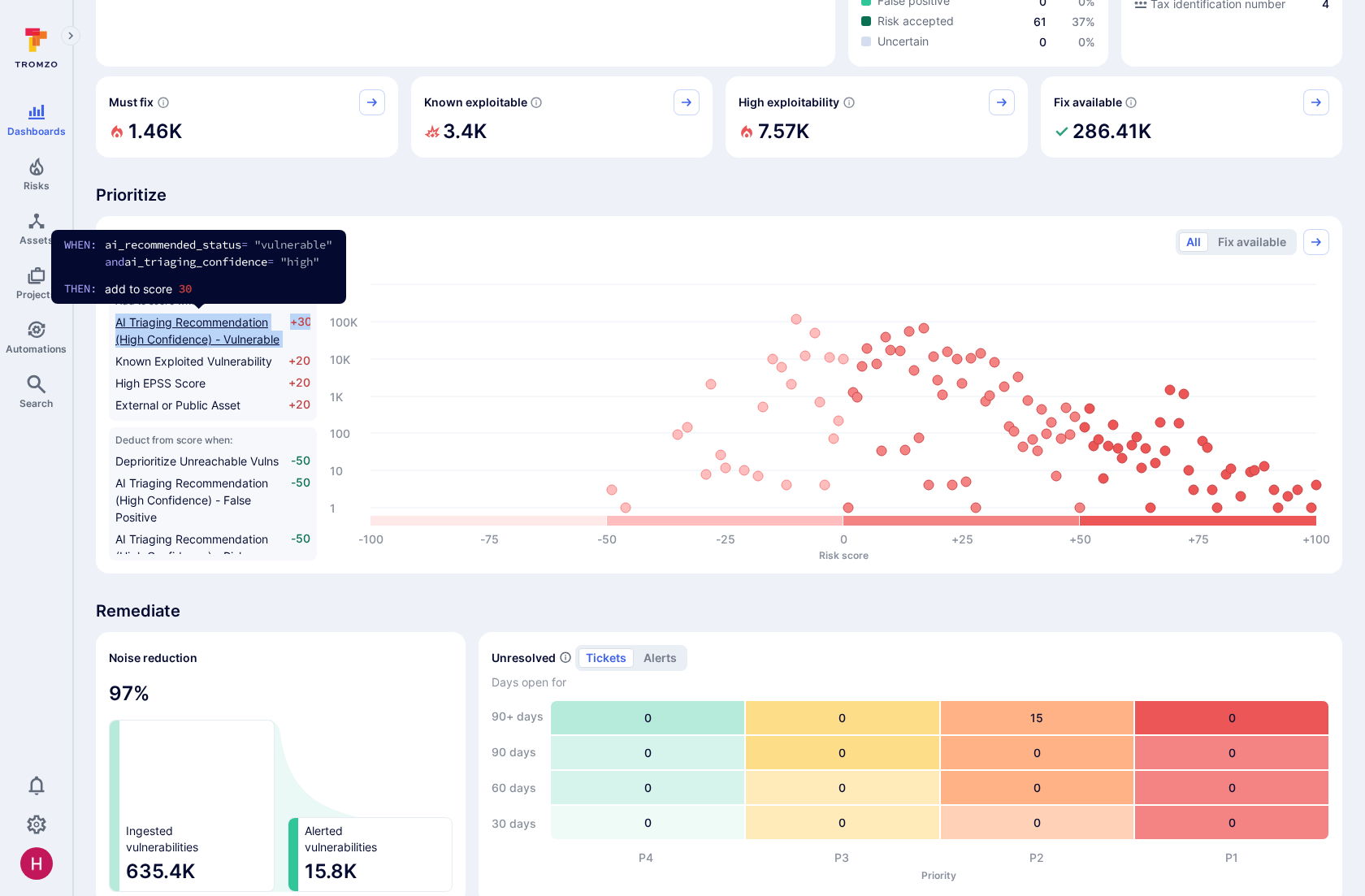 scroll, scrollTop: 0, scrollLeft: 2, axis: horizontal 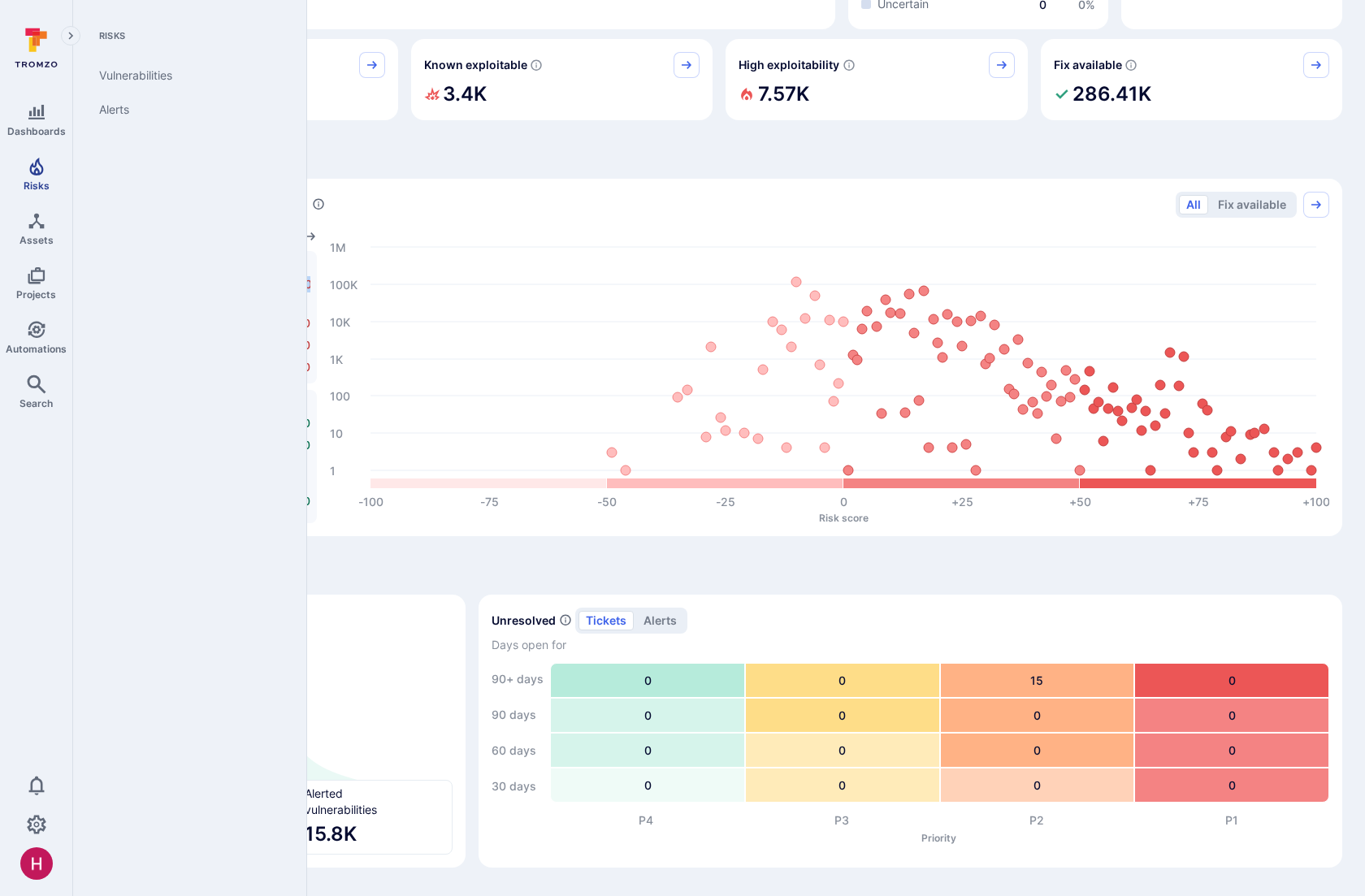click 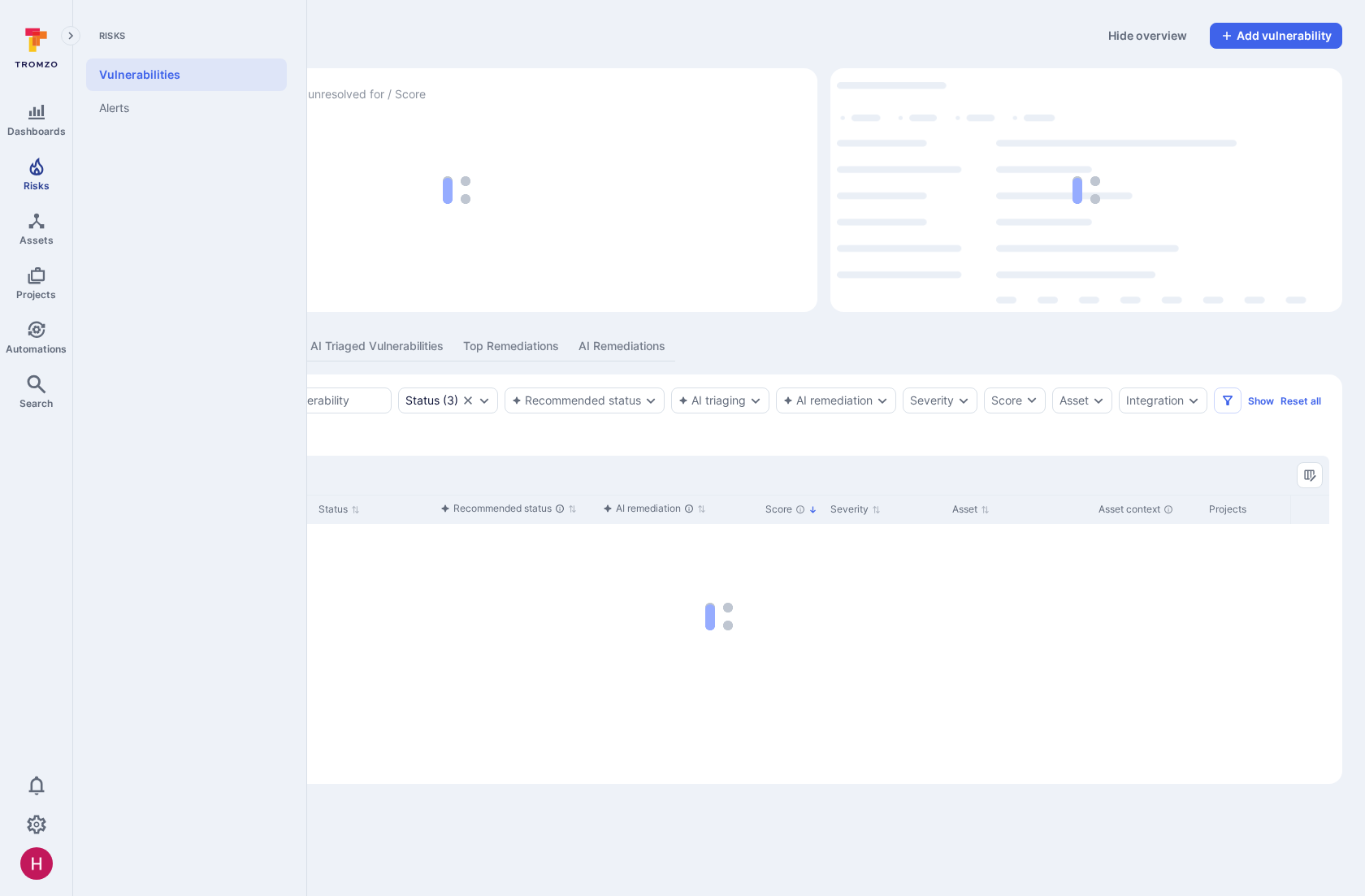 scroll, scrollTop: 0, scrollLeft: 0, axis: both 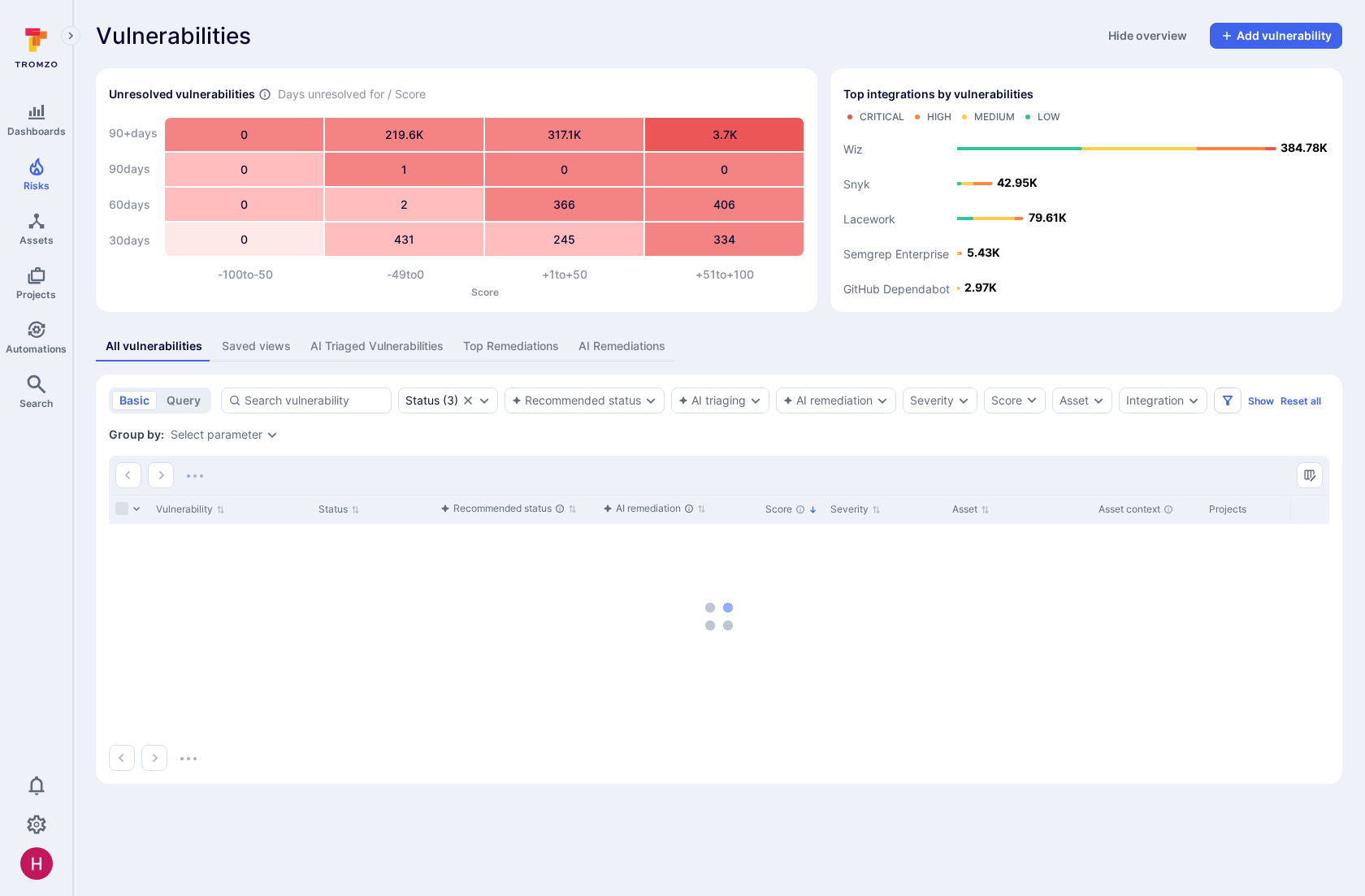 click 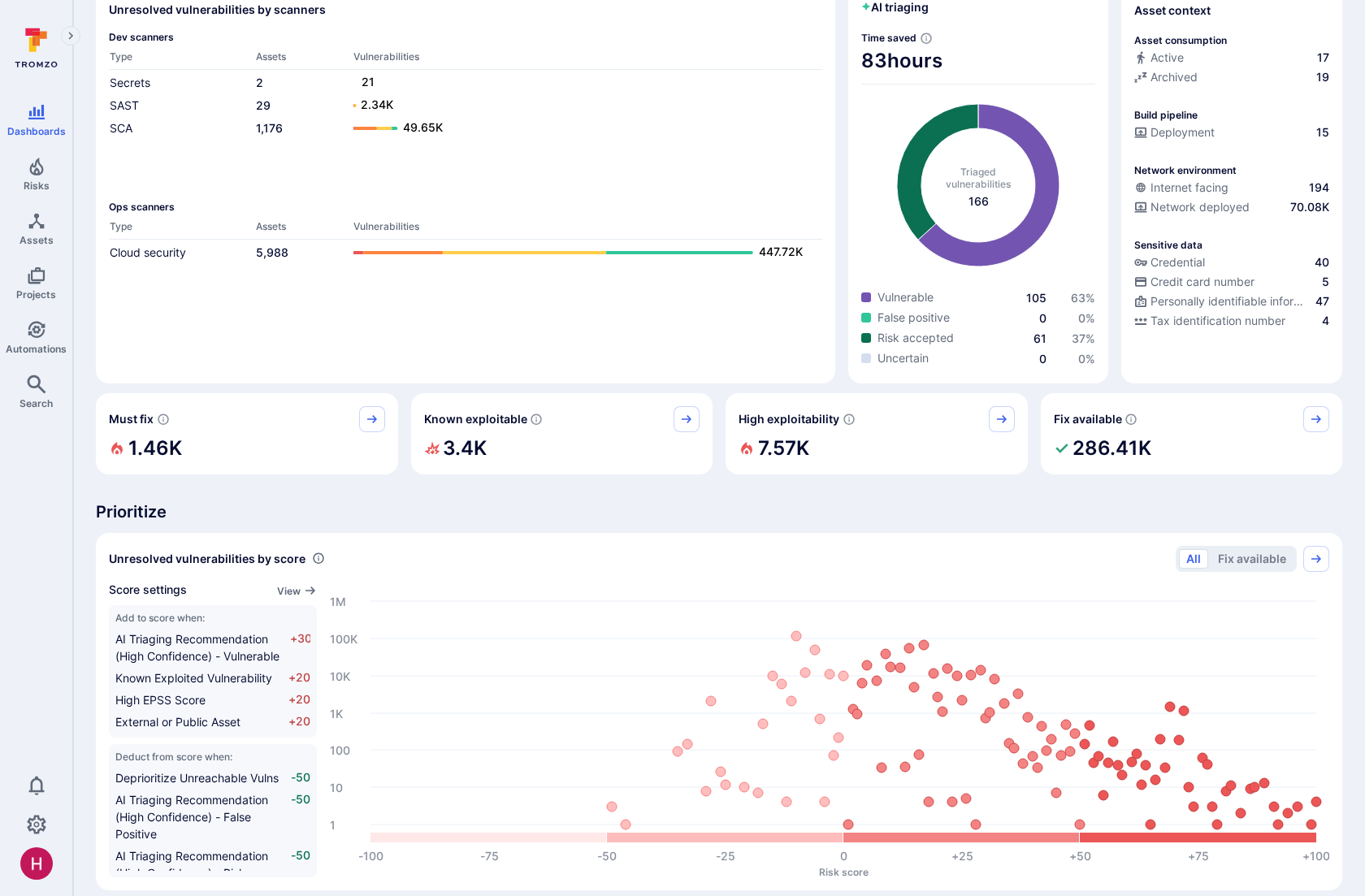 scroll, scrollTop: 59, scrollLeft: 0, axis: vertical 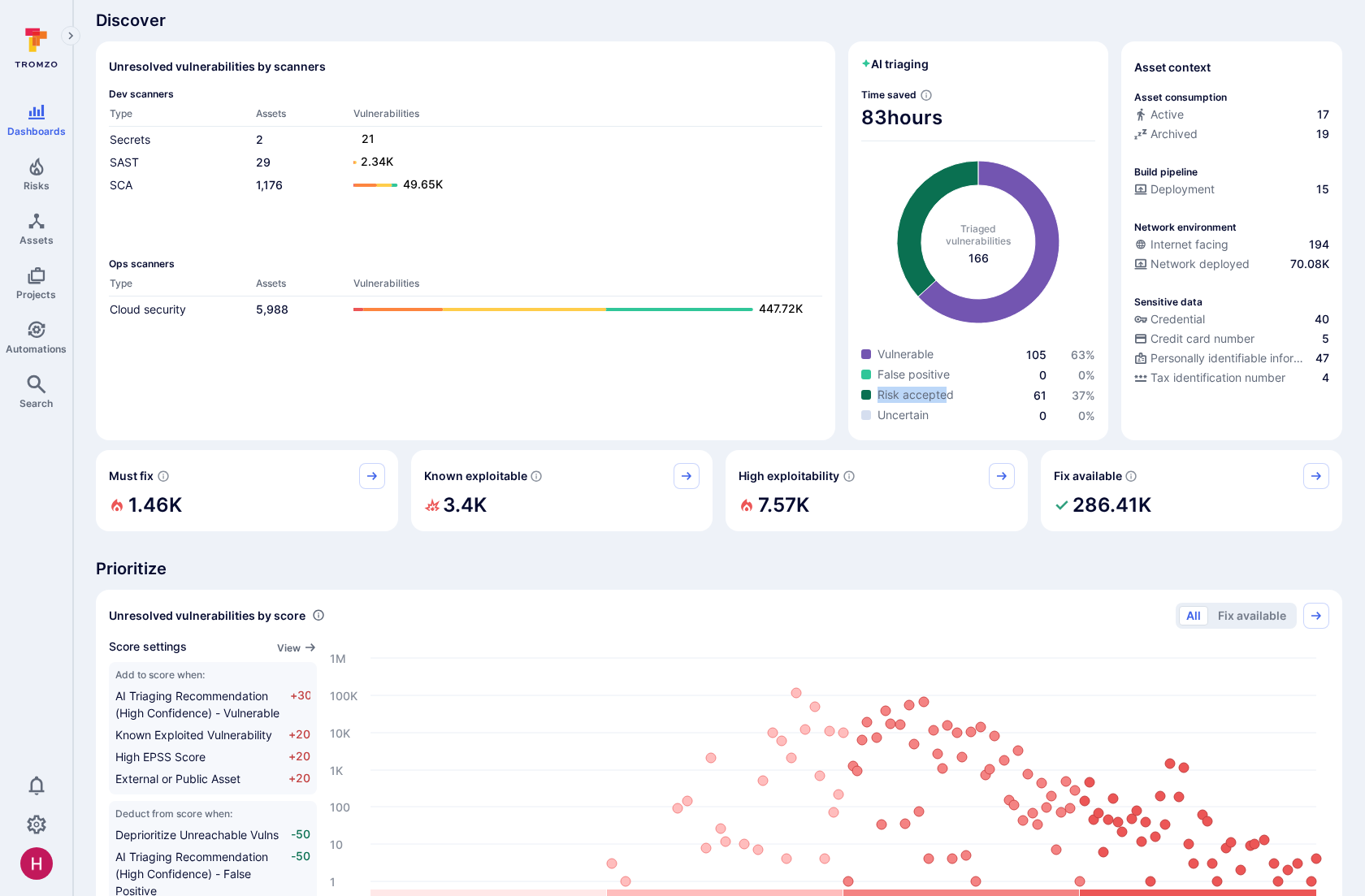 drag, startPoint x: 883, startPoint y: 396, endPoint x: 947, endPoint y: 396, distance: 64 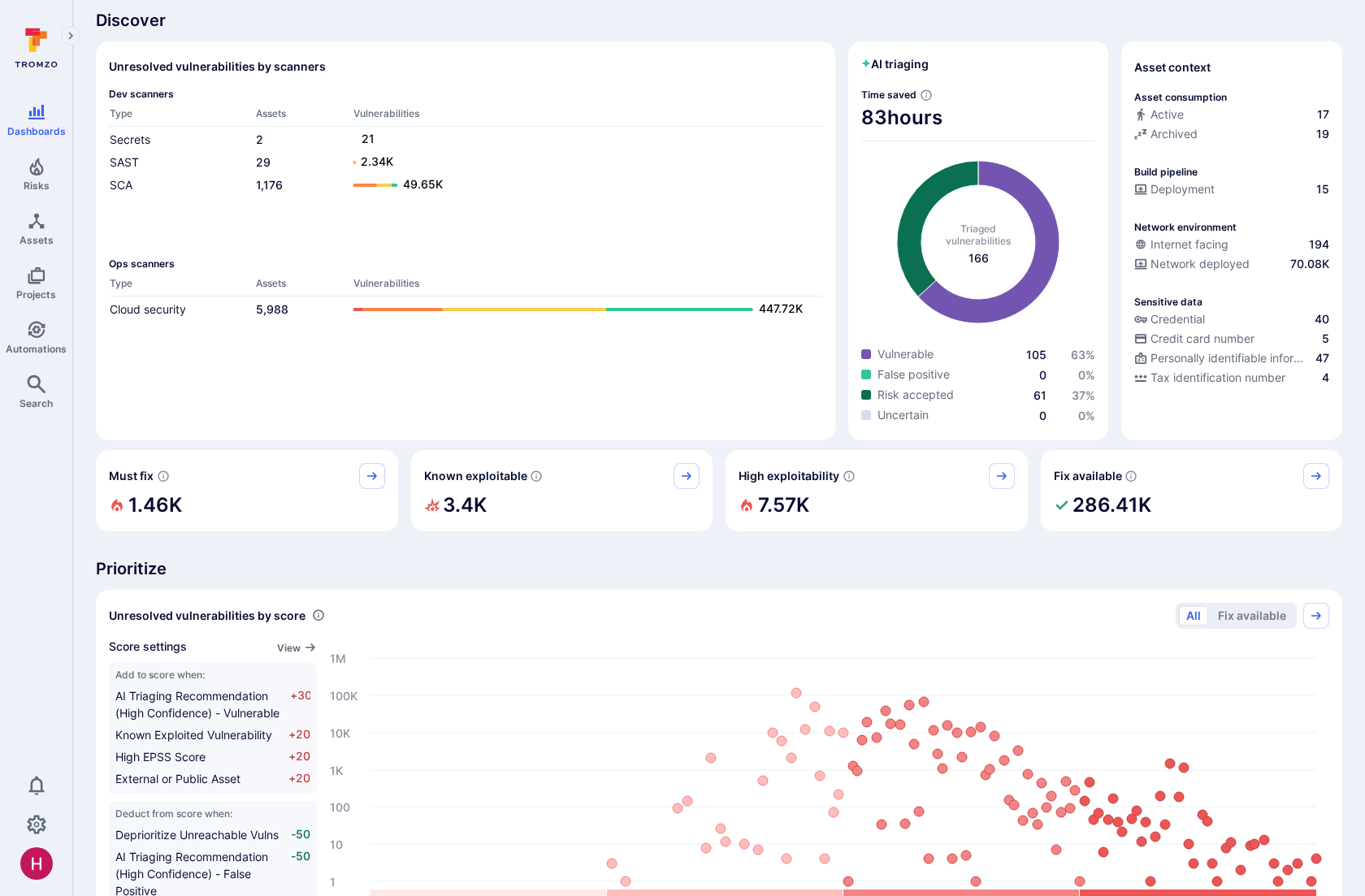 click on "Risk accepted" at bounding box center [916, 395] 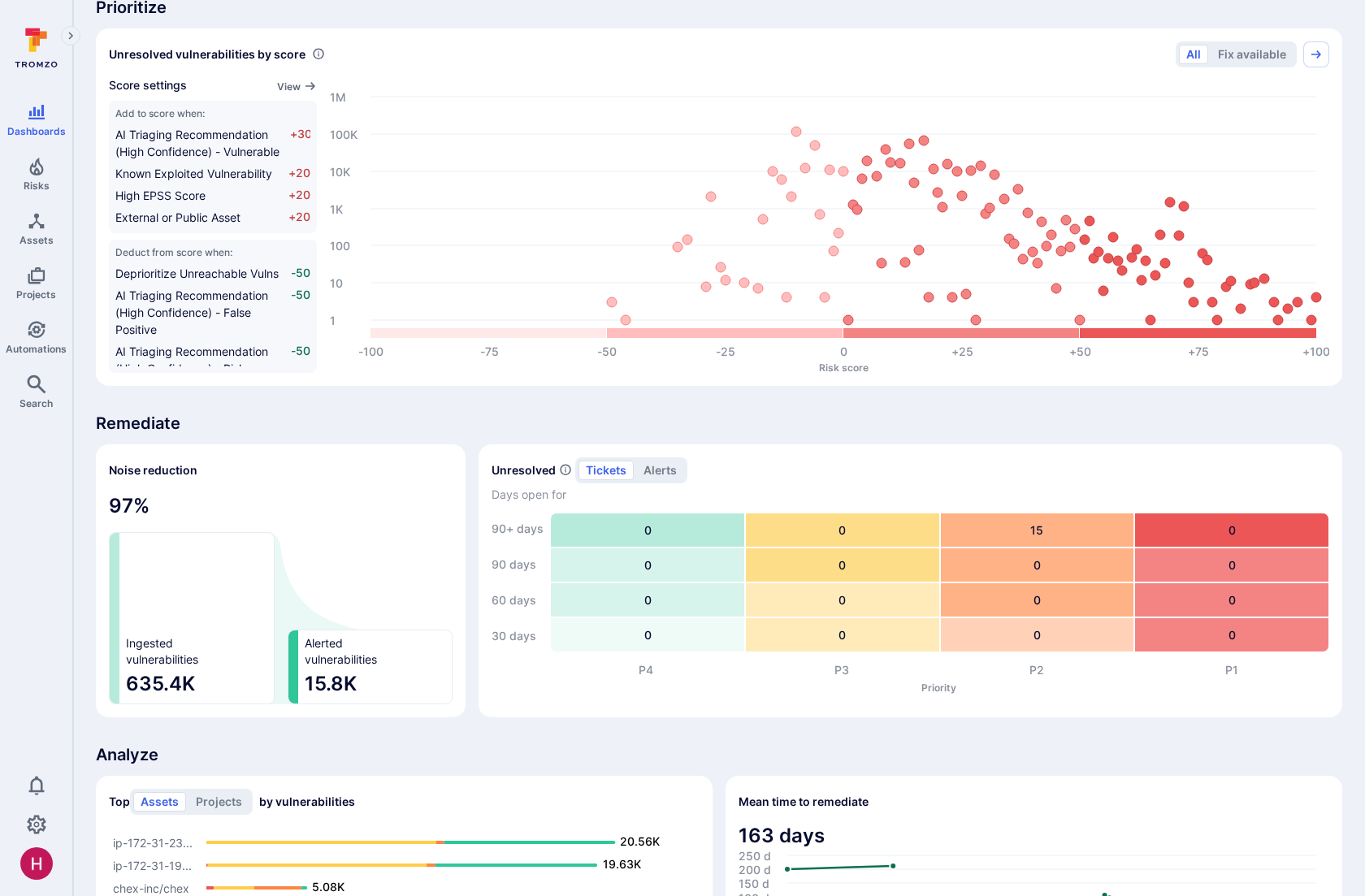 scroll, scrollTop: 703, scrollLeft: 0, axis: vertical 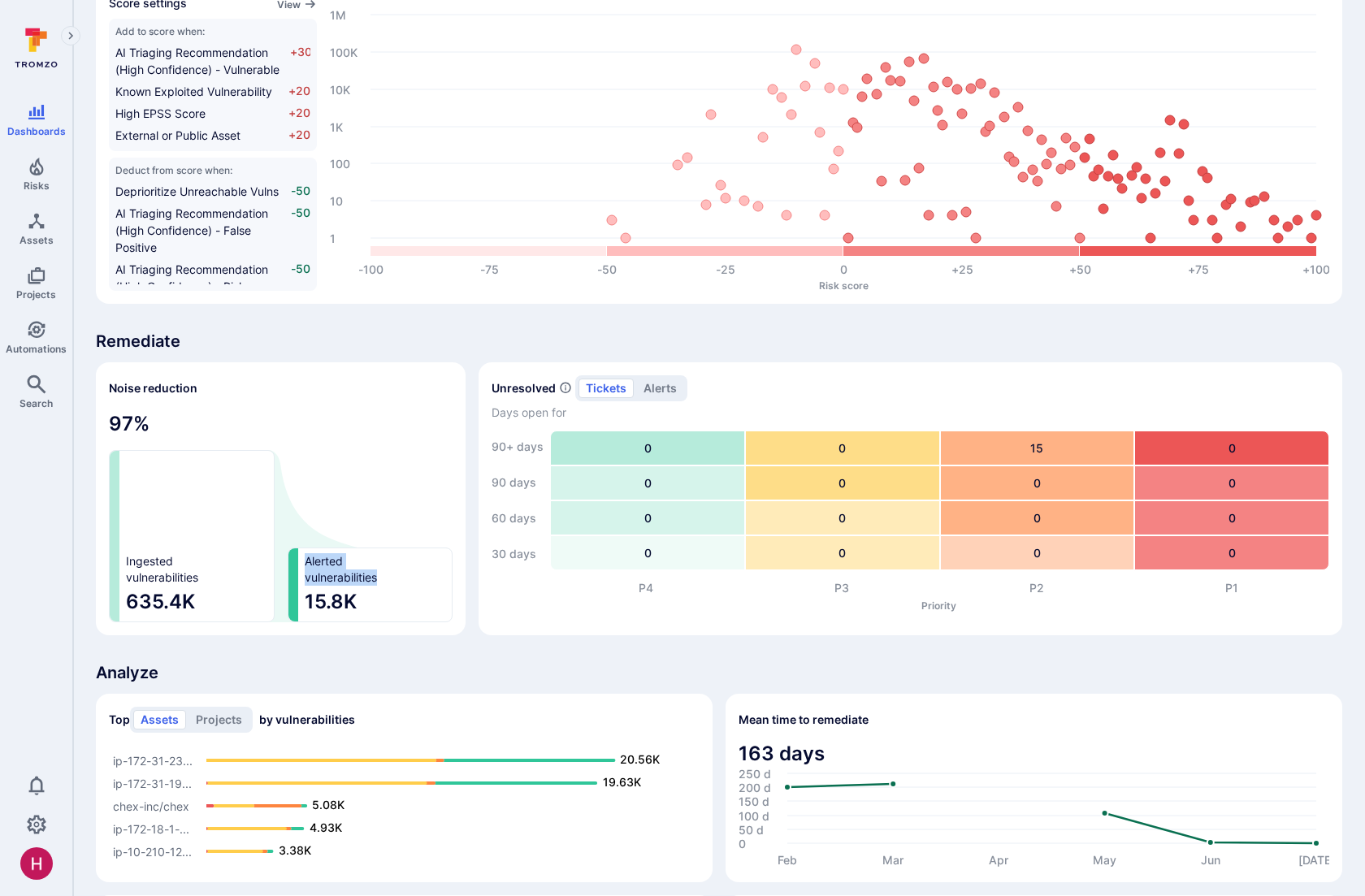 drag, startPoint x: 307, startPoint y: 561, endPoint x: 388, endPoint y: 577, distance: 82.56513 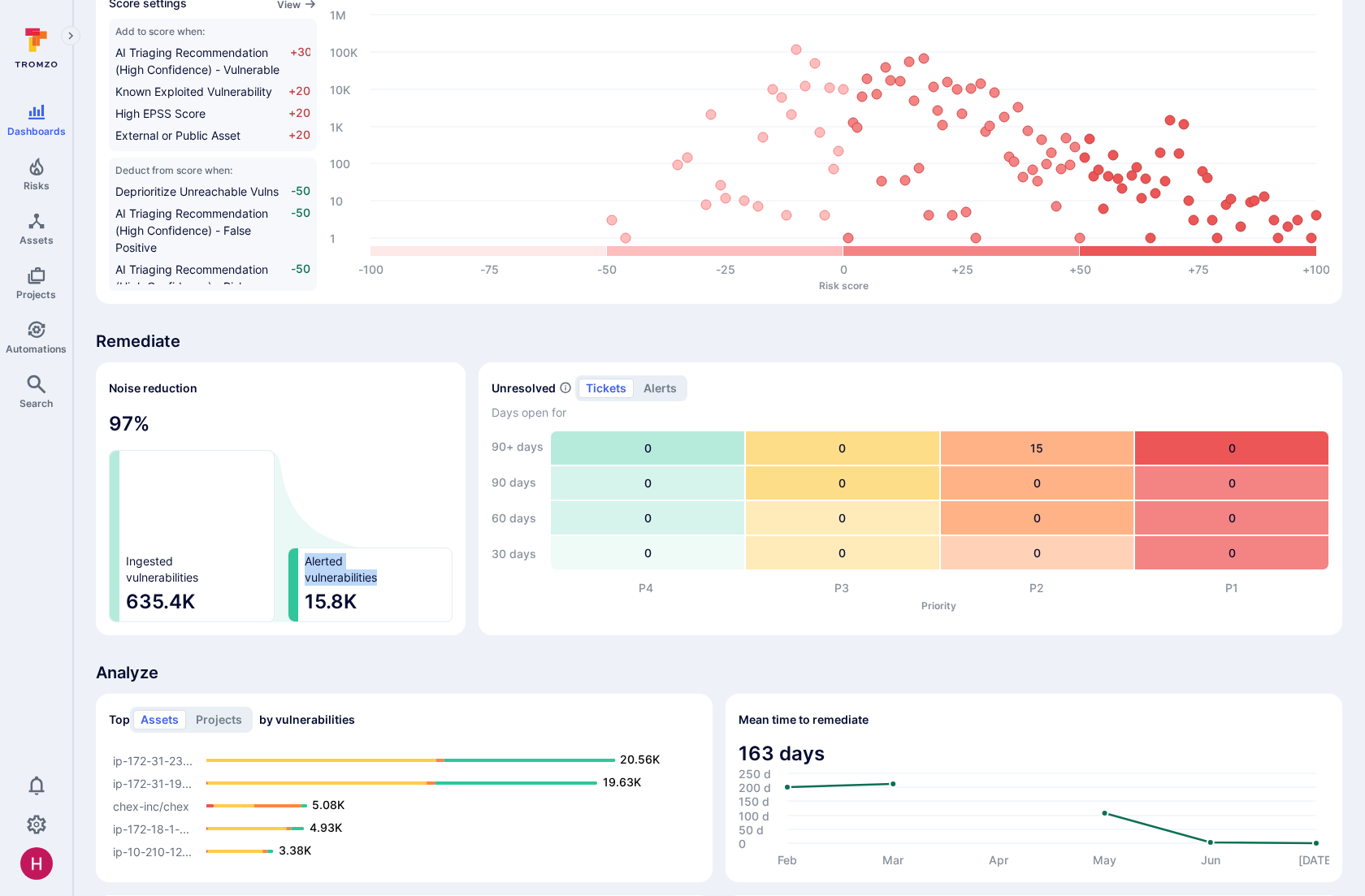 click on "Alerted  vulnerabilities" at bounding box center (375, 569) 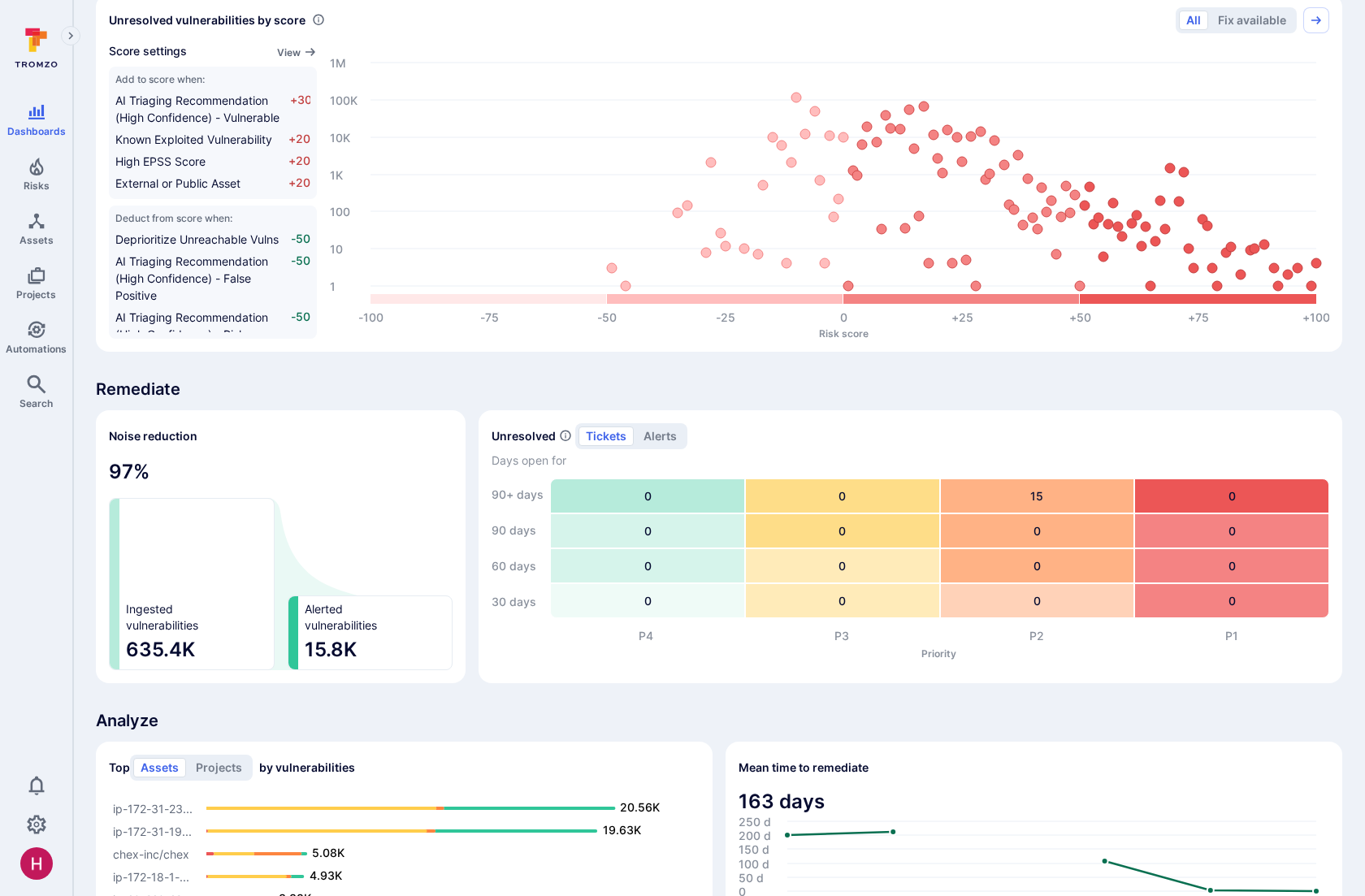 scroll, scrollTop: 654, scrollLeft: 0, axis: vertical 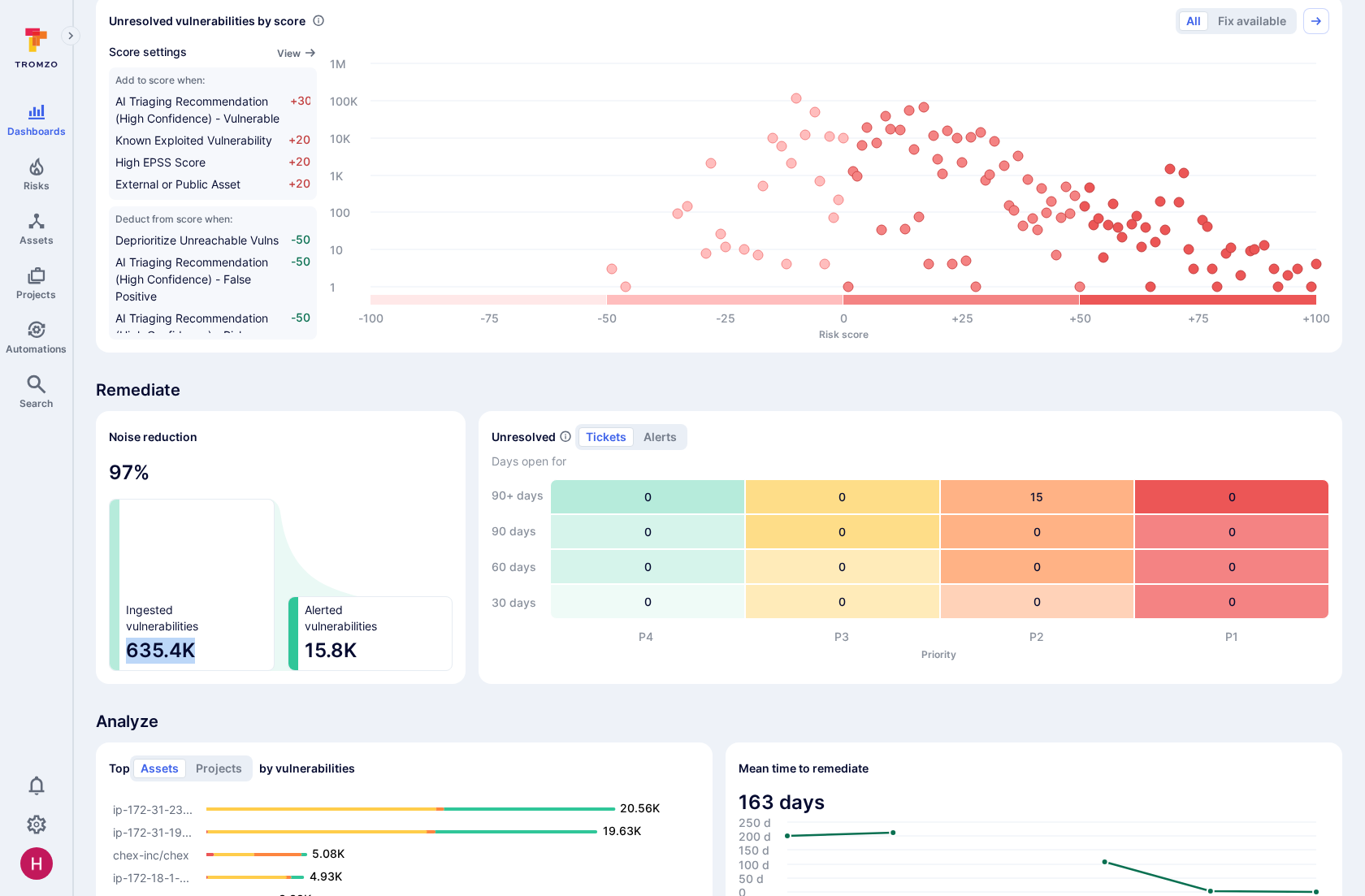 drag, startPoint x: 124, startPoint y: 646, endPoint x: 195, endPoint y: 649, distance: 71.0634 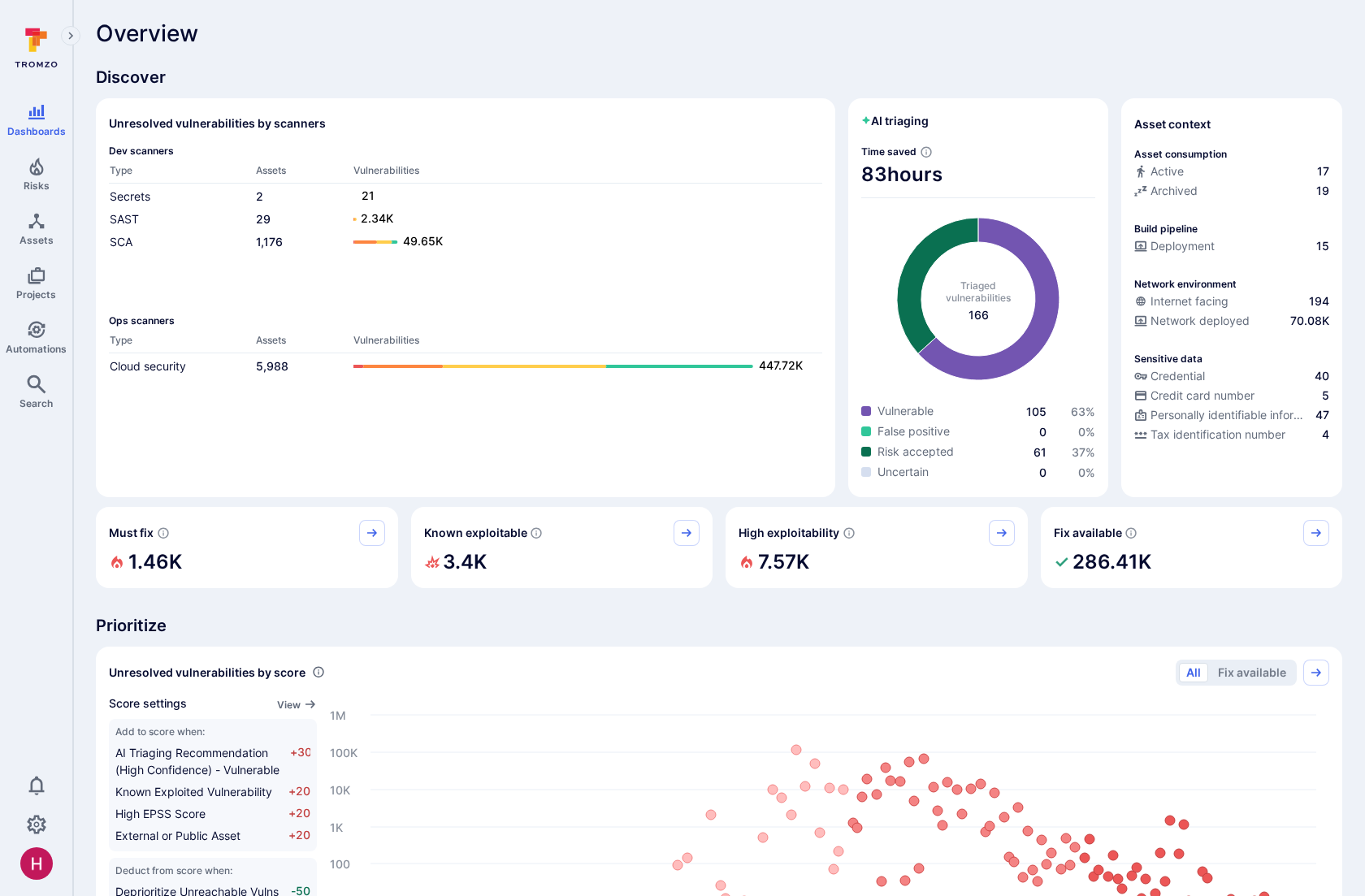 scroll, scrollTop: 0, scrollLeft: 0, axis: both 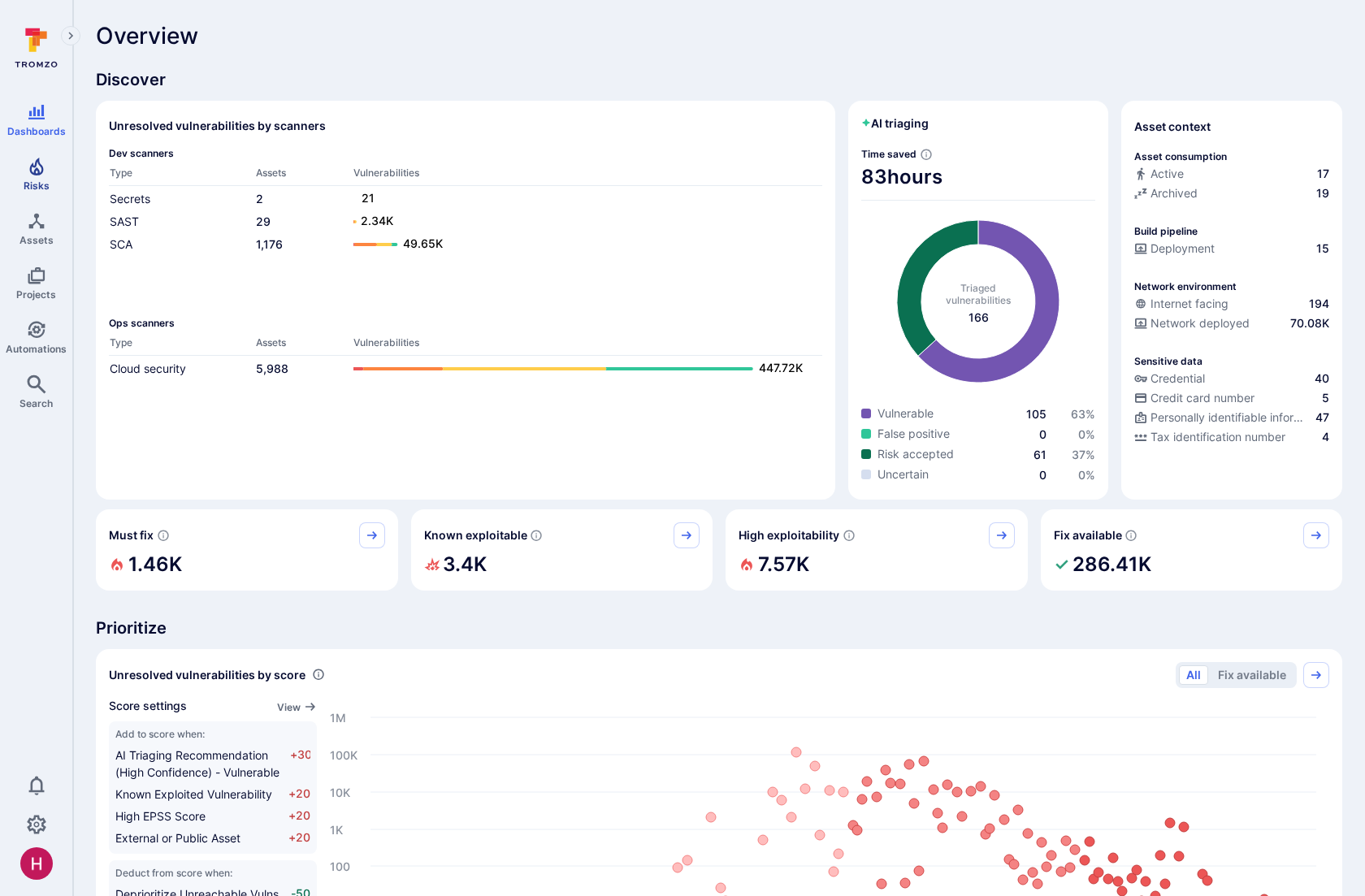 click on "Risks" at bounding box center [36, 174] 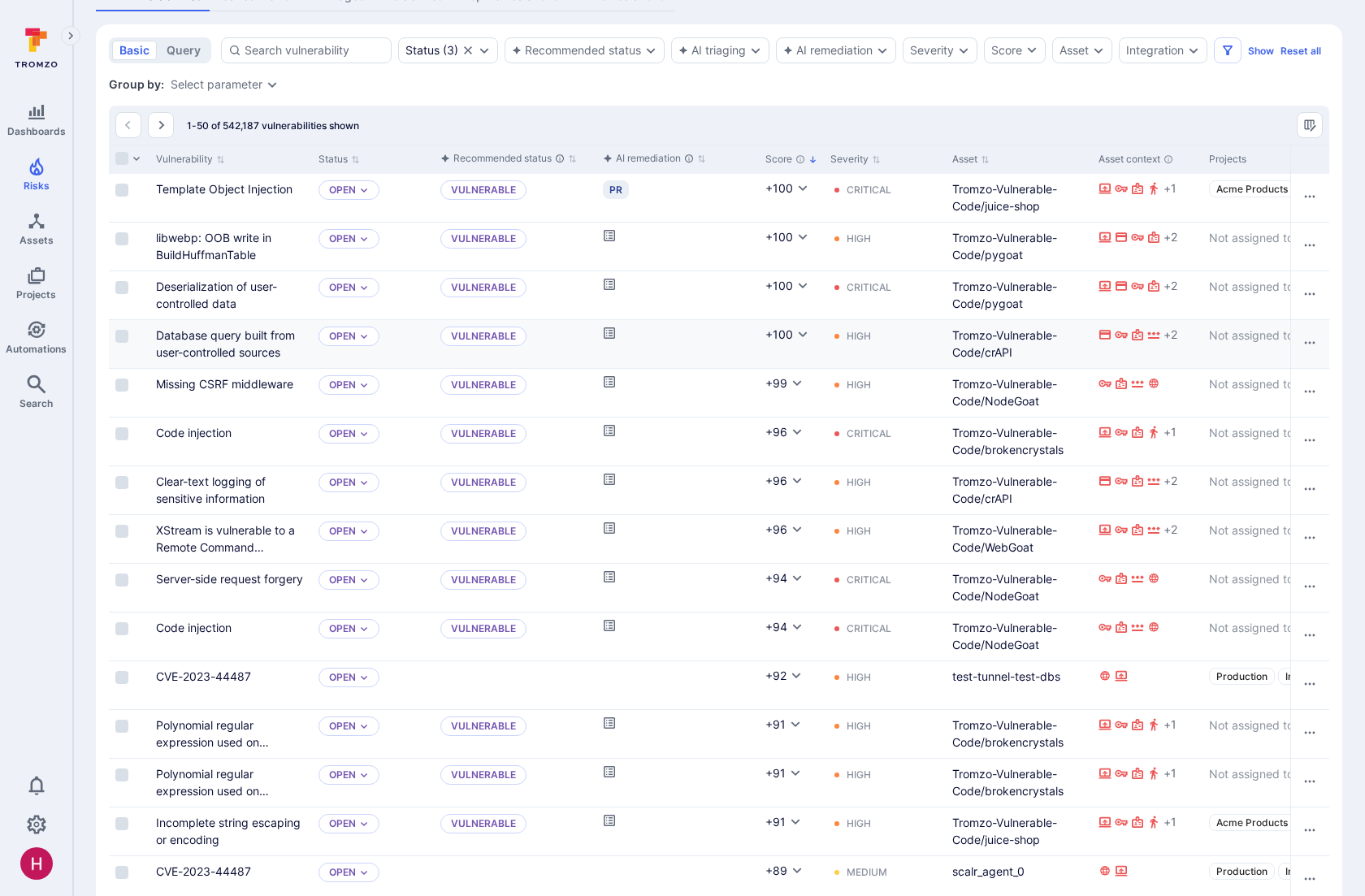 scroll, scrollTop: 191, scrollLeft: 0, axis: vertical 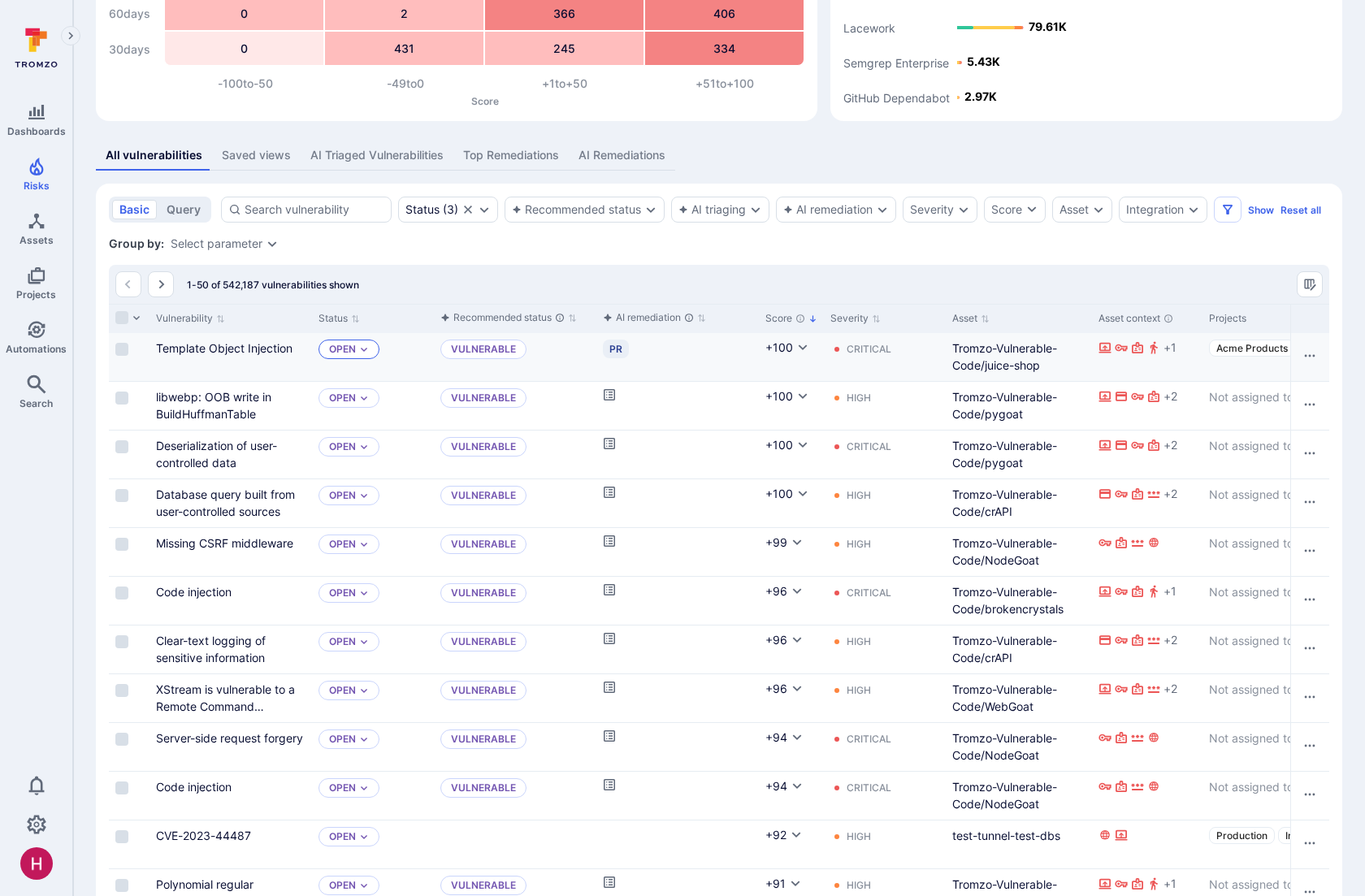click on "Open" at bounding box center (342, 349) 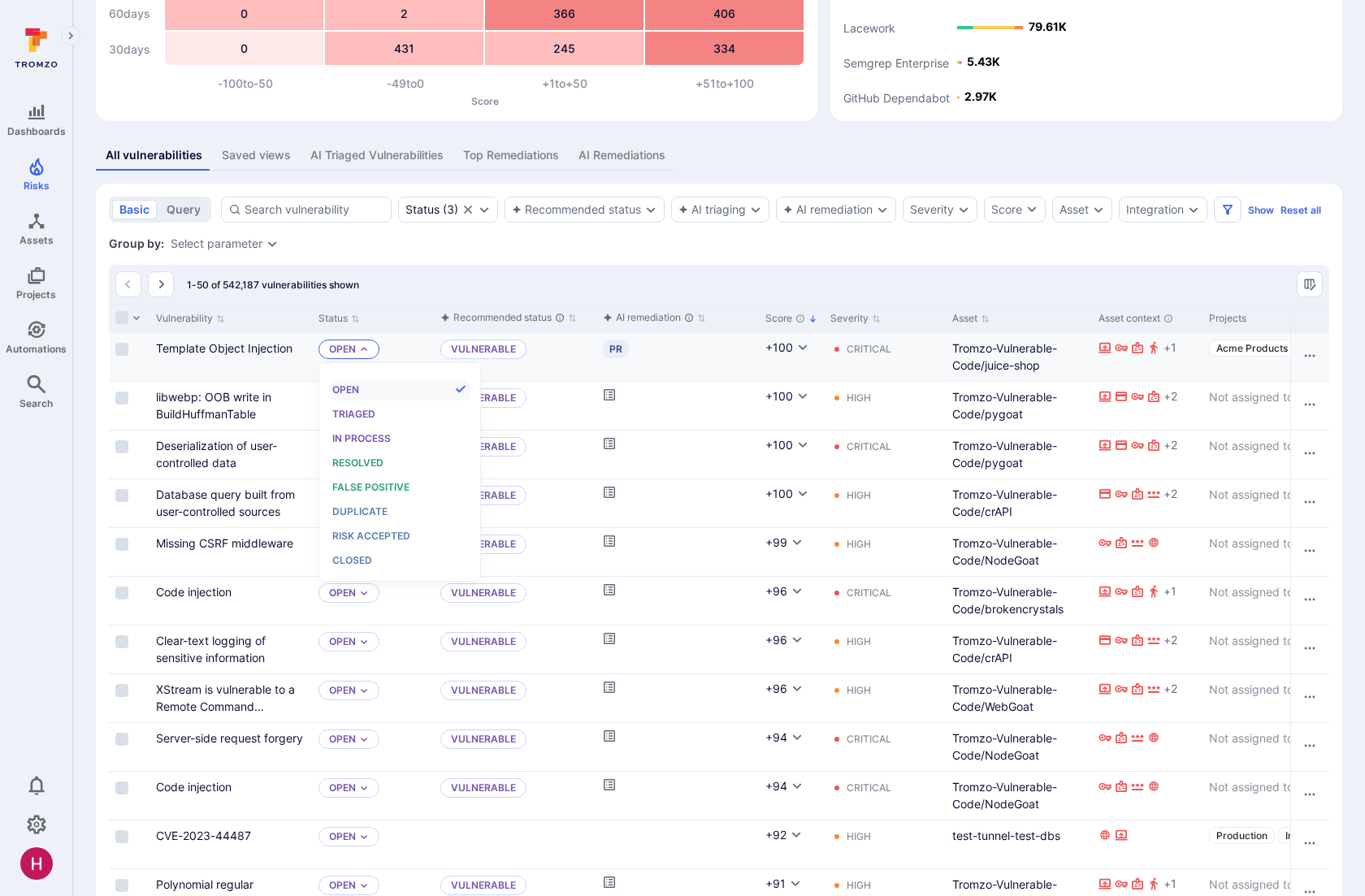 scroll, scrollTop: 13, scrollLeft: 0, axis: vertical 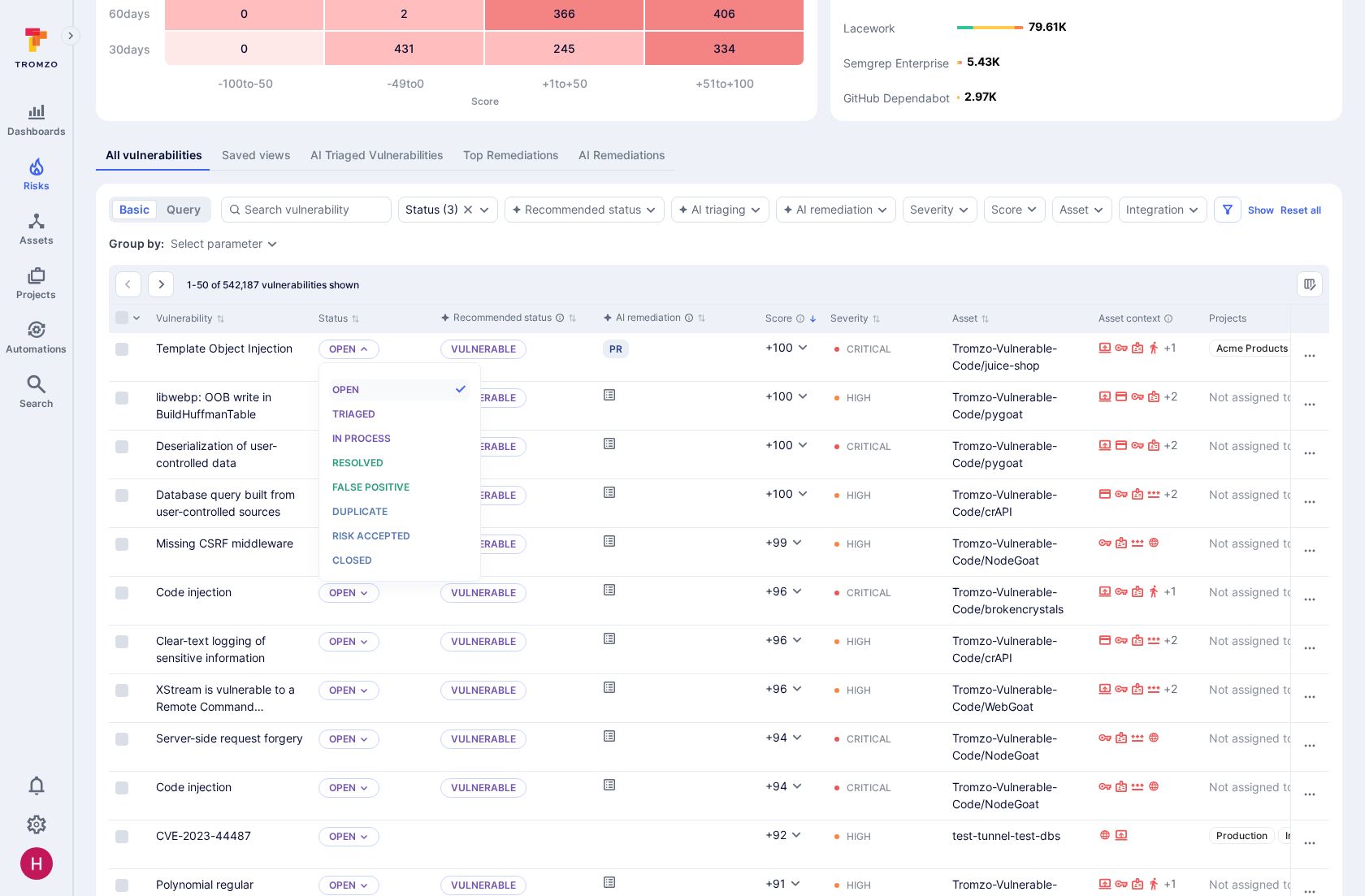 click on "Group by: Select parameter" at bounding box center [719, 244] 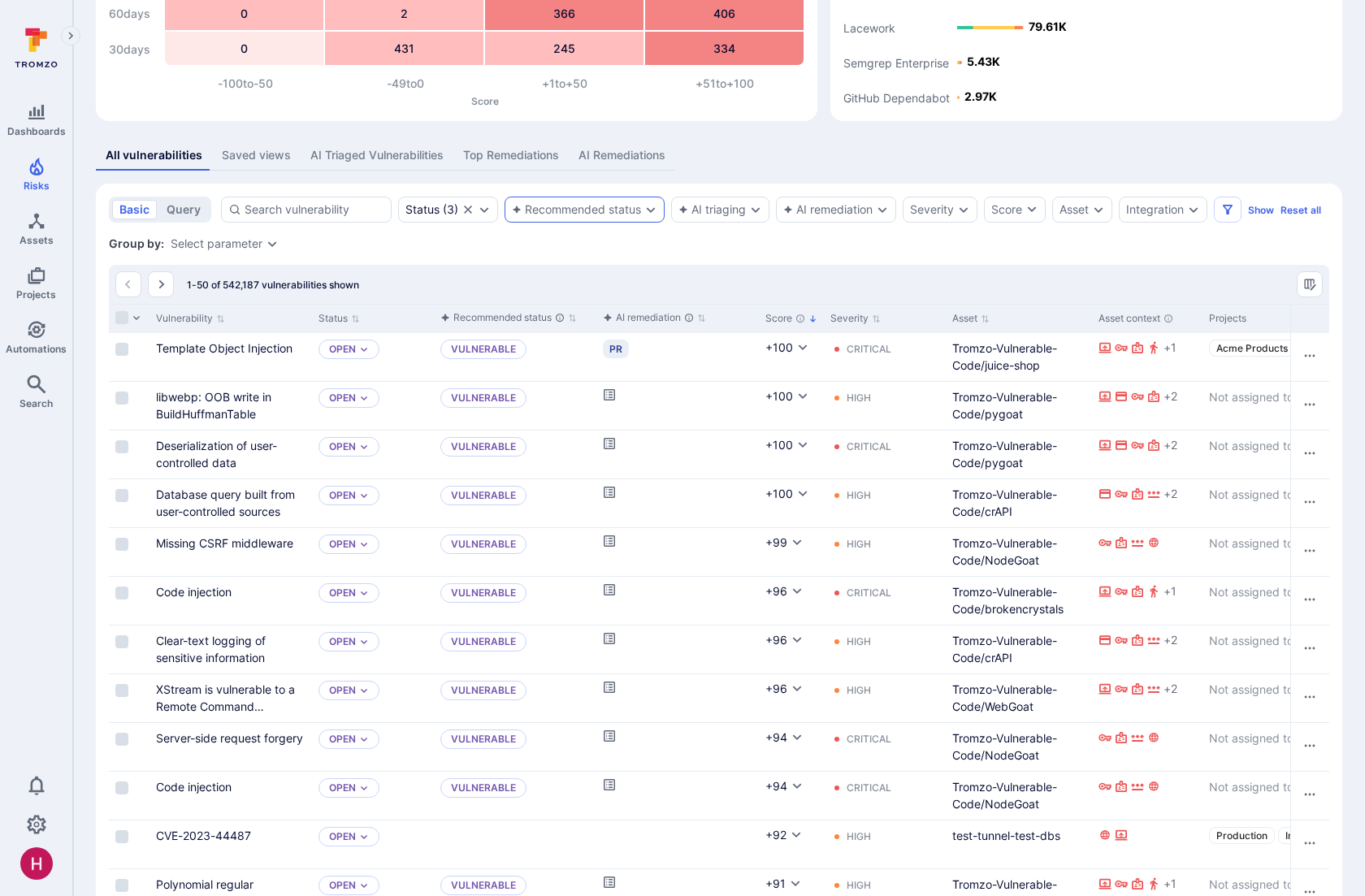 click on "Recommended status" at bounding box center [576, 210] 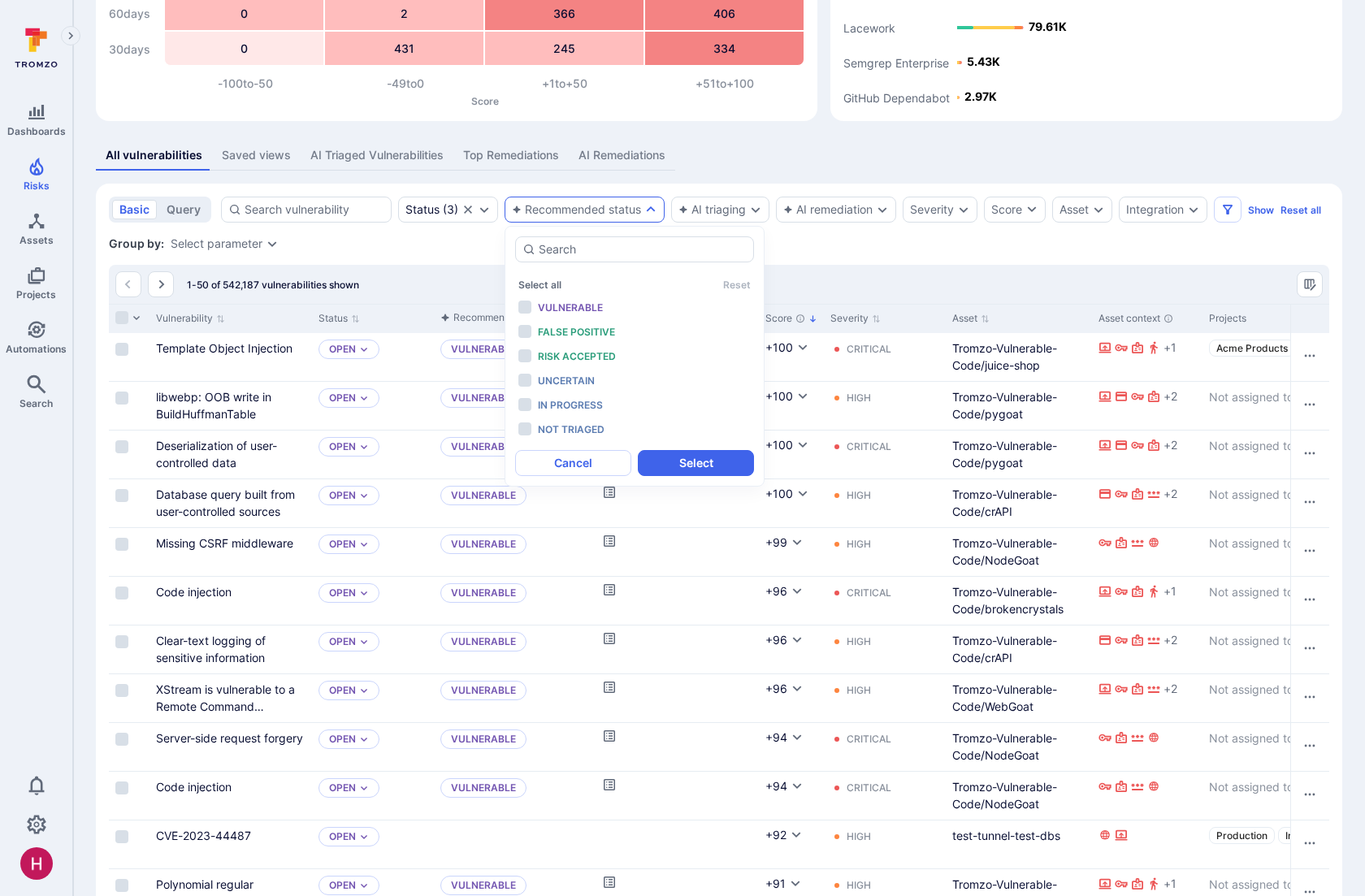 click on "Group by: Select parameter" at bounding box center [719, 244] 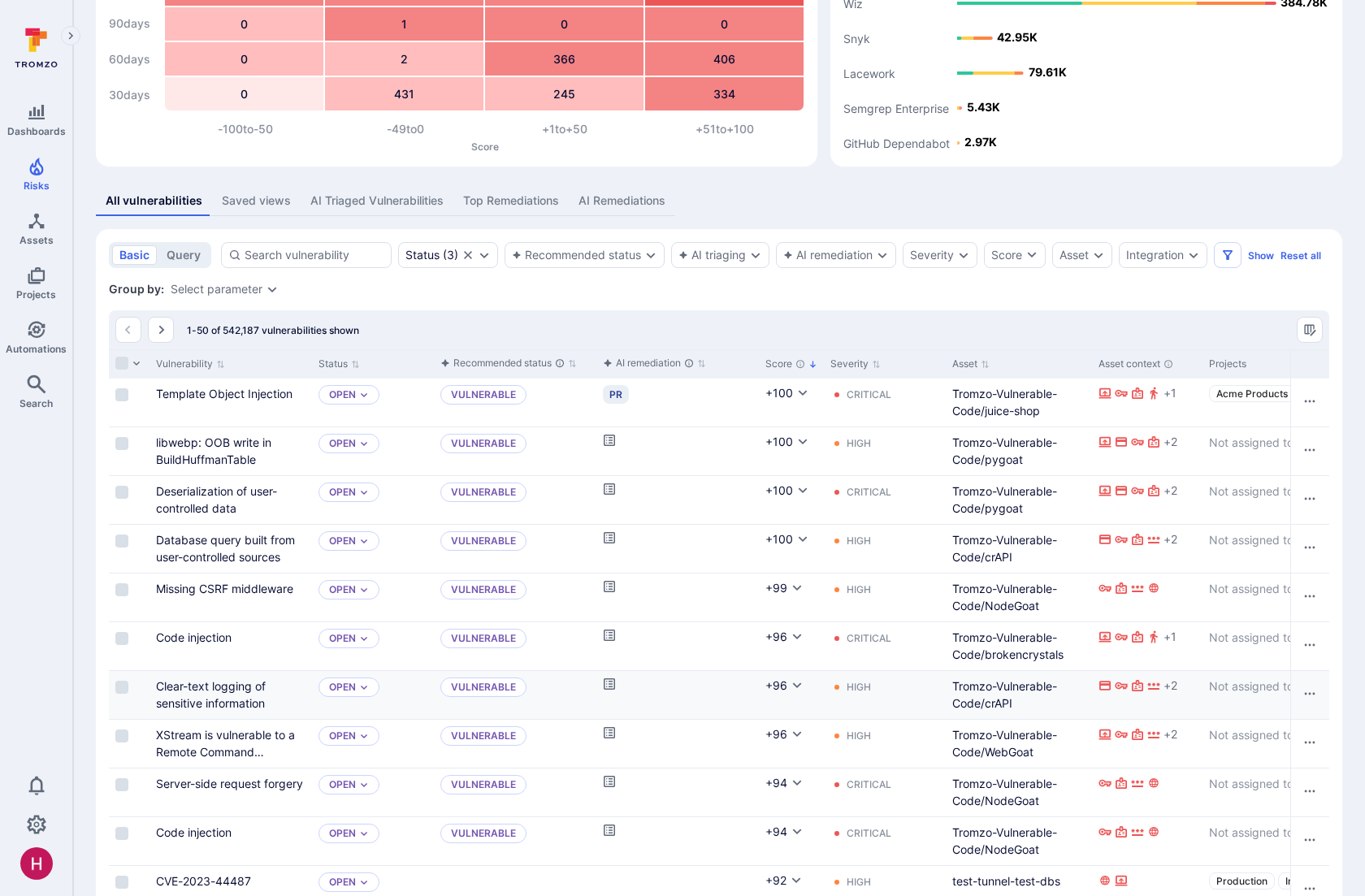 scroll, scrollTop: 144, scrollLeft: 0, axis: vertical 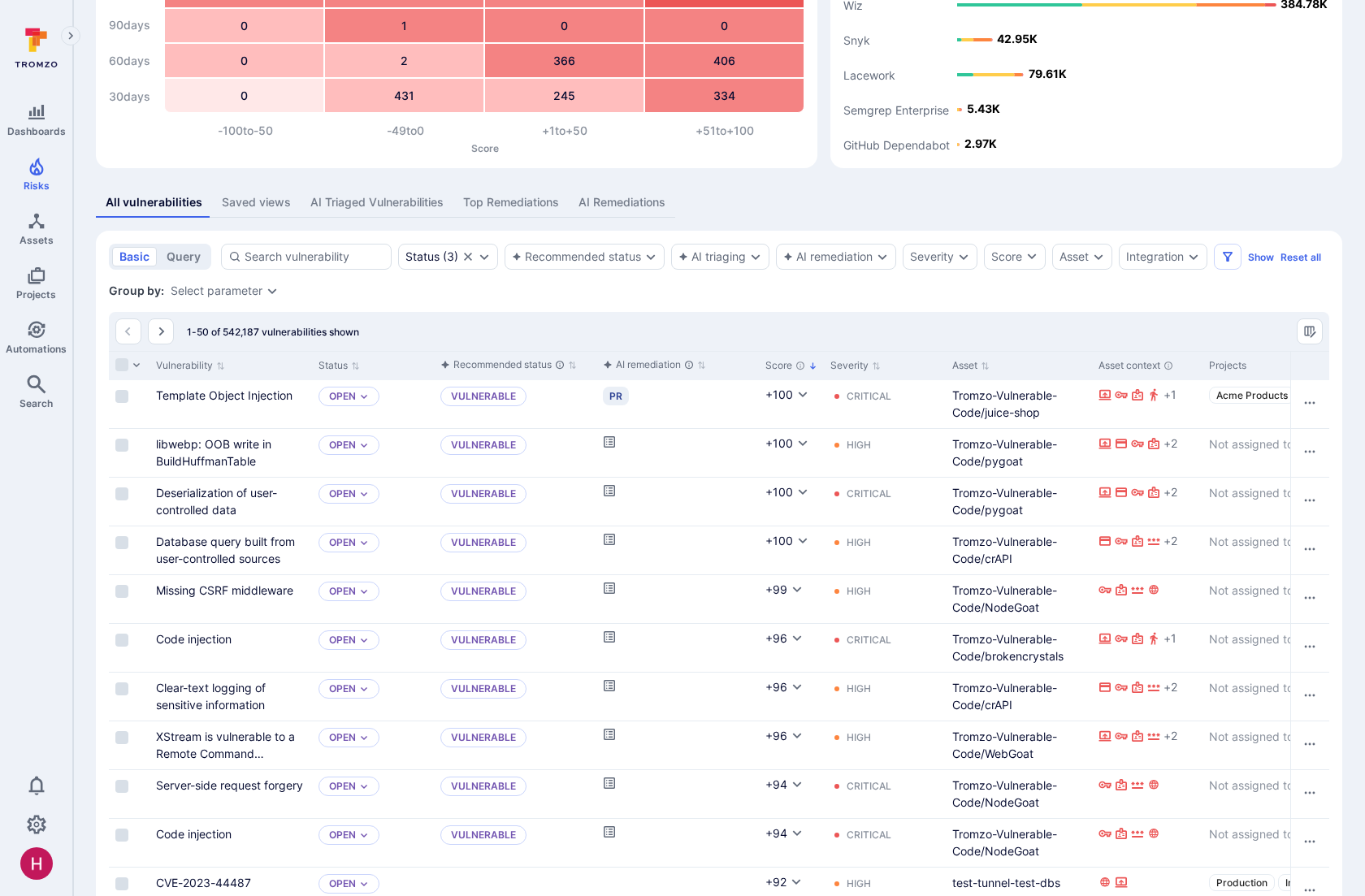 click on "AI Triaged Vulnerabilities" at bounding box center [377, 202] 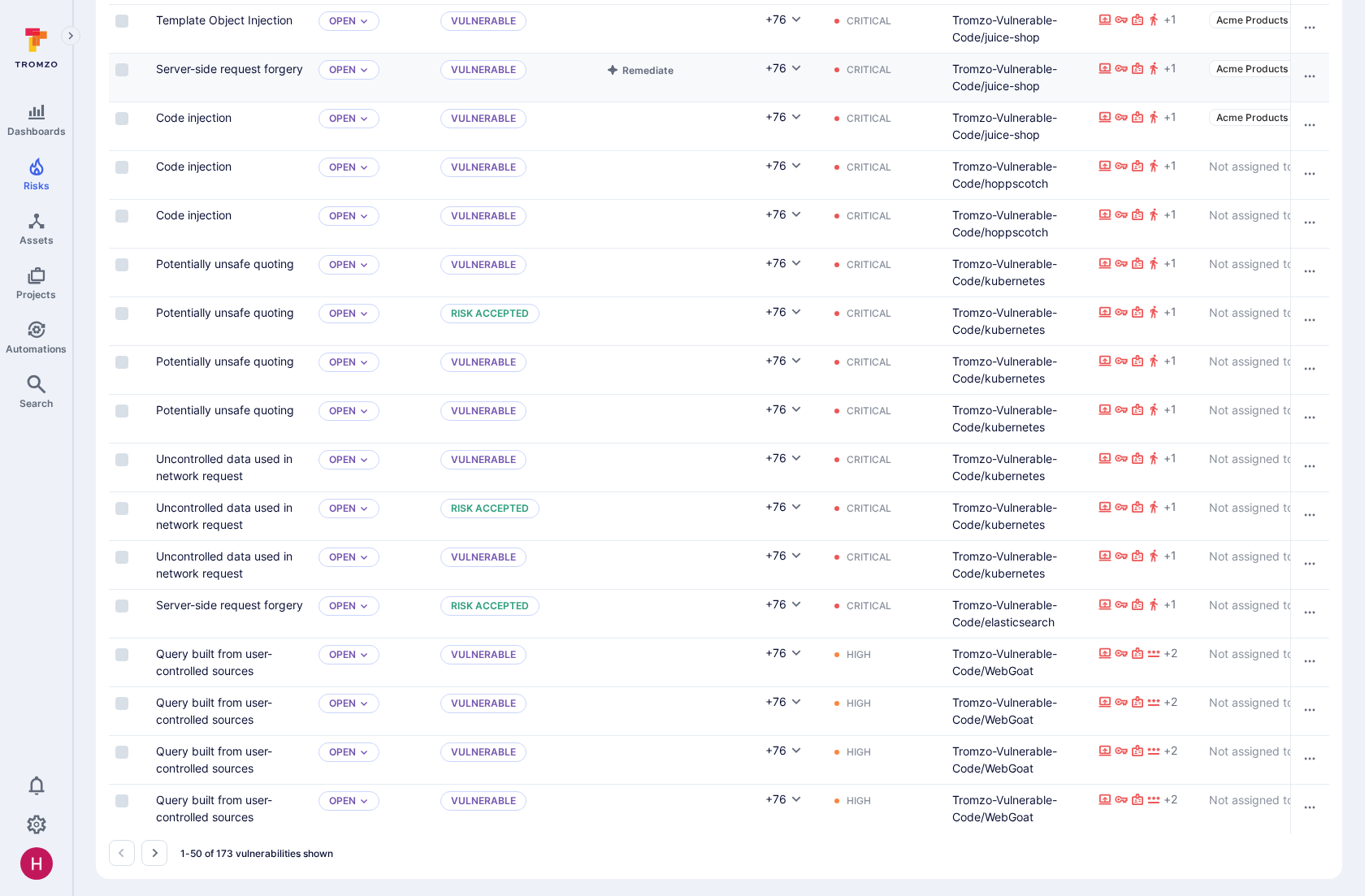 scroll, scrollTop: 2166, scrollLeft: 0, axis: vertical 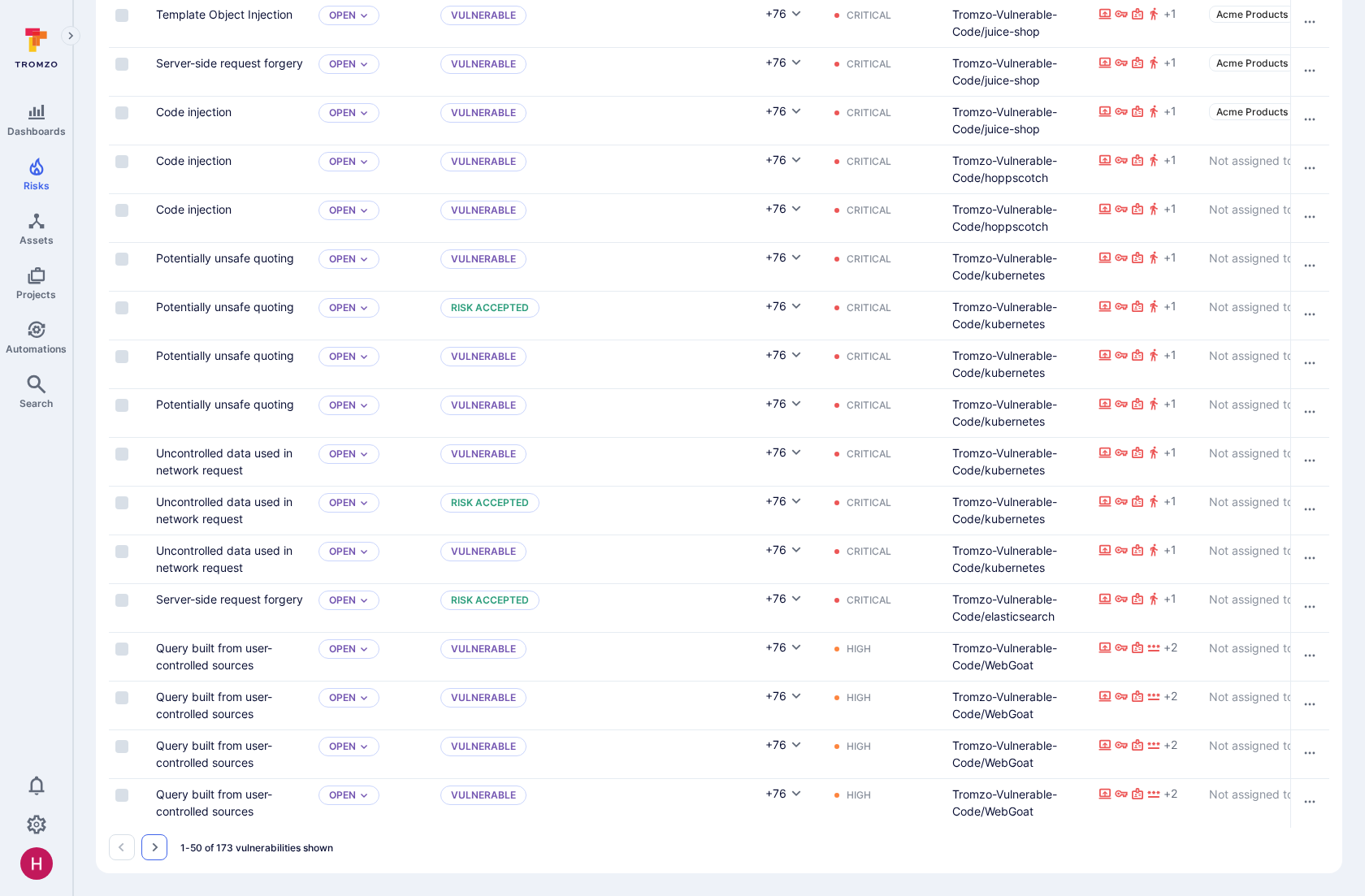 click 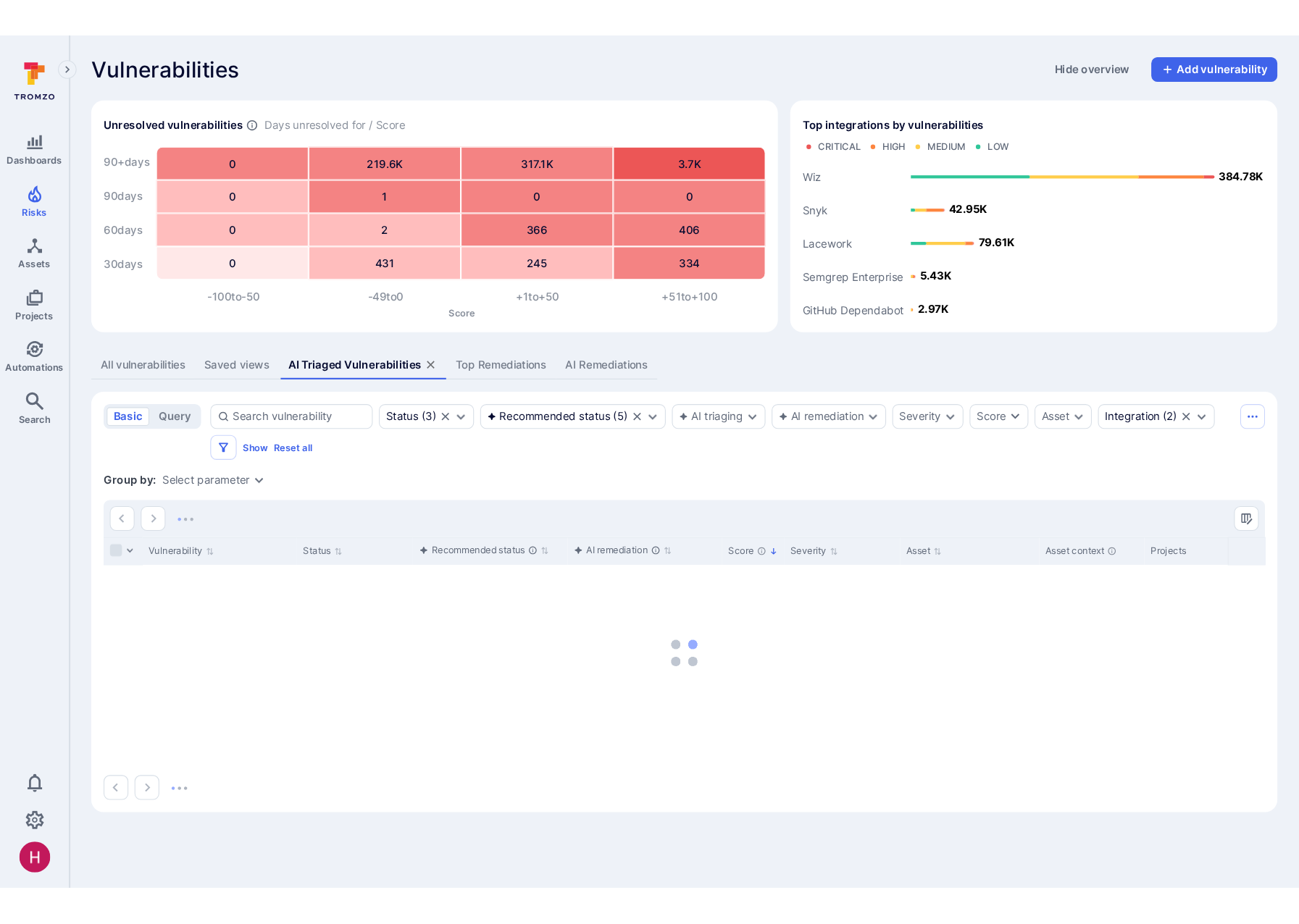 scroll, scrollTop: 0, scrollLeft: 0, axis: both 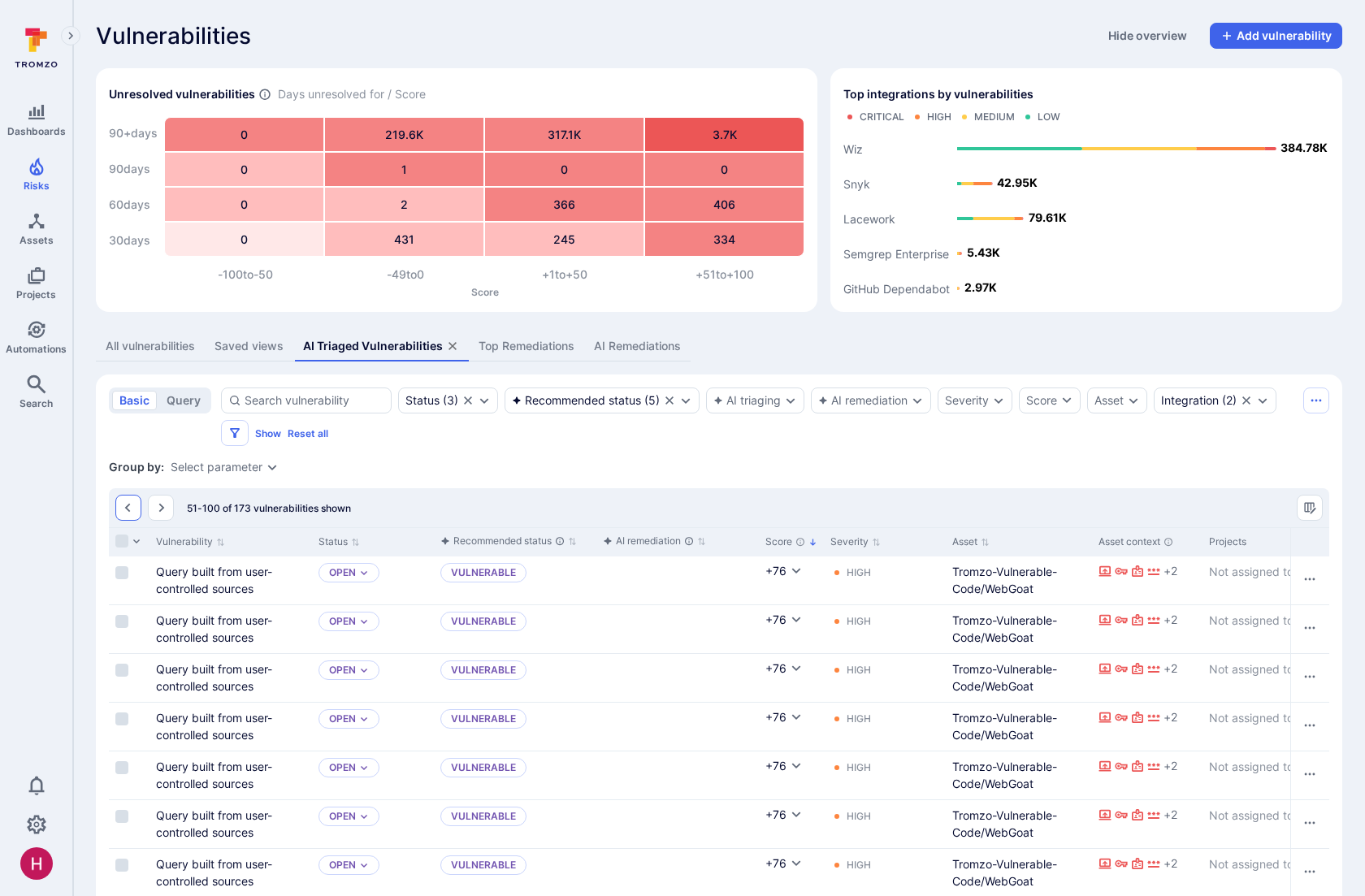 click 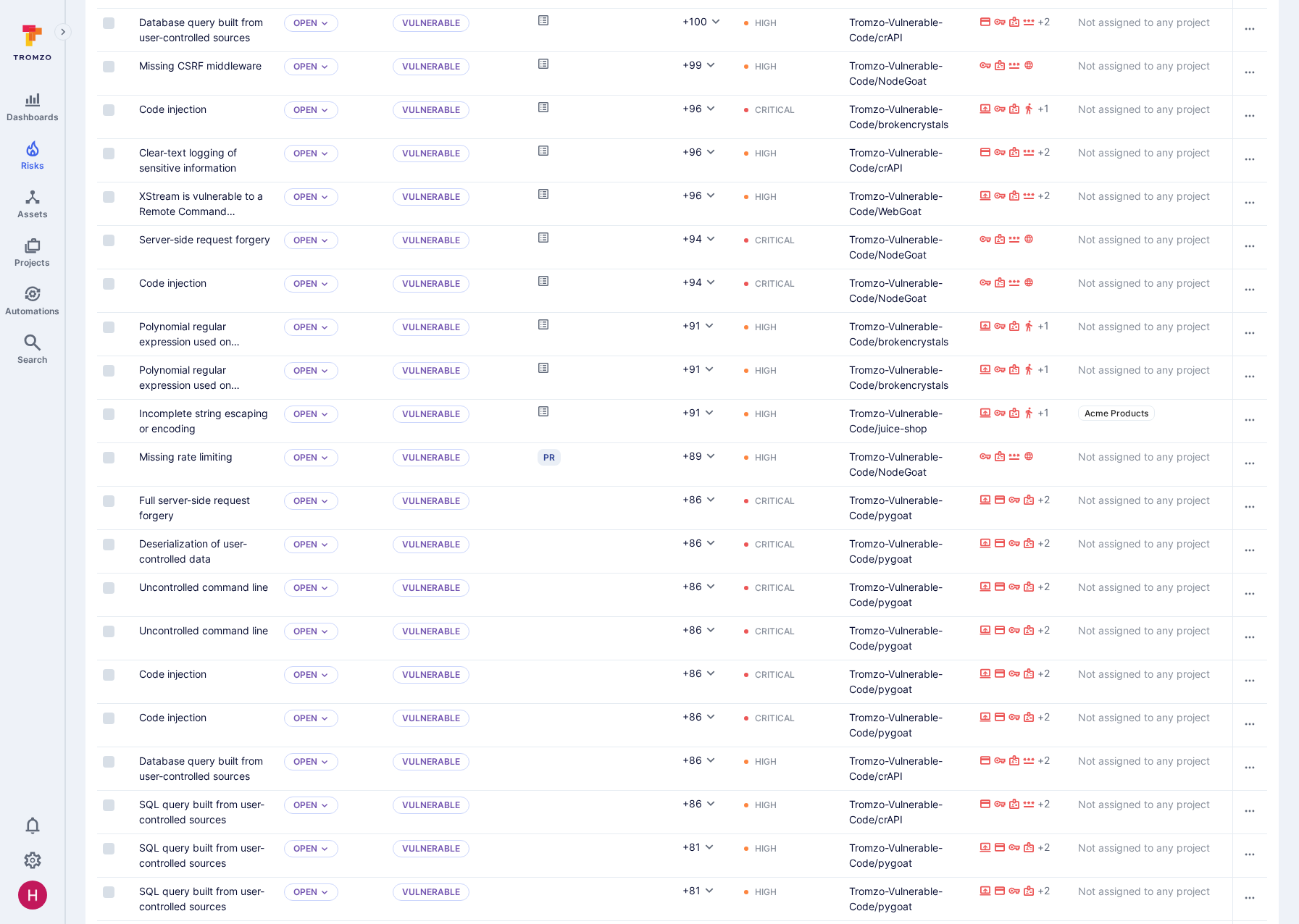 scroll, scrollTop: 0, scrollLeft: 0, axis: both 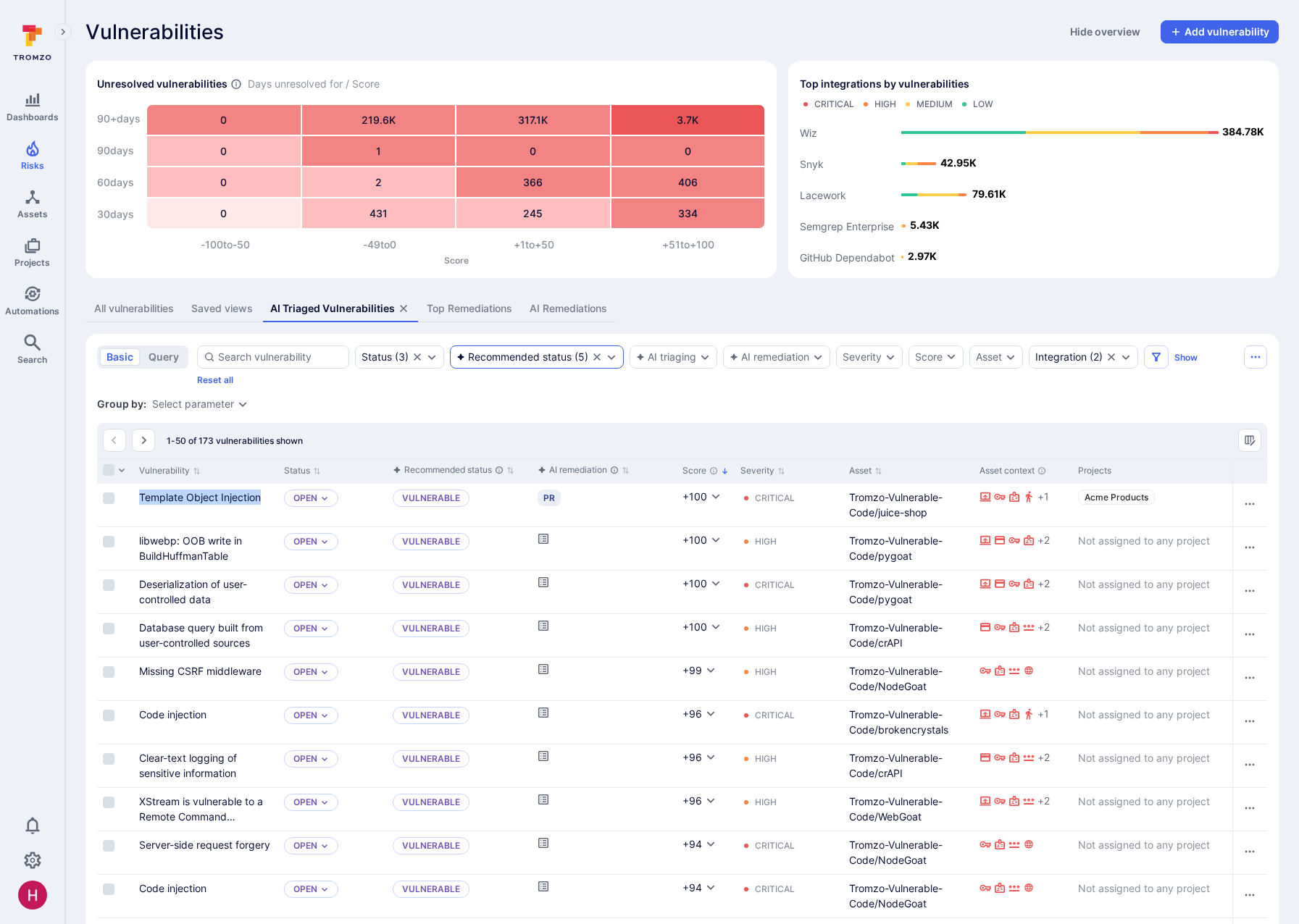 click on "Recommended status" at bounding box center [514, 357] 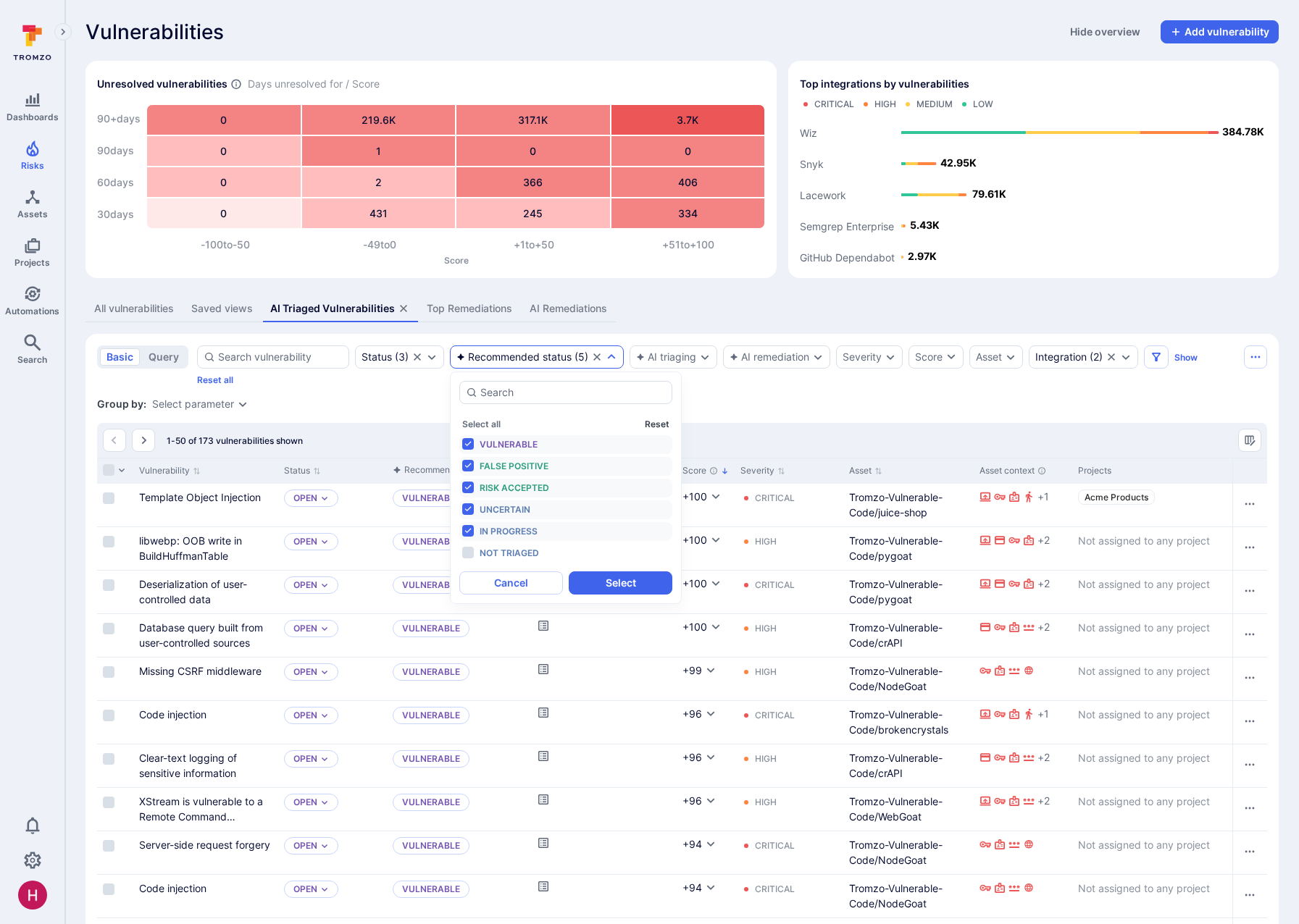 click on "Reset" at bounding box center [657, 424] 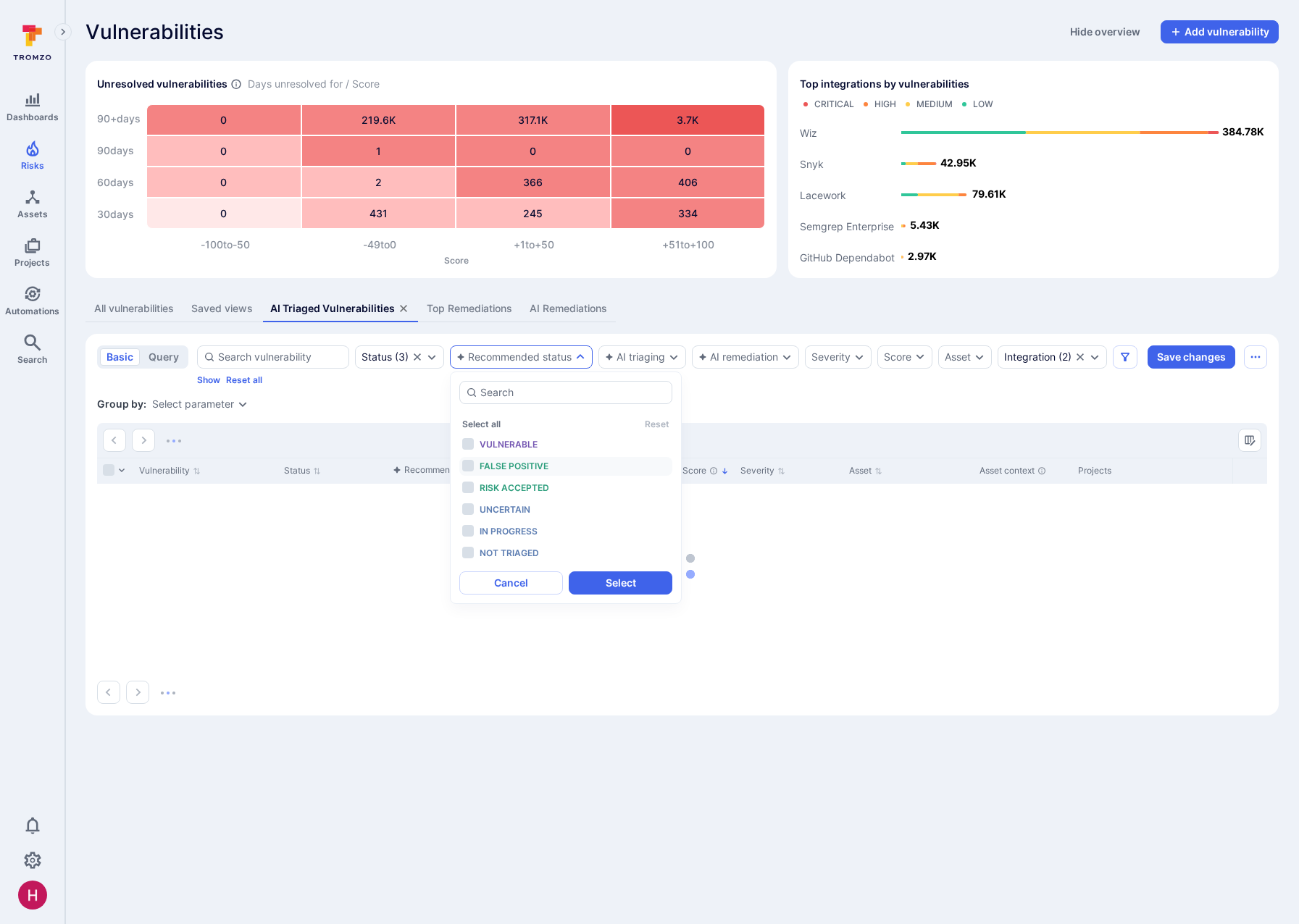 click on "False positive" at bounding box center [514, 466] 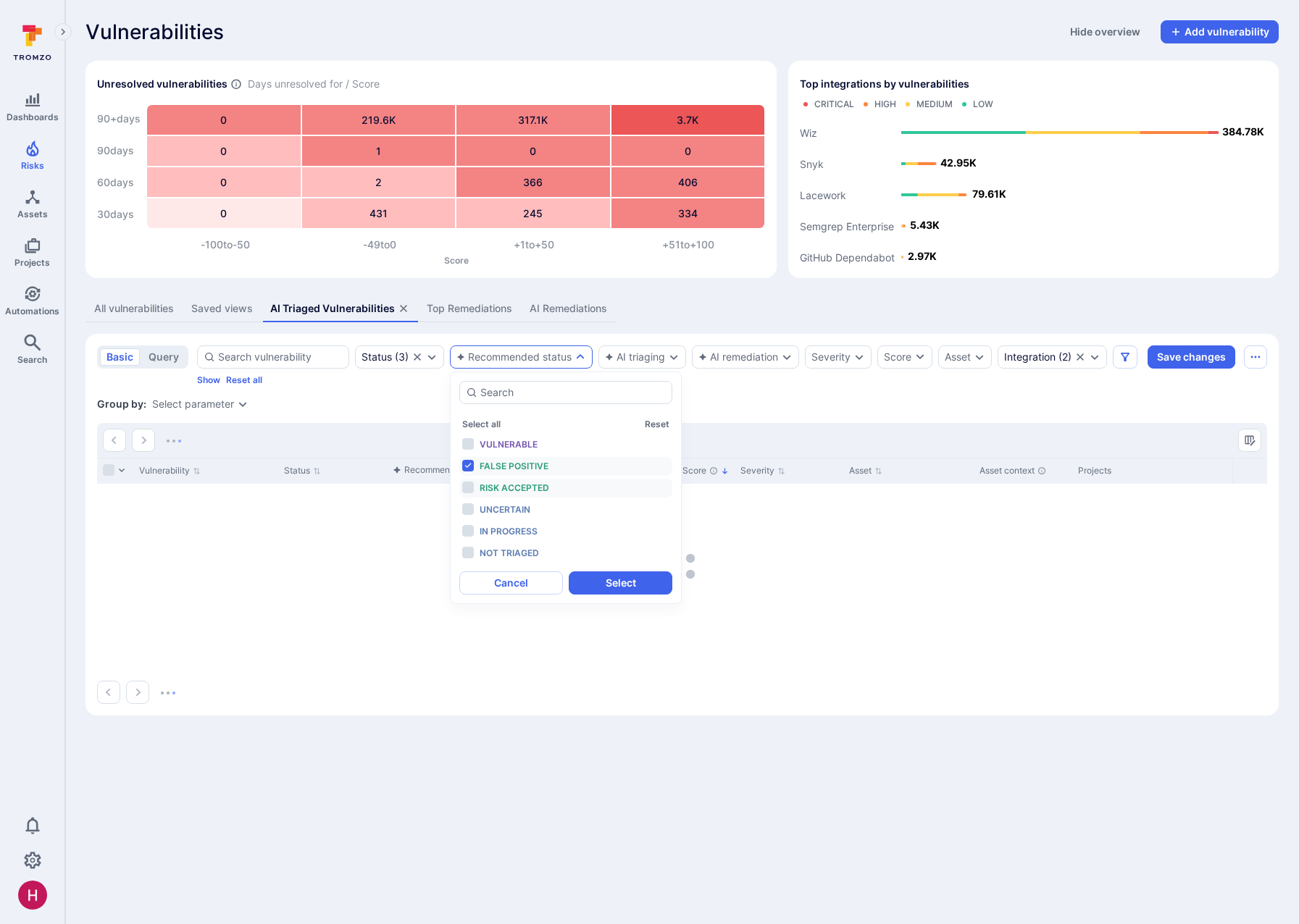 click on "Risk accepted" at bounding box center (539, 488) 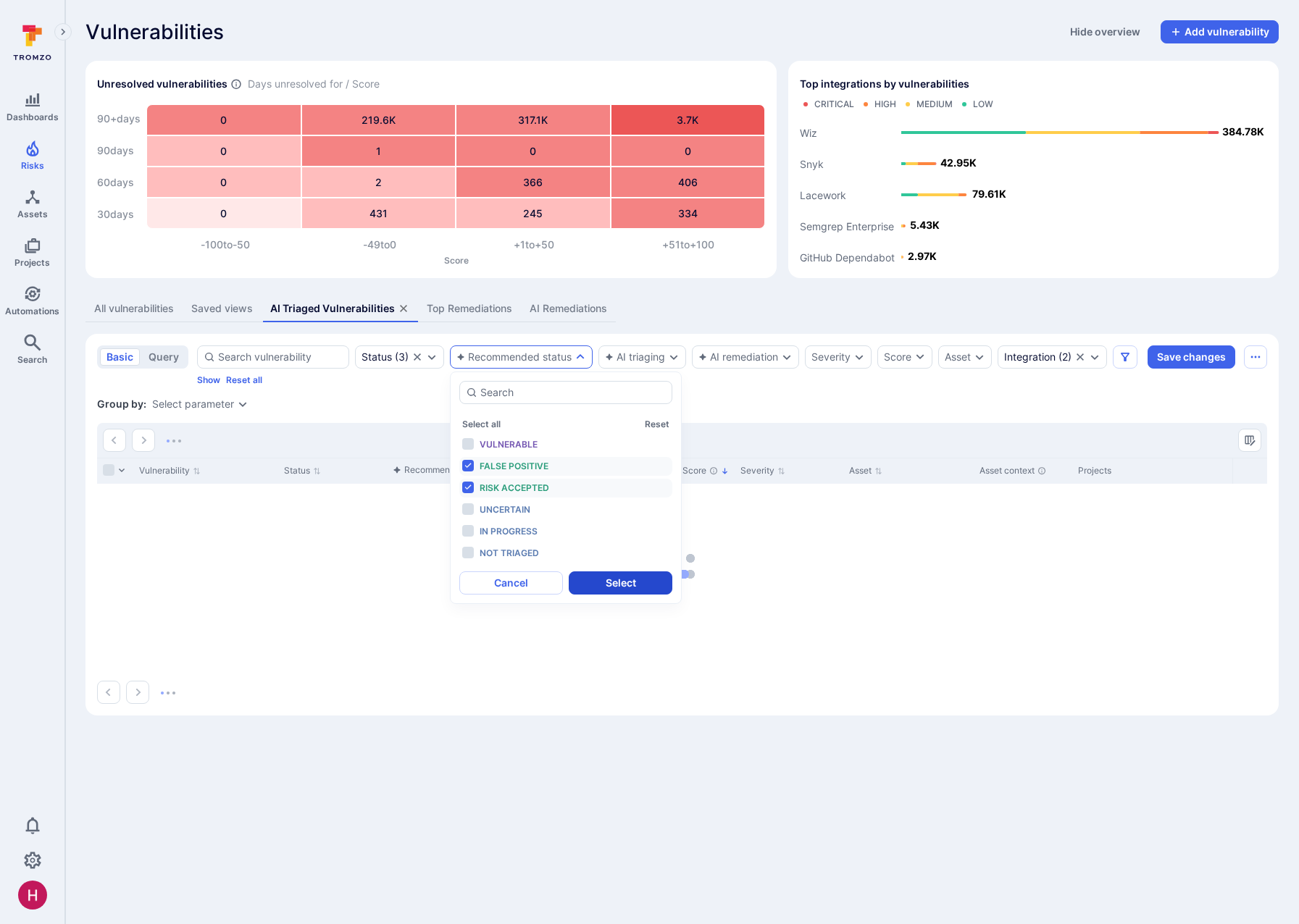 click on "Select" at bounding box center (620, 583) 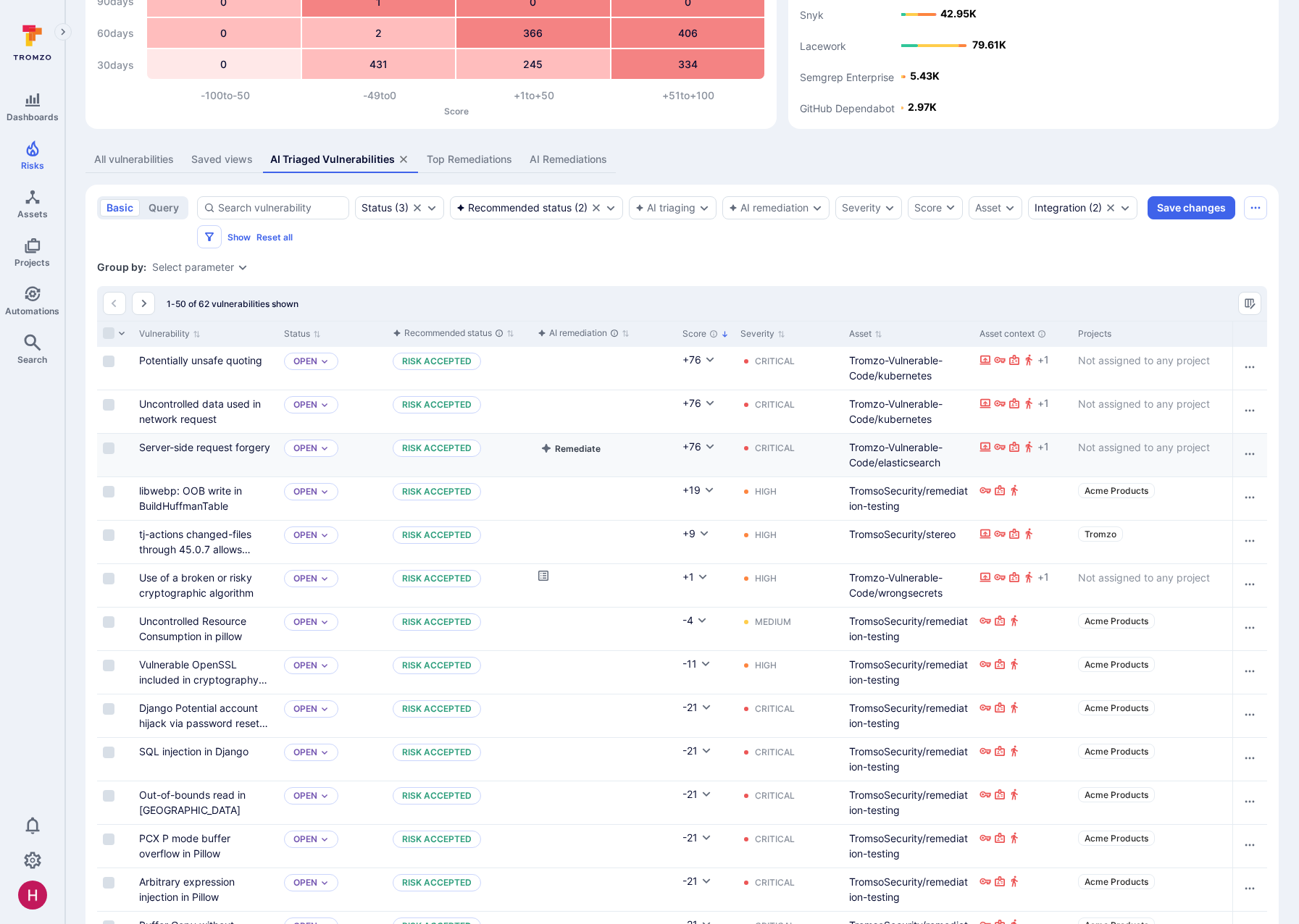 scroll, scrollTop: 151, scrollLeft: 0, axis: vertical 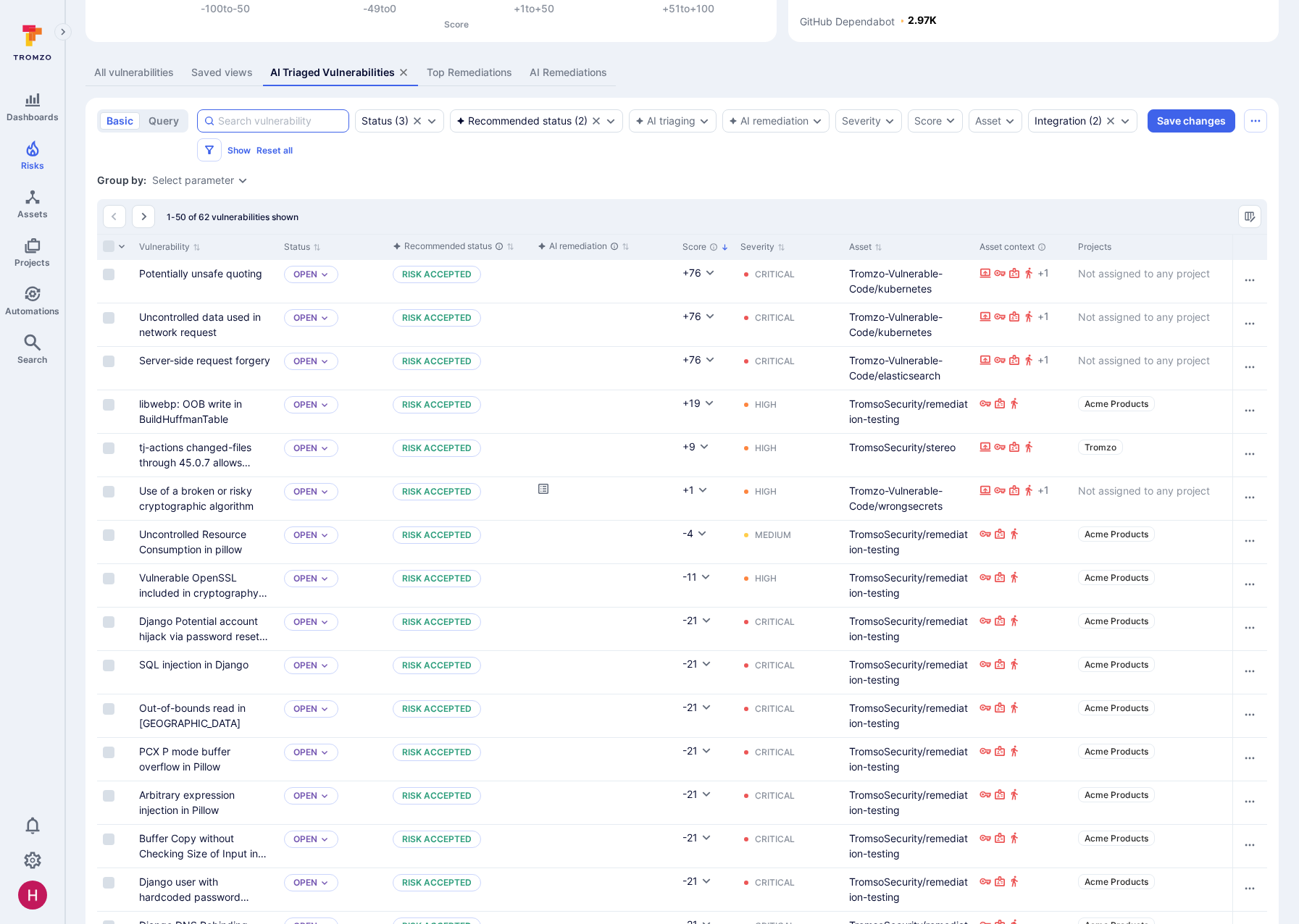 click at bounding box center [280, 121] 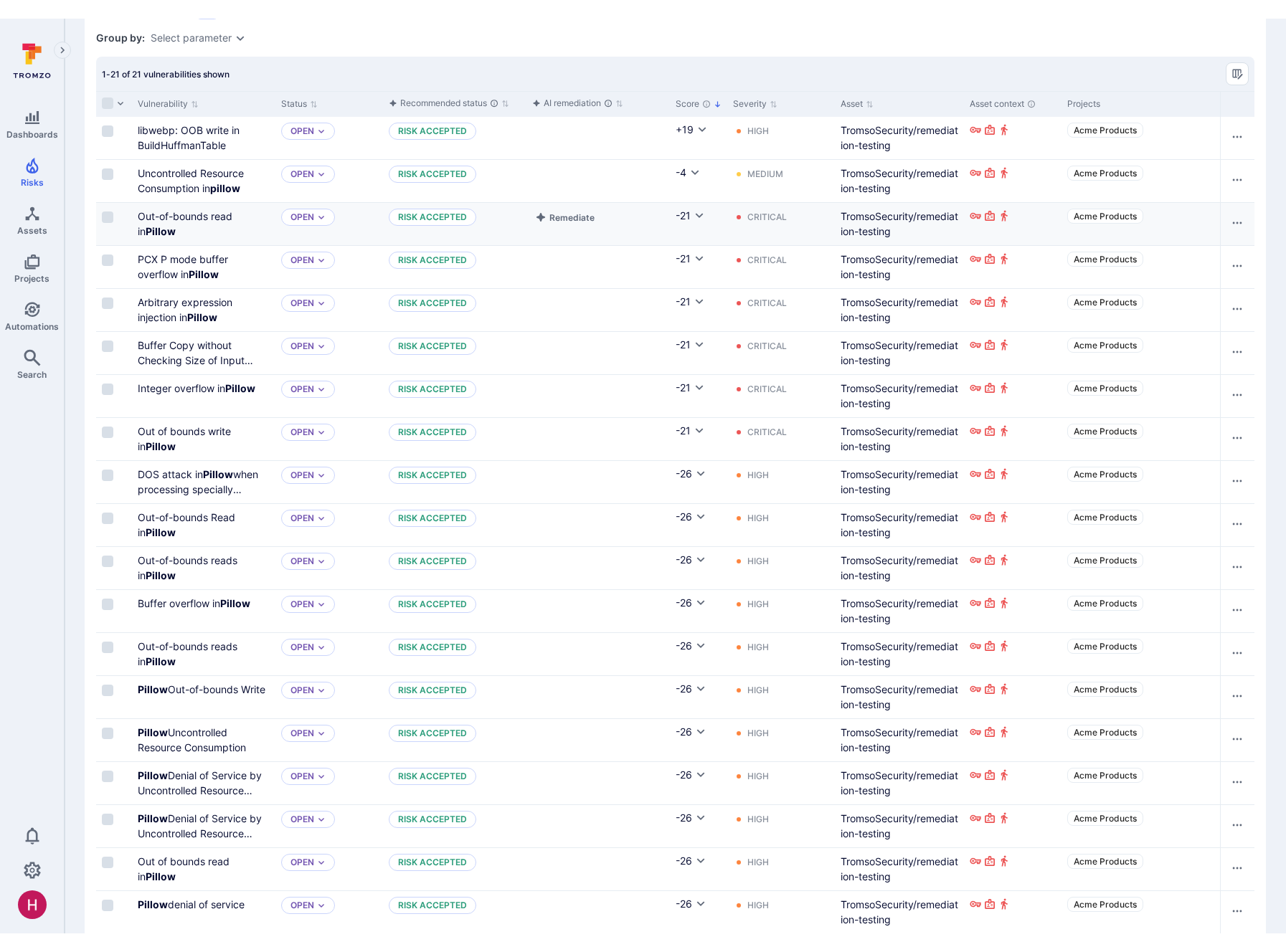 scroll, scrollTop: 0, scrollLeft: 0, axis: both 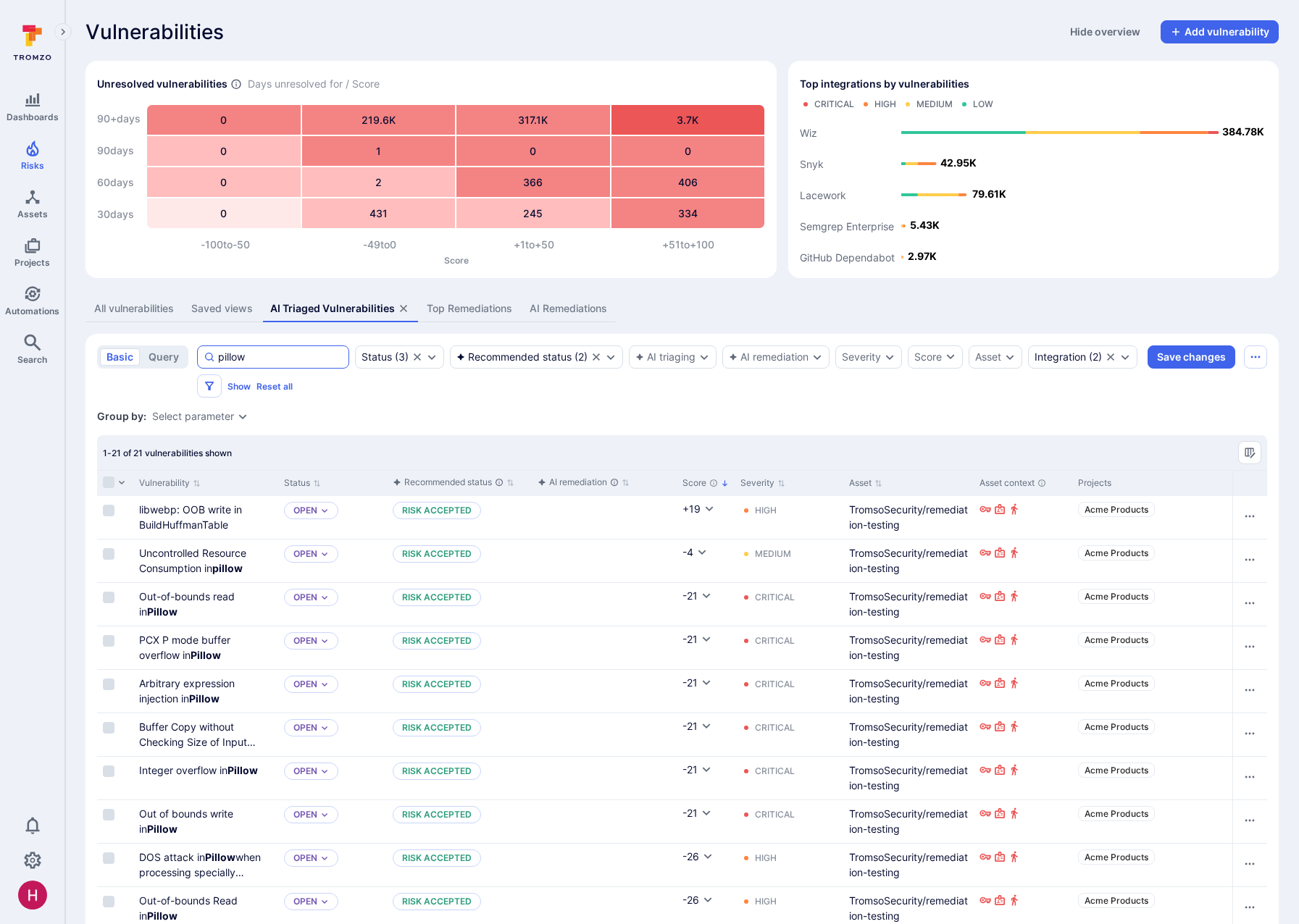 drag, startPoint x: 259, startPoint y: 355, endPoint x: 196, endPoint y: 351, distance: 63.12686 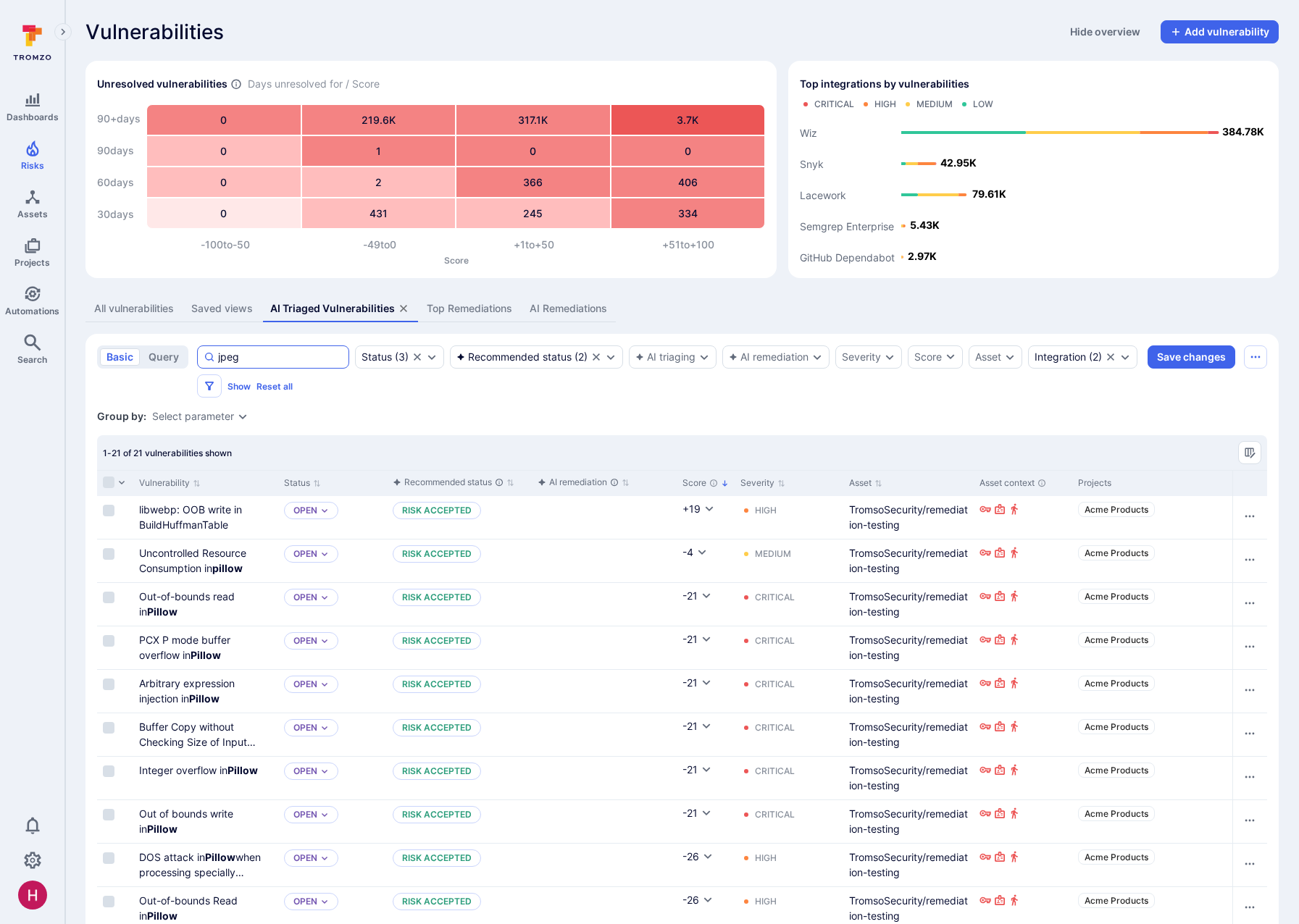 type on "jpeg" 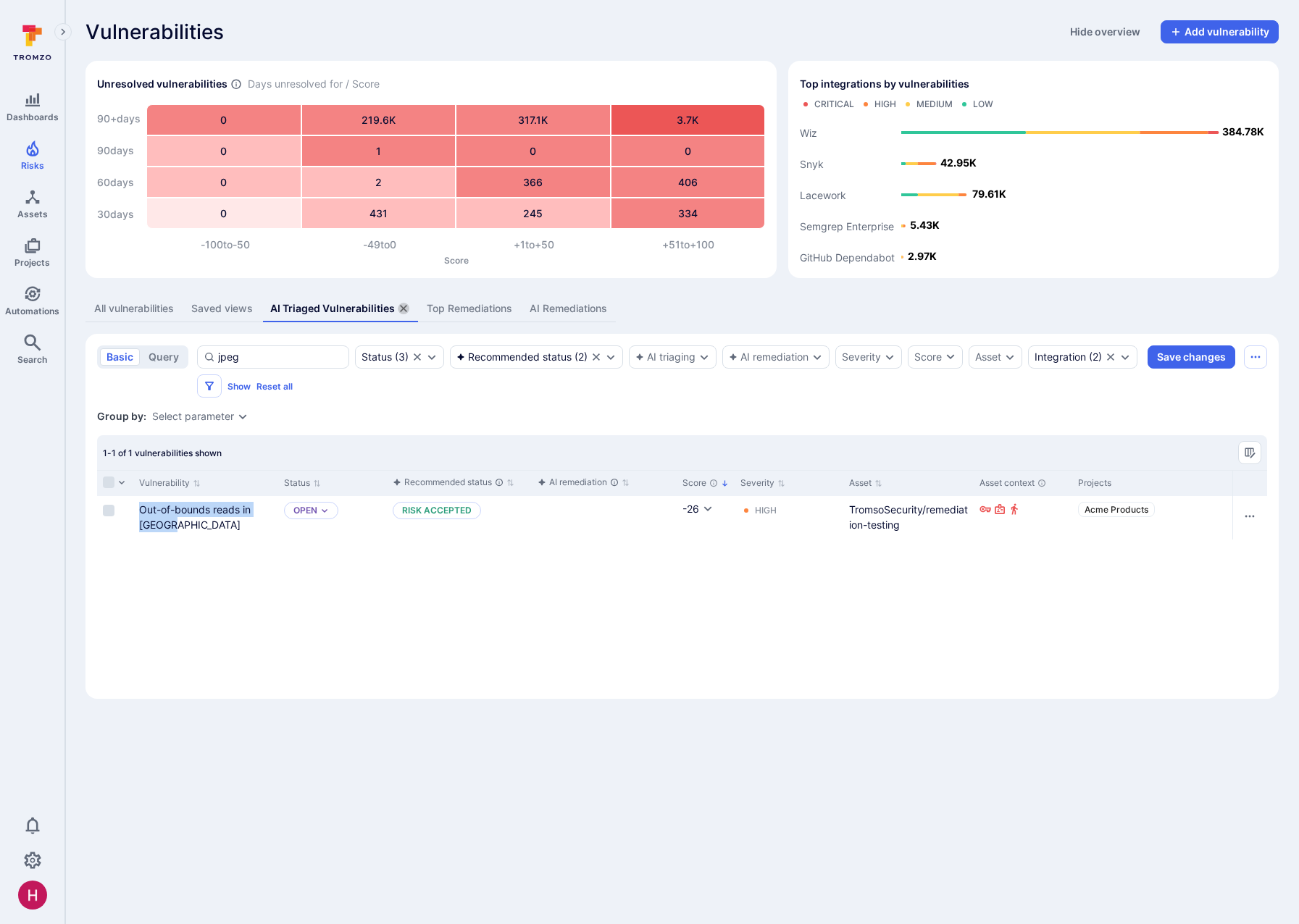 click 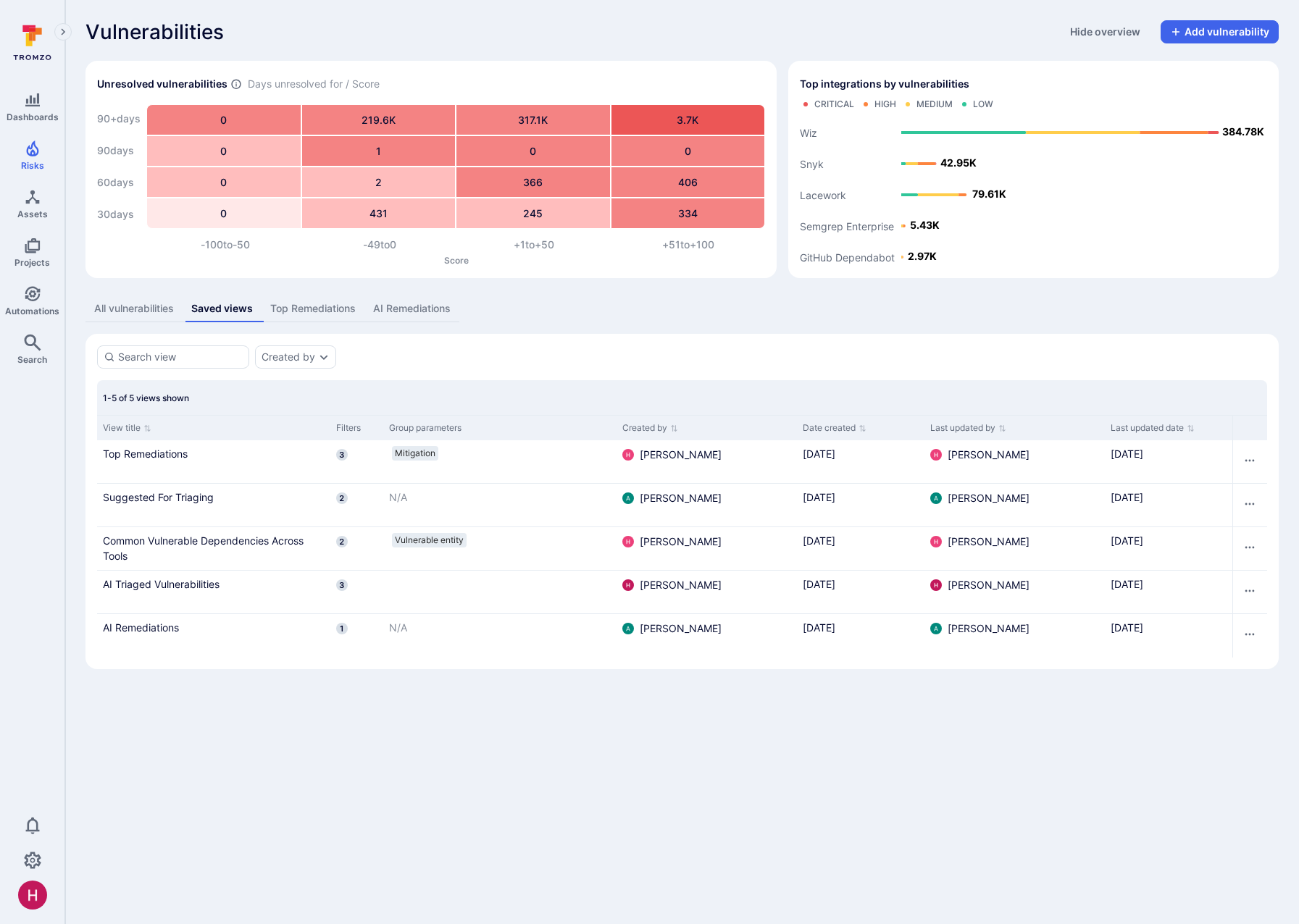 click on "AI Remediations" at bounding box center (412, 308) 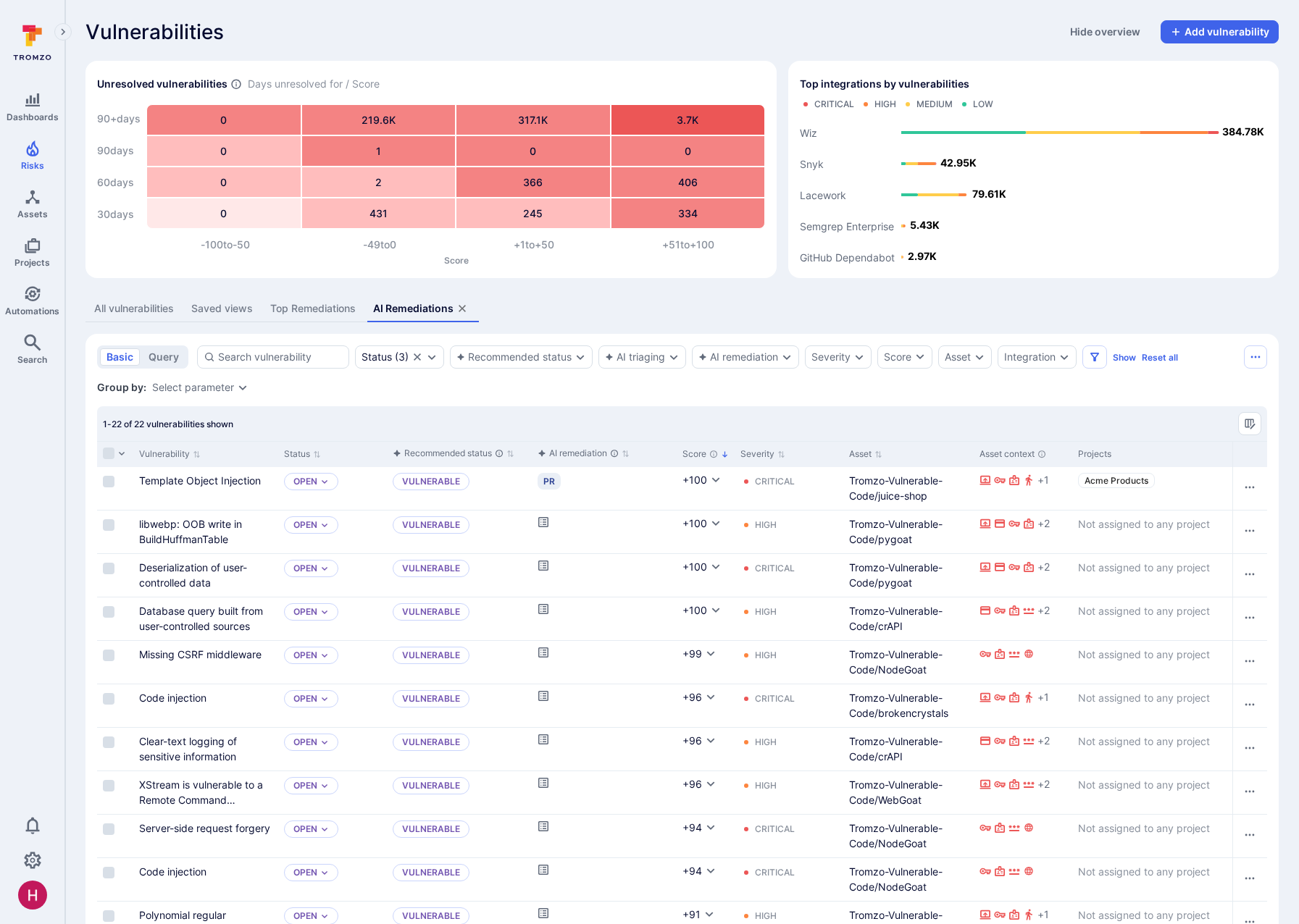 click on "All vulnerabilities" at bounding box center (134, 308) 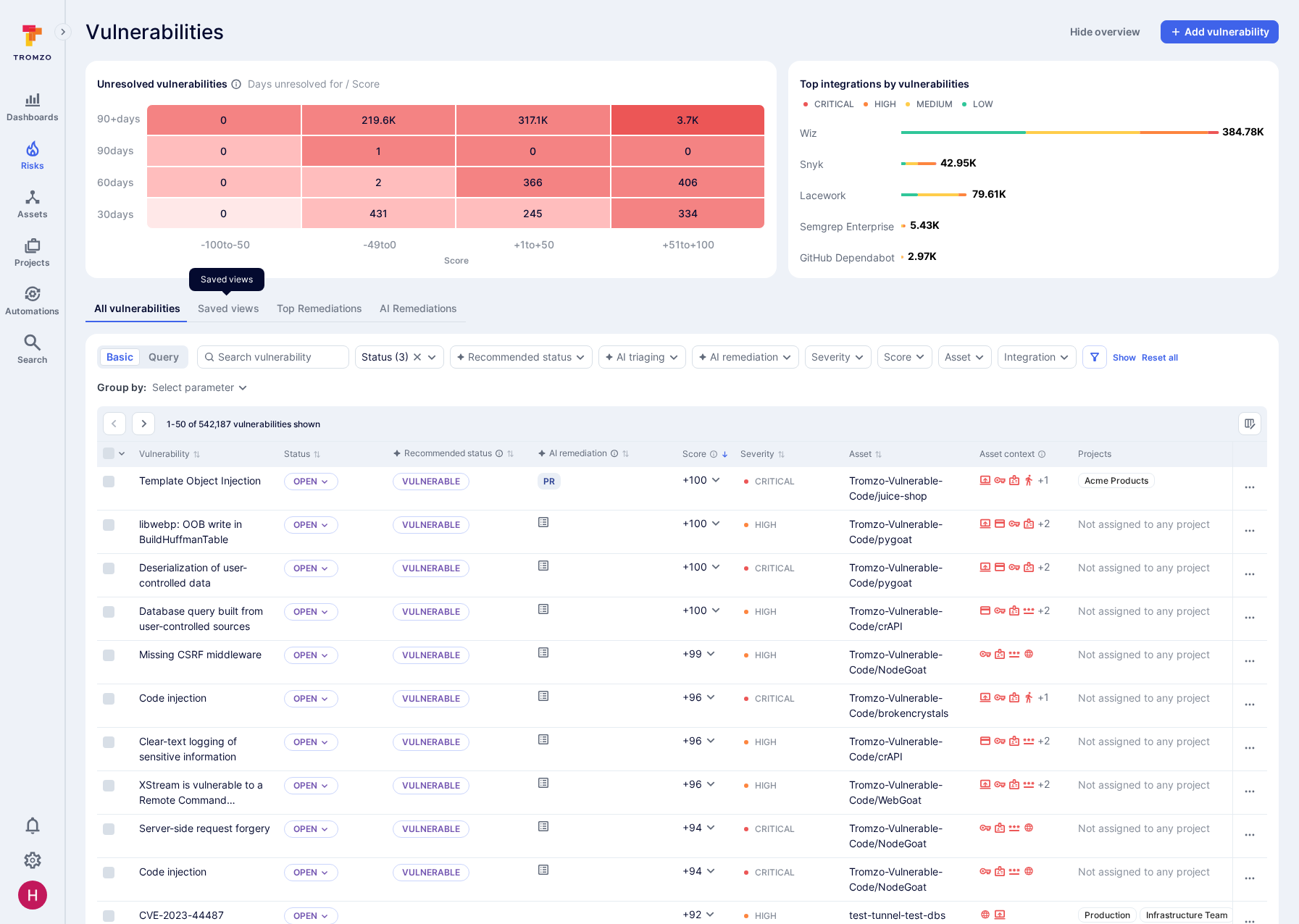 click on "Saved views" at bounding box center [228, 308] 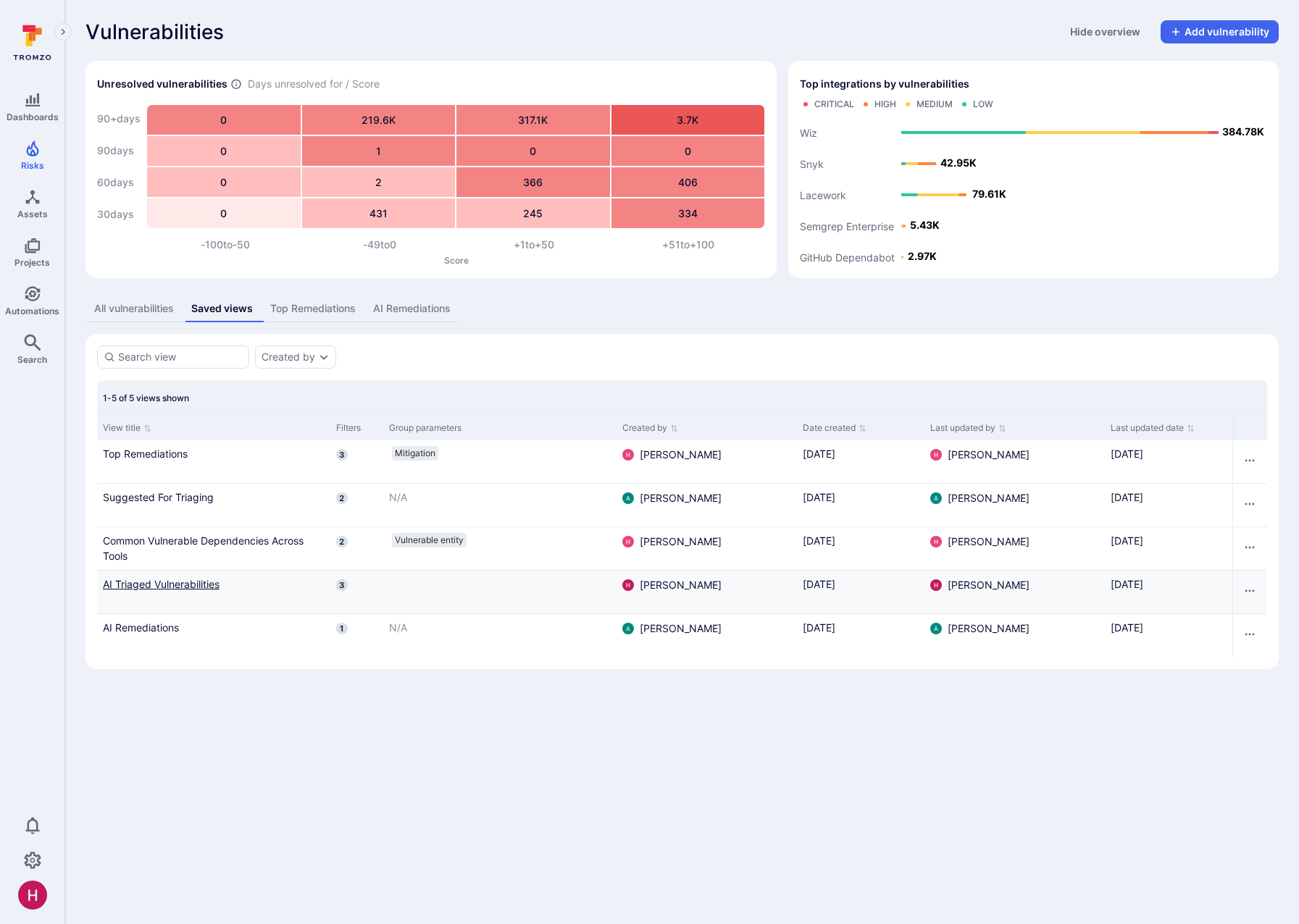 click on "AI Triaged Vulnerabilities" at bounding box center [214, 584] 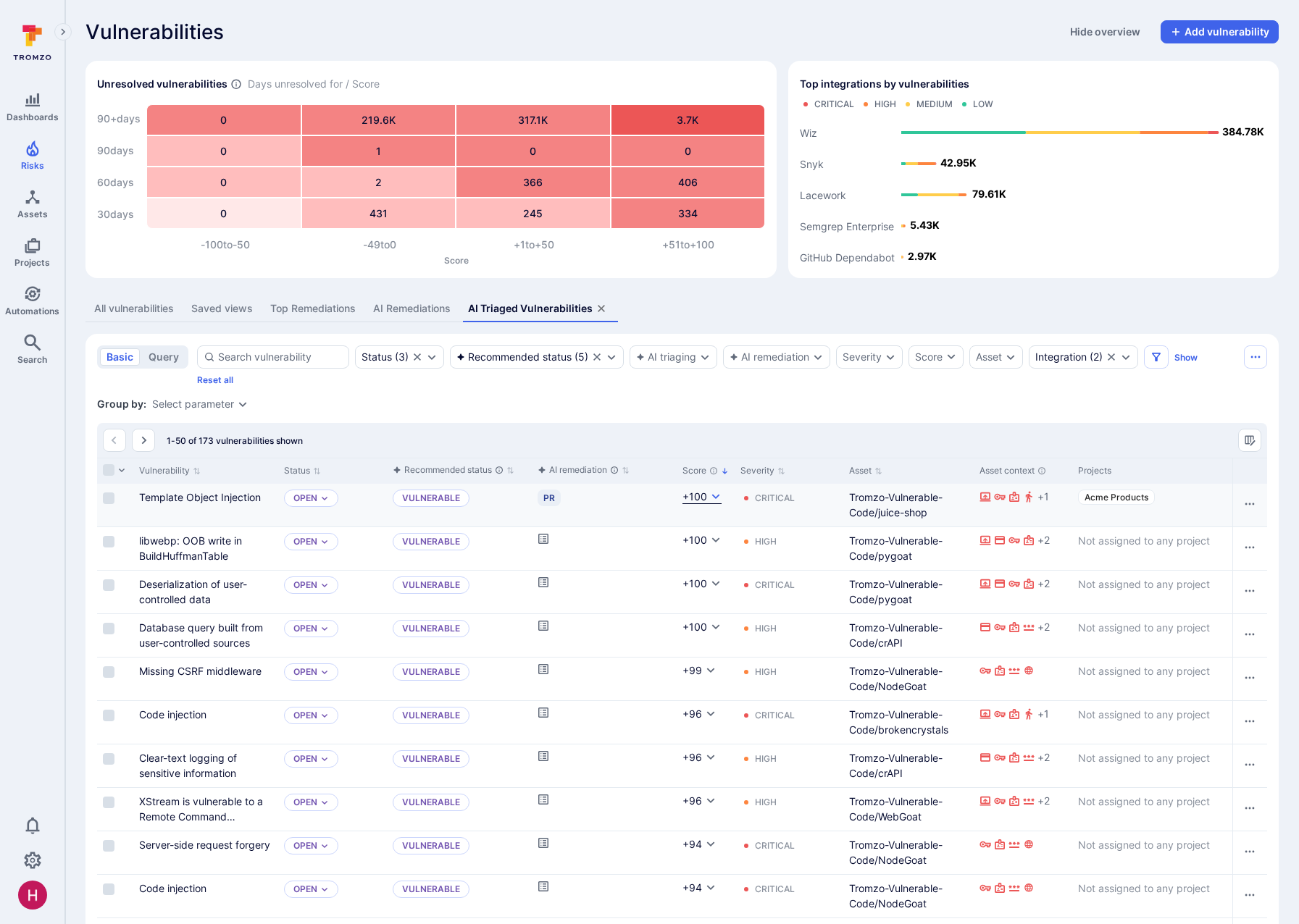 click 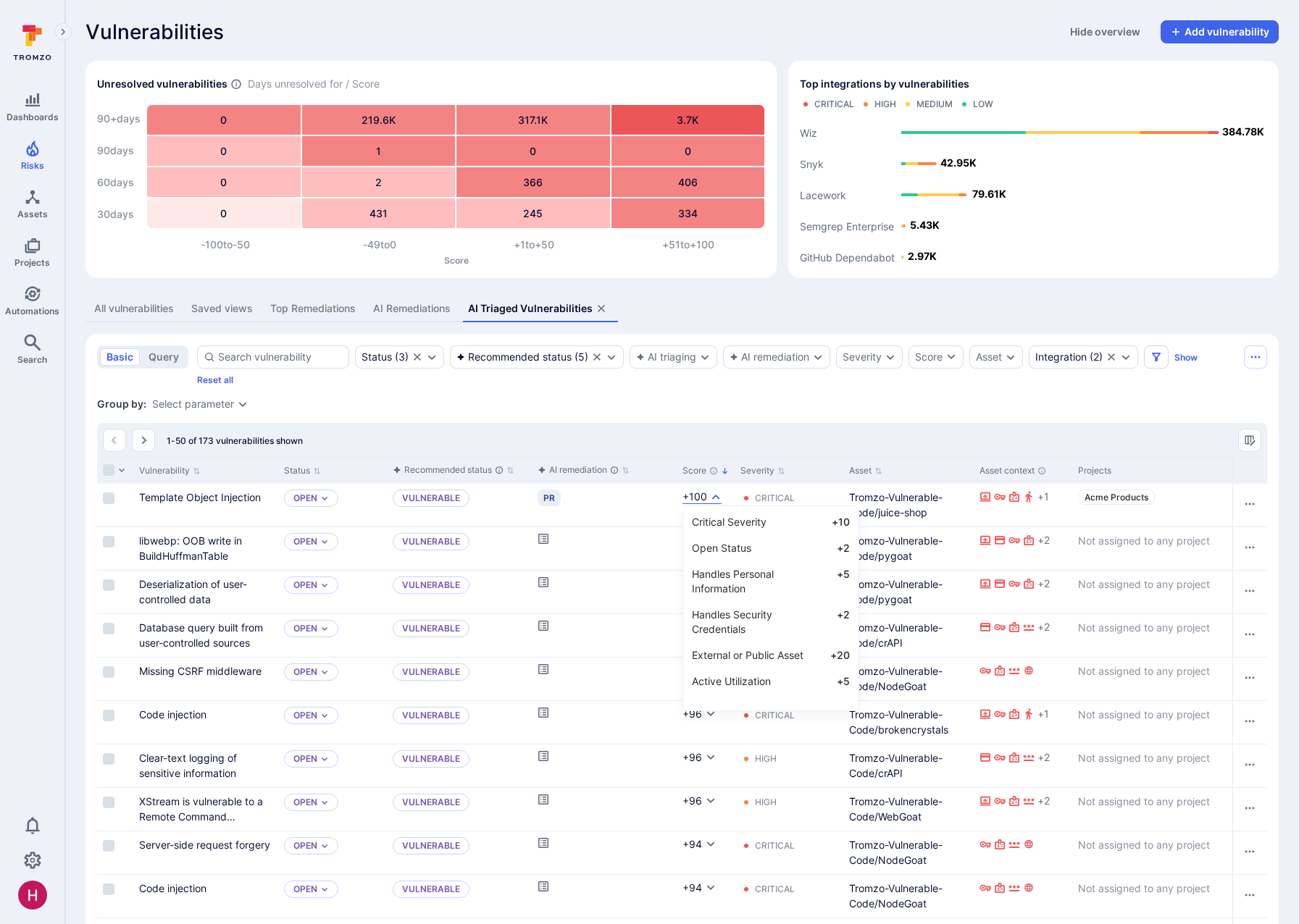 click at bounding box center (649, 462) 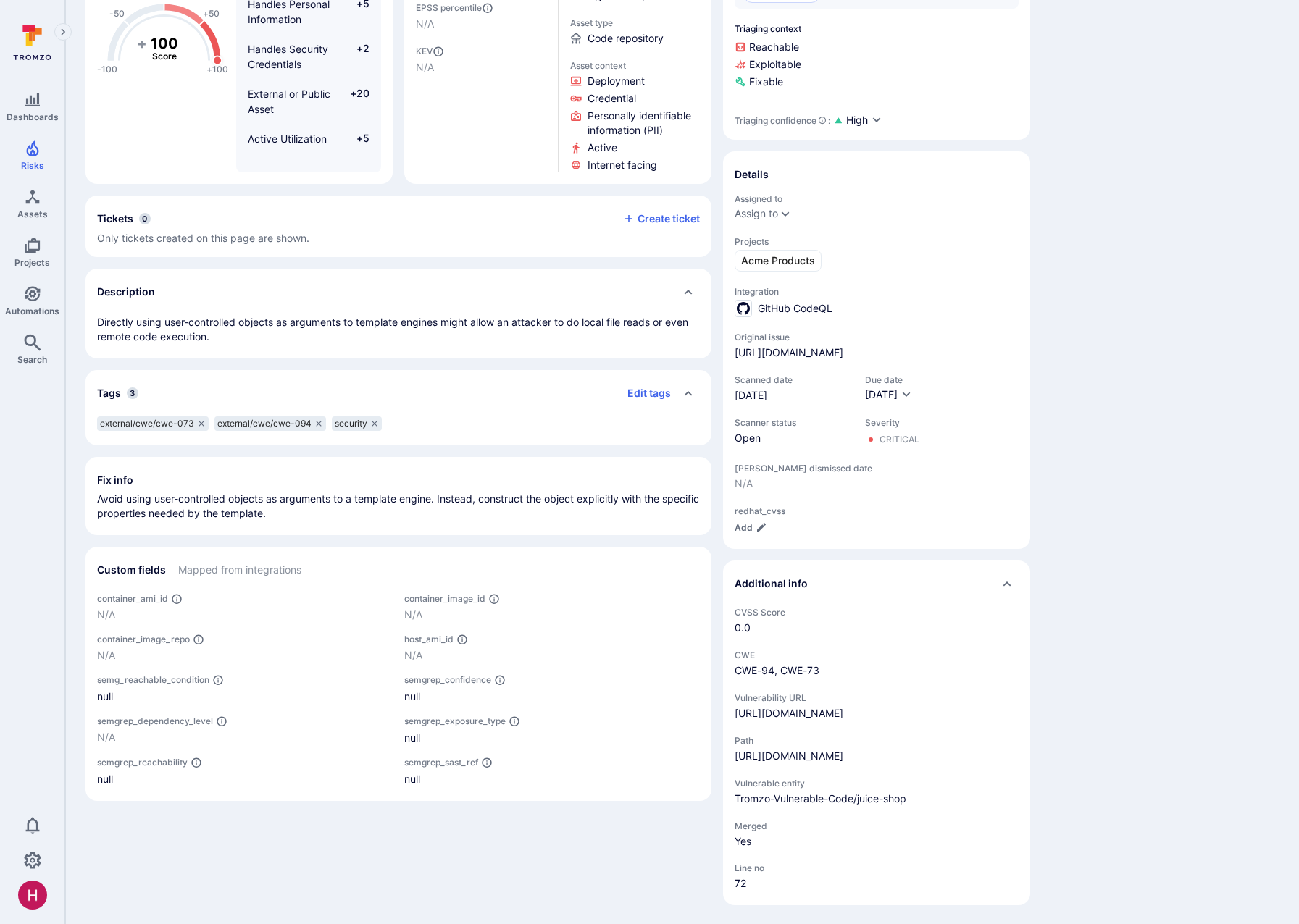 scroll, scrollTop: 233, scrollLeft: 0, axis: vertical 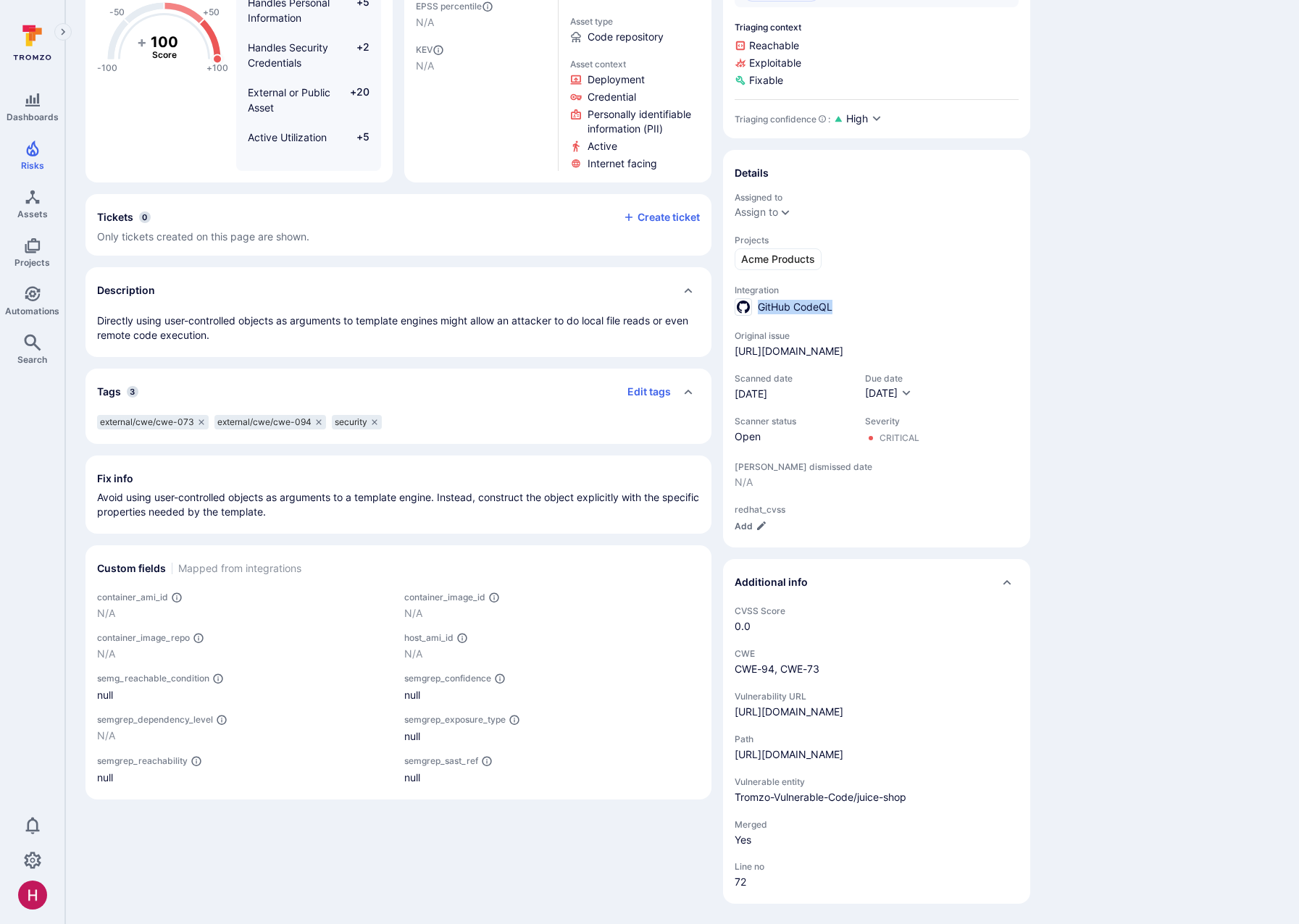 drag, startPoint x: 844, startPoint y: 293, endPoint x: 761, endPoint y: 287, distance: 83.21658 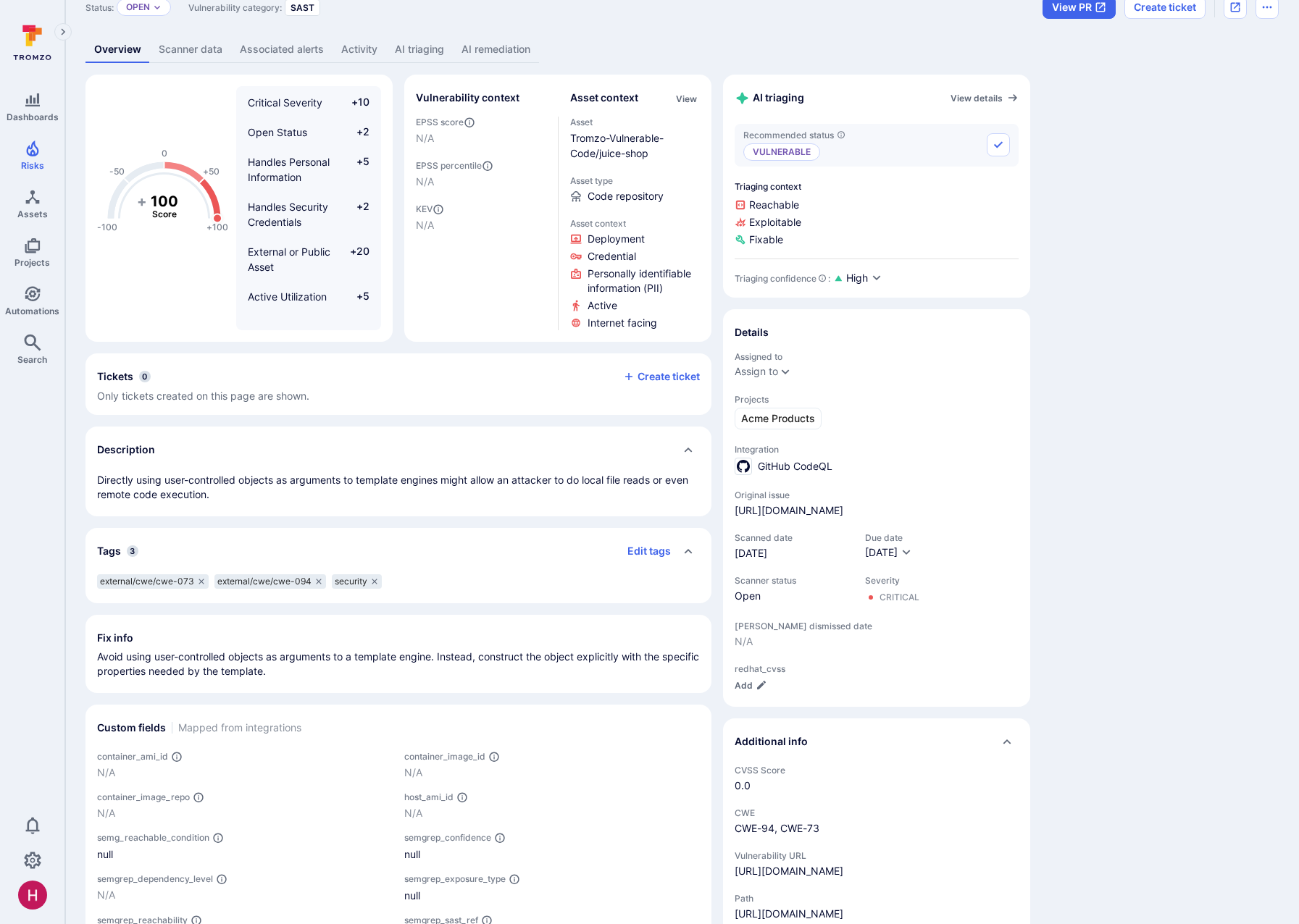 scroll, scrollTop: 7, scrollLeft: 0, axis: vertical 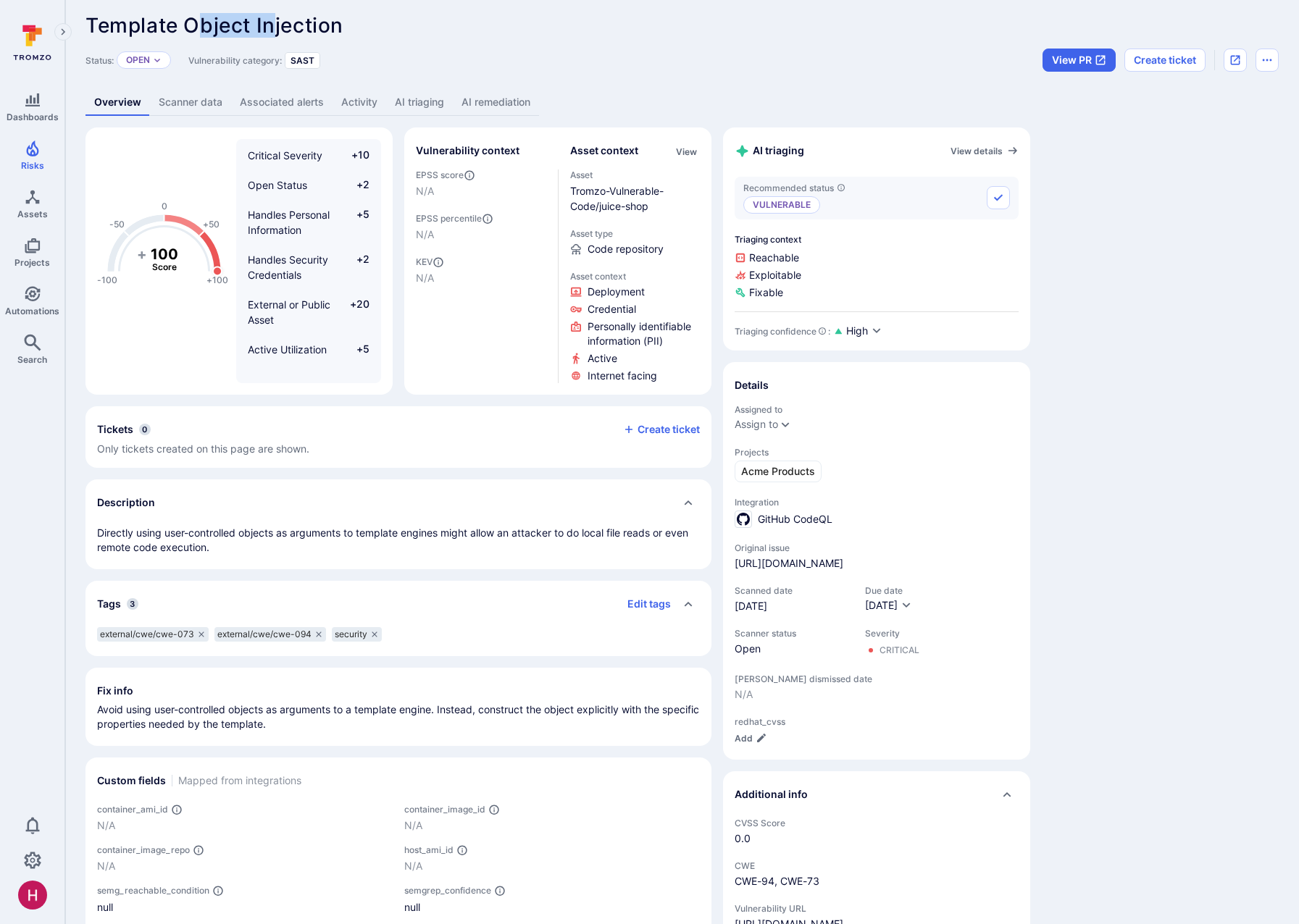 drag, startPoint x: 193, startPoint y: 33, endPoint x: 302, endPoint y: 35, distance: 109.0183 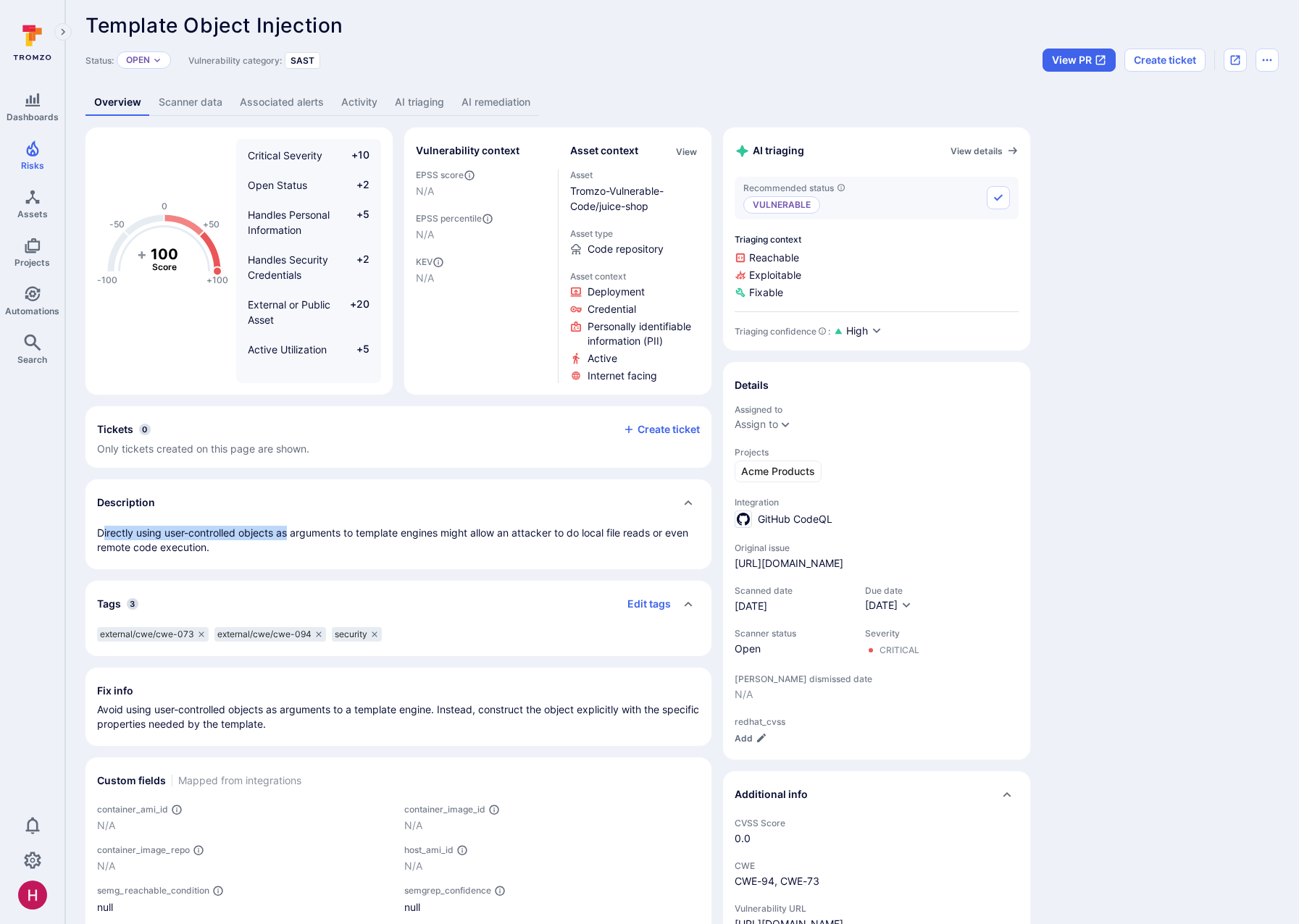 drag, startPoint x: 102, startPoint y: 532, endPoint x: 291, endPoint y: 534, distance: 189.01058 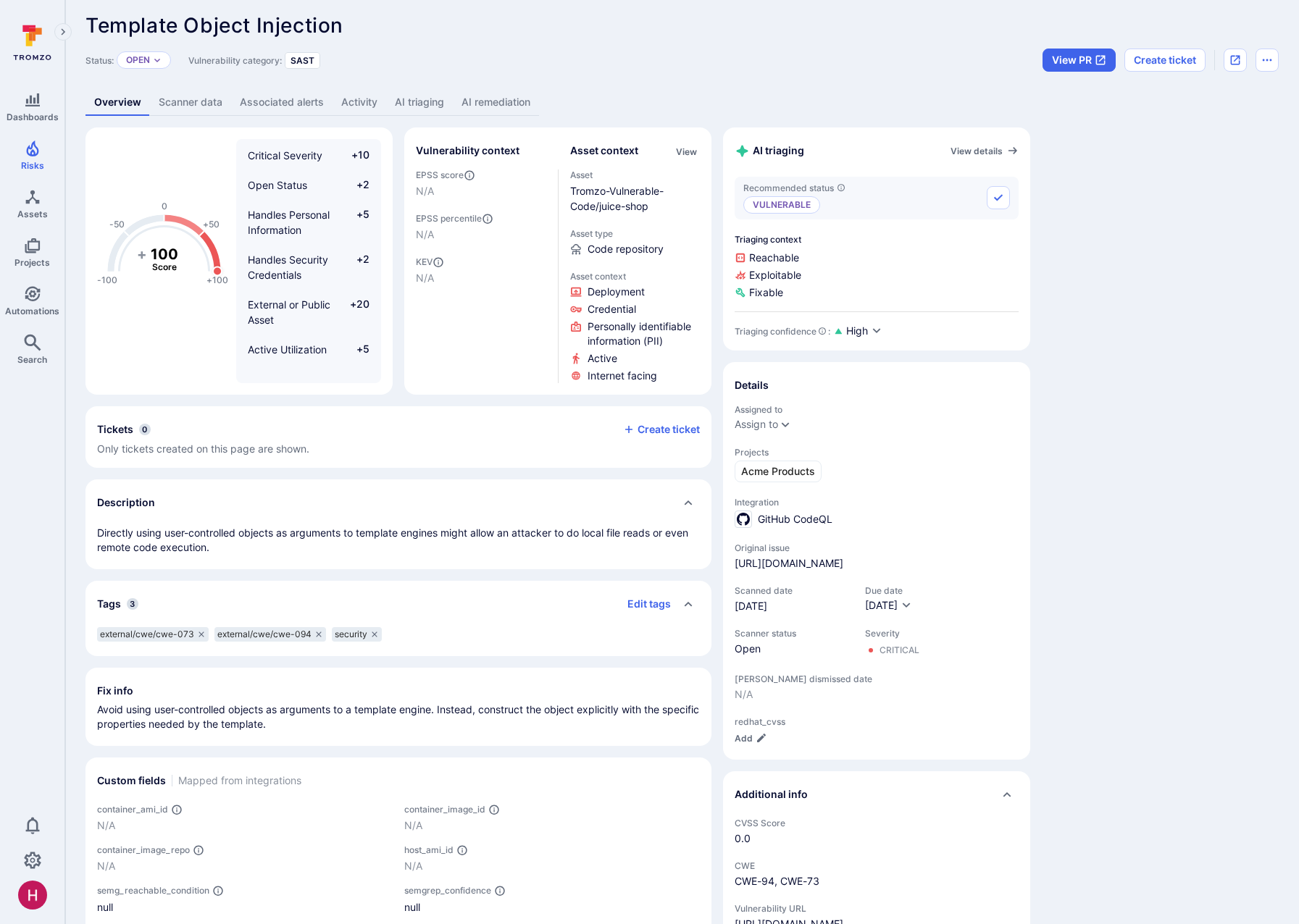 drag, startPoint x: 291, startPoint y: 537, endPoint x: 10, endPoint y: 449, distance: 294.45713 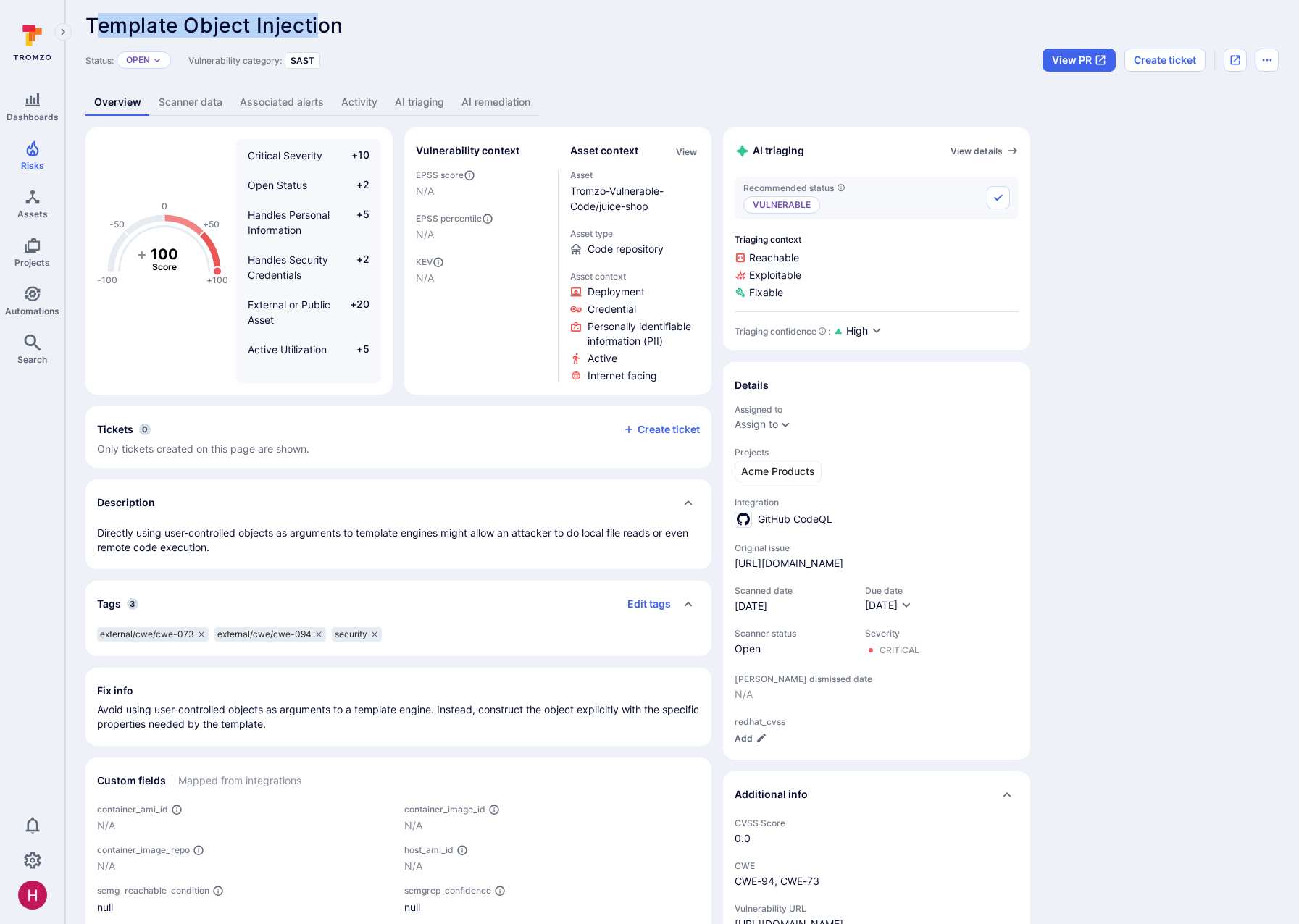 drag, startPoint x: 98, startPoint y: 27, endPoint x: 325, endPoint y: 27, distance: 227 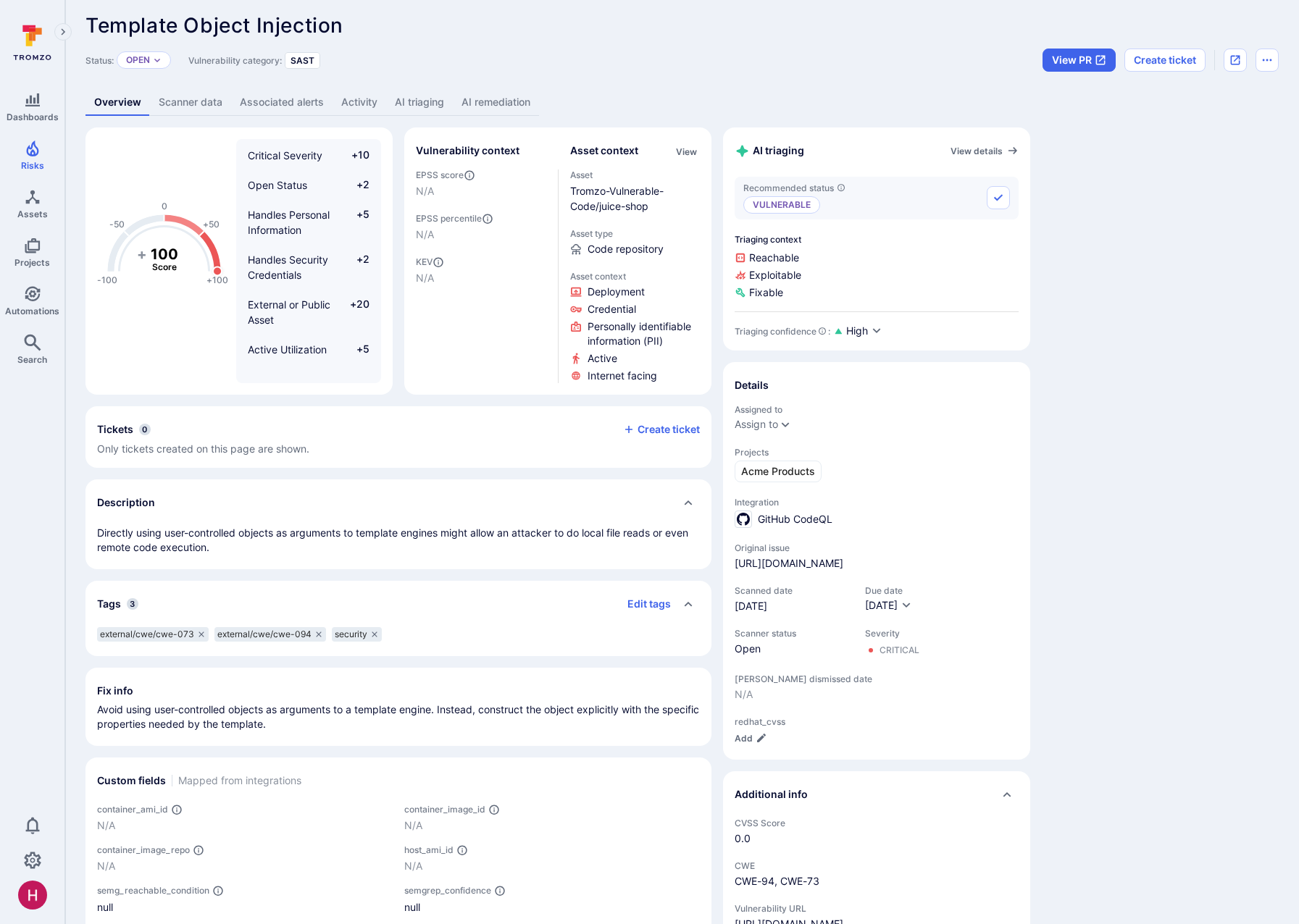 click on "Template Object Injection" at bounding box center [214, 25] 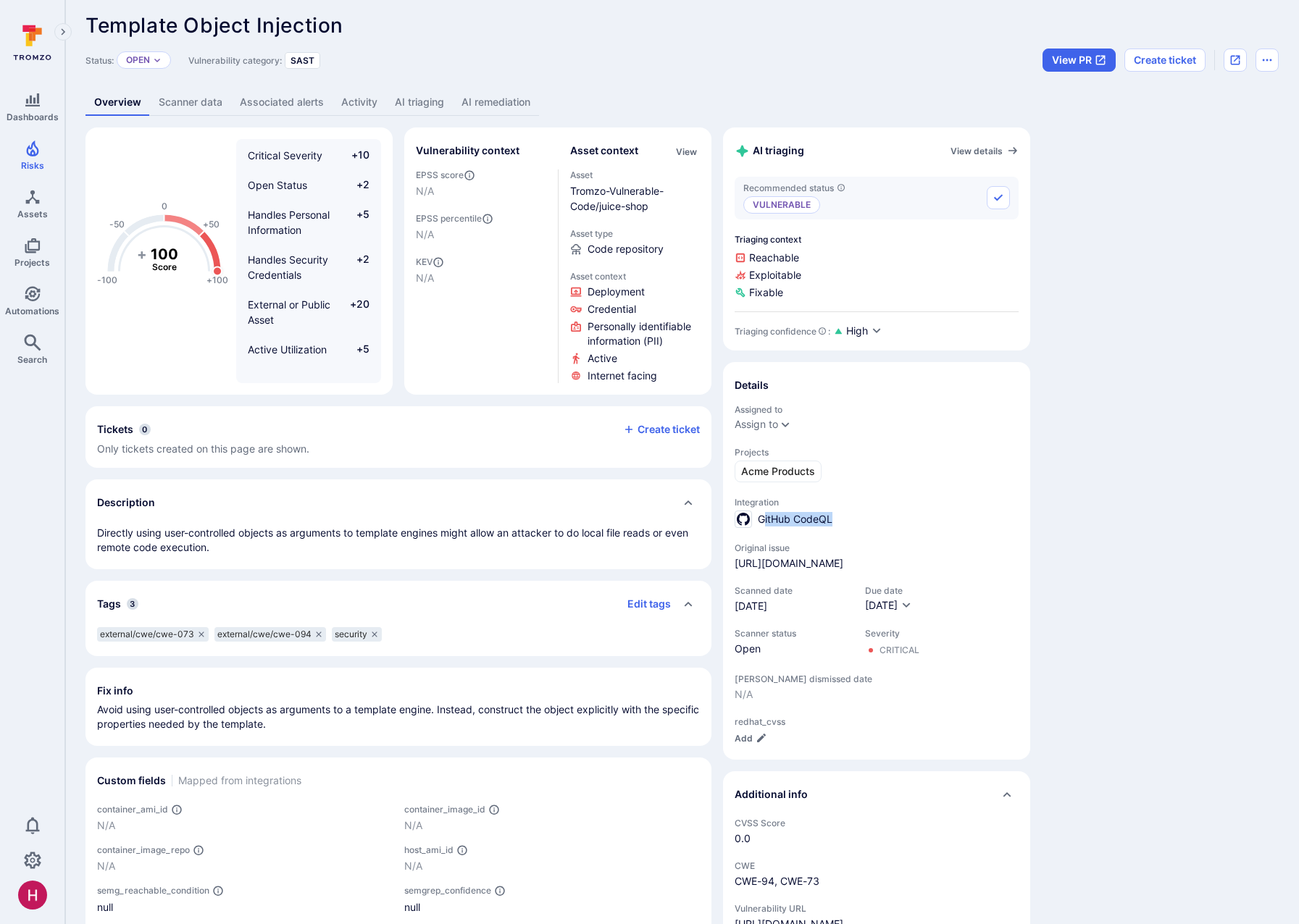 drag, startPoint x: 832, startPoint y: 517, endPoint x: 764, endPoint y: 521, distance: 68.117545 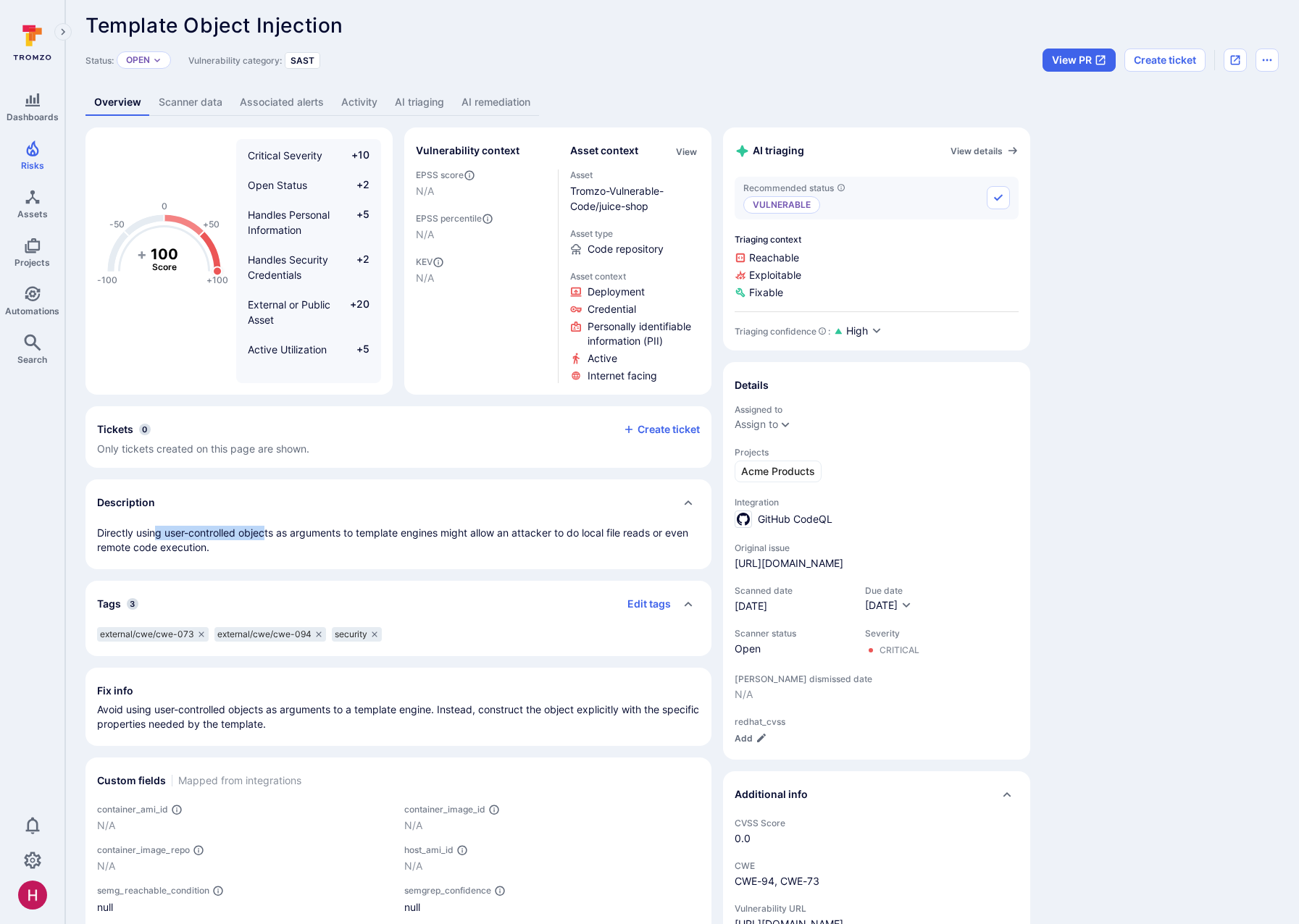 drag, startPoint x: 162, startPoint y: 533, endPoint x: 266, endPoint y: 532, distance: 104.00481 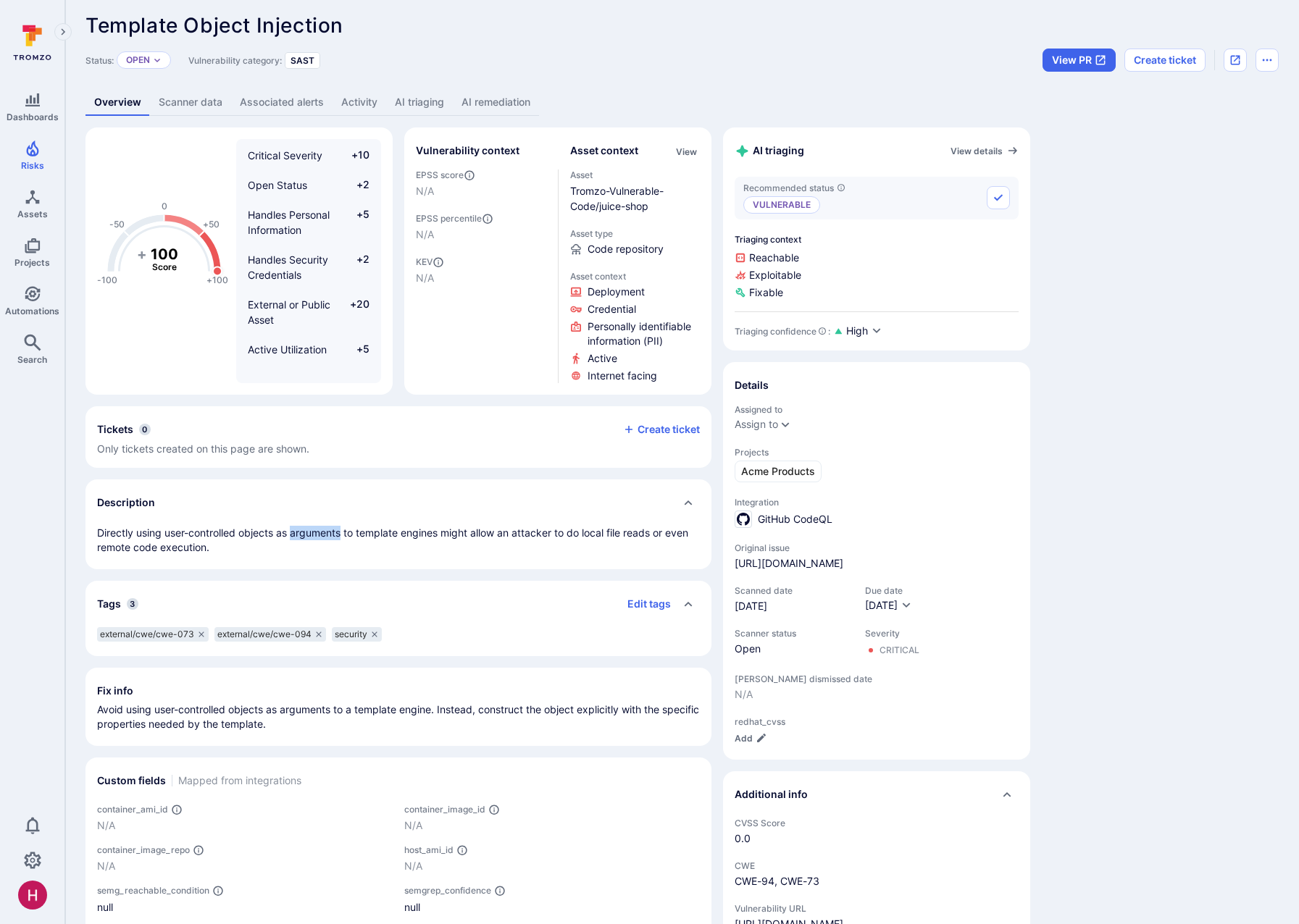 drag, startPoint x: 295, startPoint y: 532, endPoint x: 342, endPoint y: 532, distance: 47 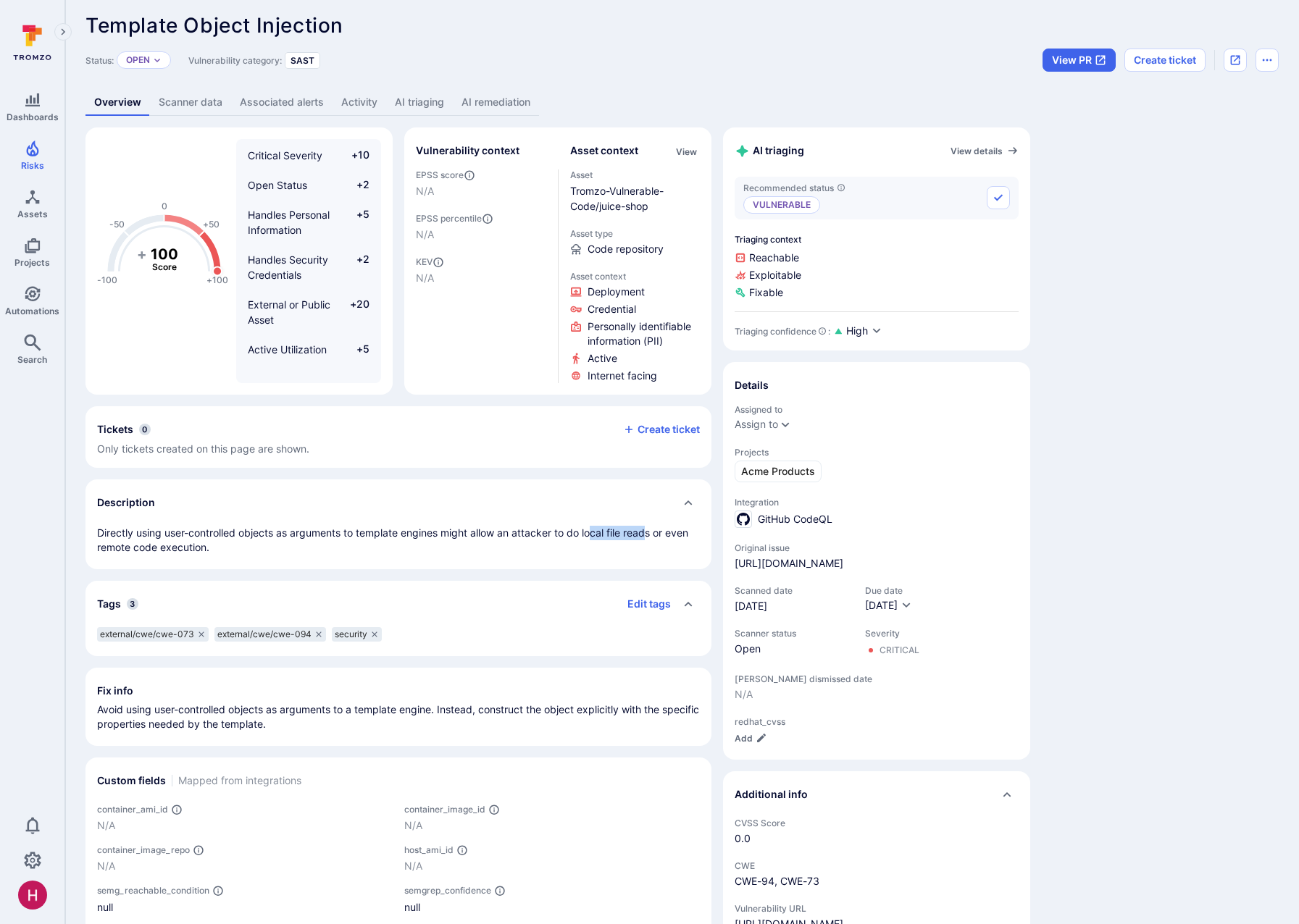 drag, startPoint x: 597, startPoint y: 533, endPoint x: 652, endPoint y: 535, distance: 55.03635 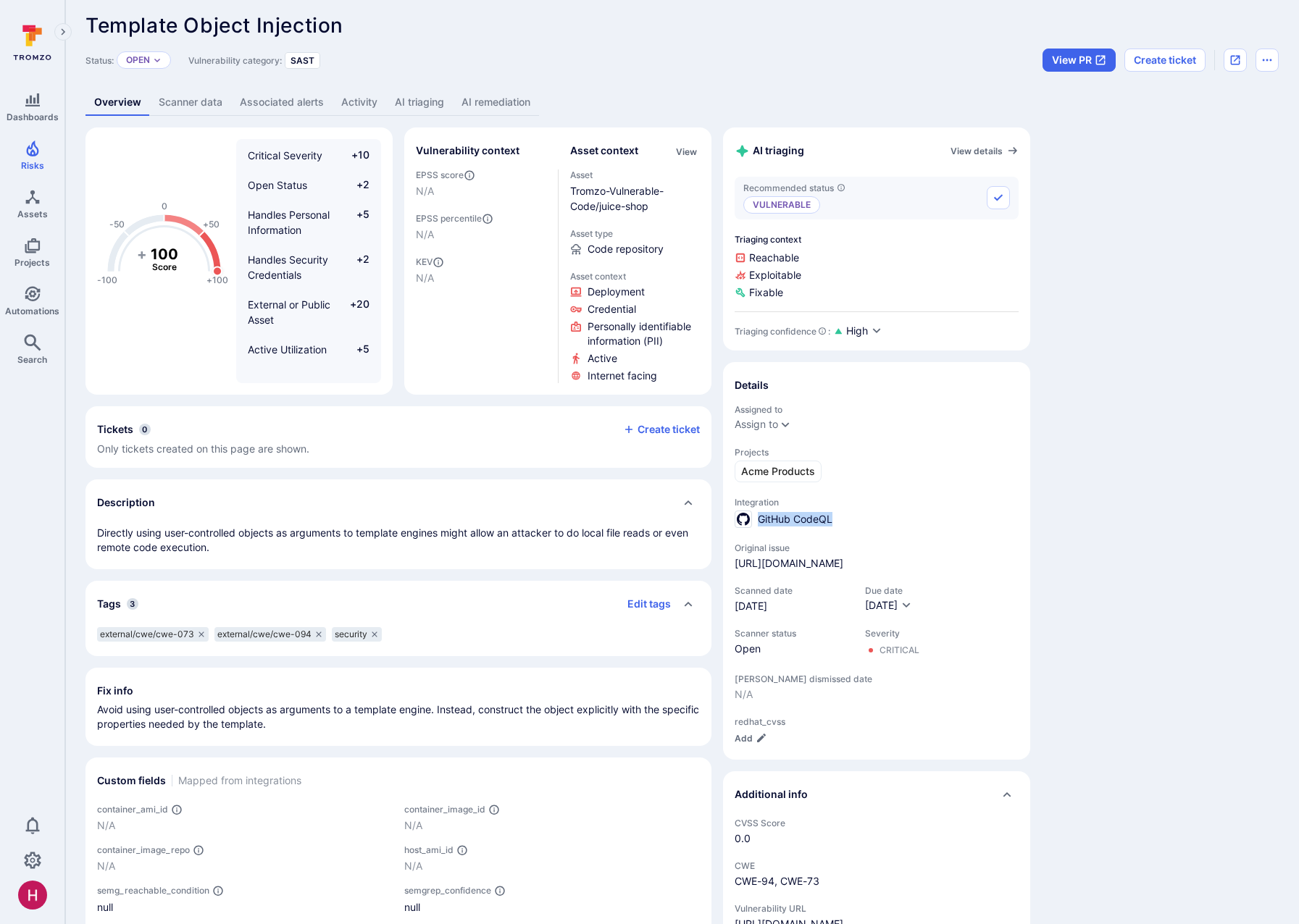 drag, startPoint x: 837, startPoint y: 516, endPoint x: 763, endPoint y: 521, distance: 74.168727 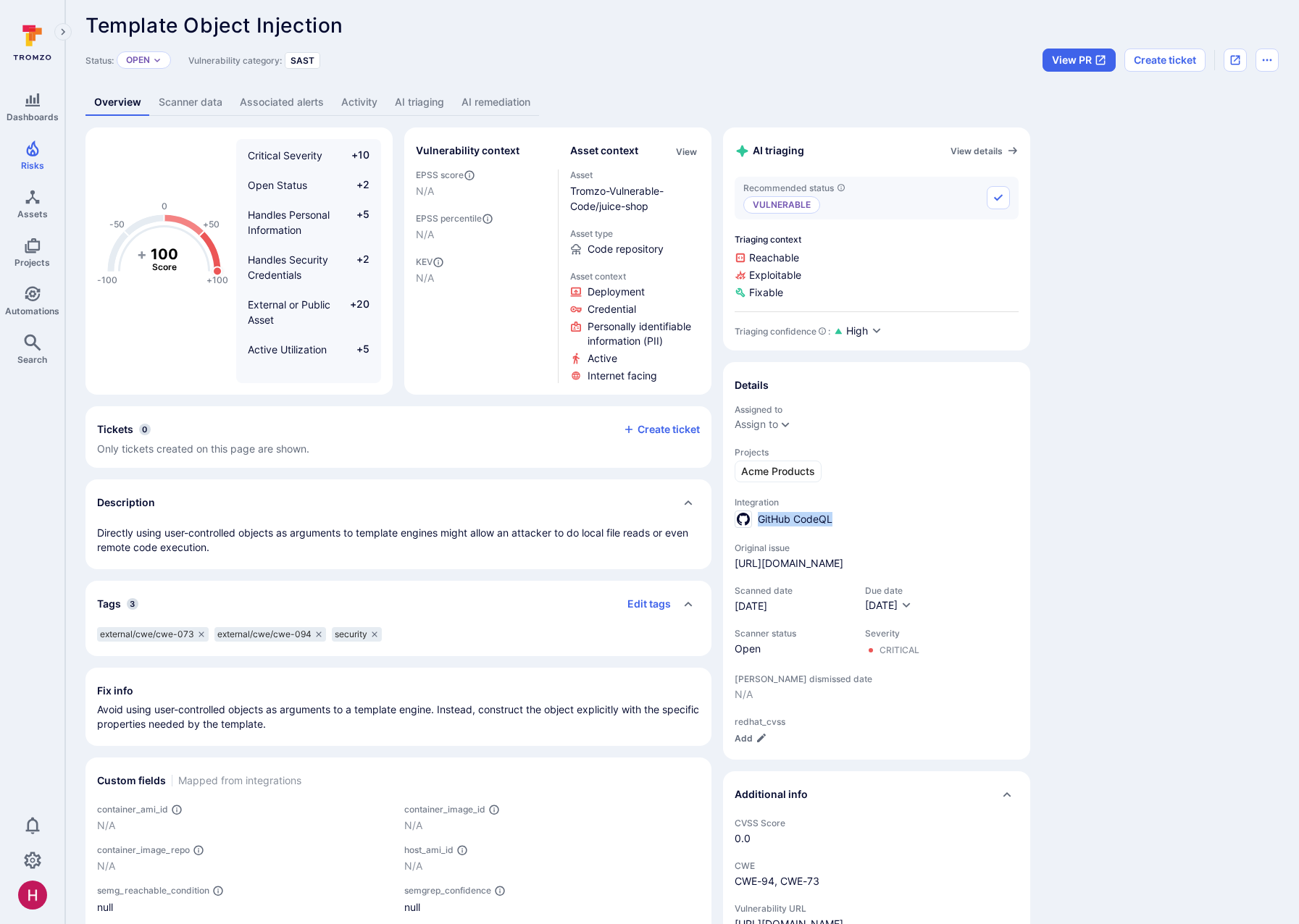 click on "GitHub CodeQL" at bounding box center (877, 519) 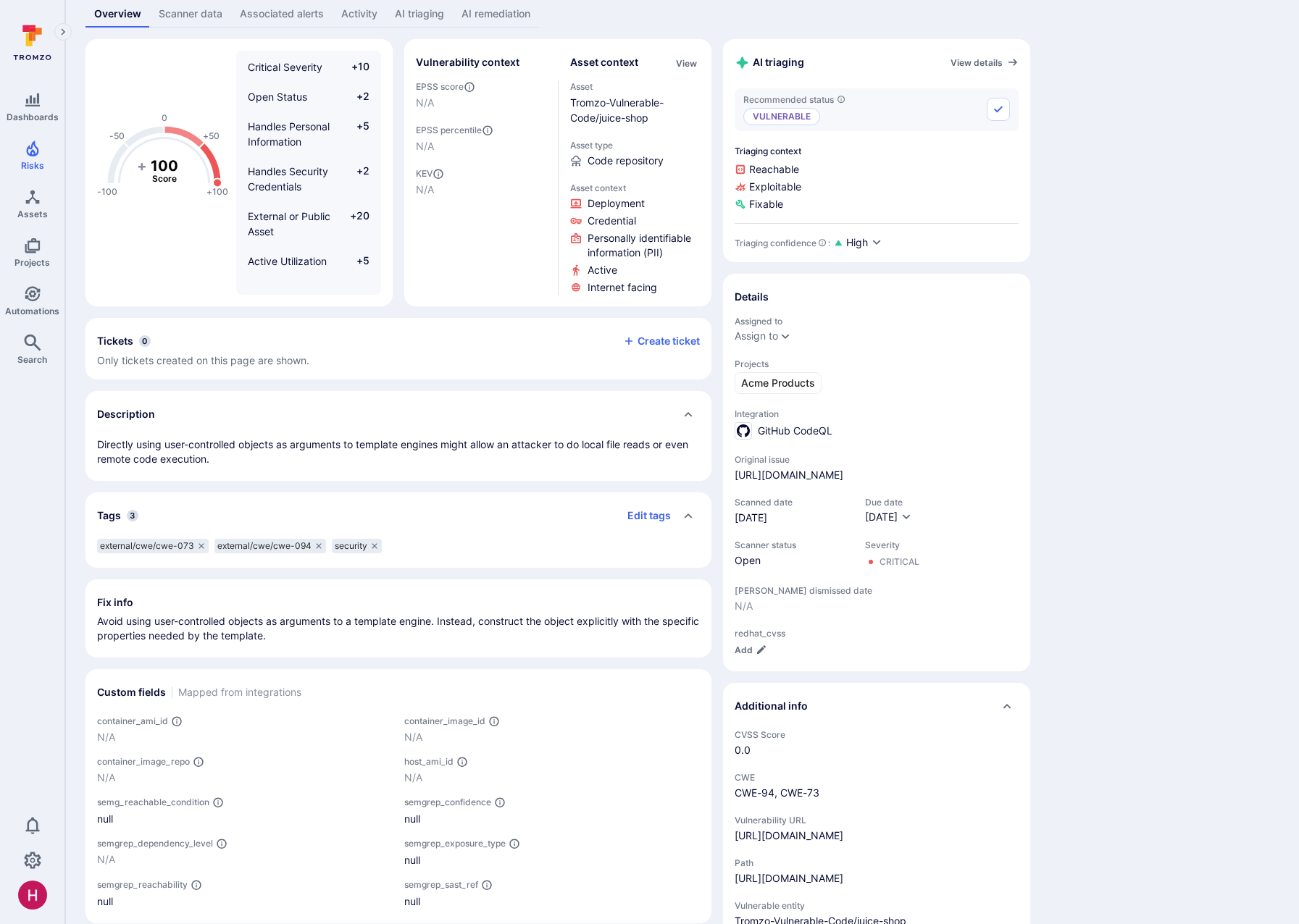 scroll, scrollTop: 98, scrollLeft: 0, axis: vertical 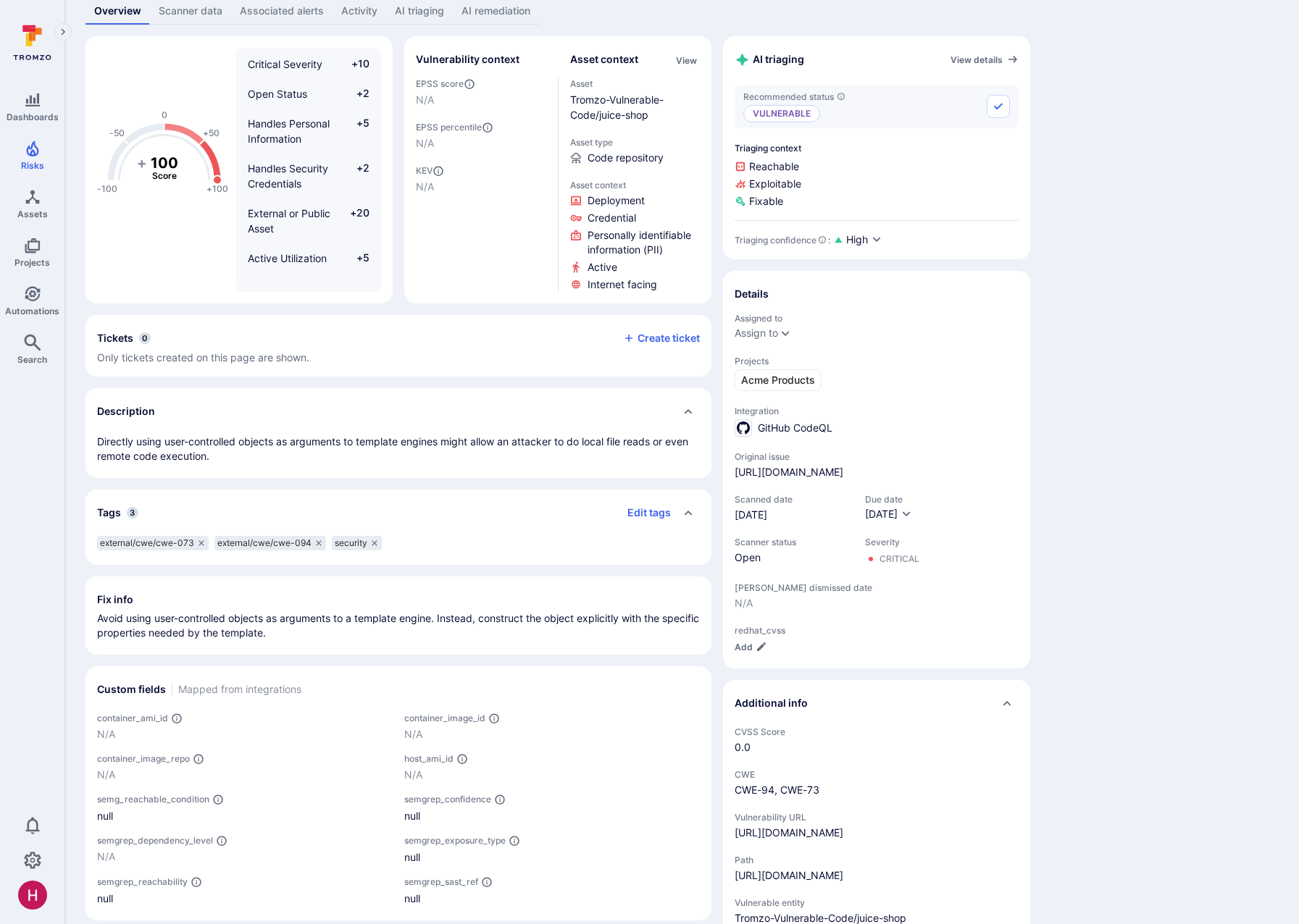 drag, startPoint x: 750, startPoint y: 529, endPoint x: 824, endPoint y: 525, distance: 74.10803 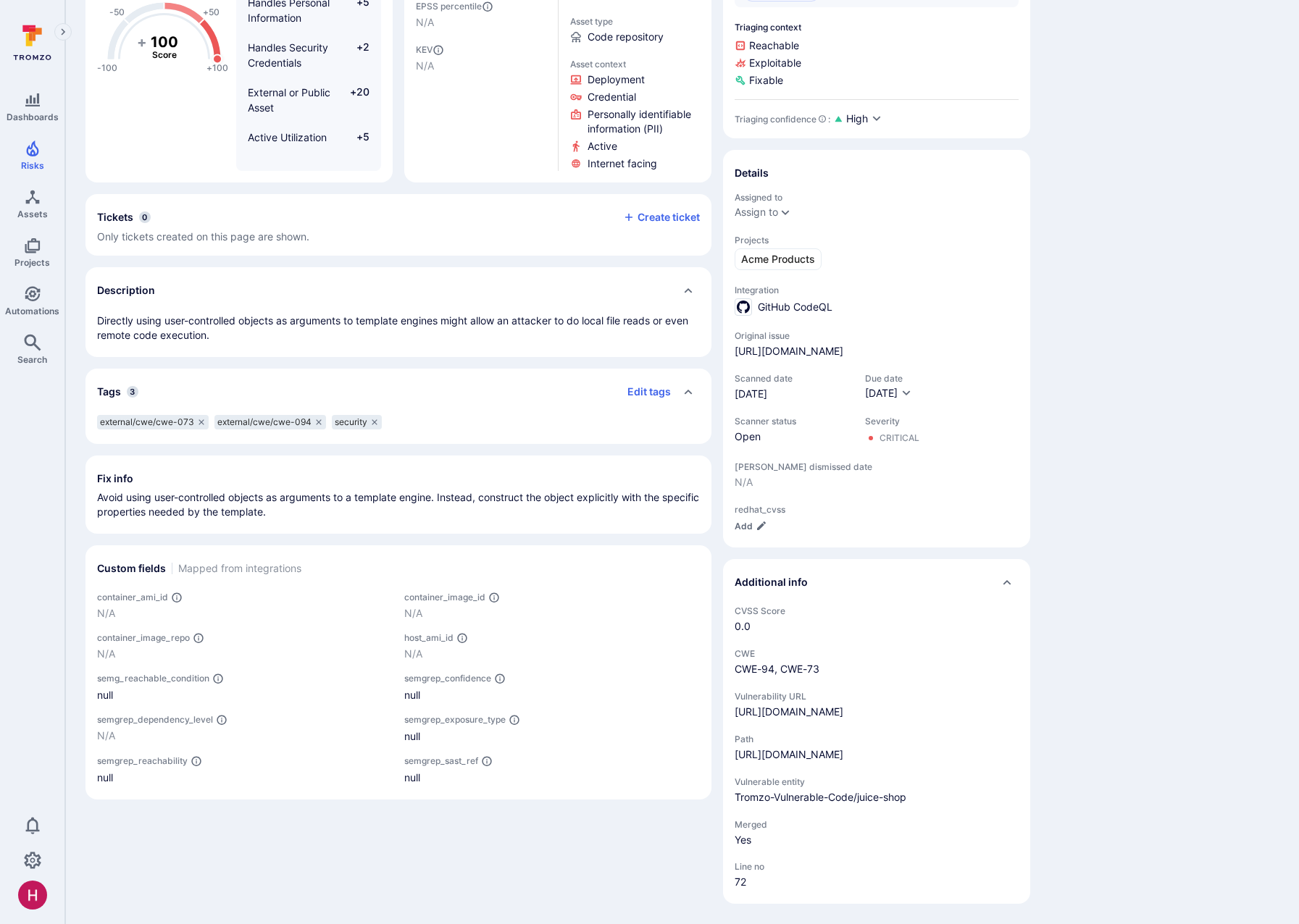 scroll, scrollTop: 248, scrollLeft: 0, axis: vertical 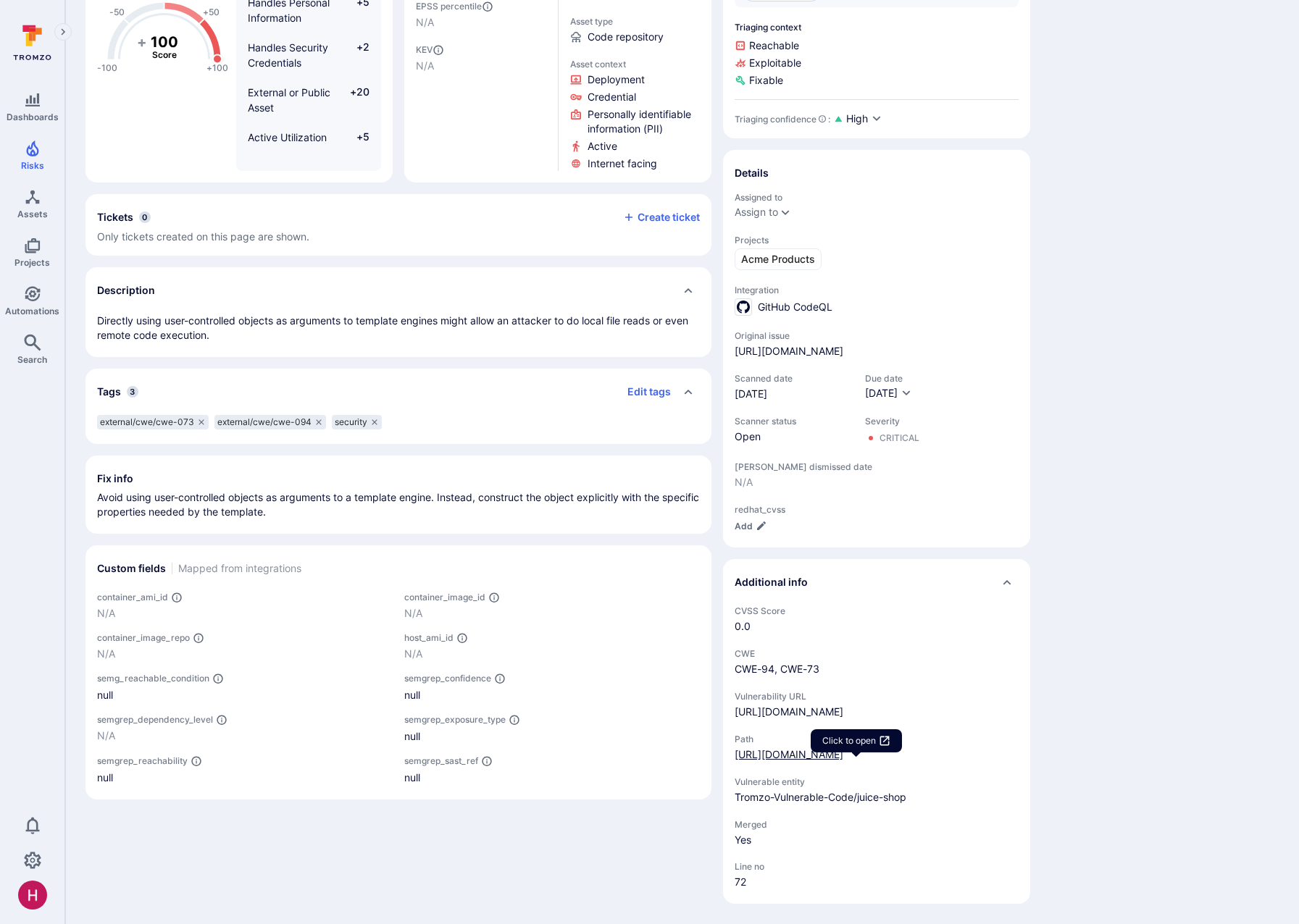 drag, startPoint x: 940, startPoint y: 756, endPoint x: 738, endPoint y: 737, distance: 202.8916 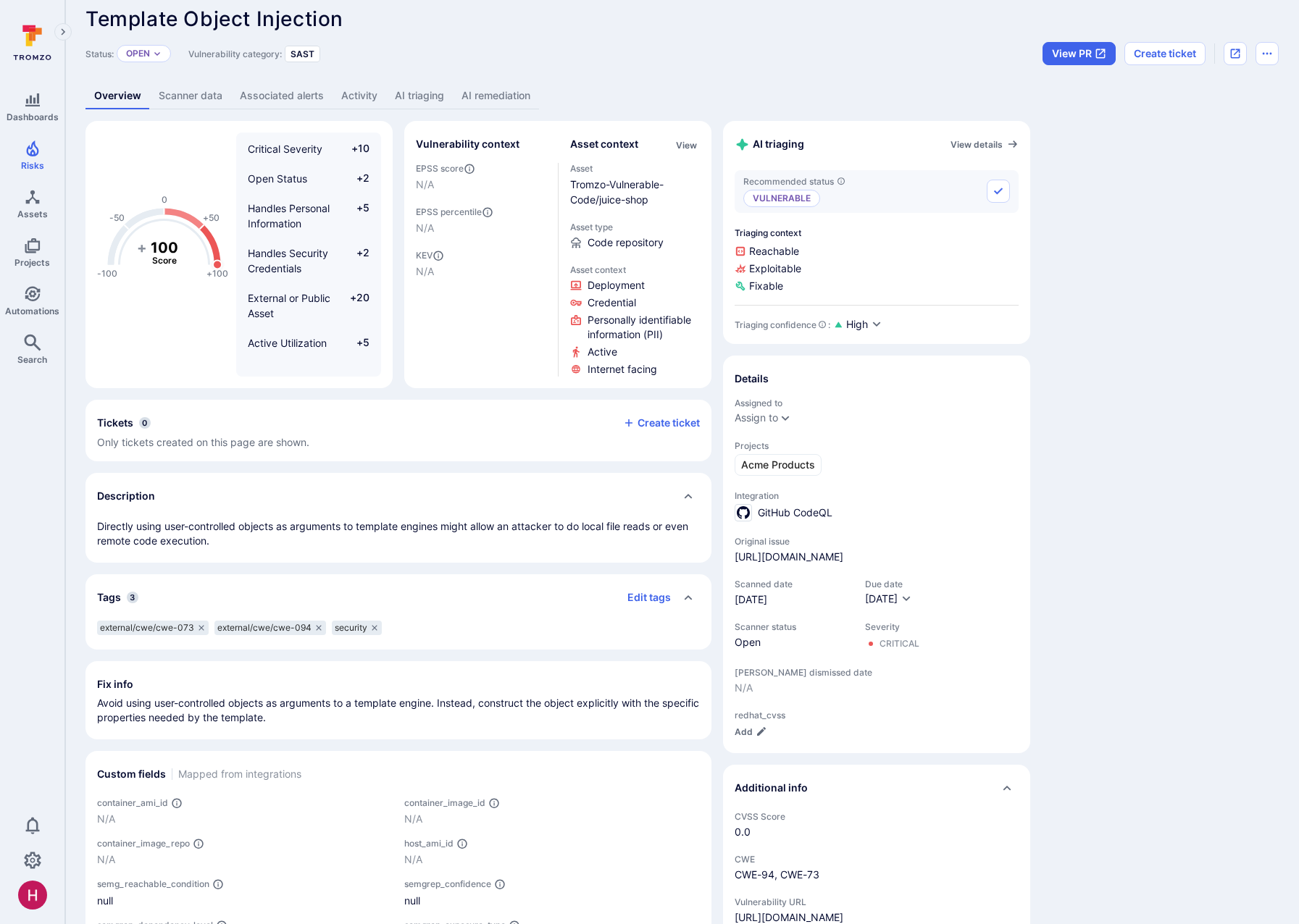 scroll, scrollTop: 12, scrollLeft: 0, axis: vertical 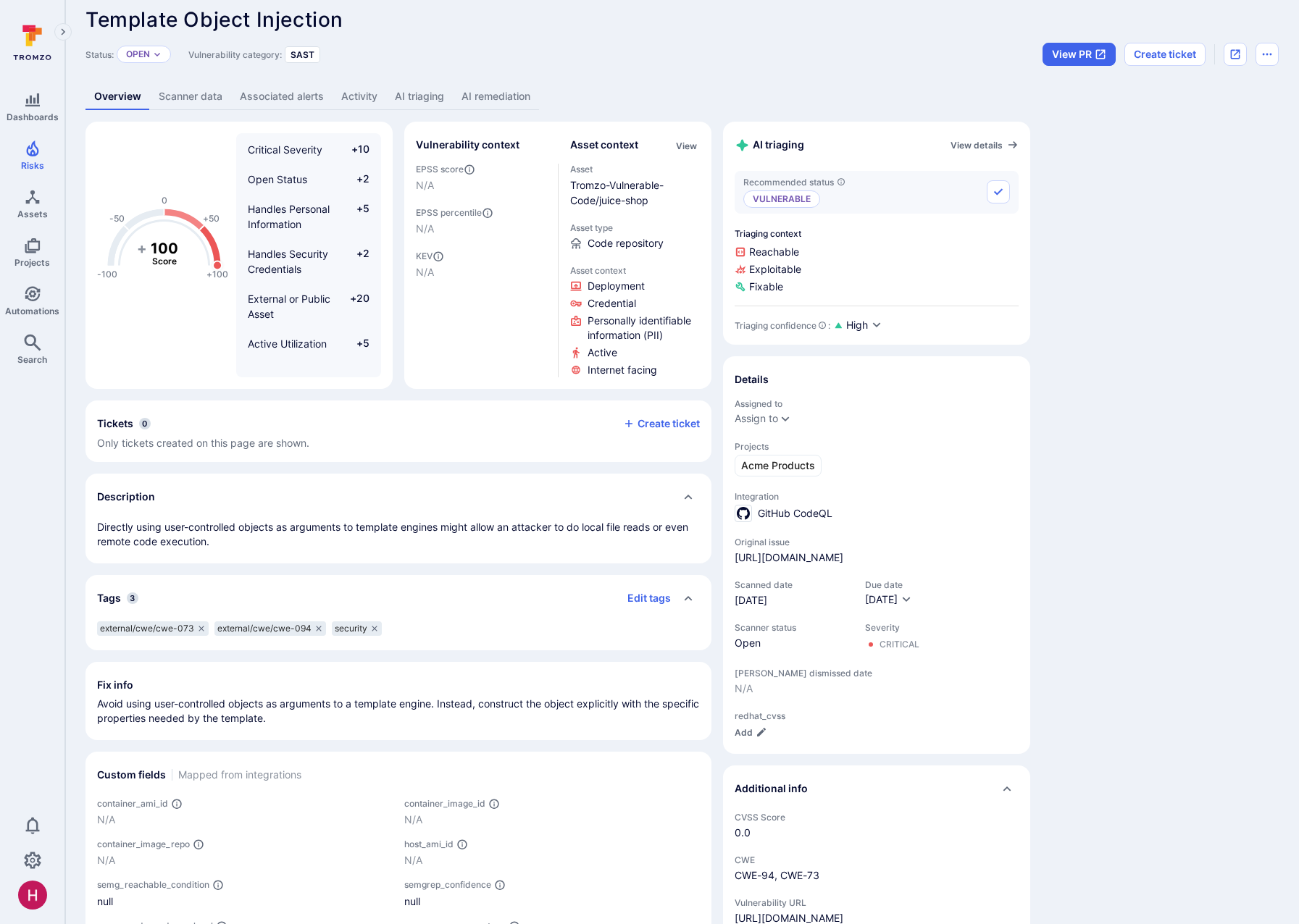 drag, startPoint x: 750, startPoint y: 252, endPoint x: 813, endPoint y: 251, distance: 63.00794 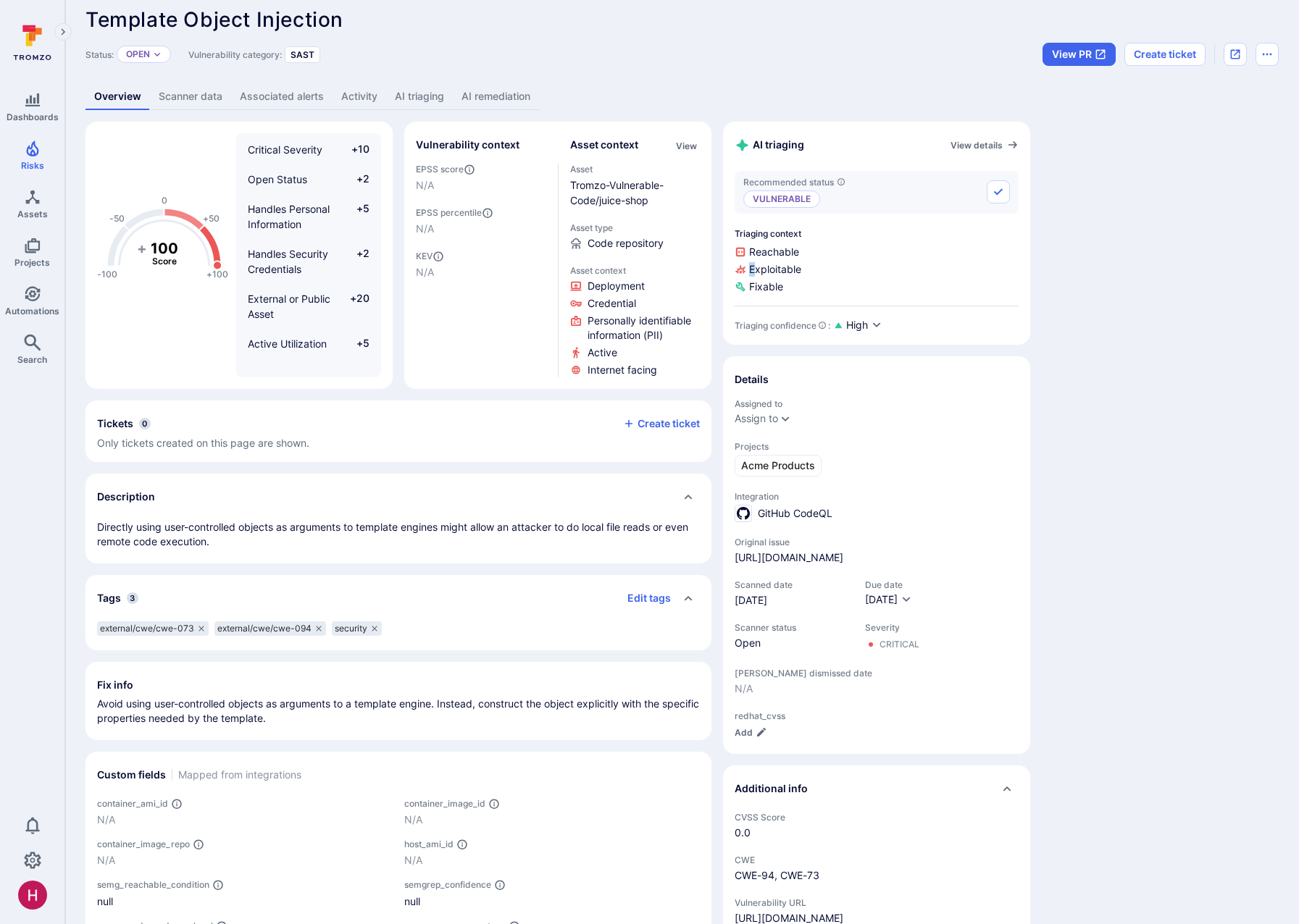 drag, startPoint x: 756, startPoint y: 274, endPoint x: 804, endPoint y: 274, distance: 48 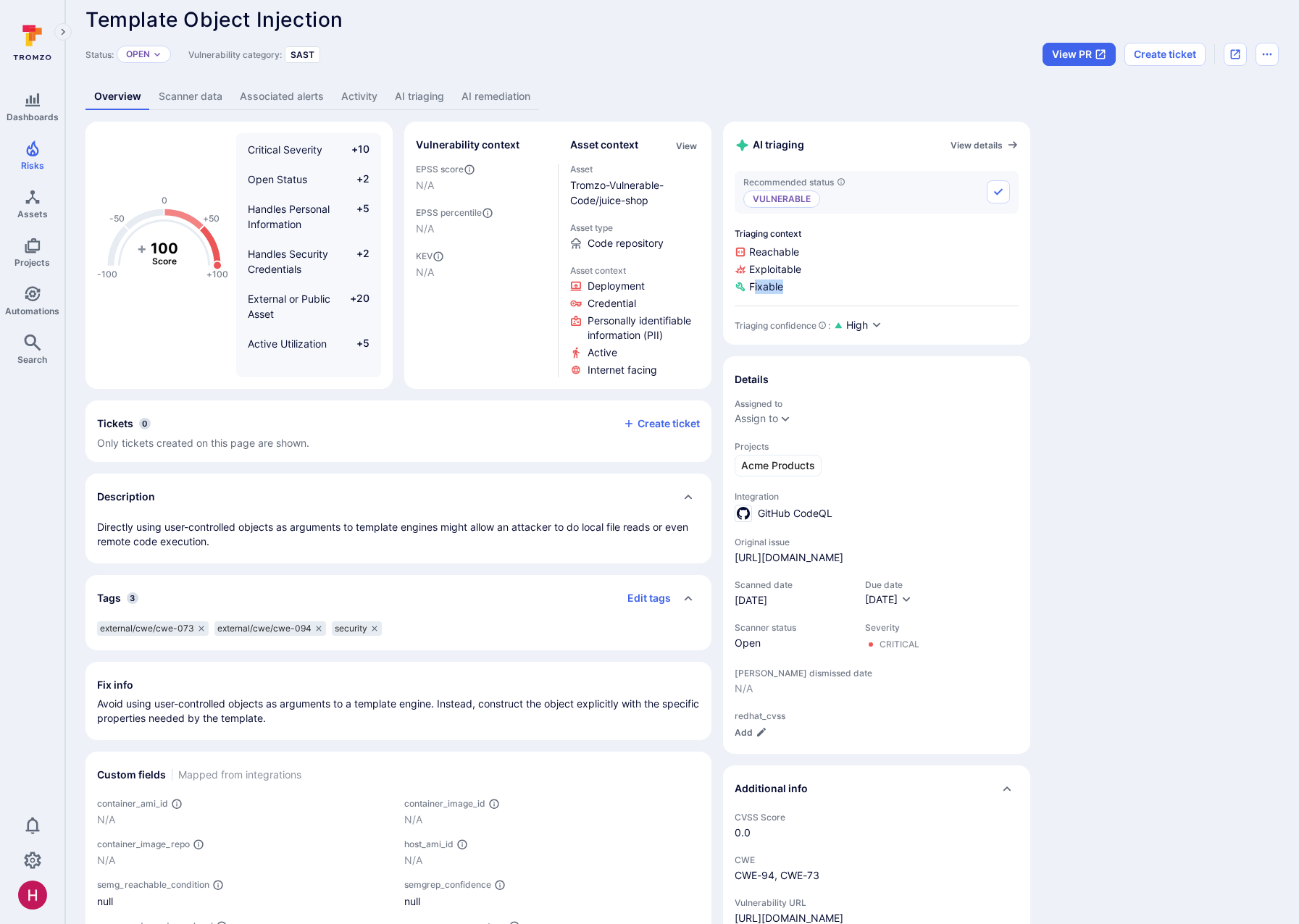 drag, startPoint x: 762, startPoint y: 288, endPoint x: 781, endPoint y: 288, distance: 19 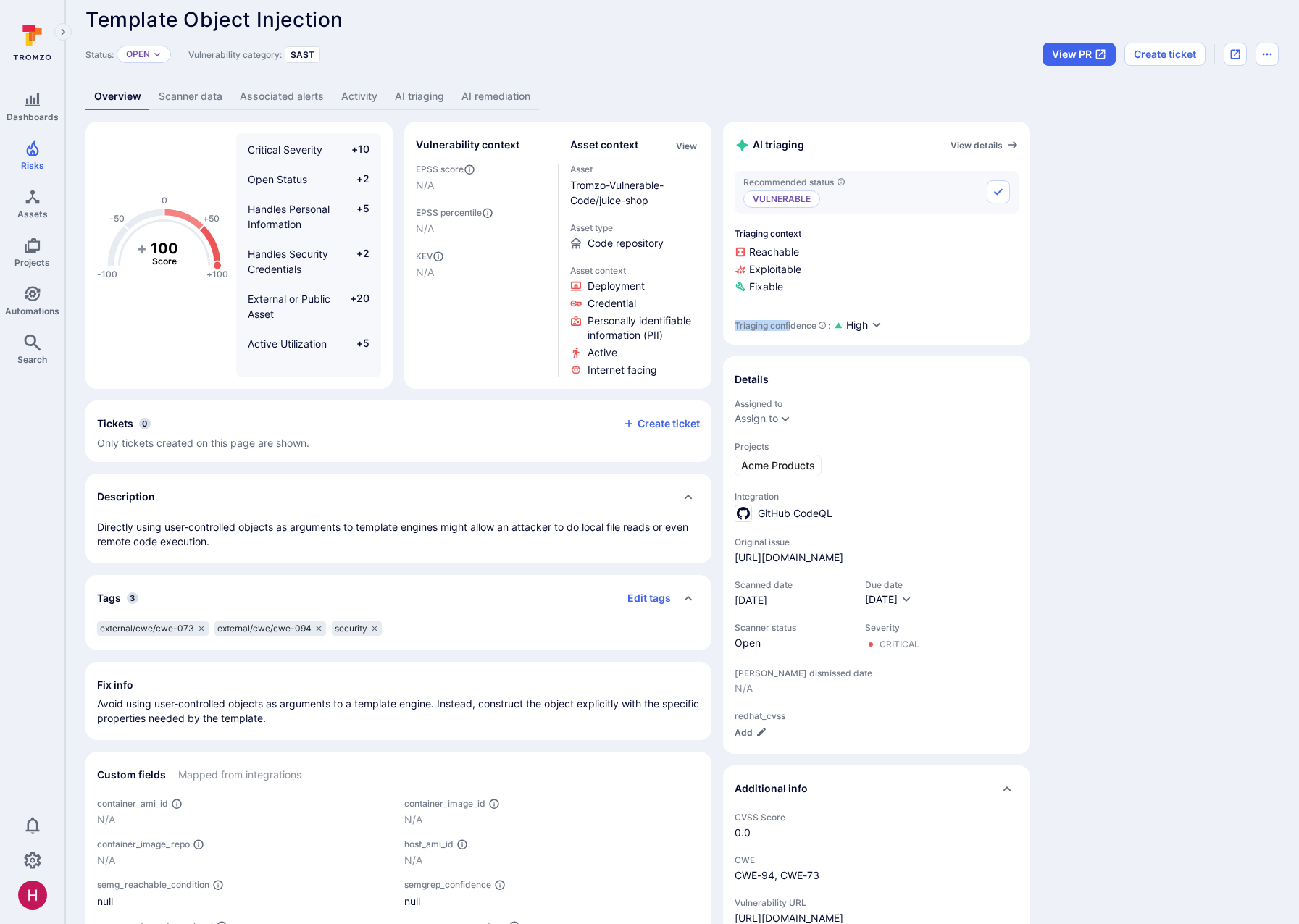 drag, startPoint x: 737, startPoint y: 325, endPoint x: 792, endPoint y: 329, distance: 55.14526 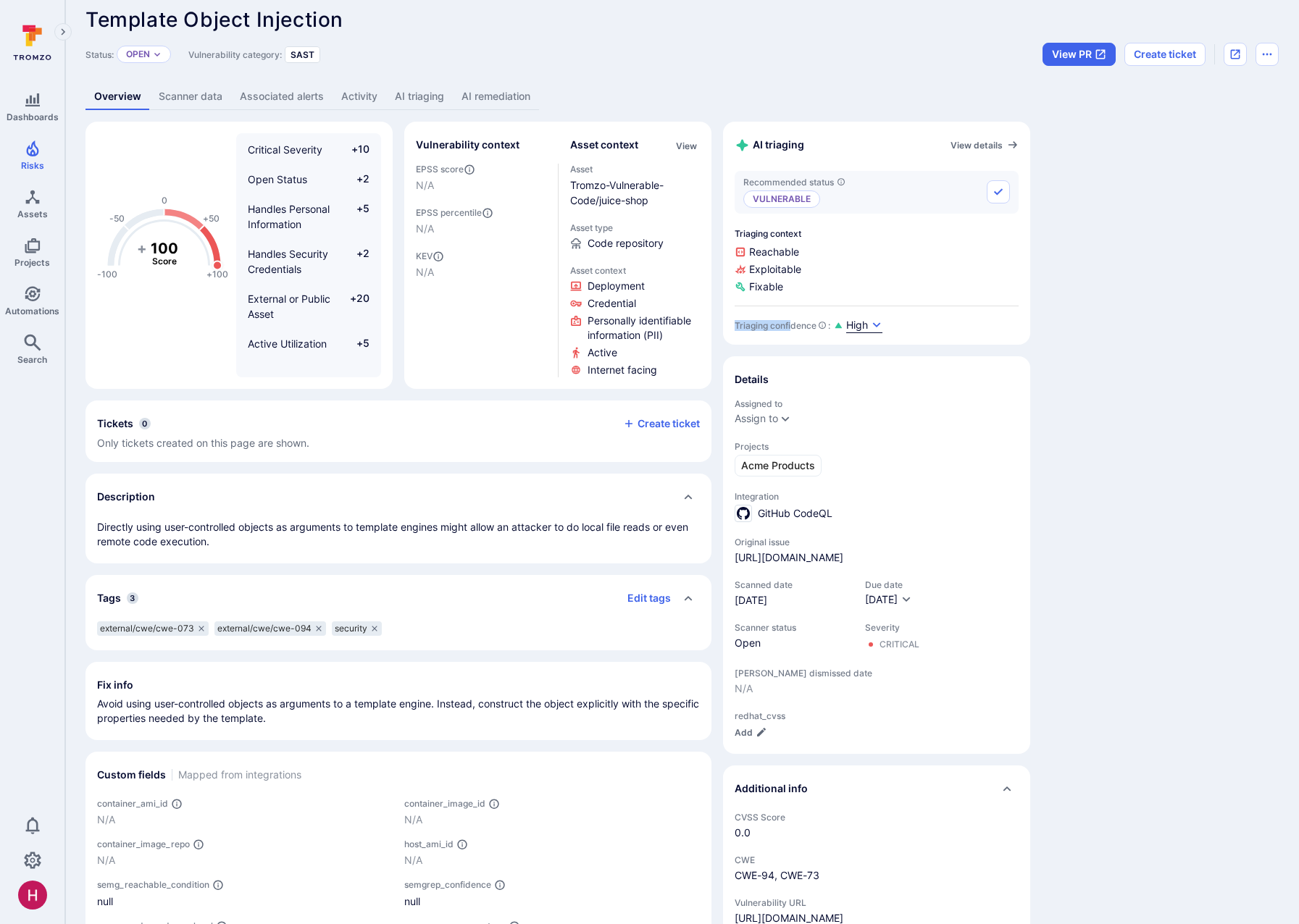 click 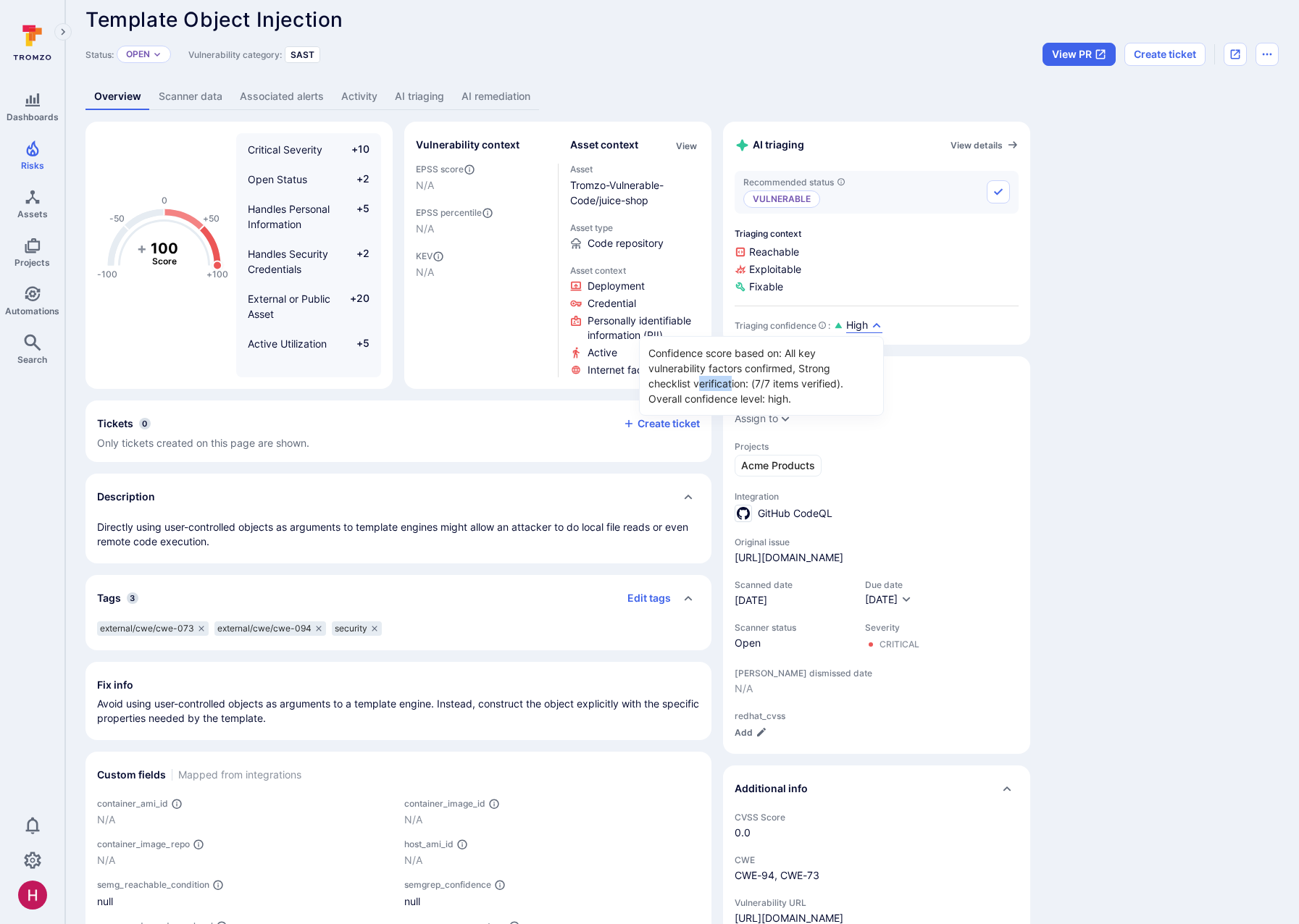 drag, startPoint x: 698, startPoint y: 383, endPoint x: 732, endPoint y: 383, distance: 34 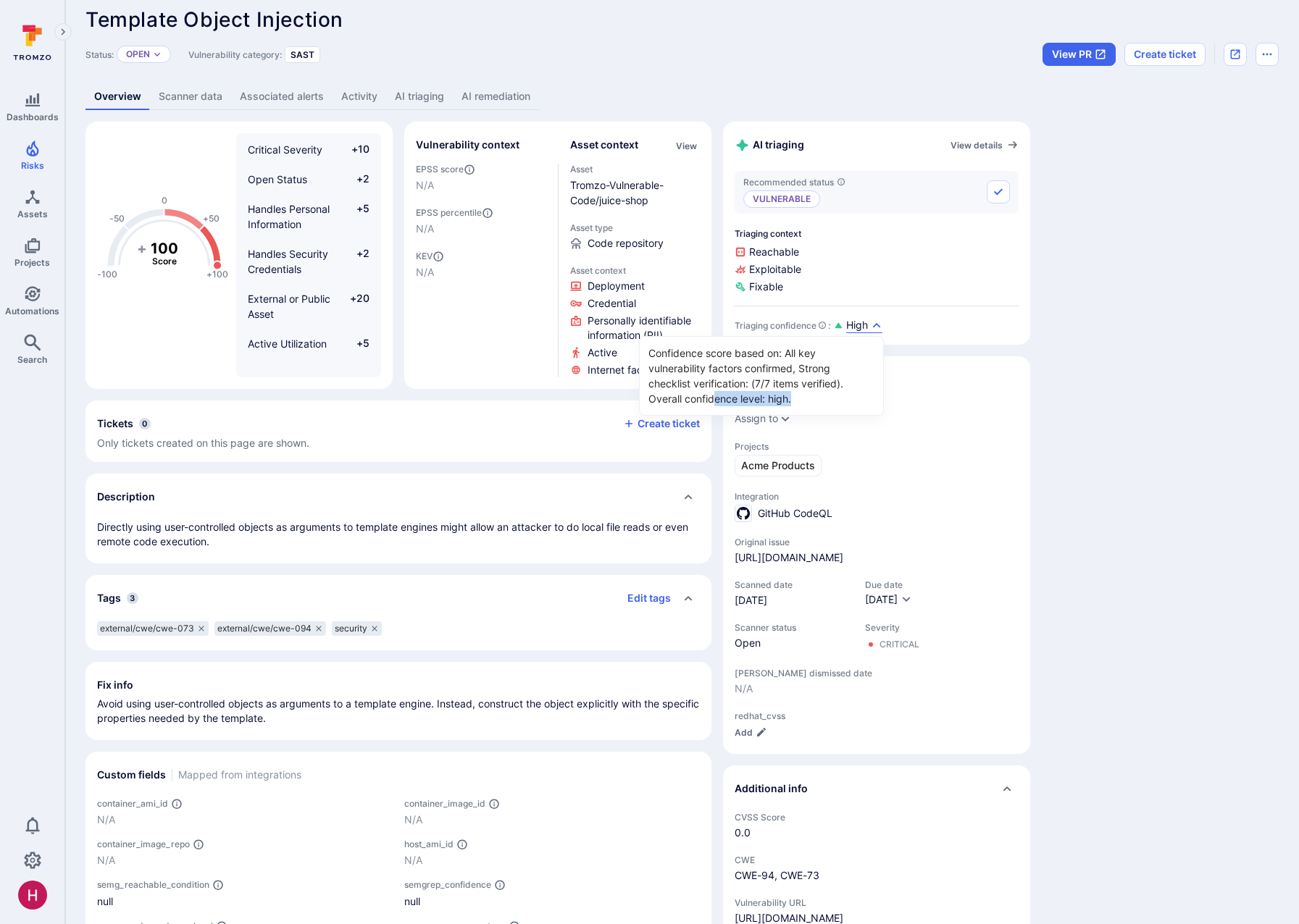 drag, startPoint x: 727, startPoint y: 403, endPoint x: 795, endPoint y: 398, distance: 68.18358 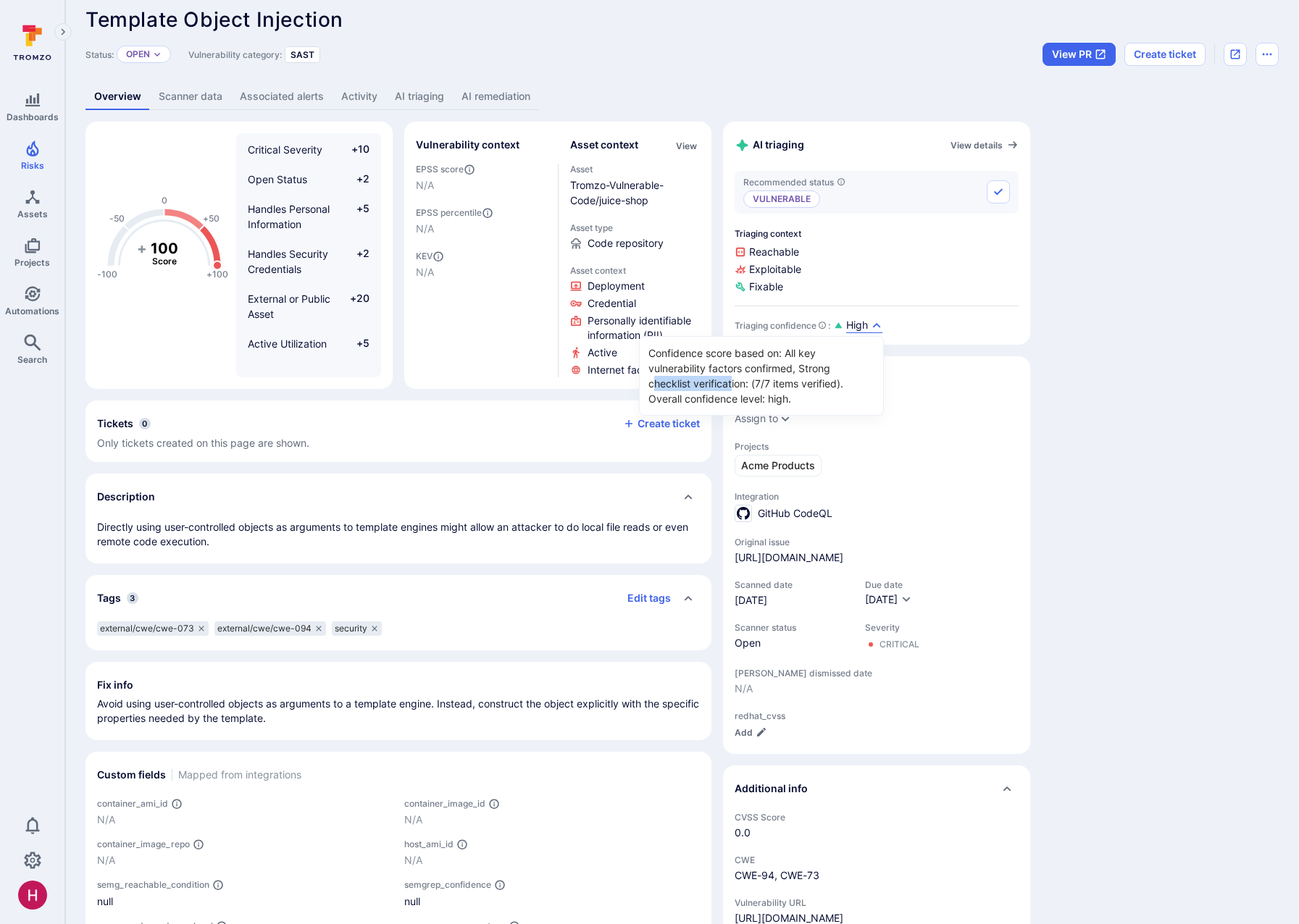 drag, startPoint x: 651, startPoint y: 380, endPoint x: 733, endPoint y: 384, distance: 82.097503 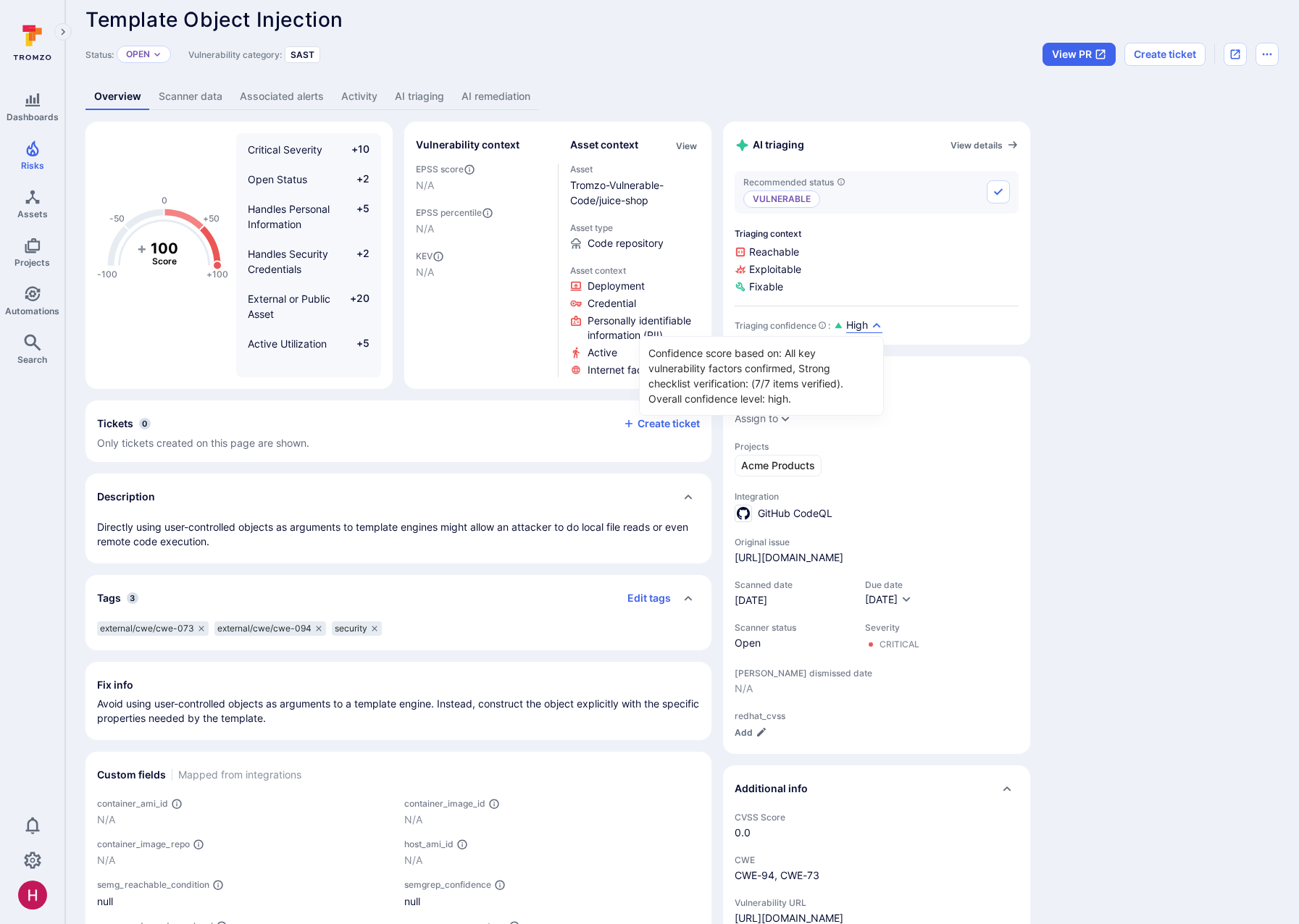 click on "Confidence score based on: All key vulnerability factors confirmed, Strong checklist verification: (7/7 items verified). Overall confidence level: high." at bounding box center [761, 376] 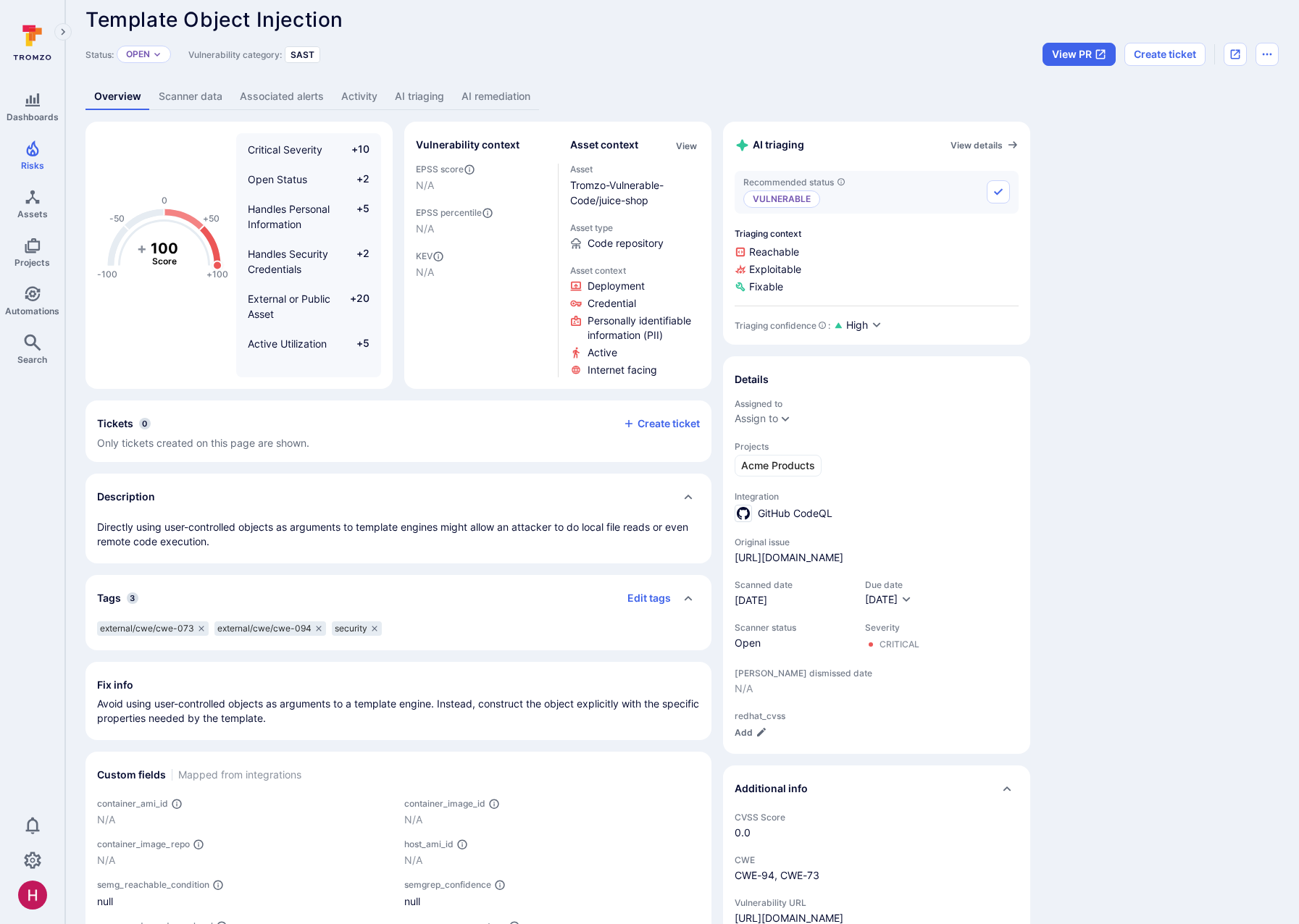 click on "AI triaging" at bounding box center [419, 96] 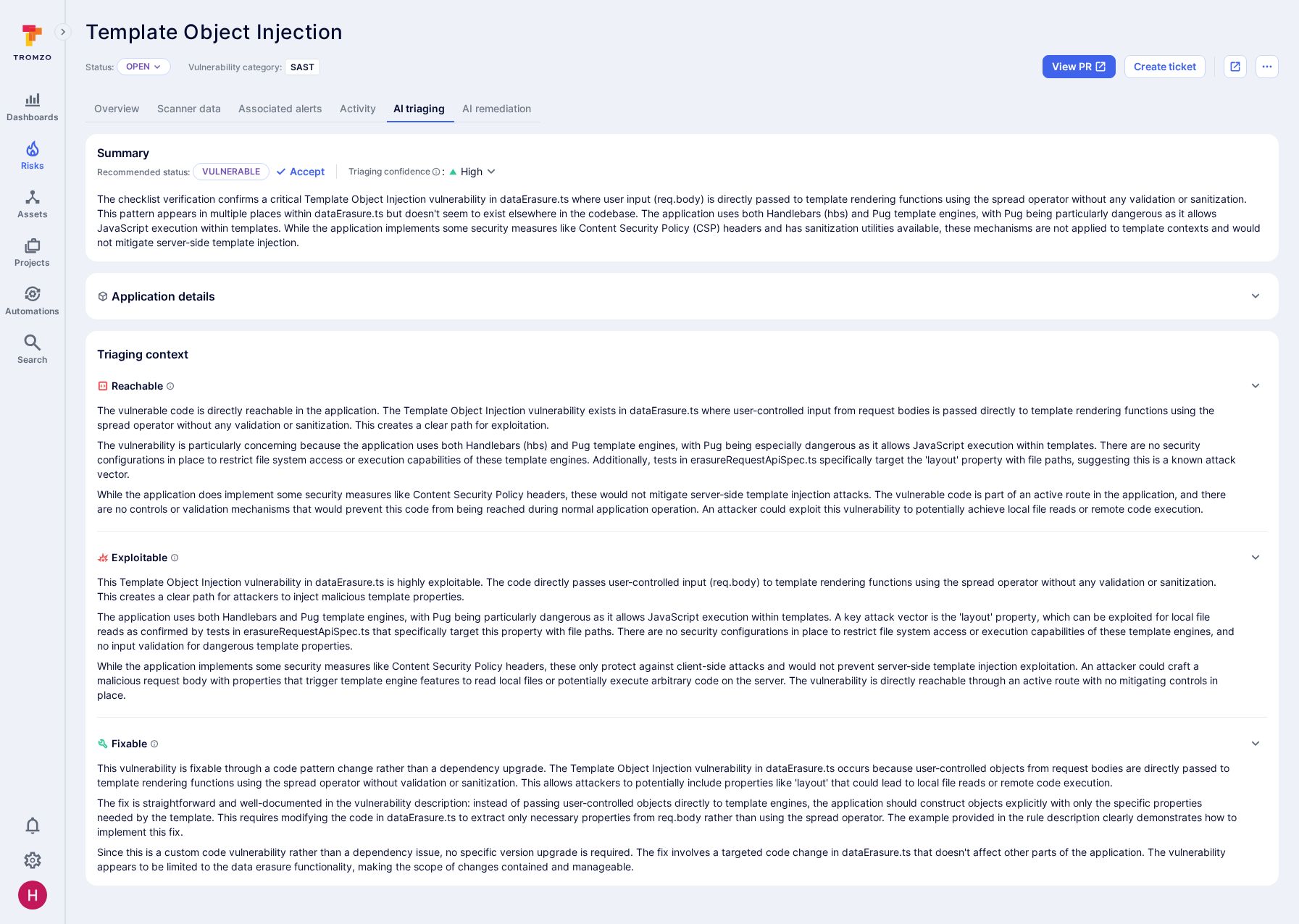 scroll, scrollTop: 0, scrollLeft: 0, axis: both 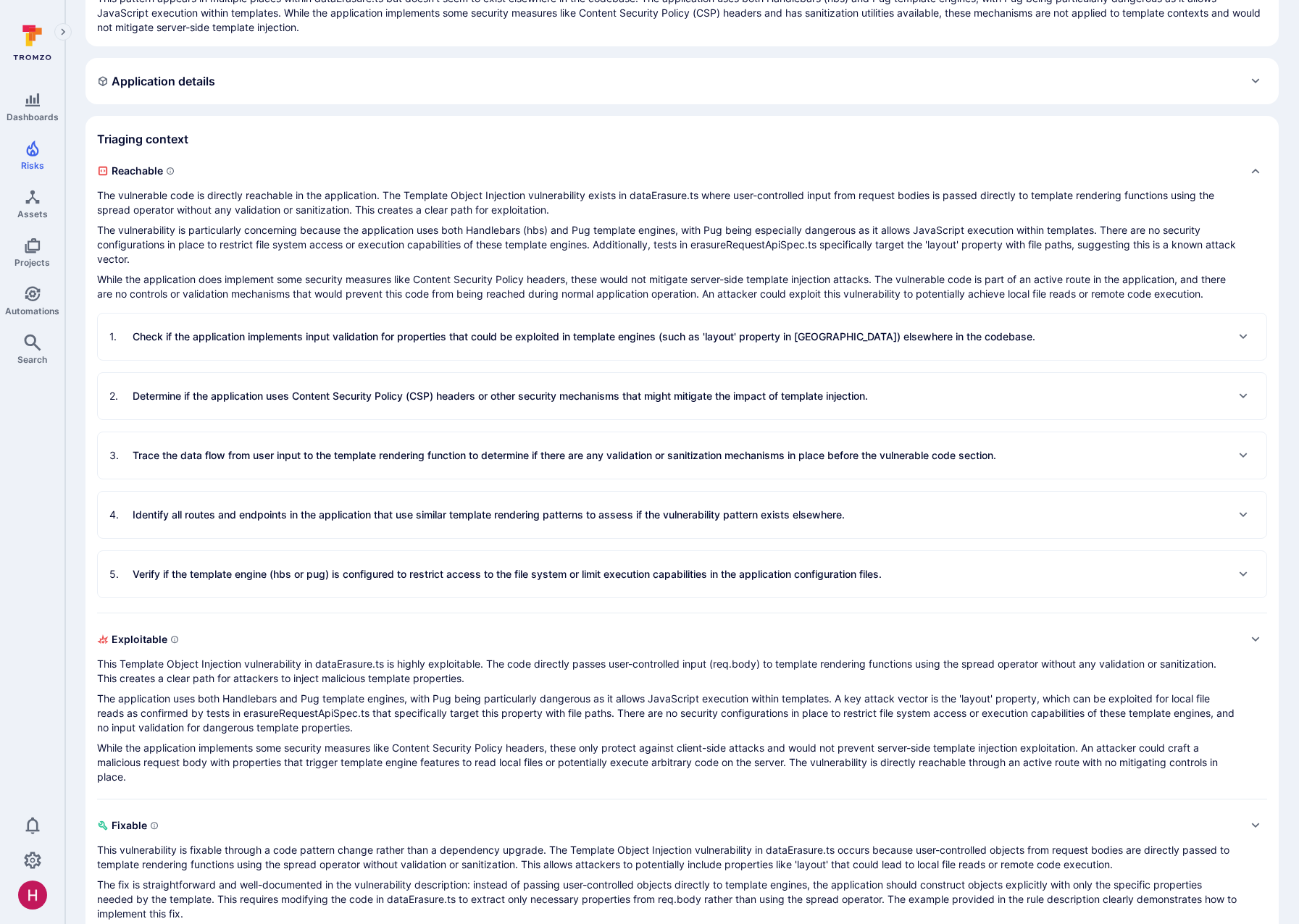 click on "1 . Check if the application implements input validation for properties that could be exploited in template engines (such as 'layout' property in Handlebars) elsewhere in the codebase." at bounding box center (682, 337) 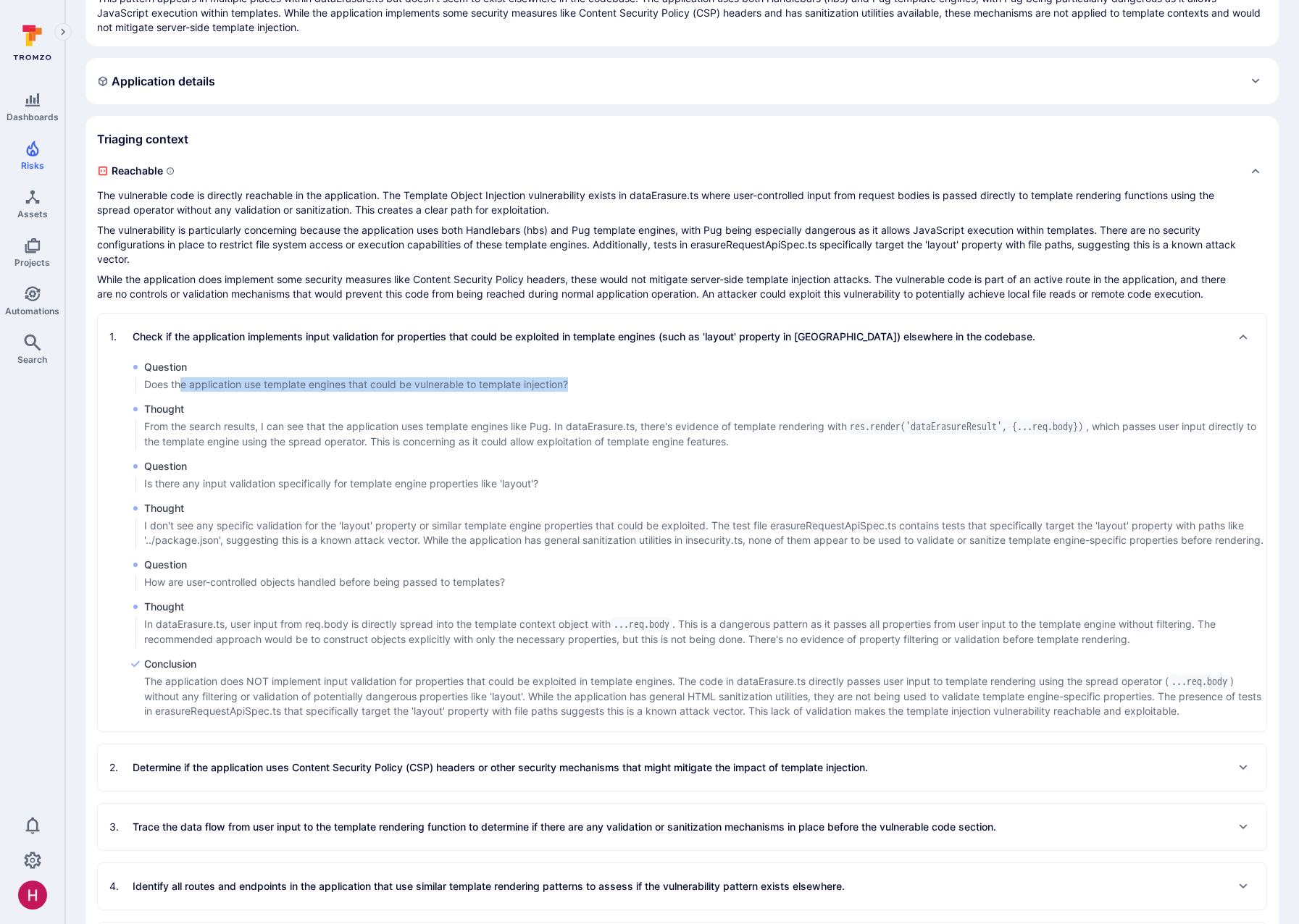 drag, startPoint x: 182, startPoint y: 398, endPoint x: 577, endPoint y: 403, distance: 395.03164 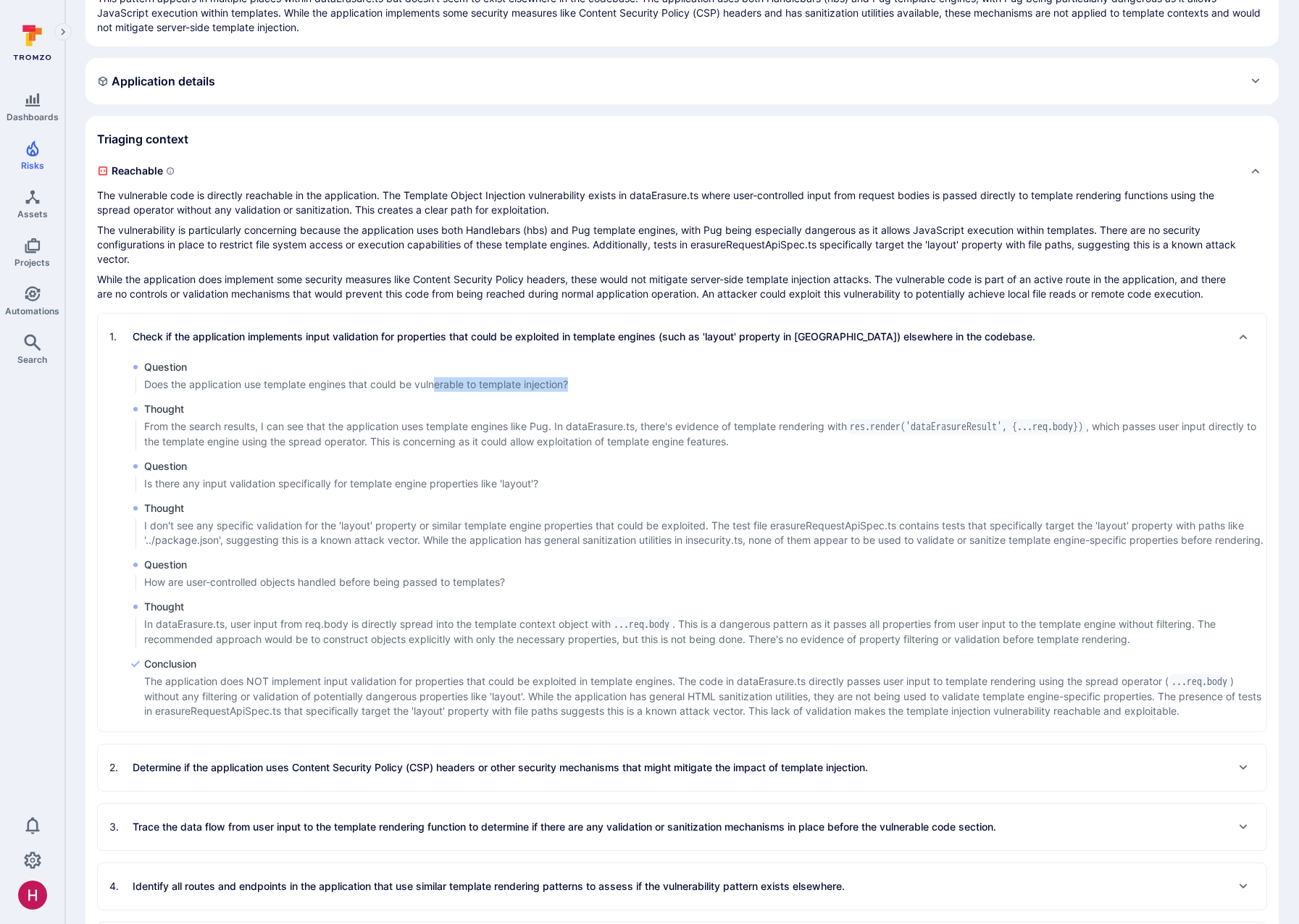 drag, startPoint x: 554, startPoint y: 400, endPoint x: 439, endPoint y: 400, distance: 115 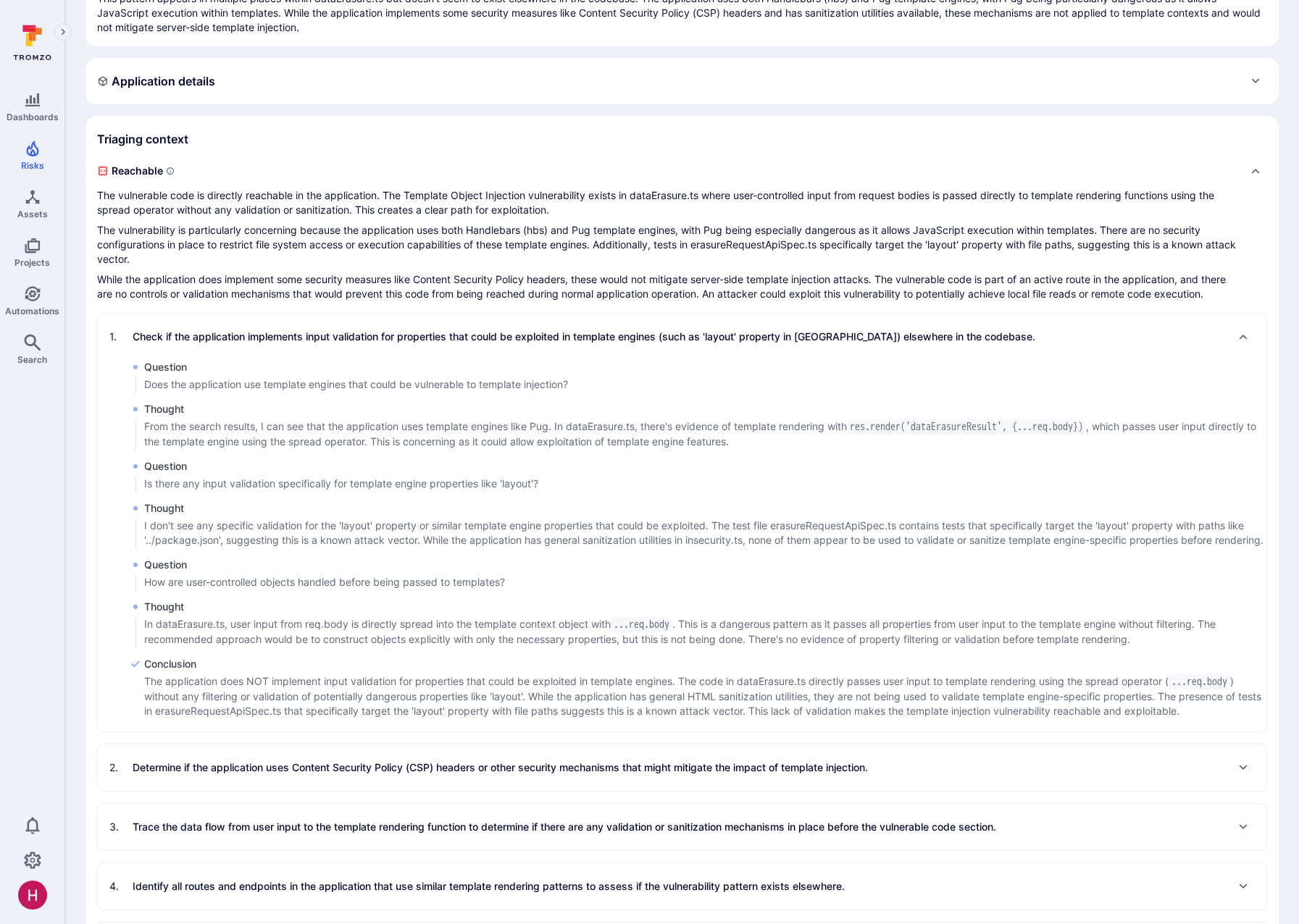drag, startPoint x: 256, startPoint y: 441, endPoint x: 493, endPoint y: 448, distance: 237.10335 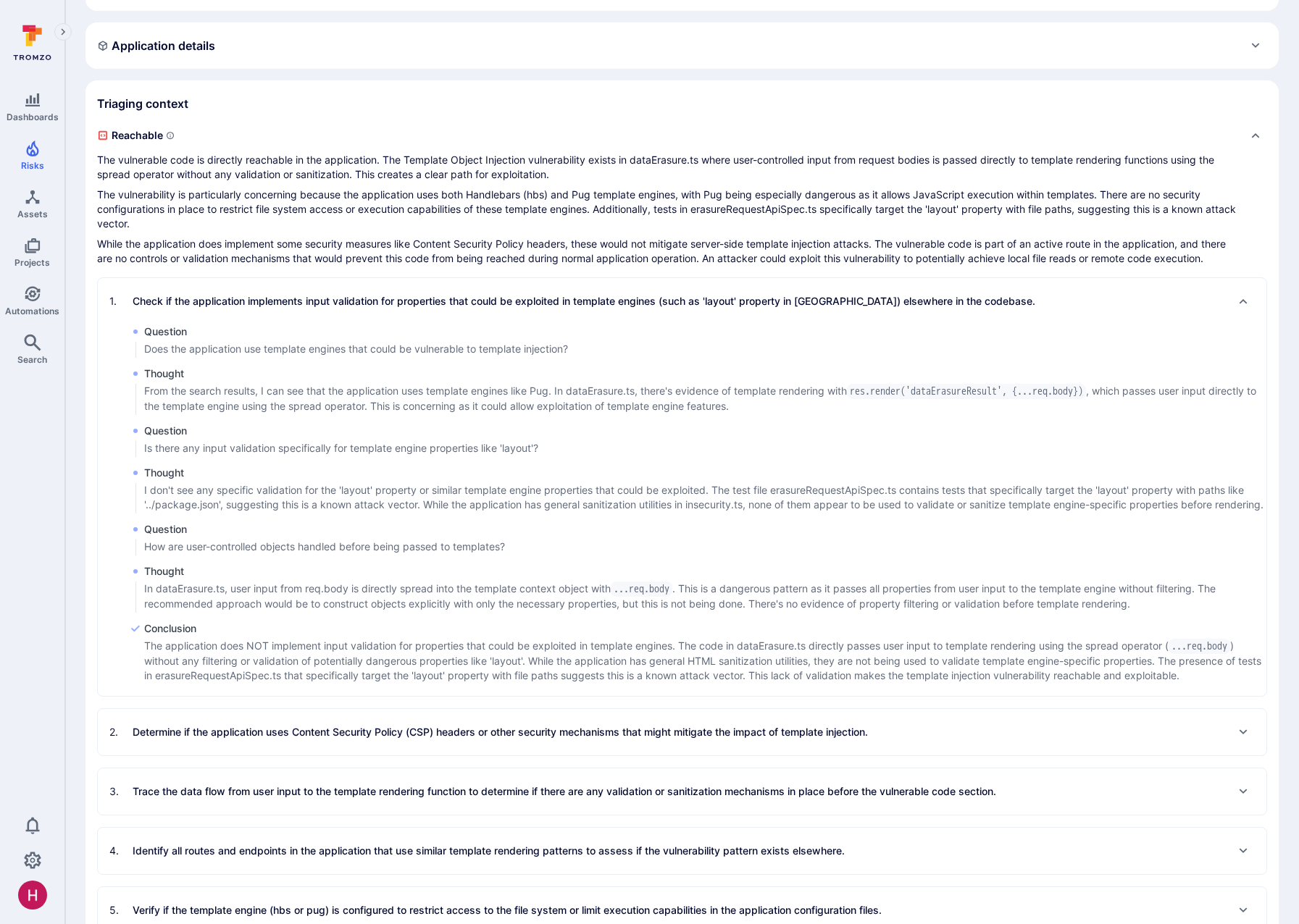scroll, scrollTop: 251, scrollLeft: 0, axis: vertical 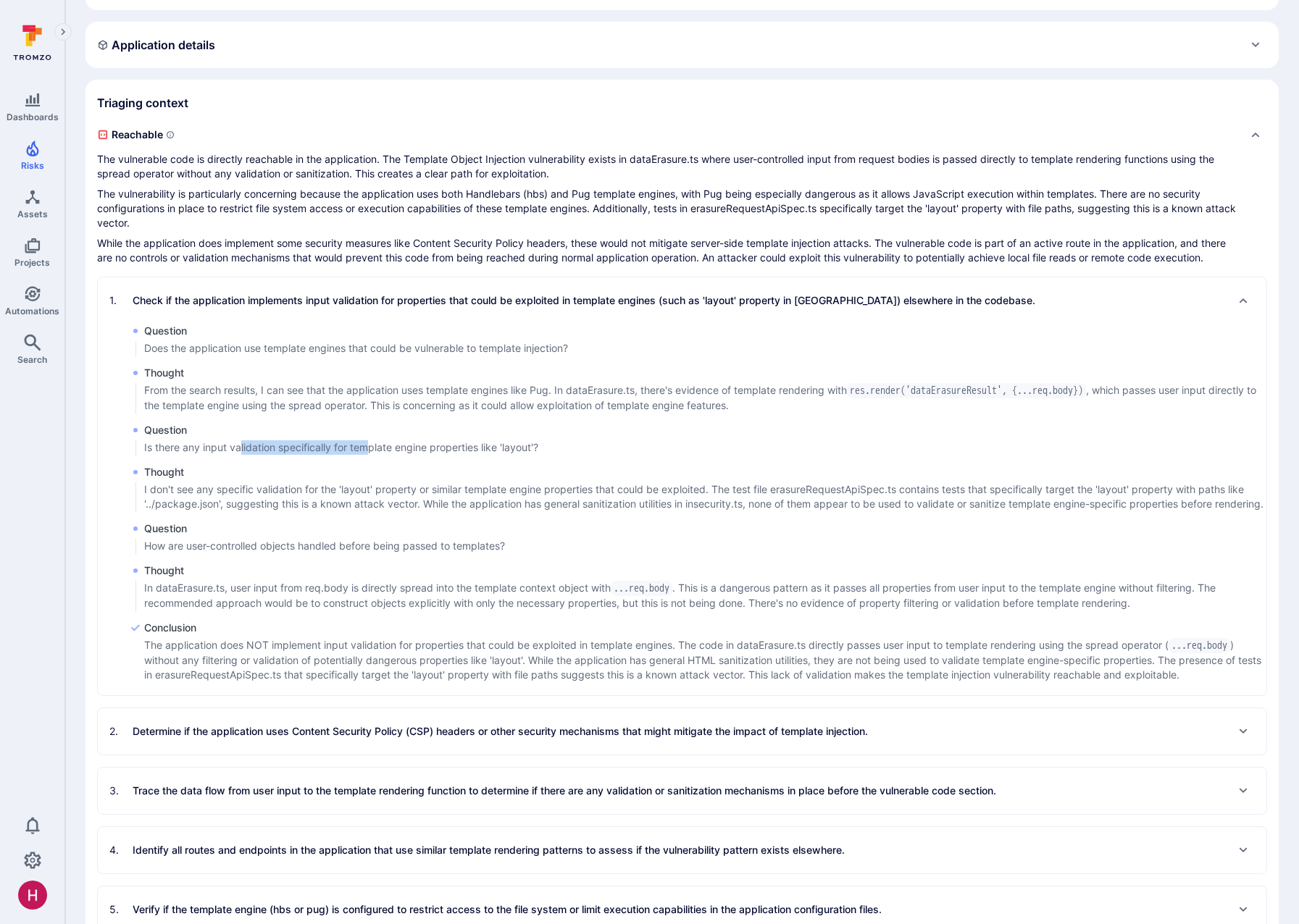 drag, startPoint x: 253, startPoint y: 462, endPoint x: 370, endPoint y: 462, distance: 117 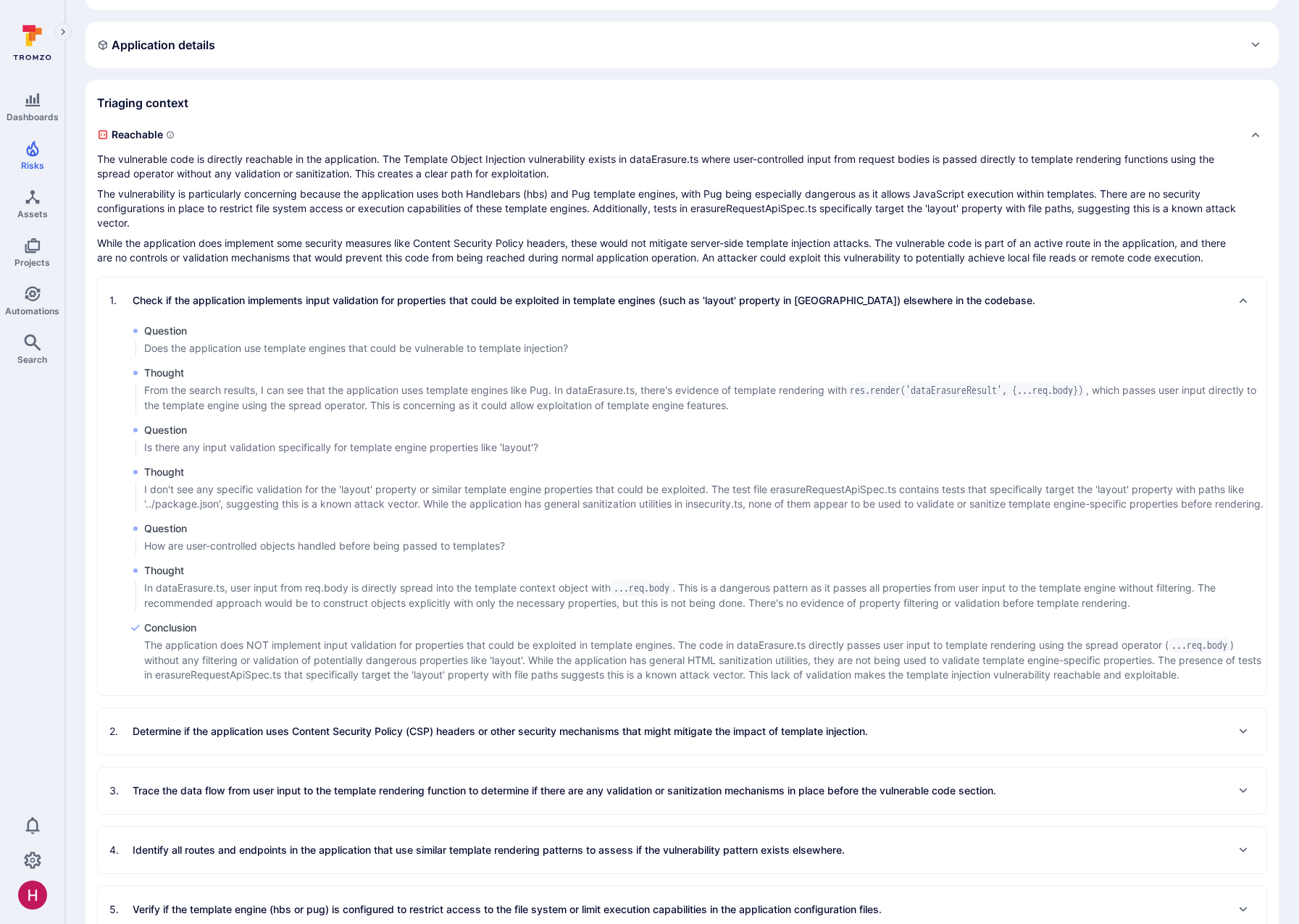 drag, startPoint x: 774, startPoint y: 503, endPoint x: 893, endPoint y: 502, distance: 119.0042 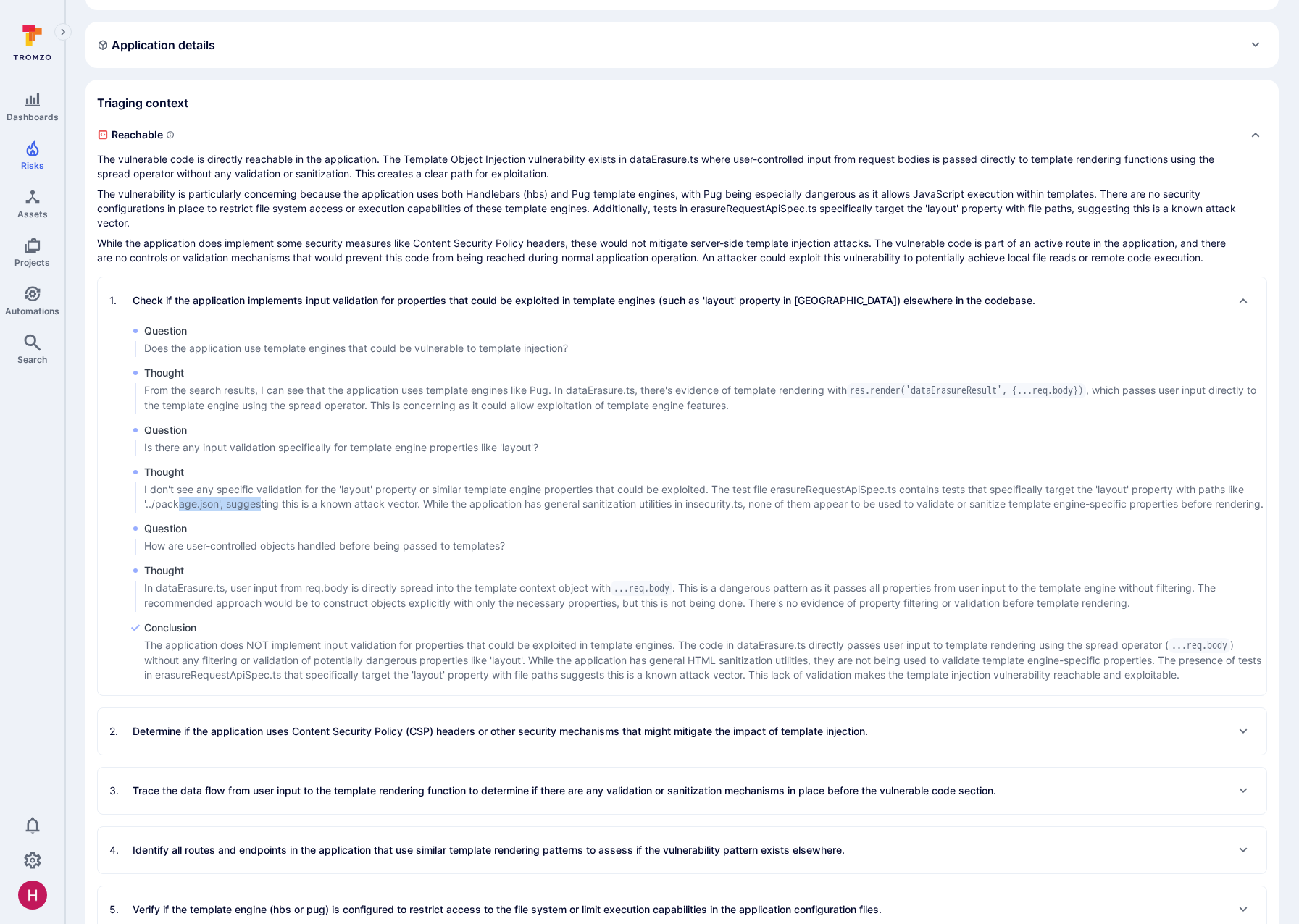 drag, startPoint x: 182, startPoint y: 519, endPoint x: 262, endPoint y: 518, distance: 80.00625 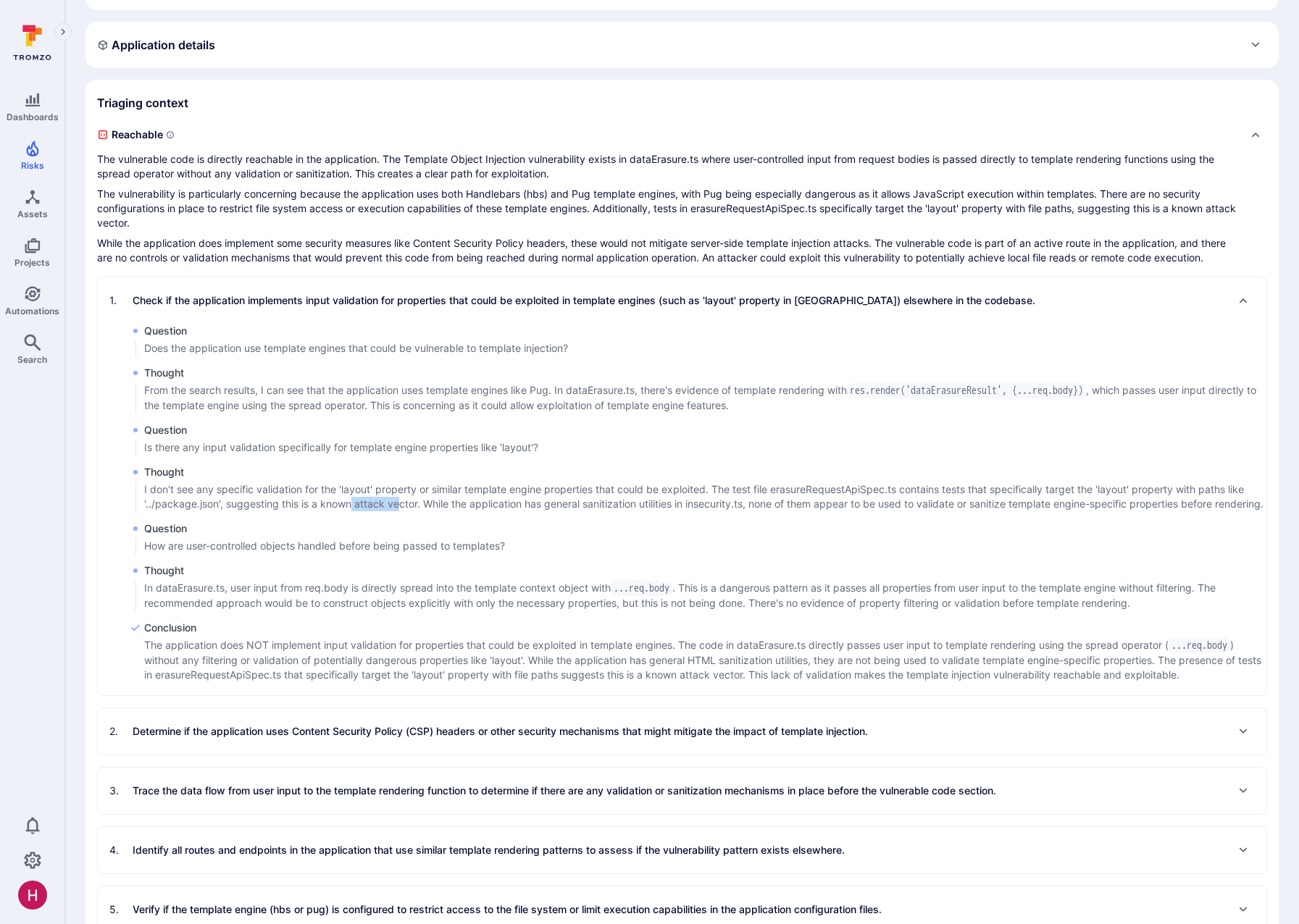 drag, startPoint x: 376, startPoint y: 520, endPoint x: 422, endPoint y: 521, distance: 46.01087 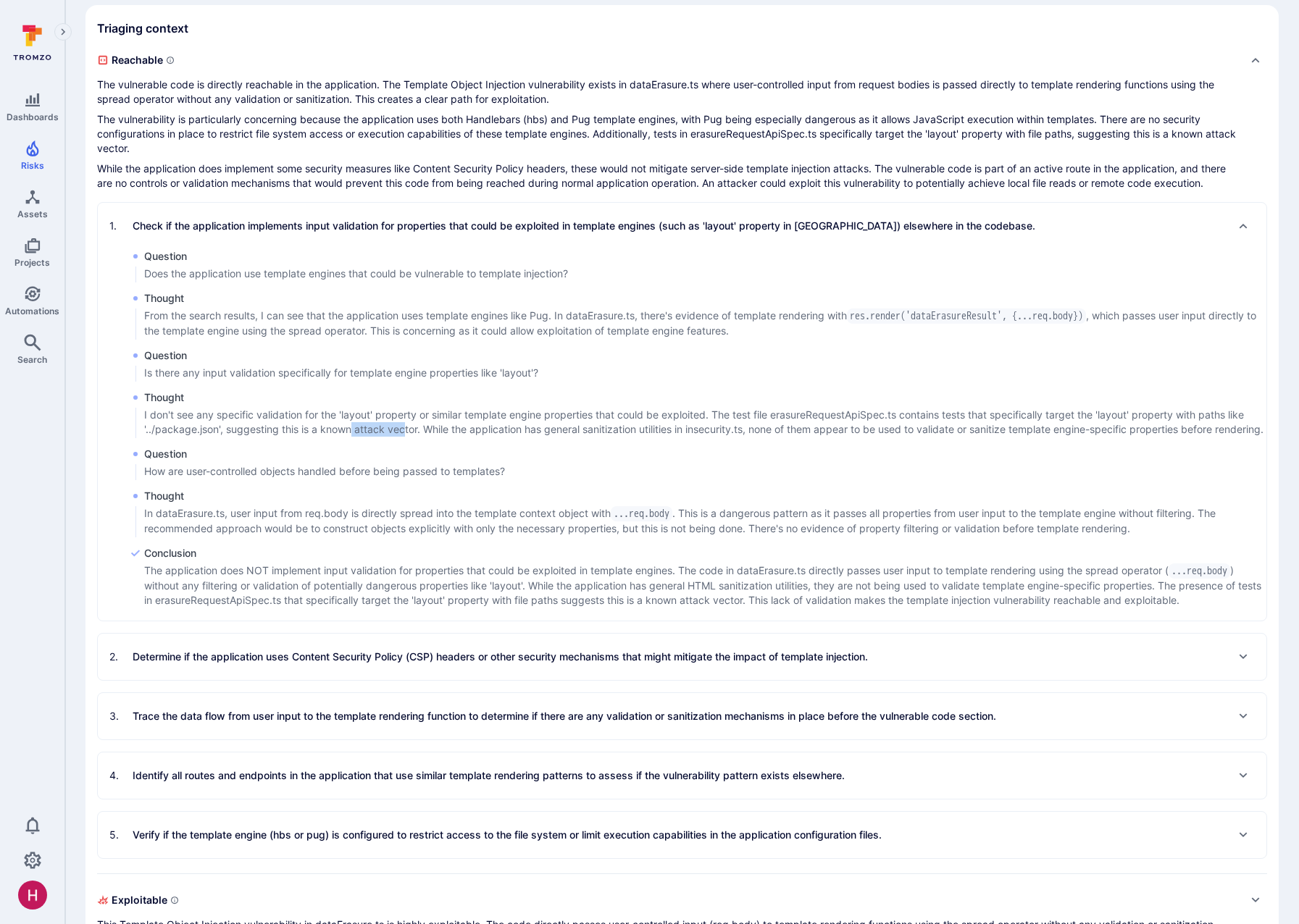 scroll, scrollTop: 327, scrollLeft: 0, axis: vertical 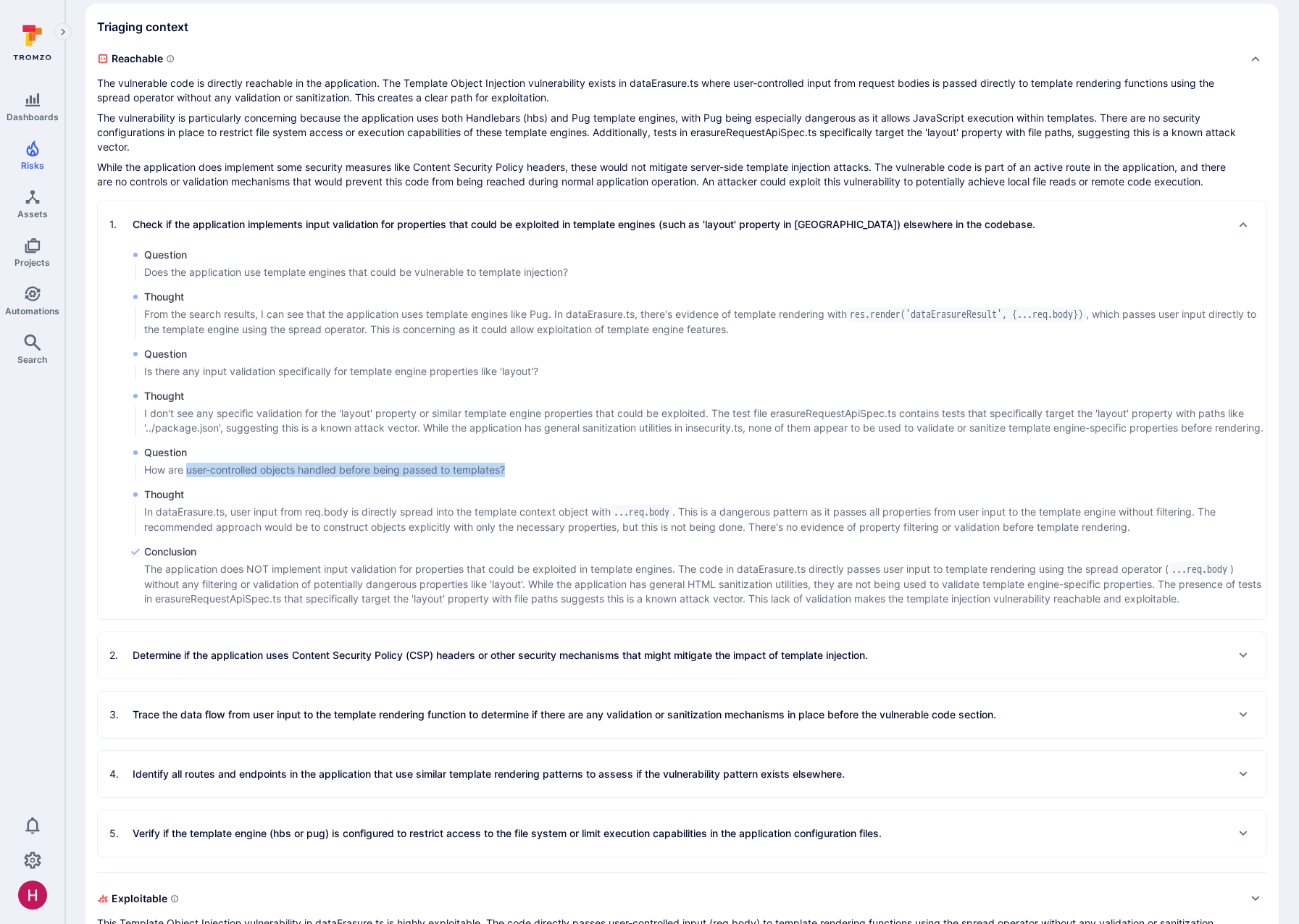 drag, startPoint x: 187, startPoint y: 496, endPoint x: 517, endPoint y: 497, distance: 330.0015 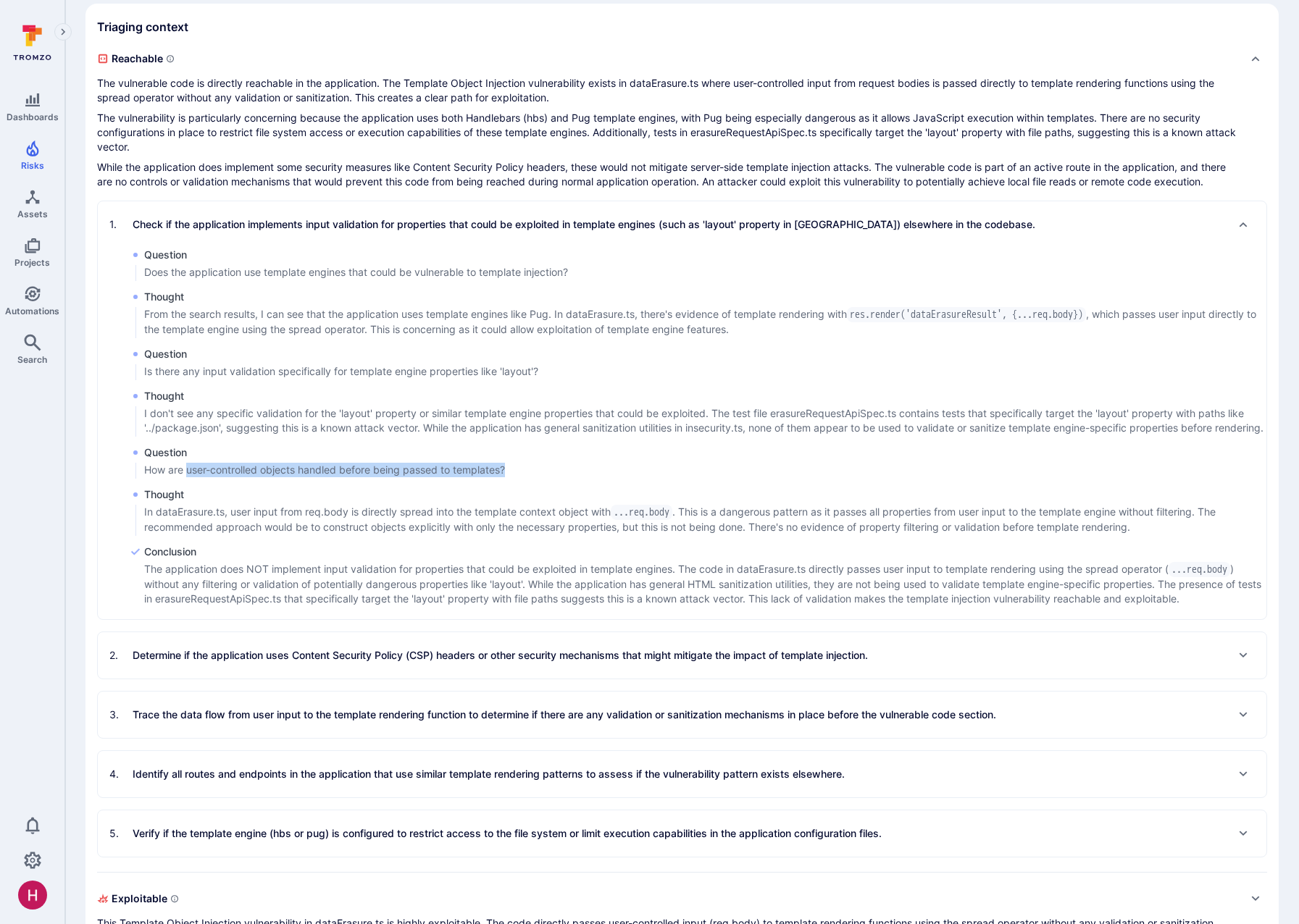 click on "Question How are user-controlled objects handled before being passed to templates?" at bounding box center [698, 462] 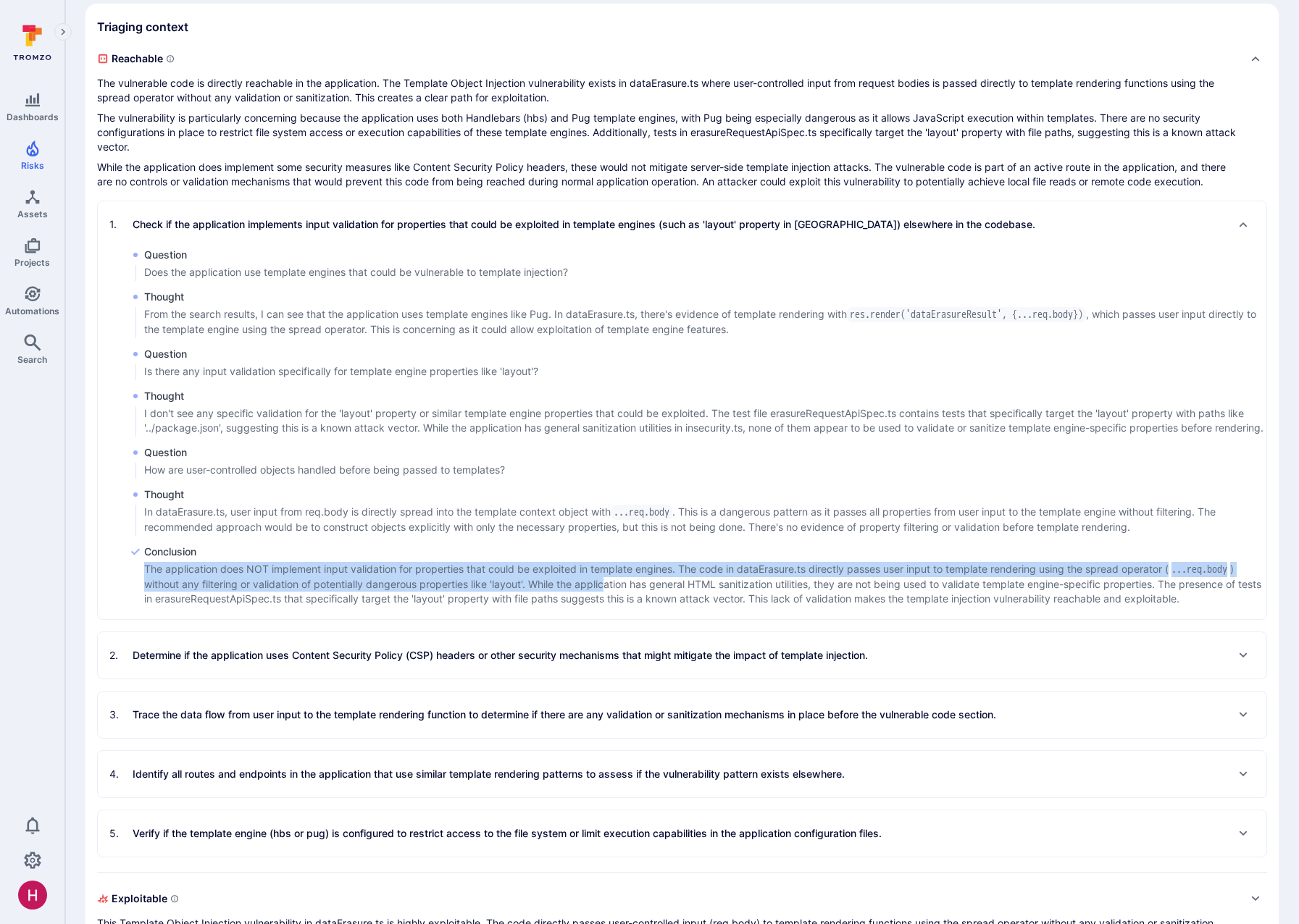 drag, startPoint x: 147, startPoint y: 595, endPoint x: 608, endPoint y: 605, distance: 461.10845 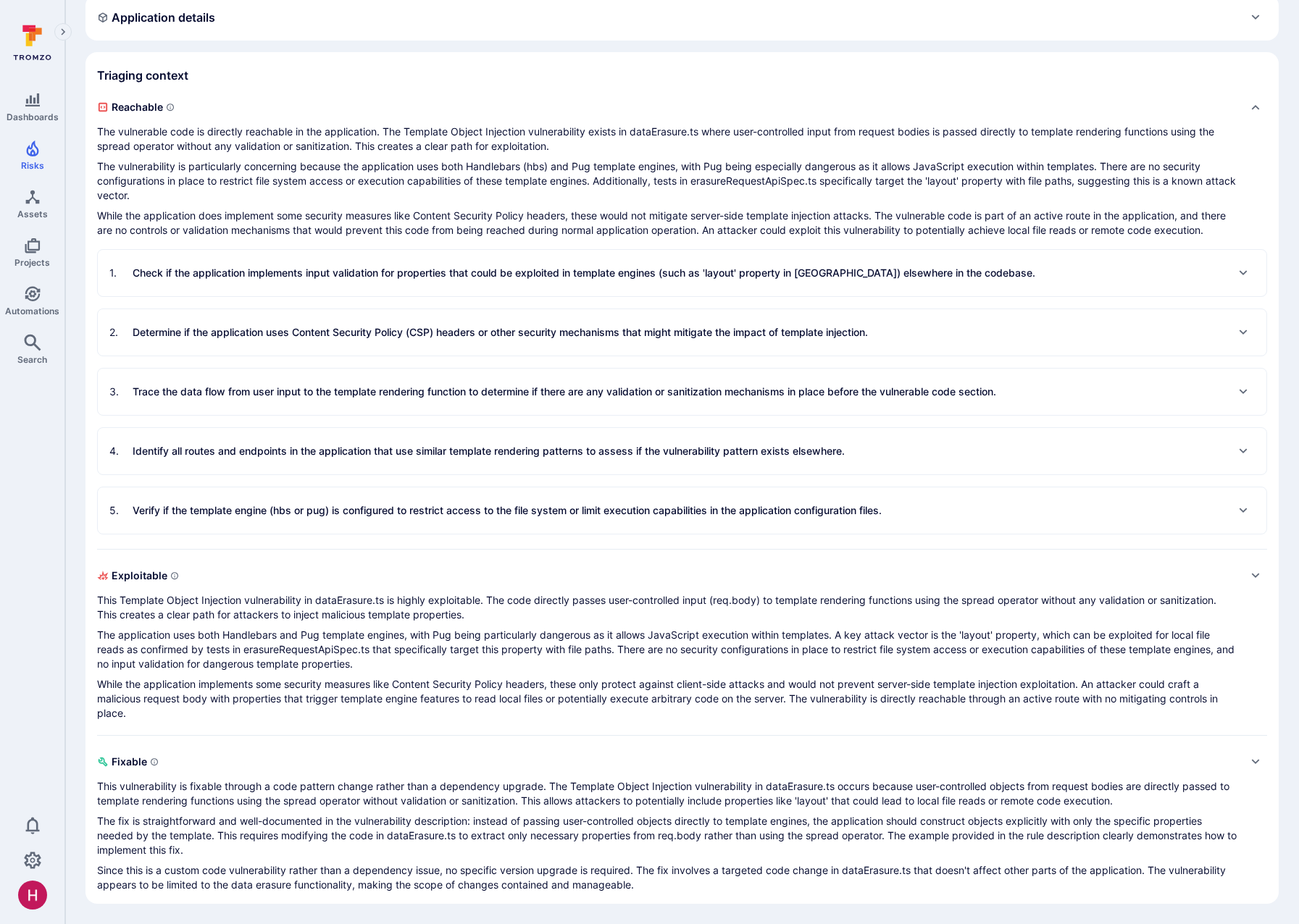 scroll, scrollTop: 293, scrollLeft: 0, axis: vertical 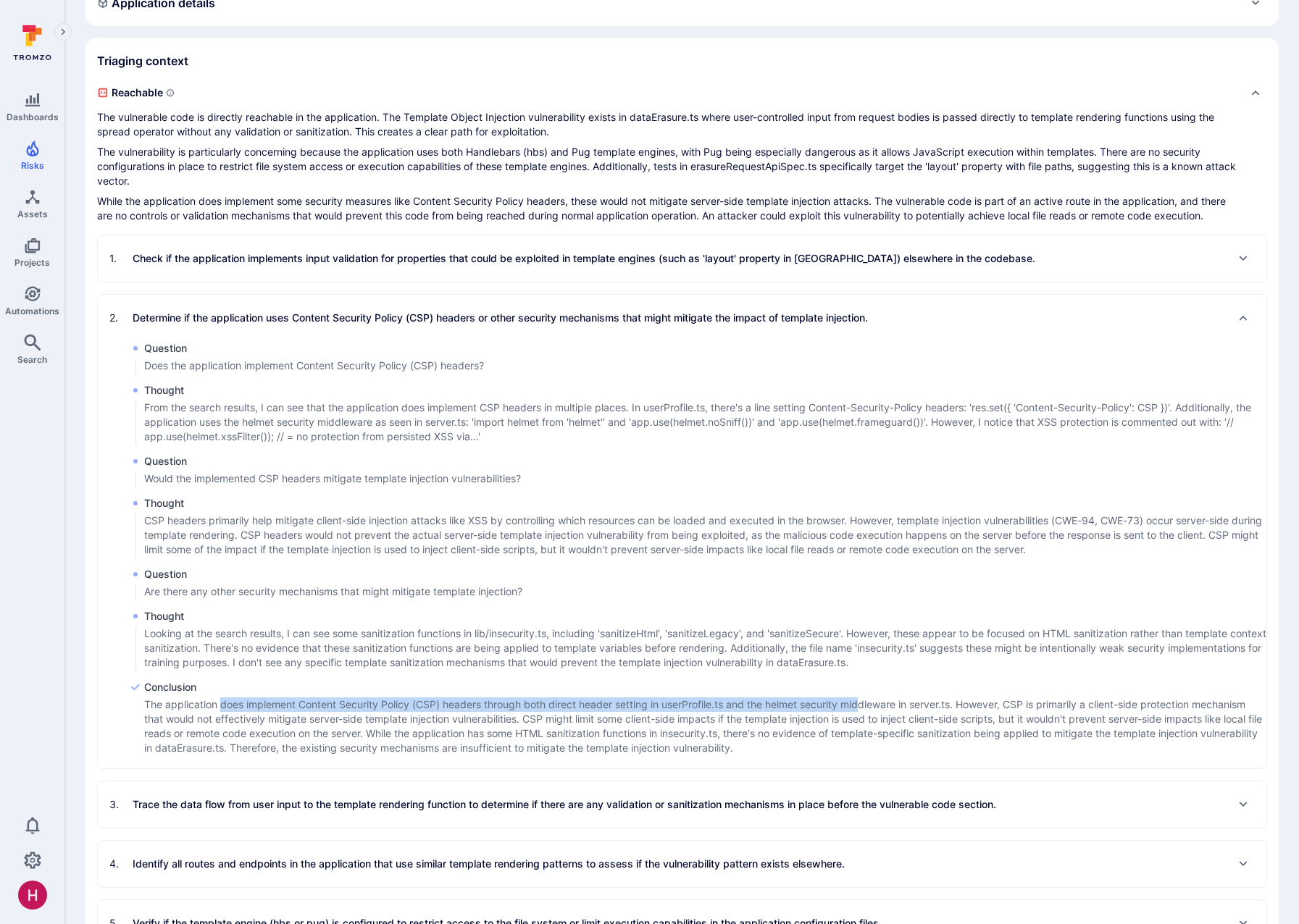 drag, startPoint x: 244, startPoint y: 721, endPoint x: 867, endPoint y: 721, distance: 623 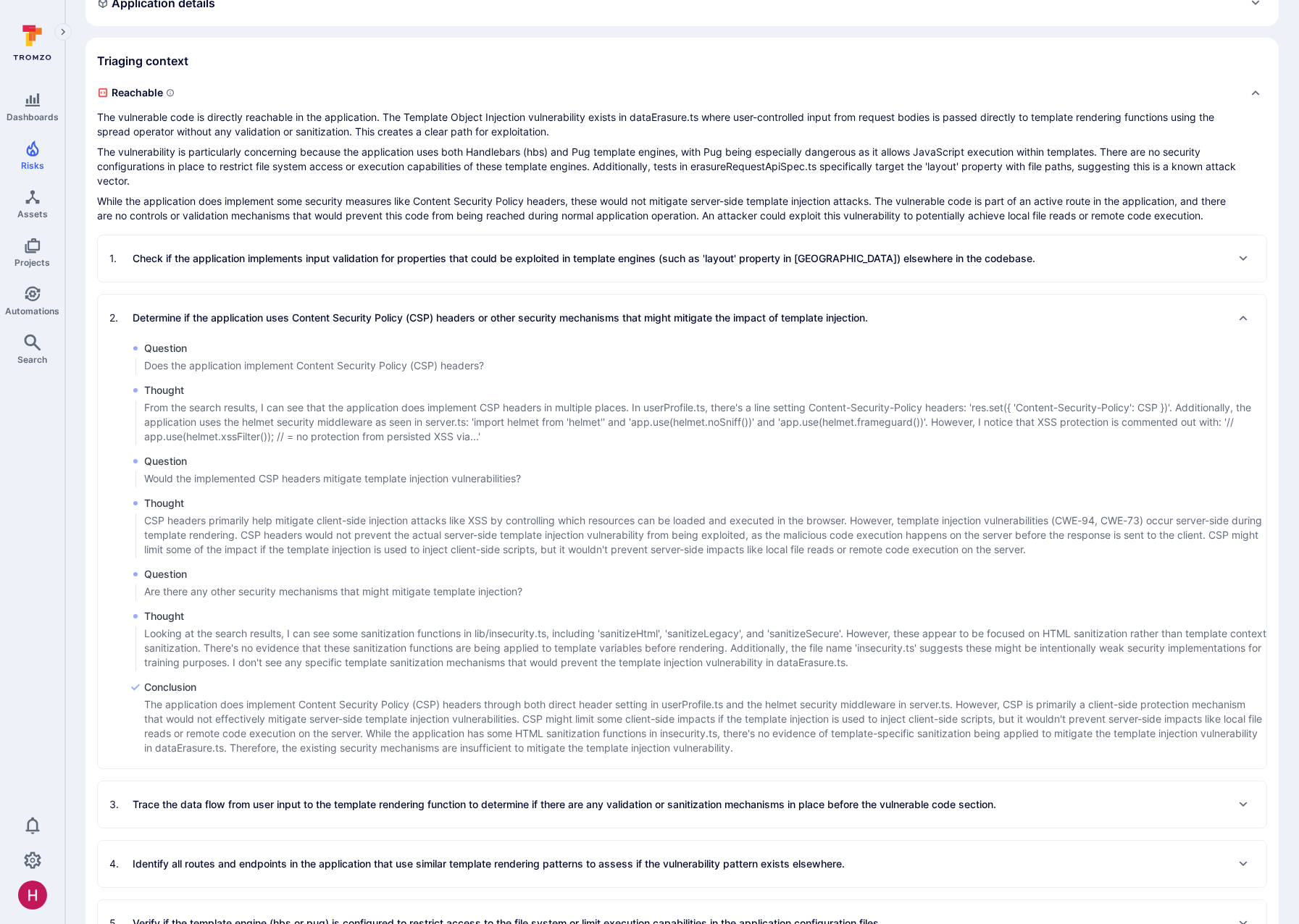 drag, startPoint x: 1045, startPoint y: 721, endPoint x: 1224, endPoint y: 722, distance: 179.0028 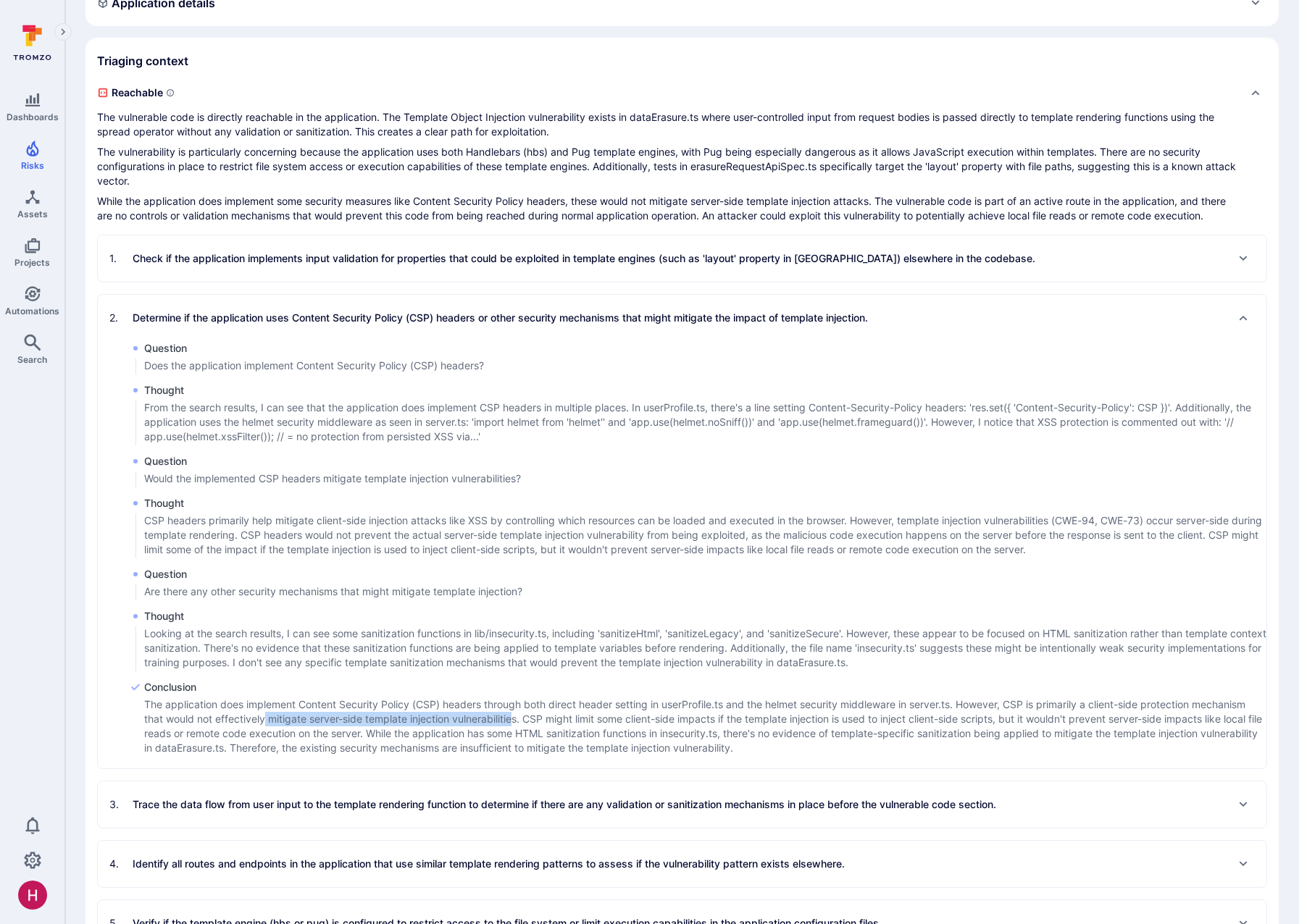 drag, startPoint x: 281, startPoint y: 733, endPoint x: 517, endPoint y: 730, distance: 236.01907 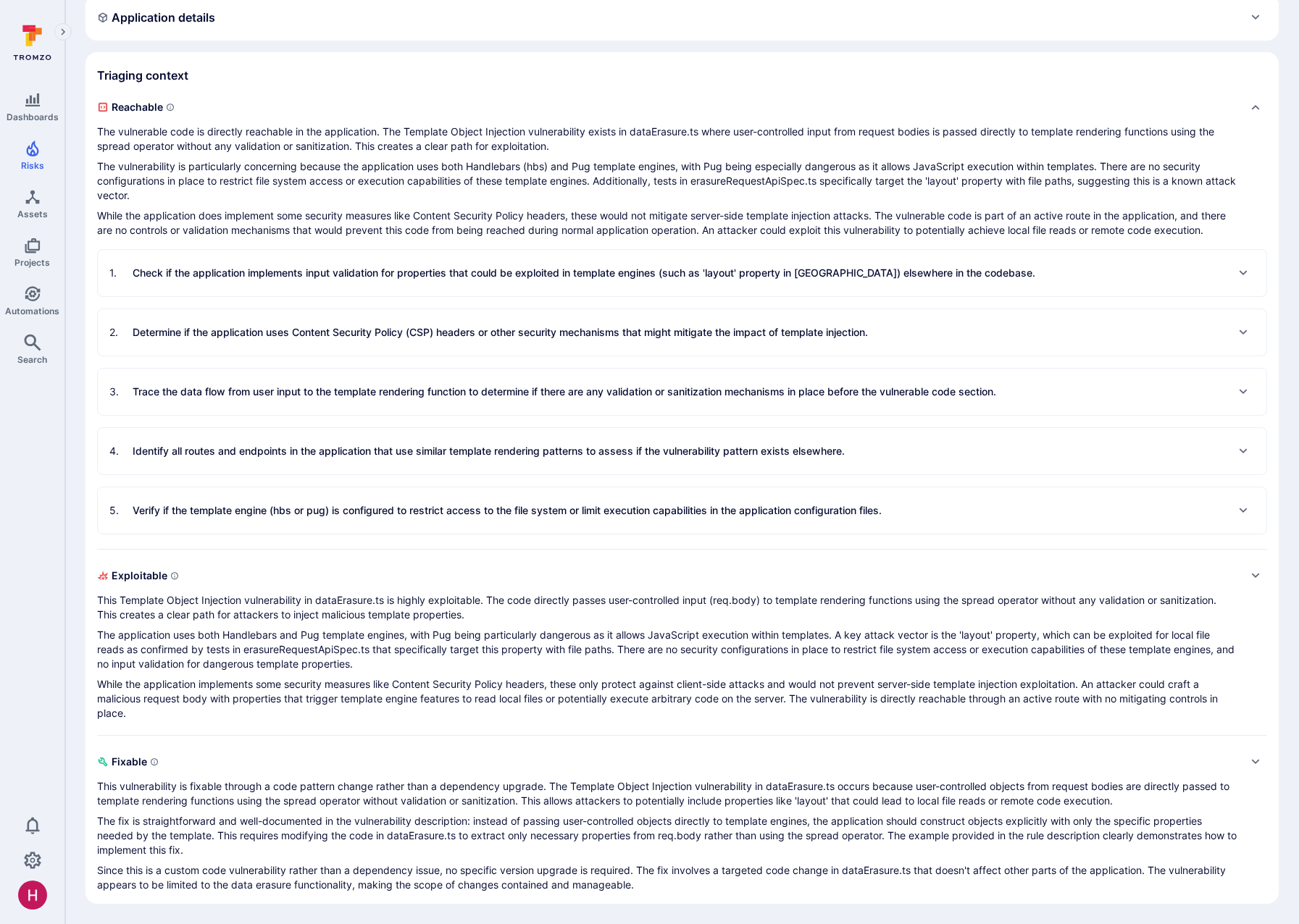 click on "Trace the data flow from user input to the template rendering function to determine if there are any validation or sanitization mechanisms in place before the vulnerable code section." at bounding box center [564, 392] 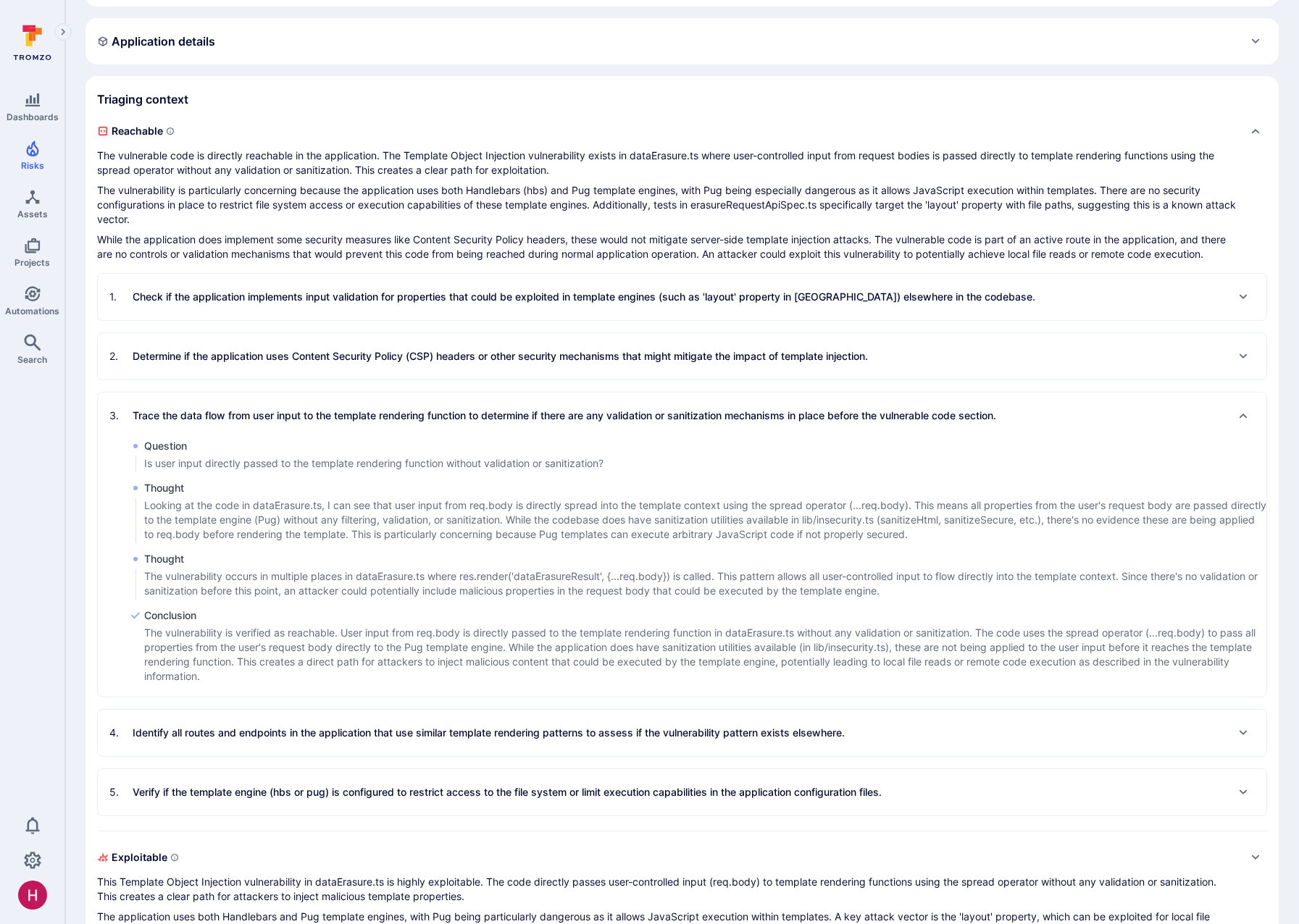 scroll, scrollTop: 230, scrollLeft: 0, axis: vertical 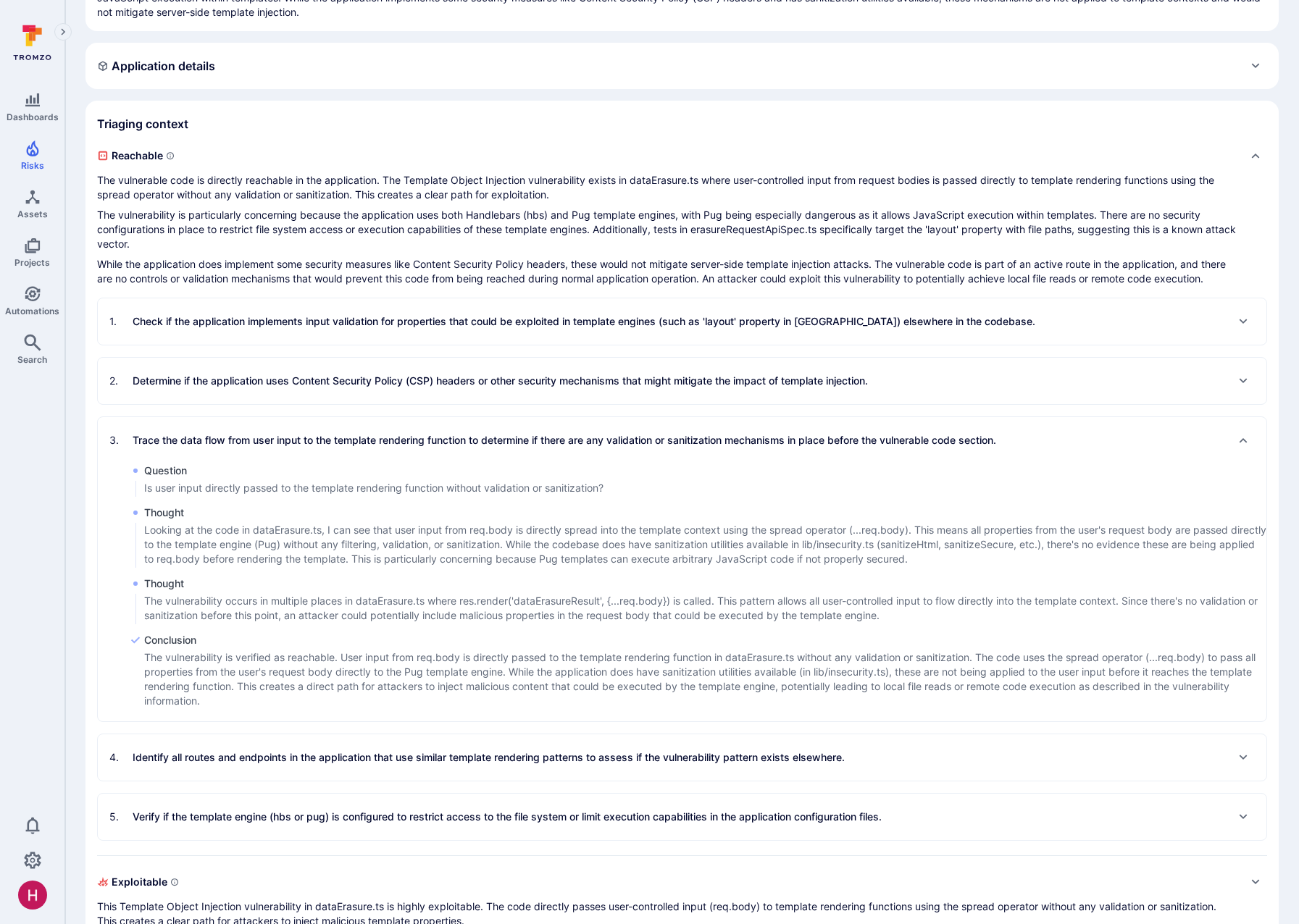 click on "The vulnerable code is directly reachable in the application. The Template Object Injection vulnerability exists in dataErasure.ts where user-controlled input from request bodies is passed directly to template rendering functions using the spread operator without any validation or sanitization. This creates a clear path for exploitation." at bounding box center [667, 188] 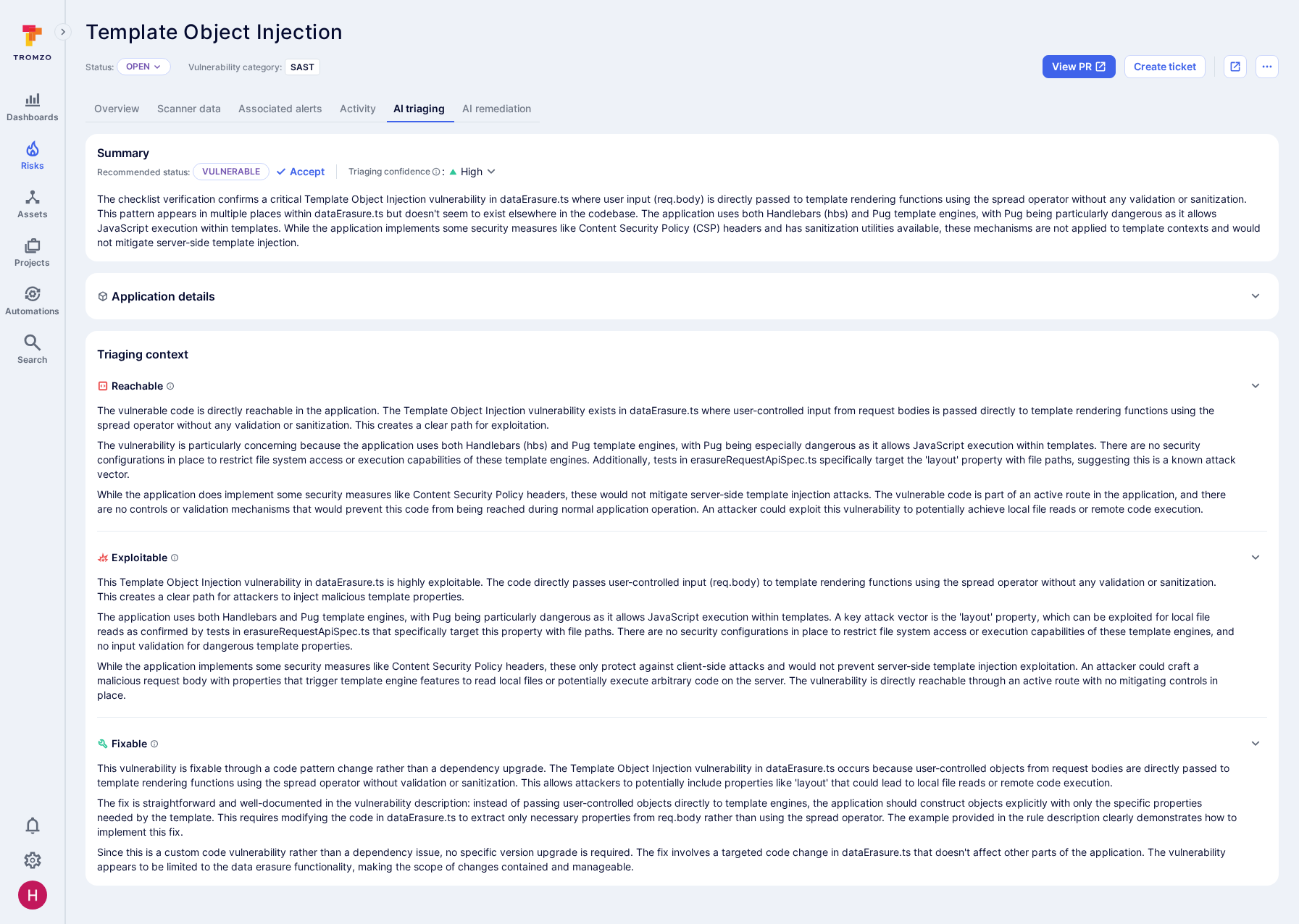 scroll, scrollTop: 0, scrollLeft: 0, axis: both 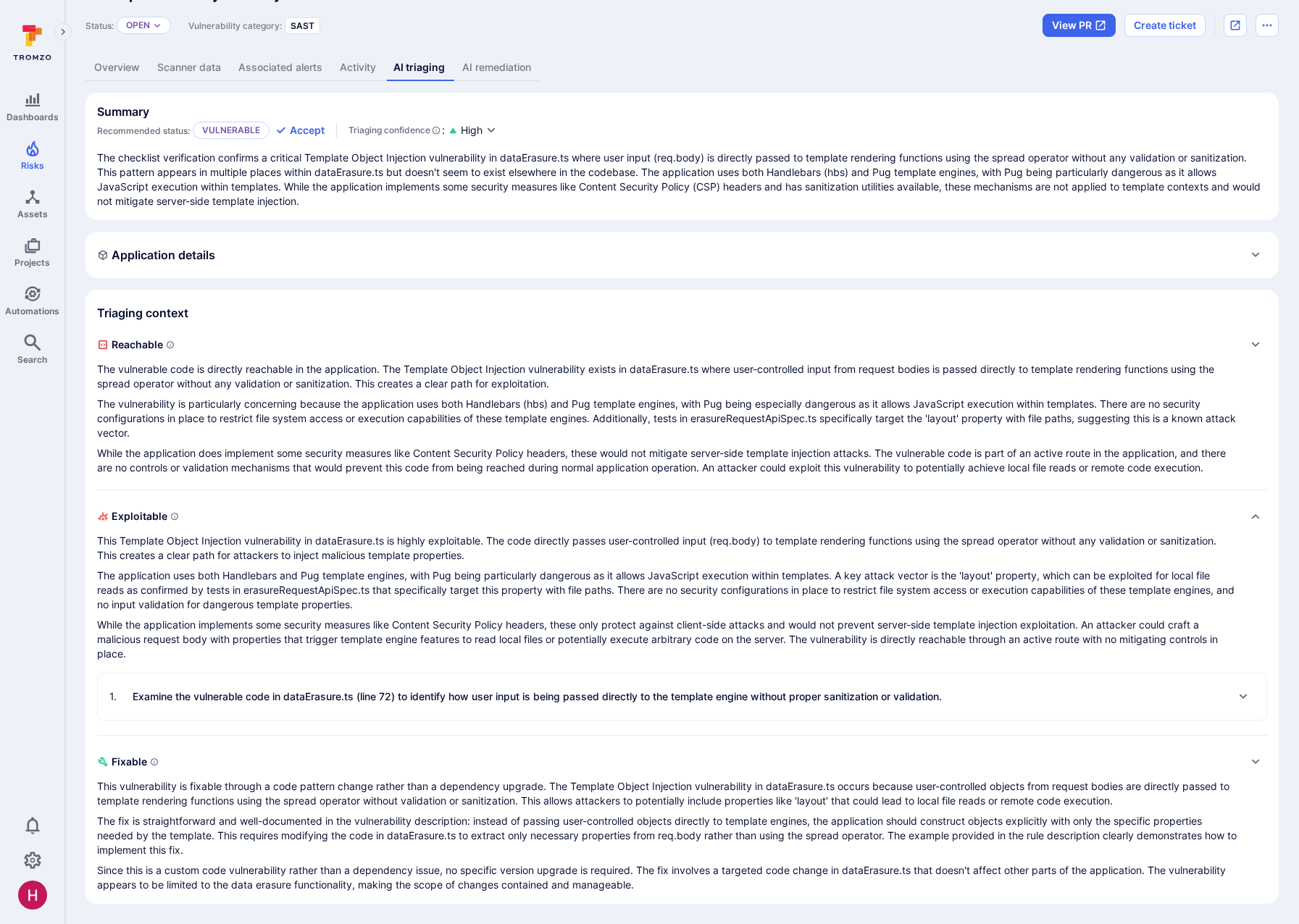 click on "Examine the vulnerable code in dataErasure.ts (line 72) to identify how user input is being passed directly to the template engine without proper sanitization or validation." at bounding box center [537, 697] 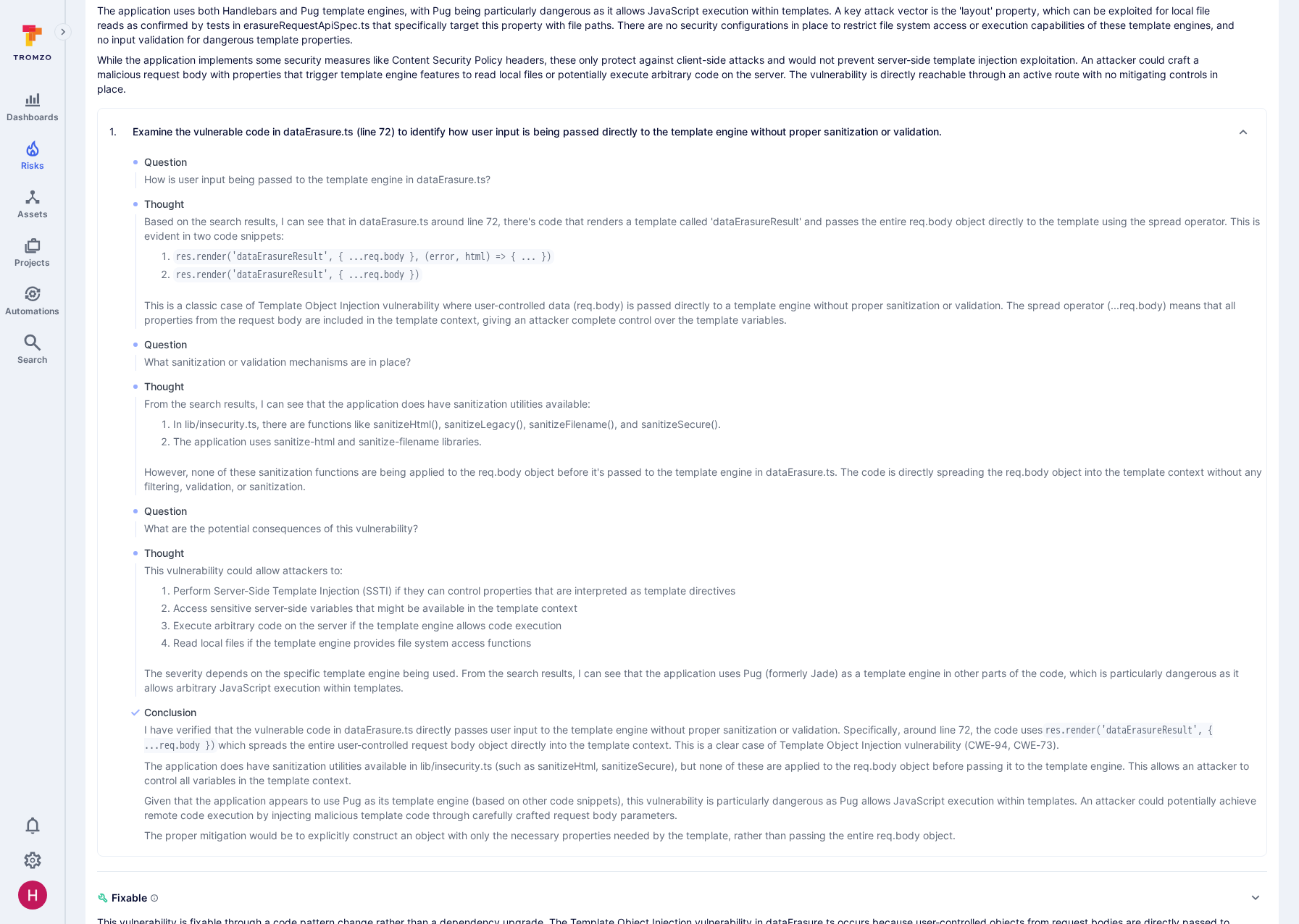 scroll, scrollTop: 608, scrollLeft: 0, axis: vertical 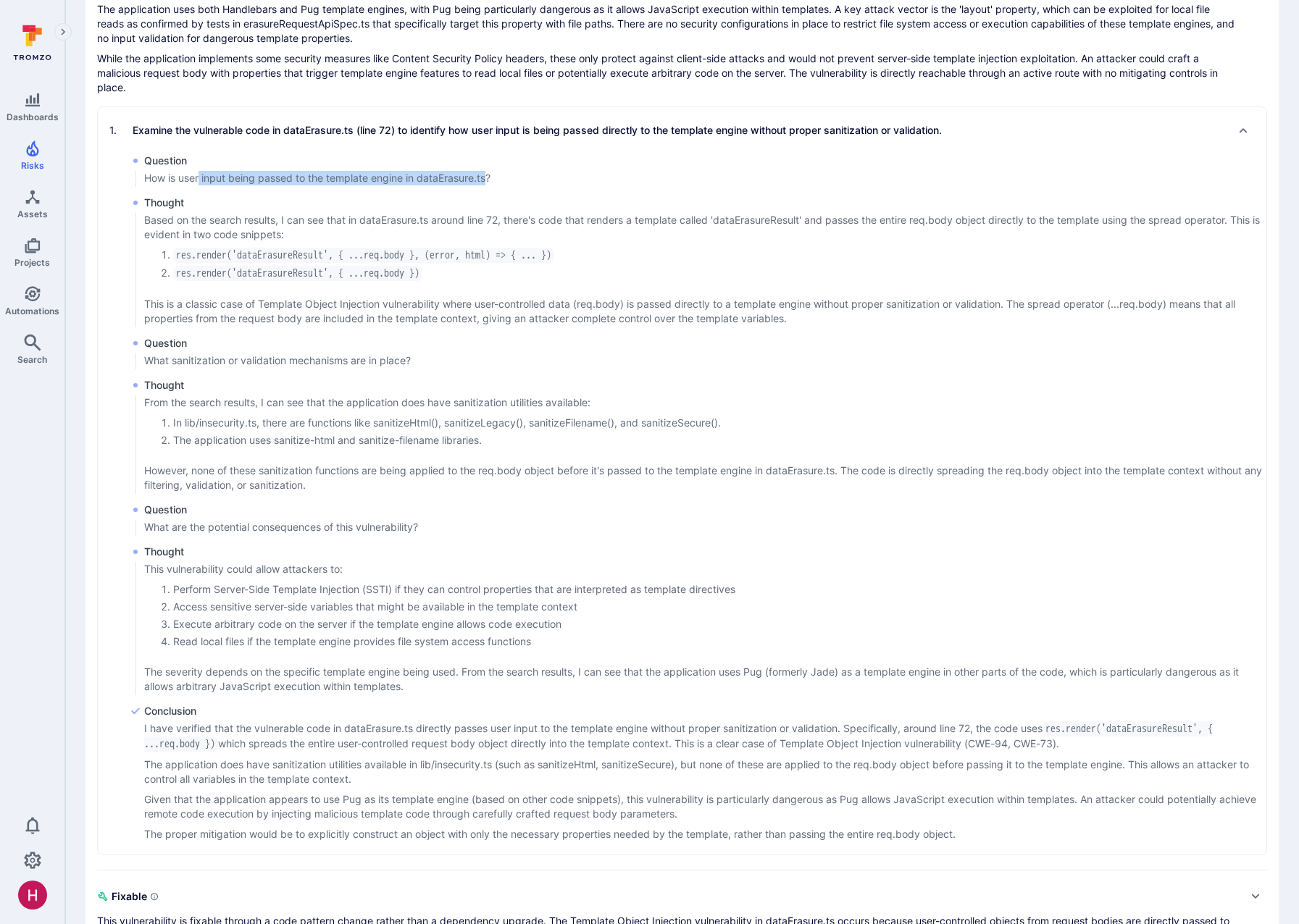 drag, startPoint x: 201, startPoint y: 196, endPoint x: 489, endPoint y: 190, distance: 288.06249 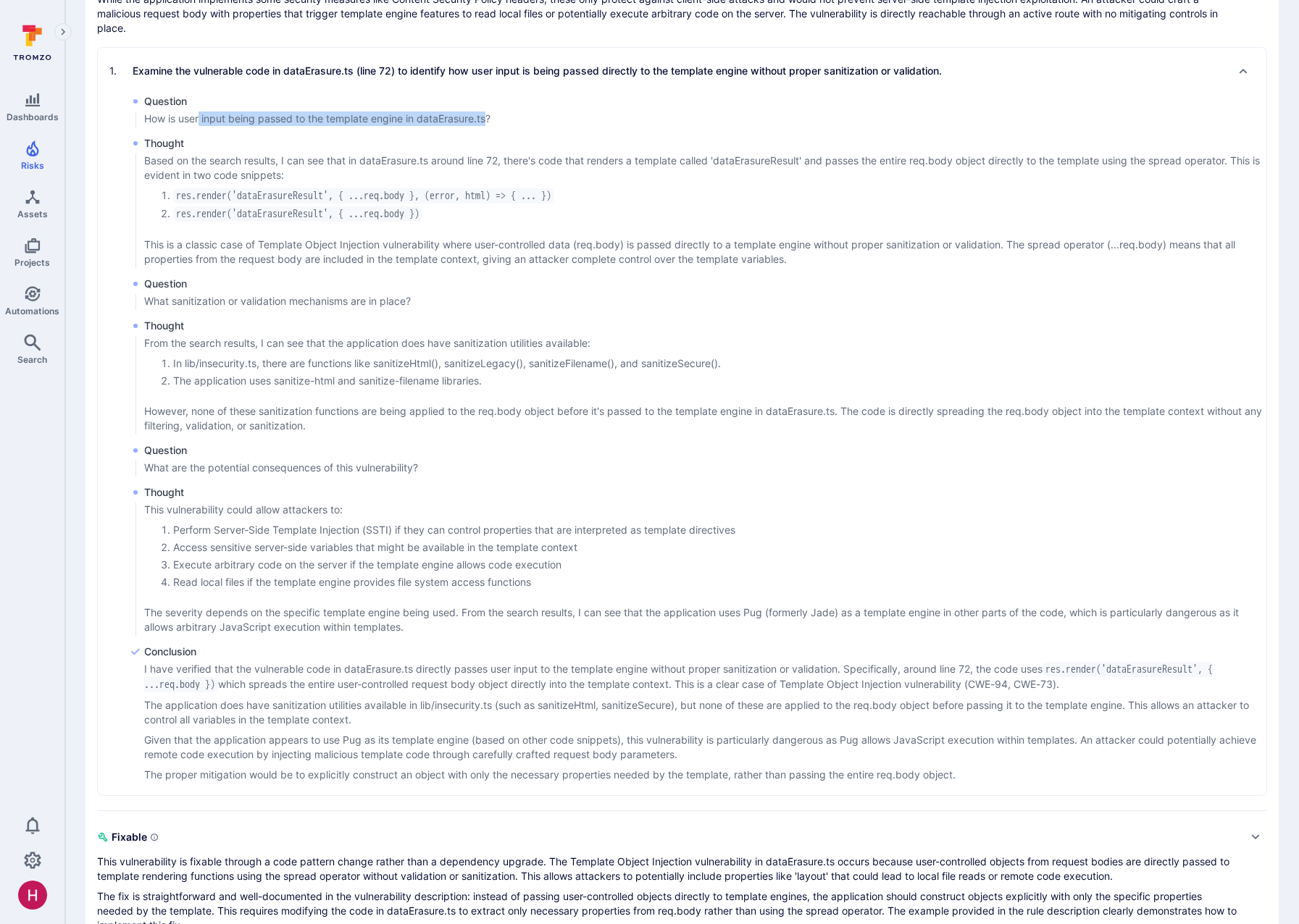 scroll, scrollTop: 668, scrollLeft: 0, axis: vertical 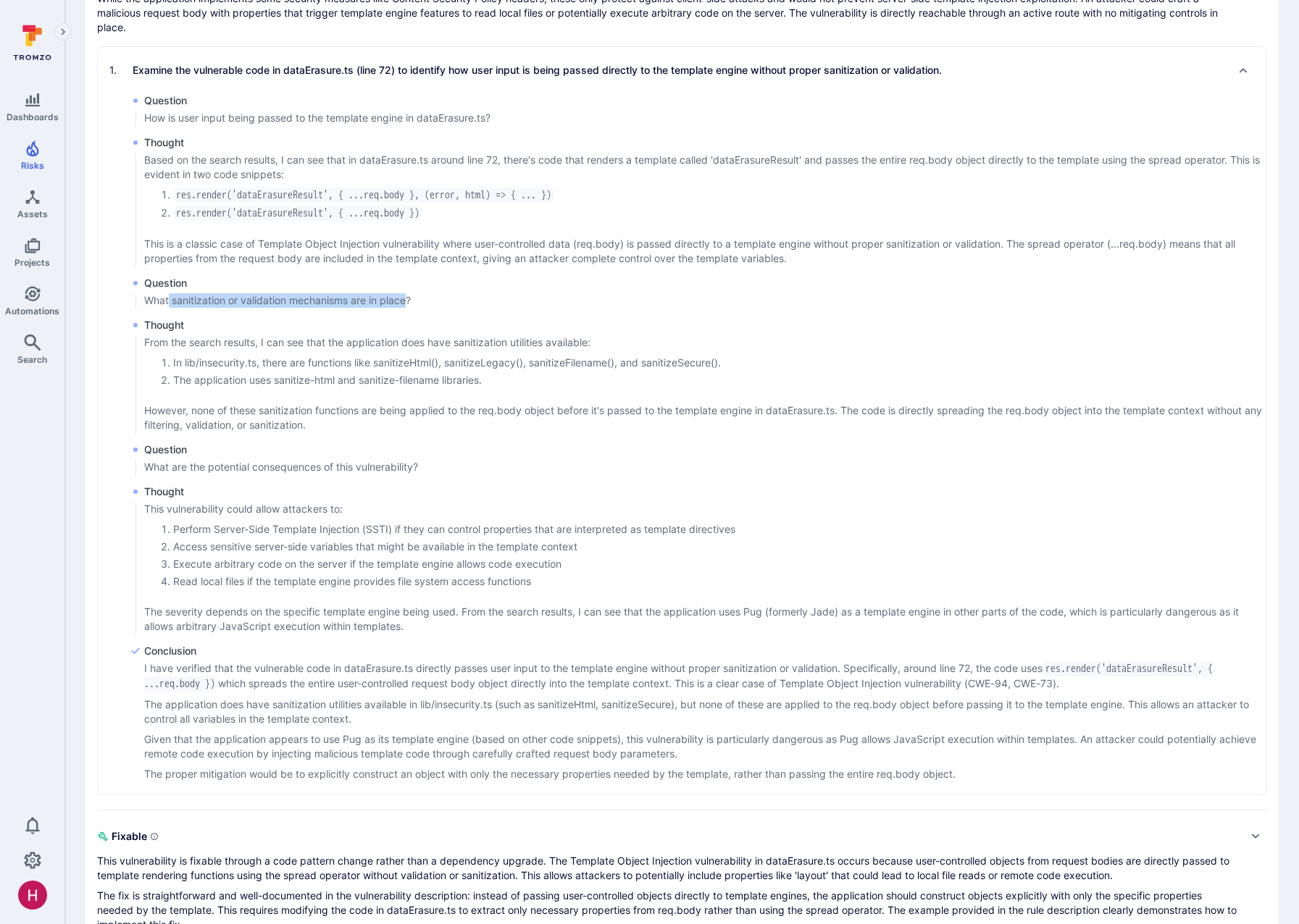 drag, startPoint x: 246, startPoint y: 314, endPoint x: 411, endPoint y: 312, distance: 165.0121 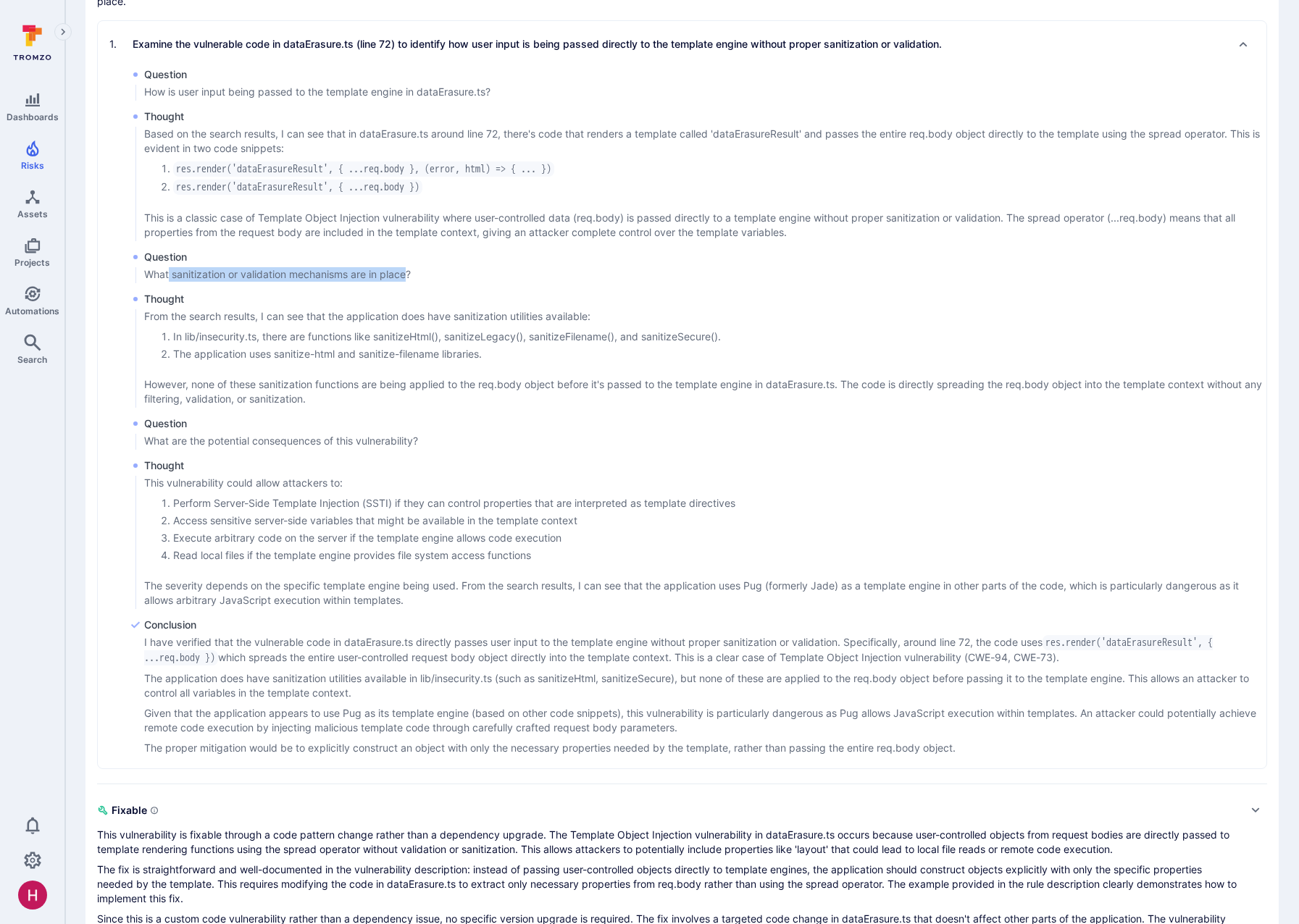 scroll, scrollTop: 694, scrollLeft: 0, axis: vertical 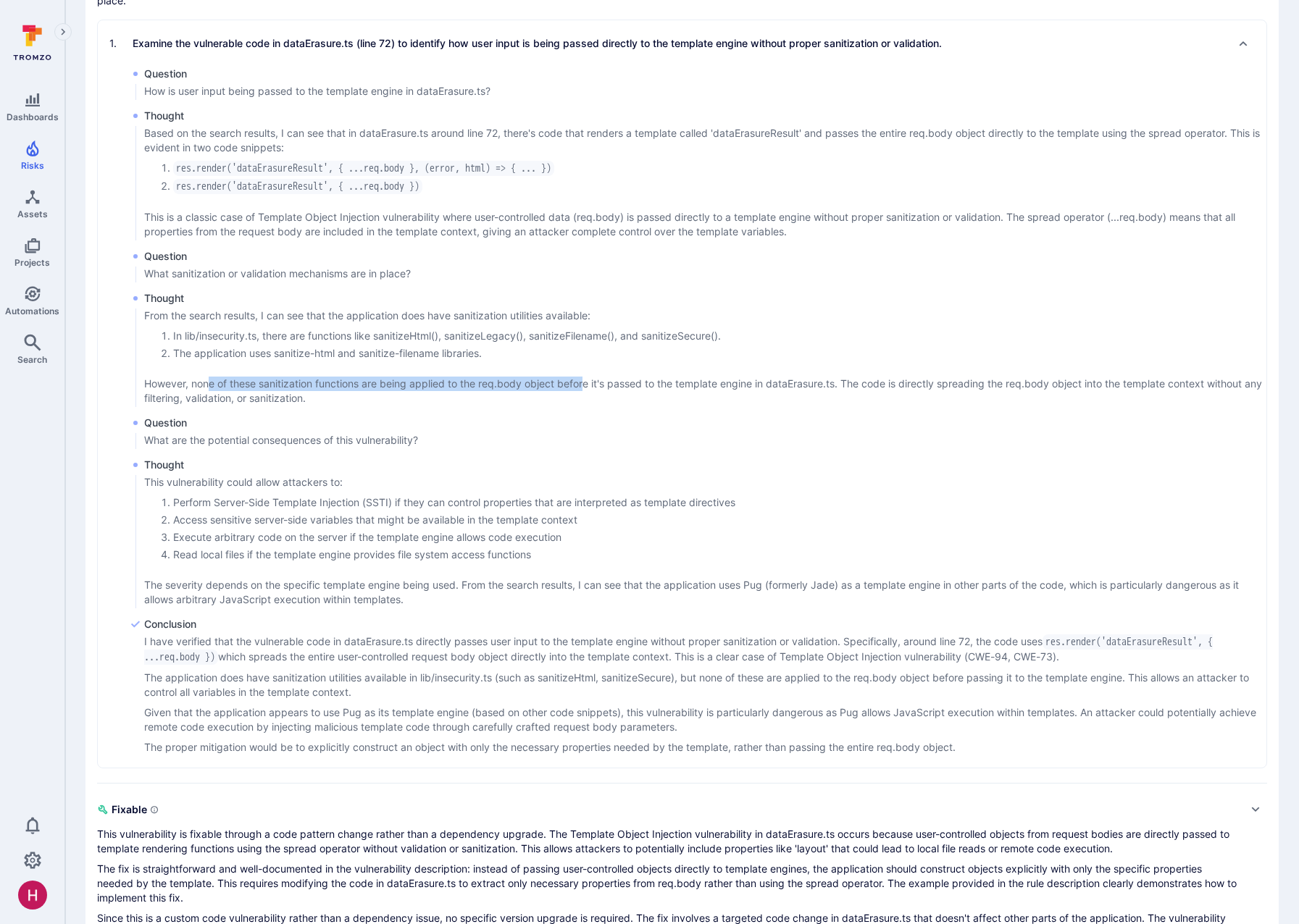 drag, startPoint x: 222, startPoint y: 395, endPoint x: 590, endPoint y: 398, distance: 368.01223 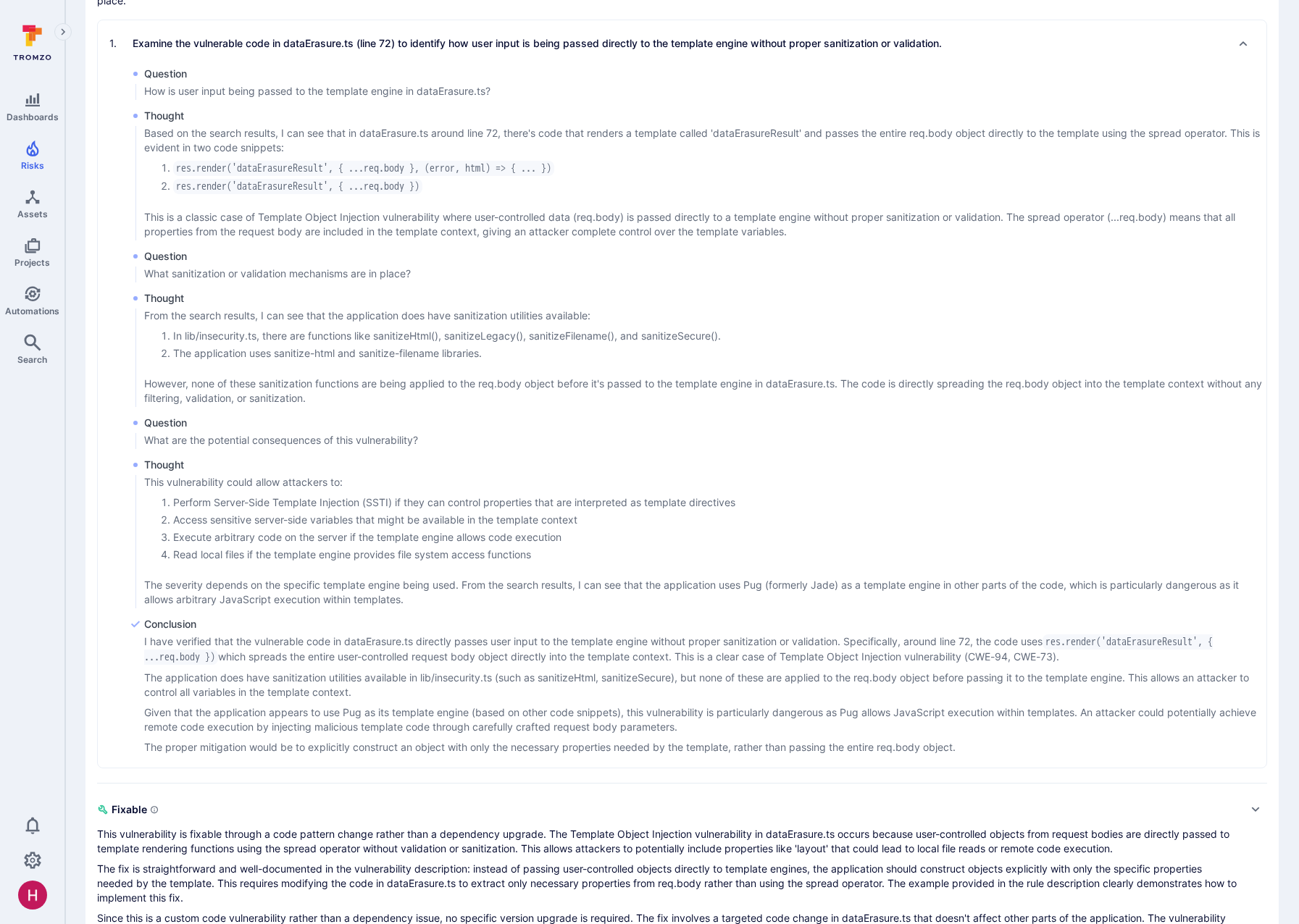 click on "However, none of these sanitization functions are being applied to the req.body object before it's passed to the template engine in dataErasure.ts. The code is directly spreading the req.body object into the template context without any filtering, validation, or sanitization." at bounding box center [705, 391] 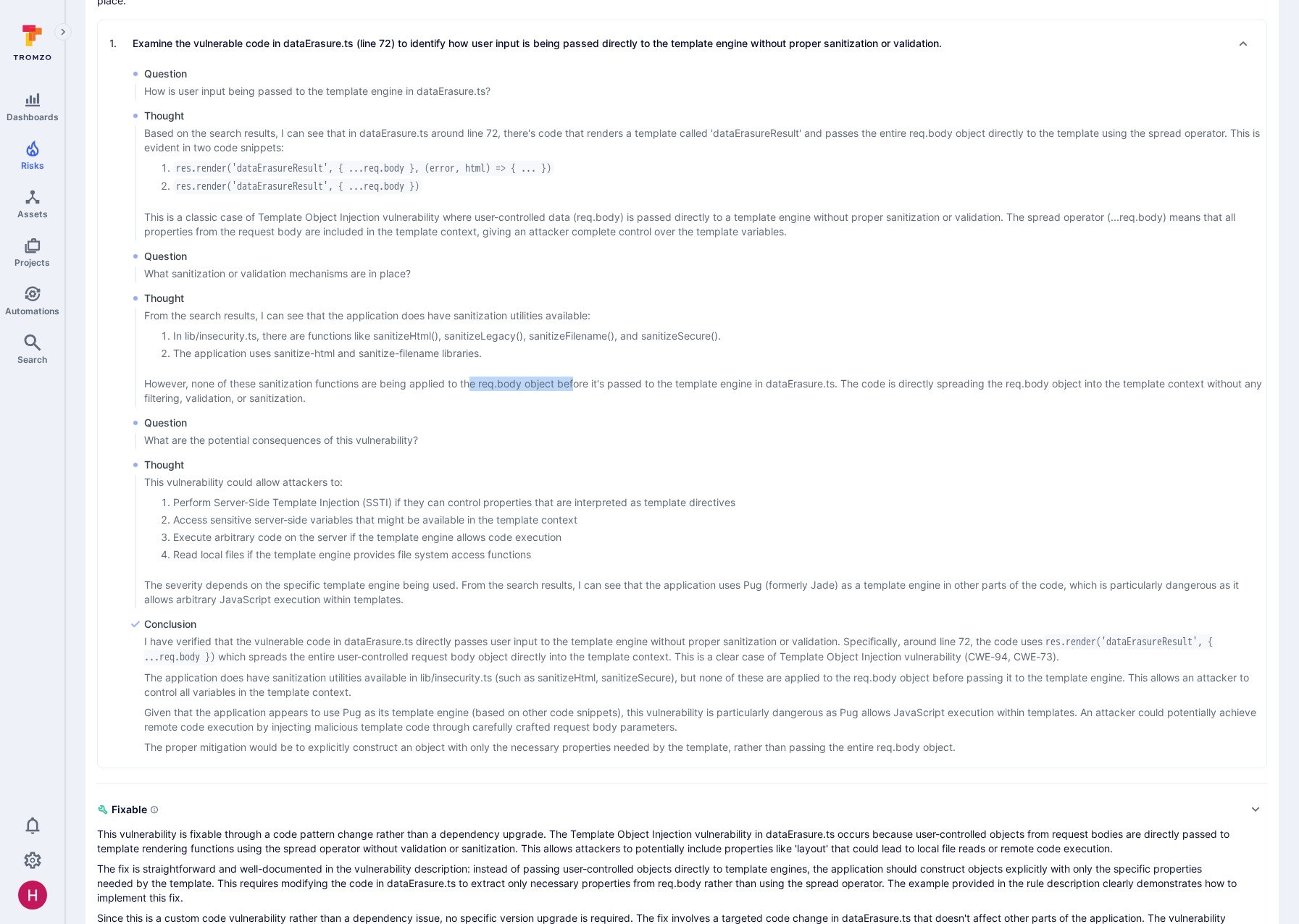 drag, startPoint x: 475, startPoint y: 398, endPoint x: 575, endPoint y: 402, distance: 100.07997 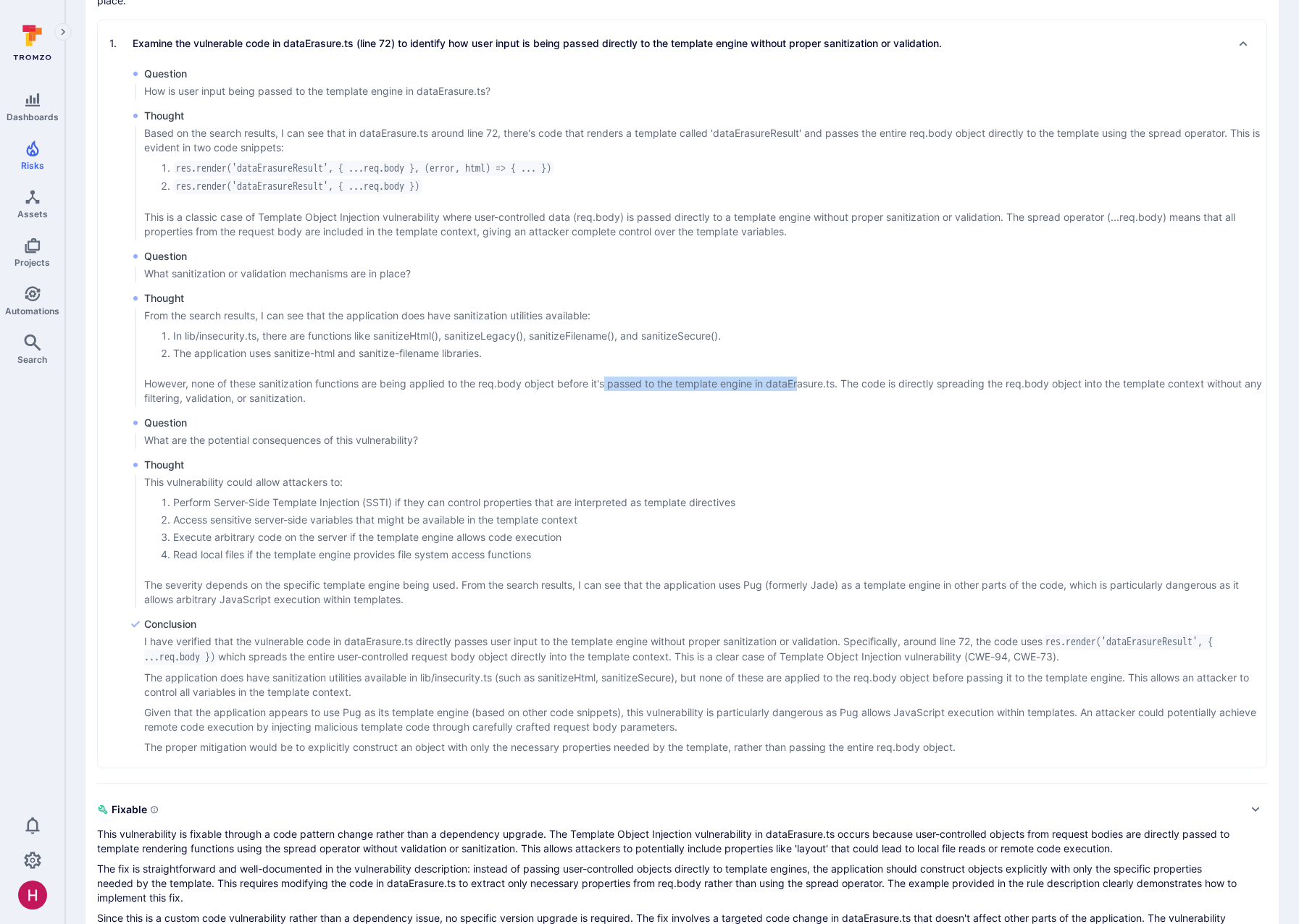 drag, startPoint x: 609, startPoint y: 400, endPoint x: 802, endPoint y: 397, distance: 193.02331 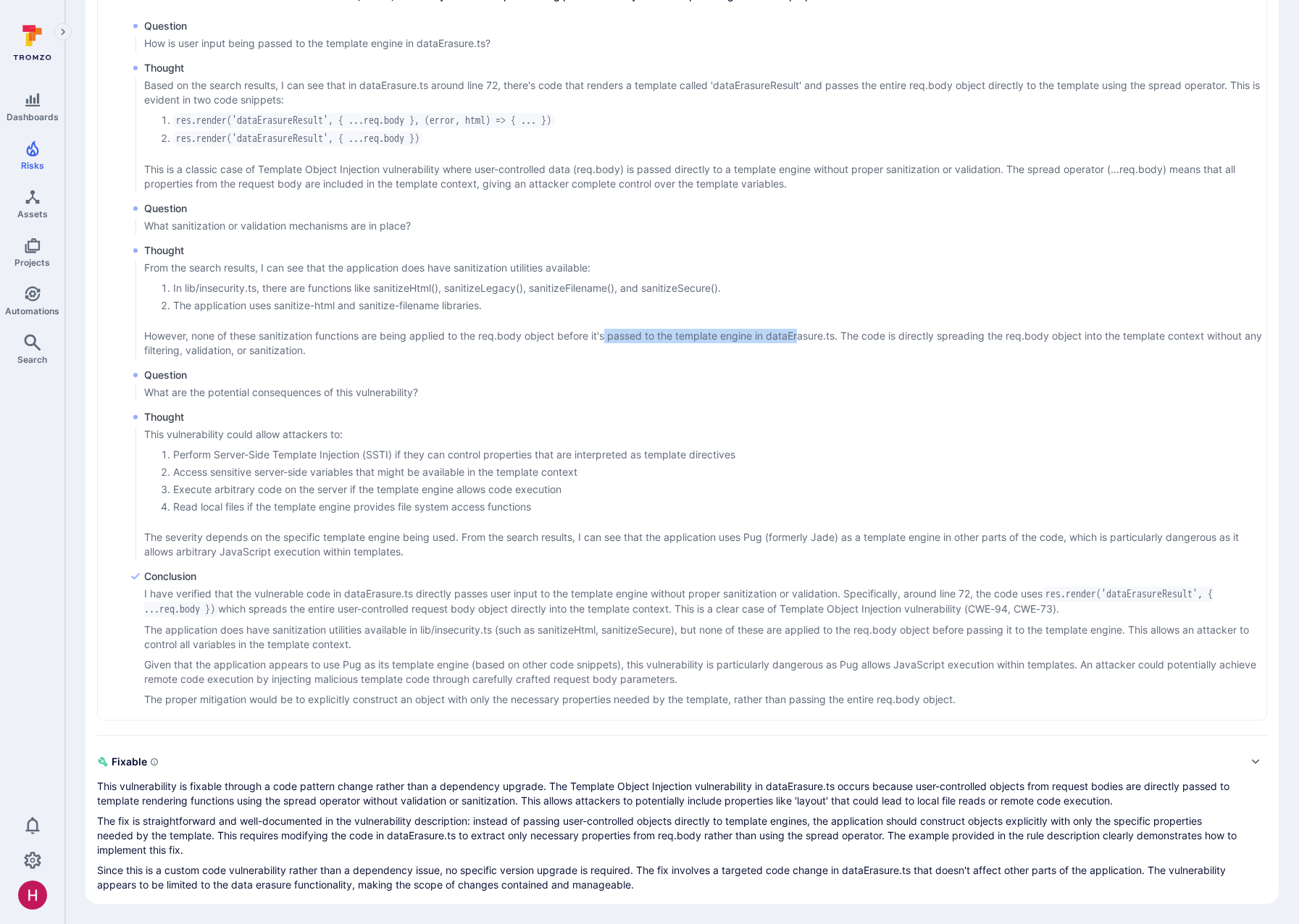 scroll, scrollTop: 754, scrollLeft: 0, axis: vertical 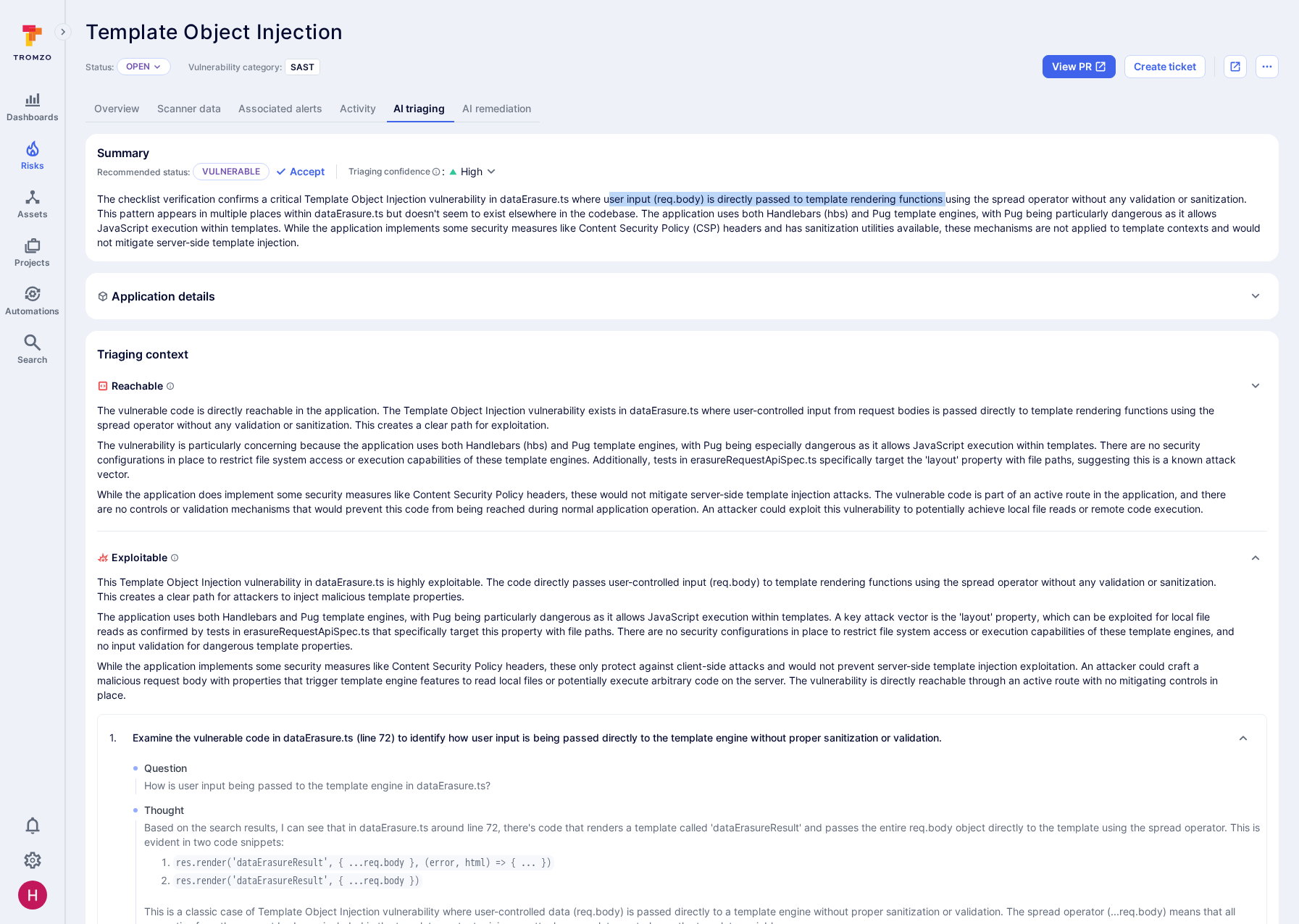 drag, startPoint x: 619, startPoint y: 200, endPoint x: 955, endPoint y: 202, distance: 336.006 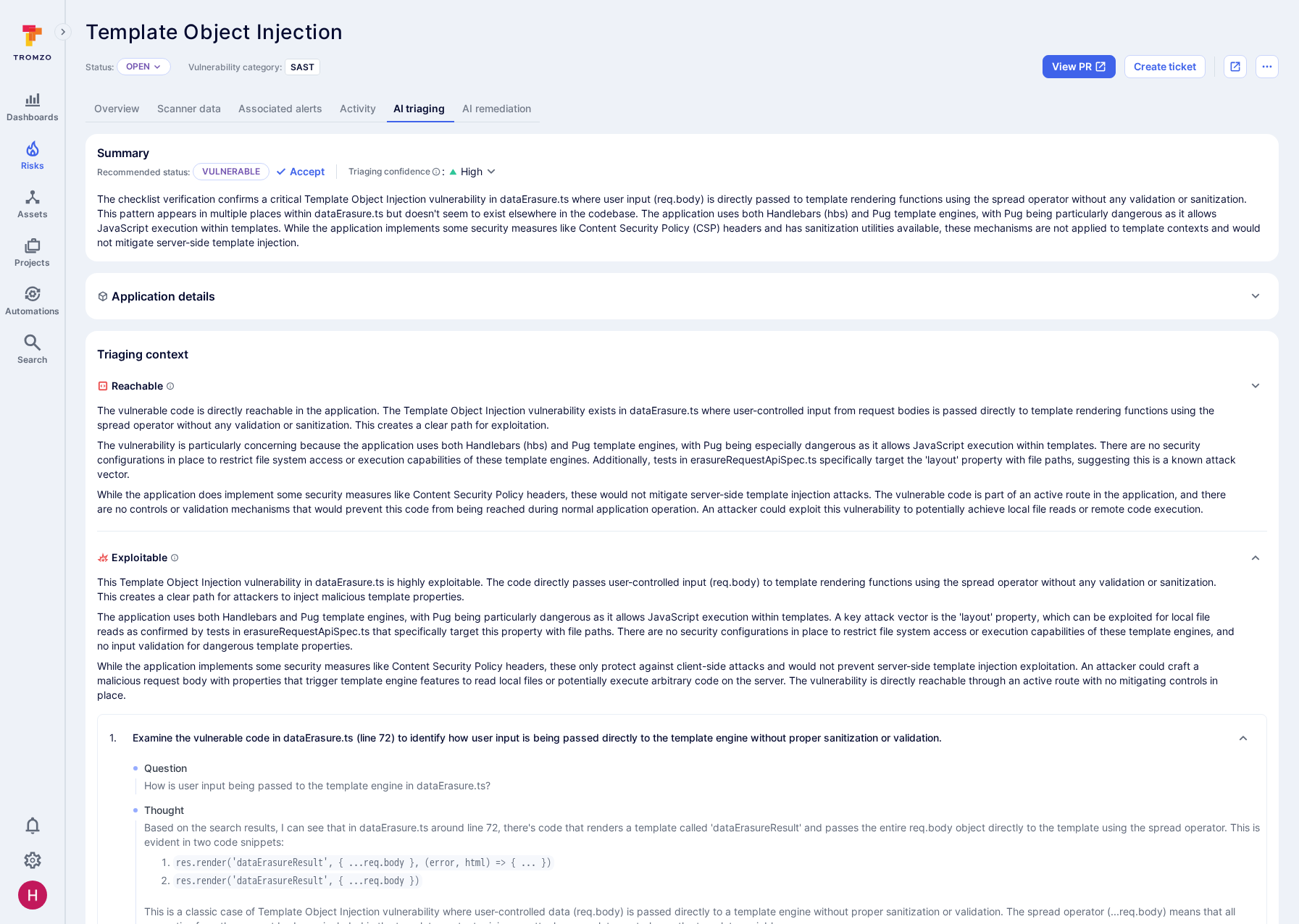 click on "The checklist verification confirms a critical Template Object Injection vulnerability in dataErasure.ts where user input (req.body) is directly passed to template rendering functions using the spread operator without any validation or sanitization. This pattern appears in multiple places within dataErasure.ts but doesn't seem to exist elsewhere in the codebase. The application uses both Handlebars (hbs) and Pug template engines, with Pug being particularly dangerous as it allows JavaScript execution within templates. While the application implements some security measures like Content Security Policy (CSP) headers and has sanitization utilities available, these mechanisms are not applied to template contexts and would not mitigate server-side template injection." at bounding box center [682, 221] 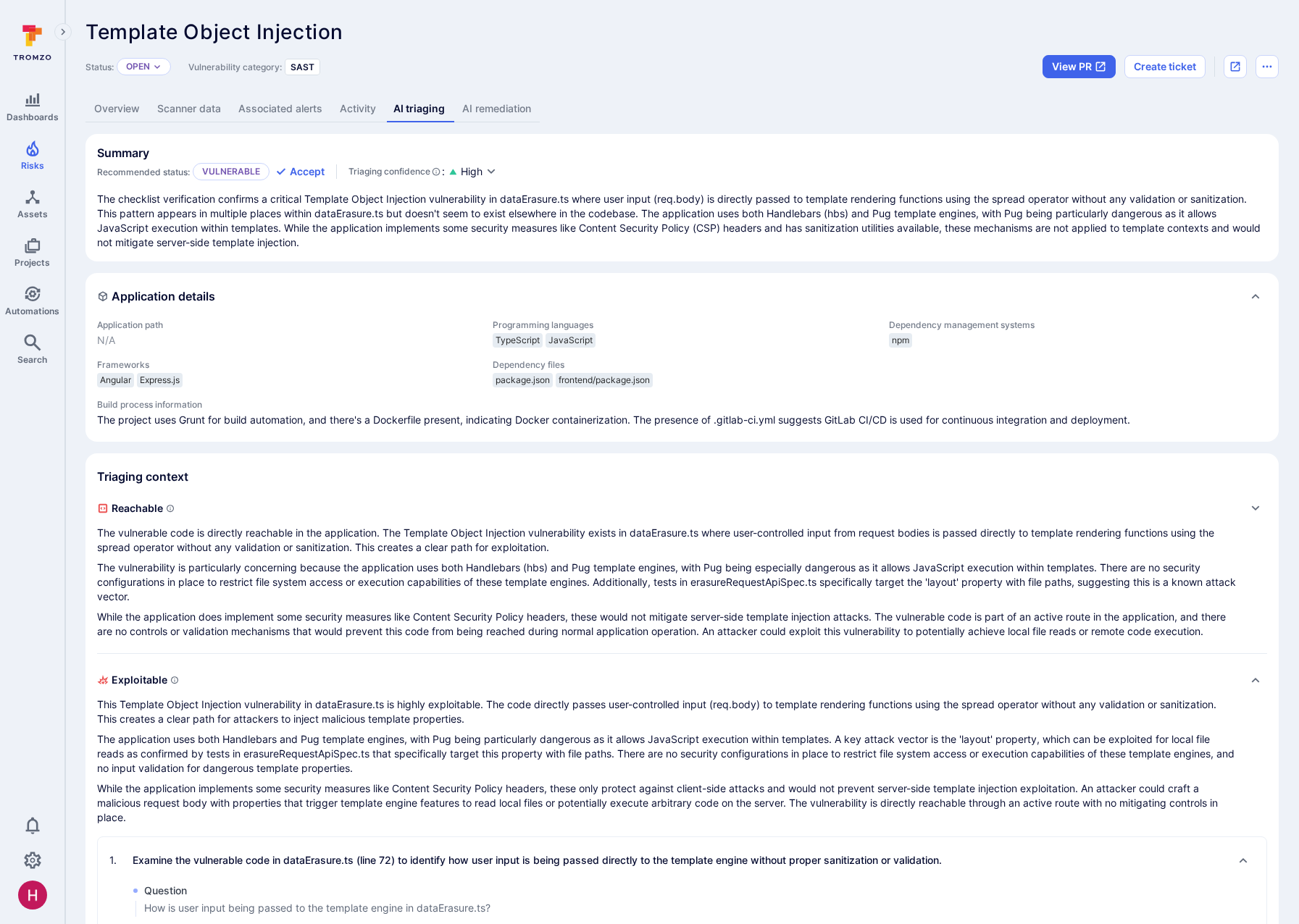 click on "Overview" at bounding box center (117, 109) 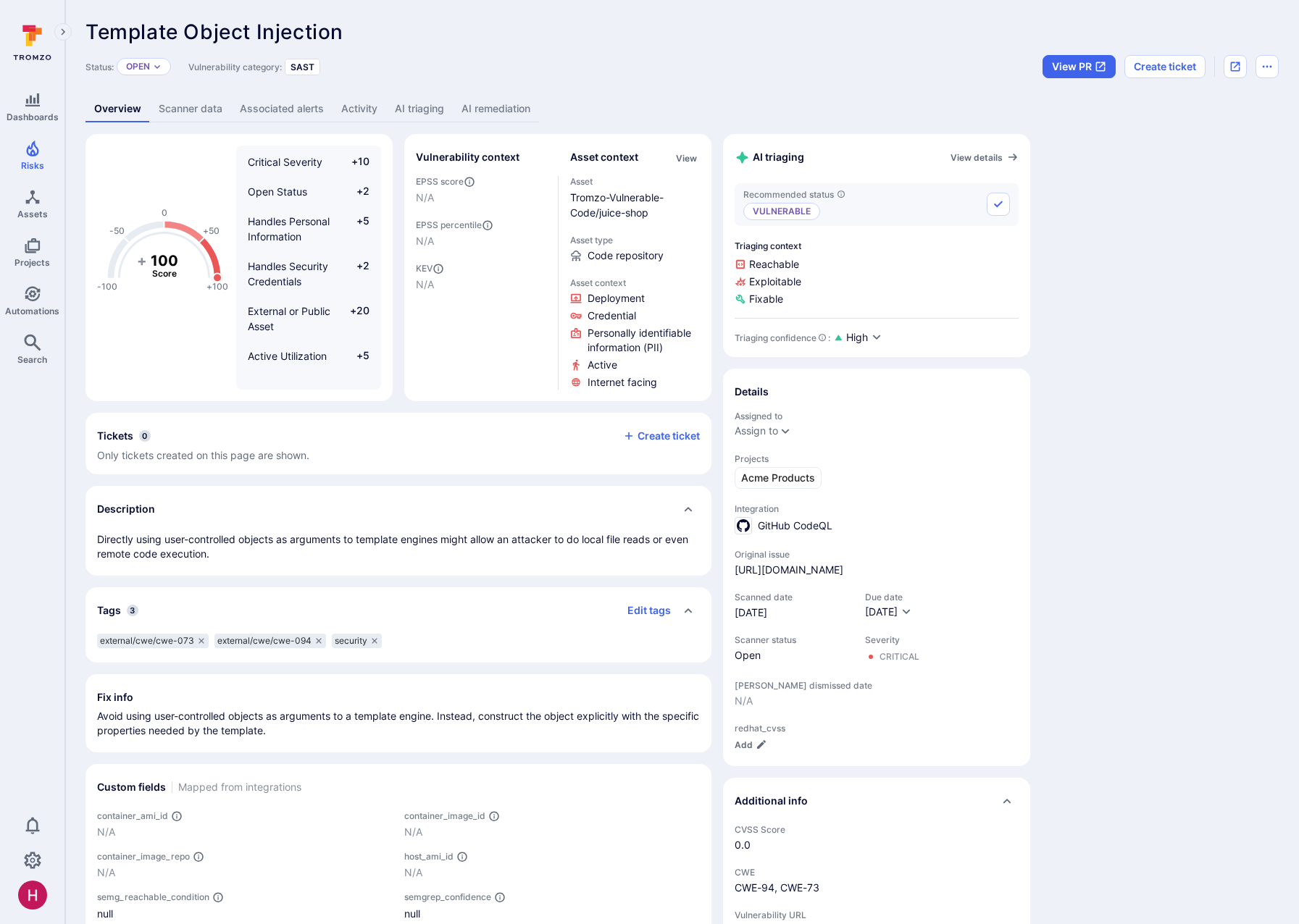 click on "Template Object Injection ...   Show  more" at bounding box center [578, 32] 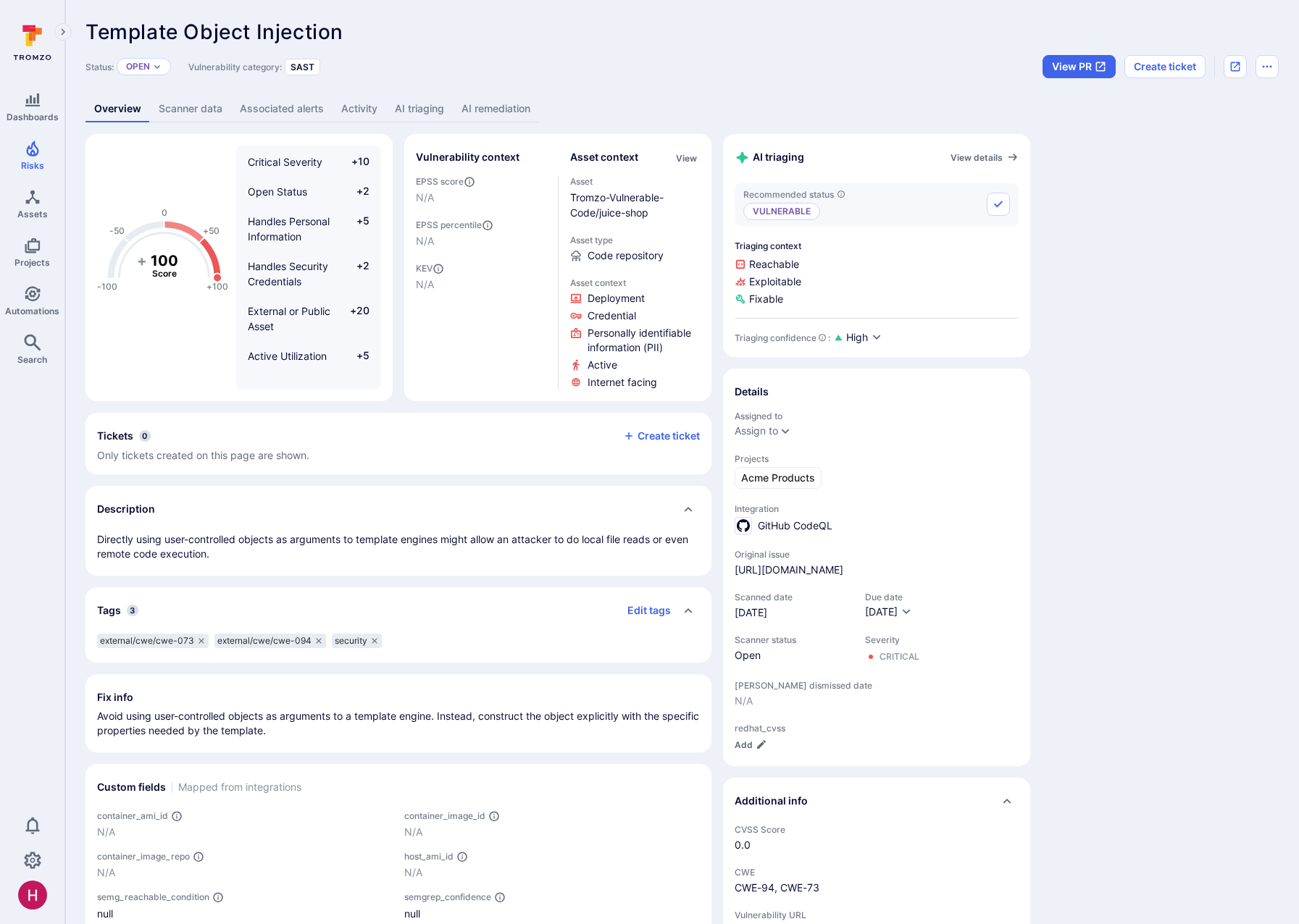 click on "AI remediation" at bounding box center [496, 109] 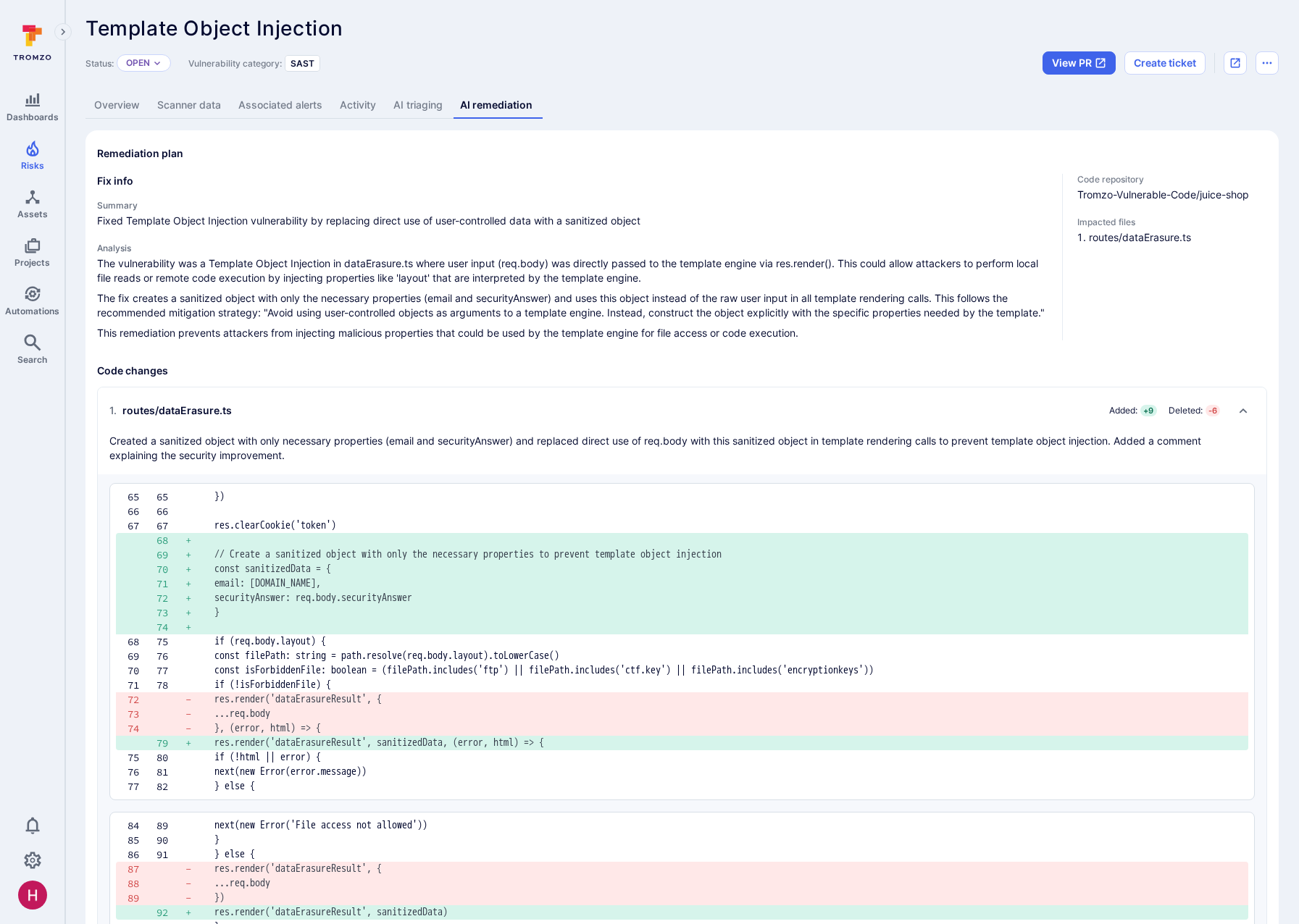 scroll, scrollTop: 0, scrollLeft: 0, axis: both 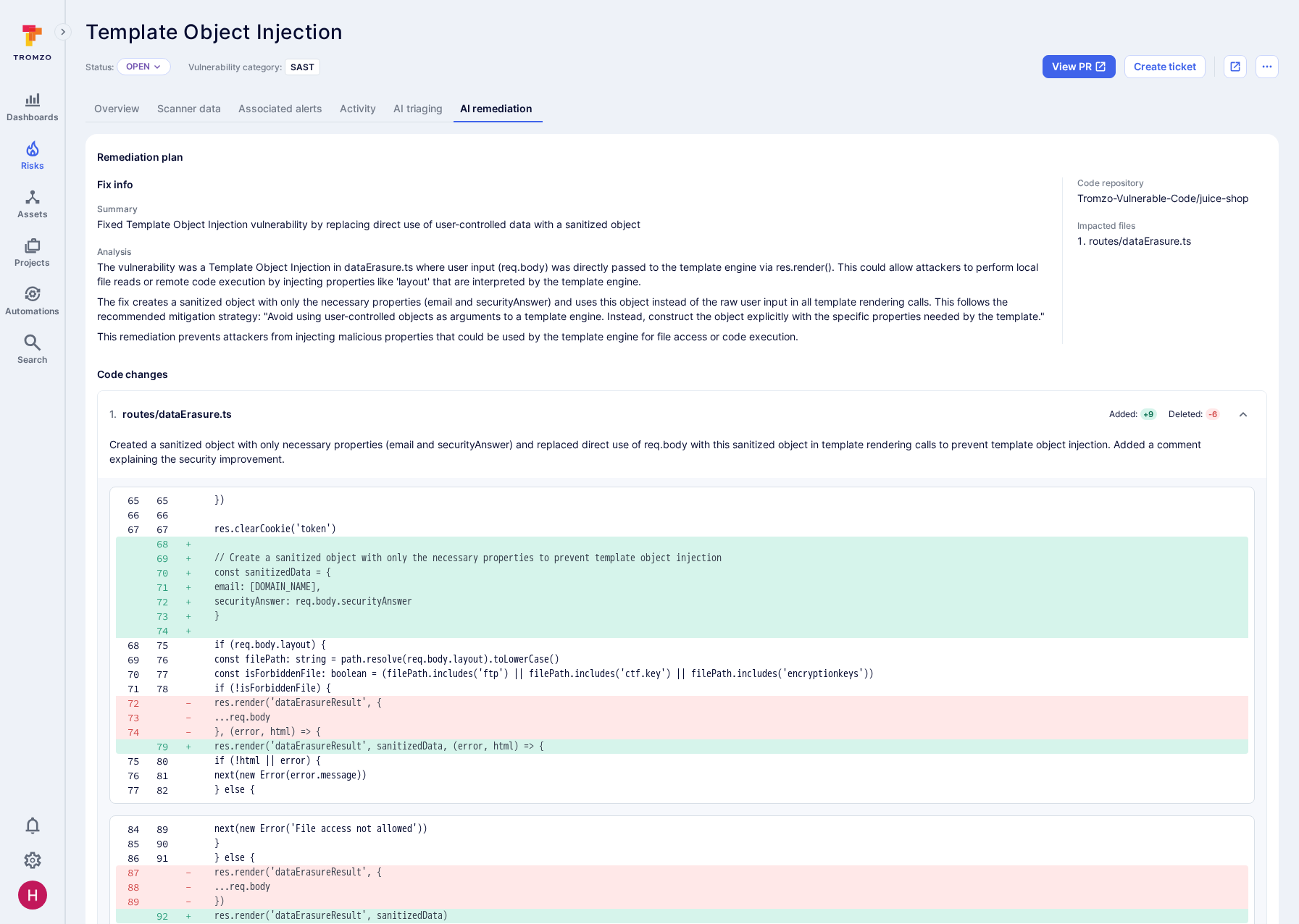 click on "AI triaging" at bounding box center [418, 109] 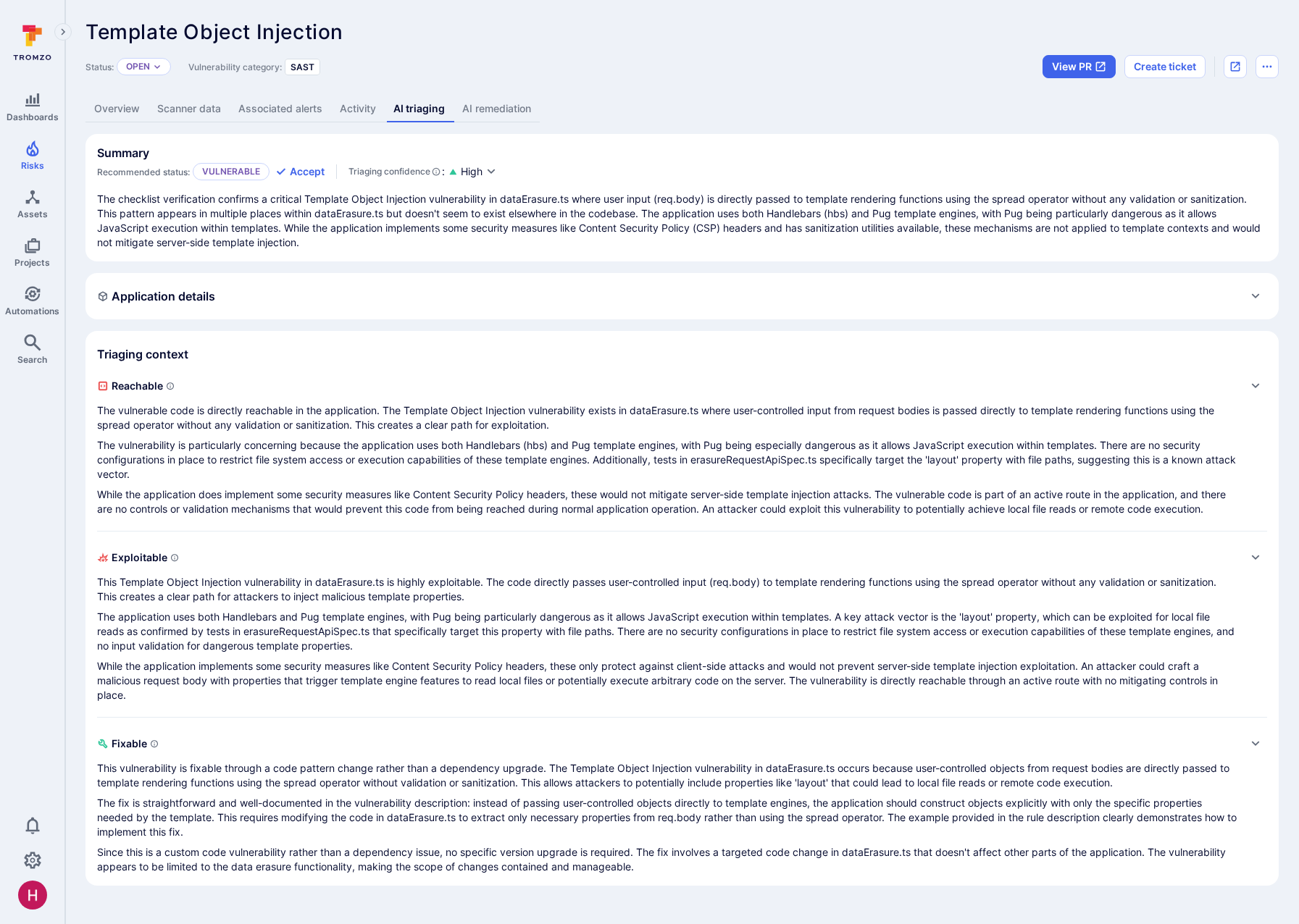 click on "Overview" at bounding box center (117, 109) 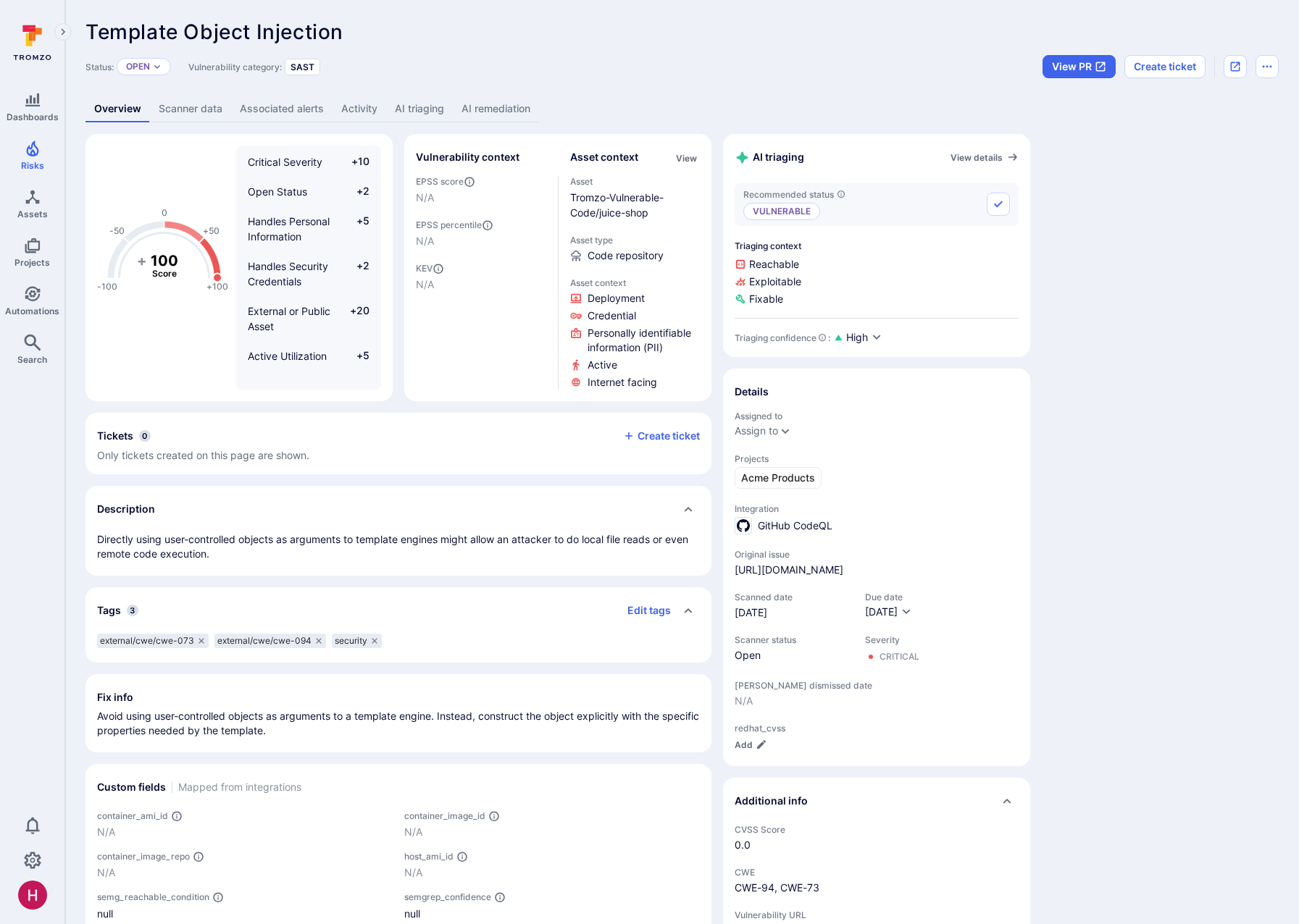 click on "AI remediation" at bounding box center [496, 109] 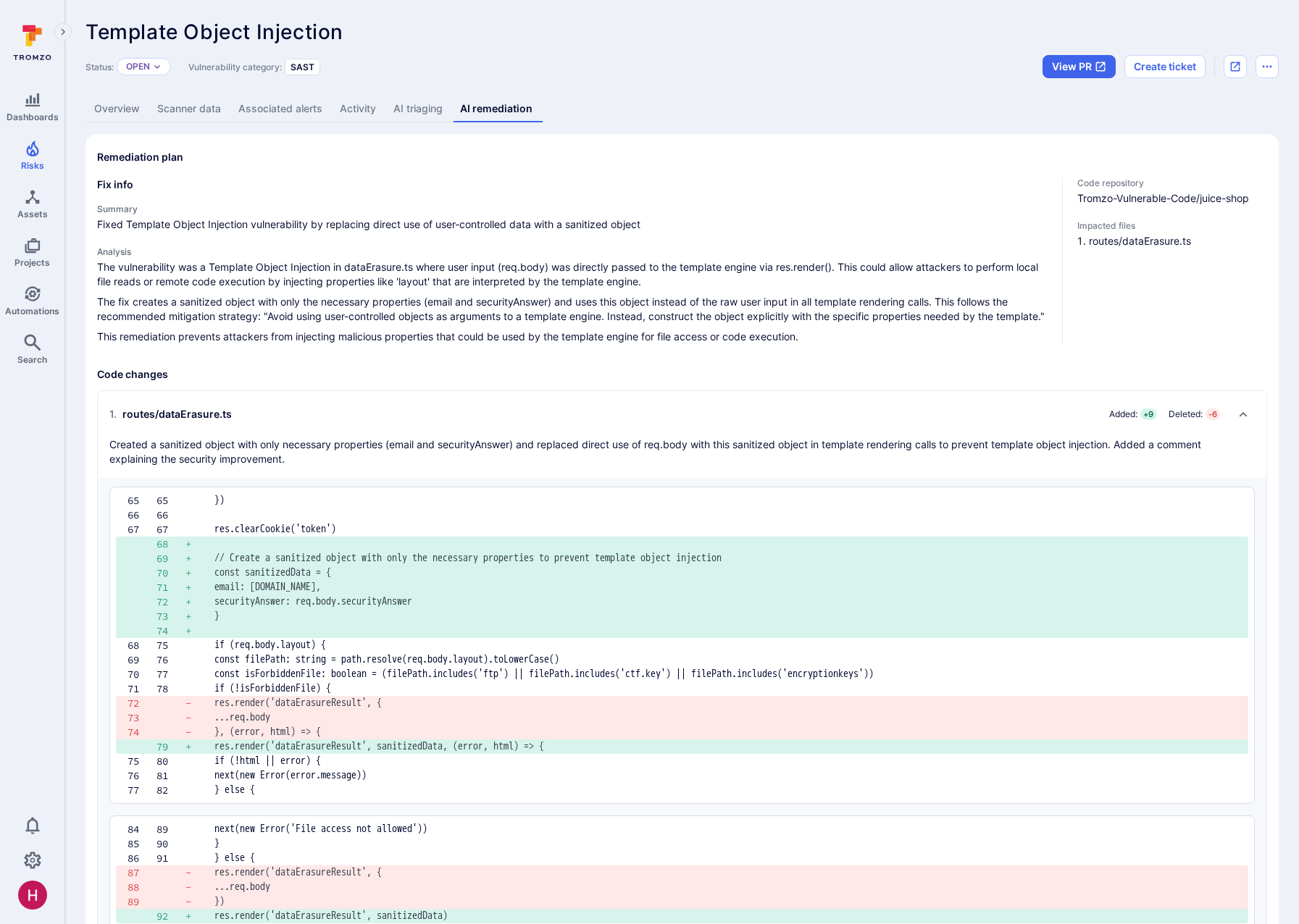 click on "AI triaging" at bounding box center (418, 109) 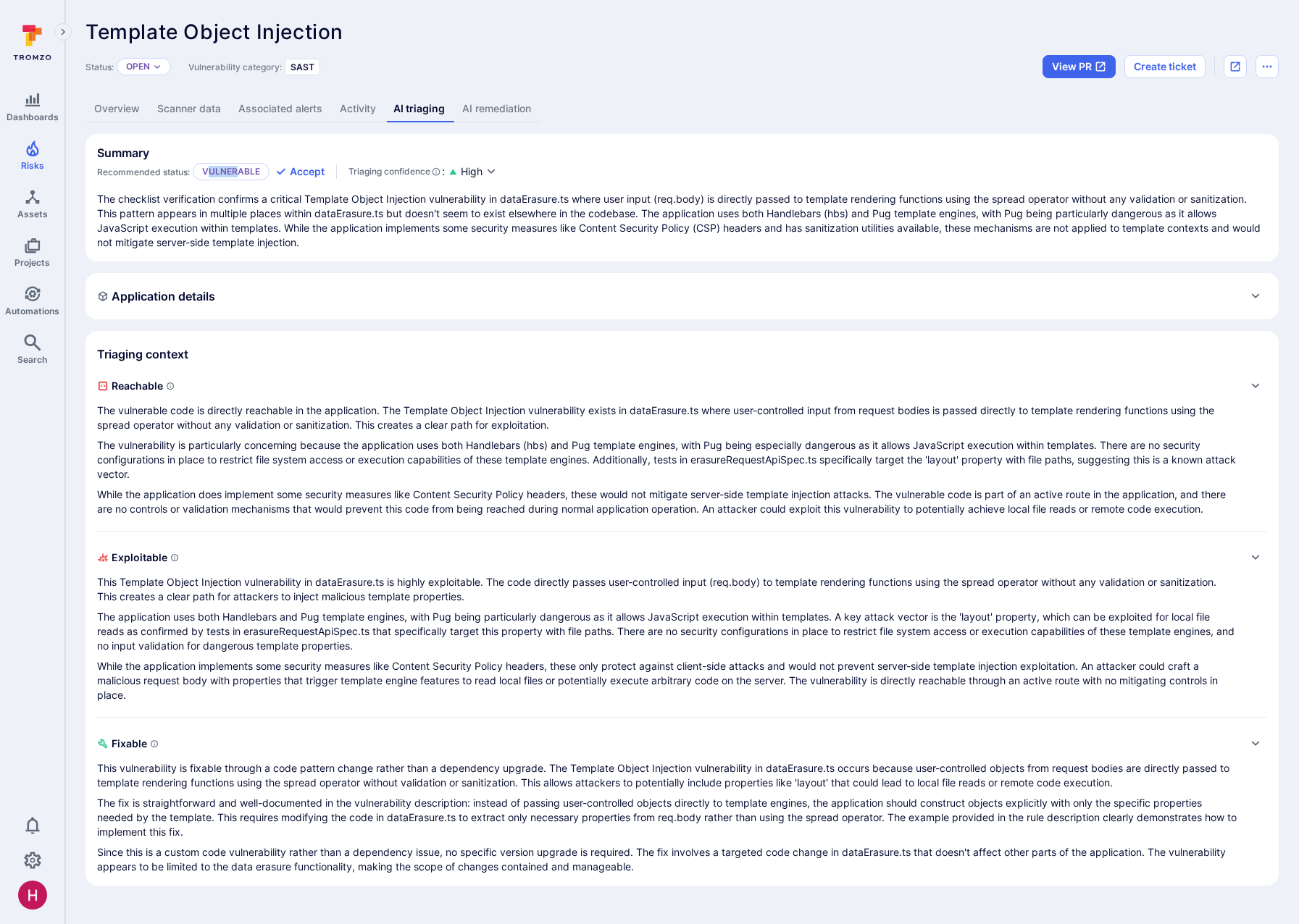 drag, startPoint x: 228, startPoint y: 171, endPoint x: 236, endPoint y: 171, distance: 8 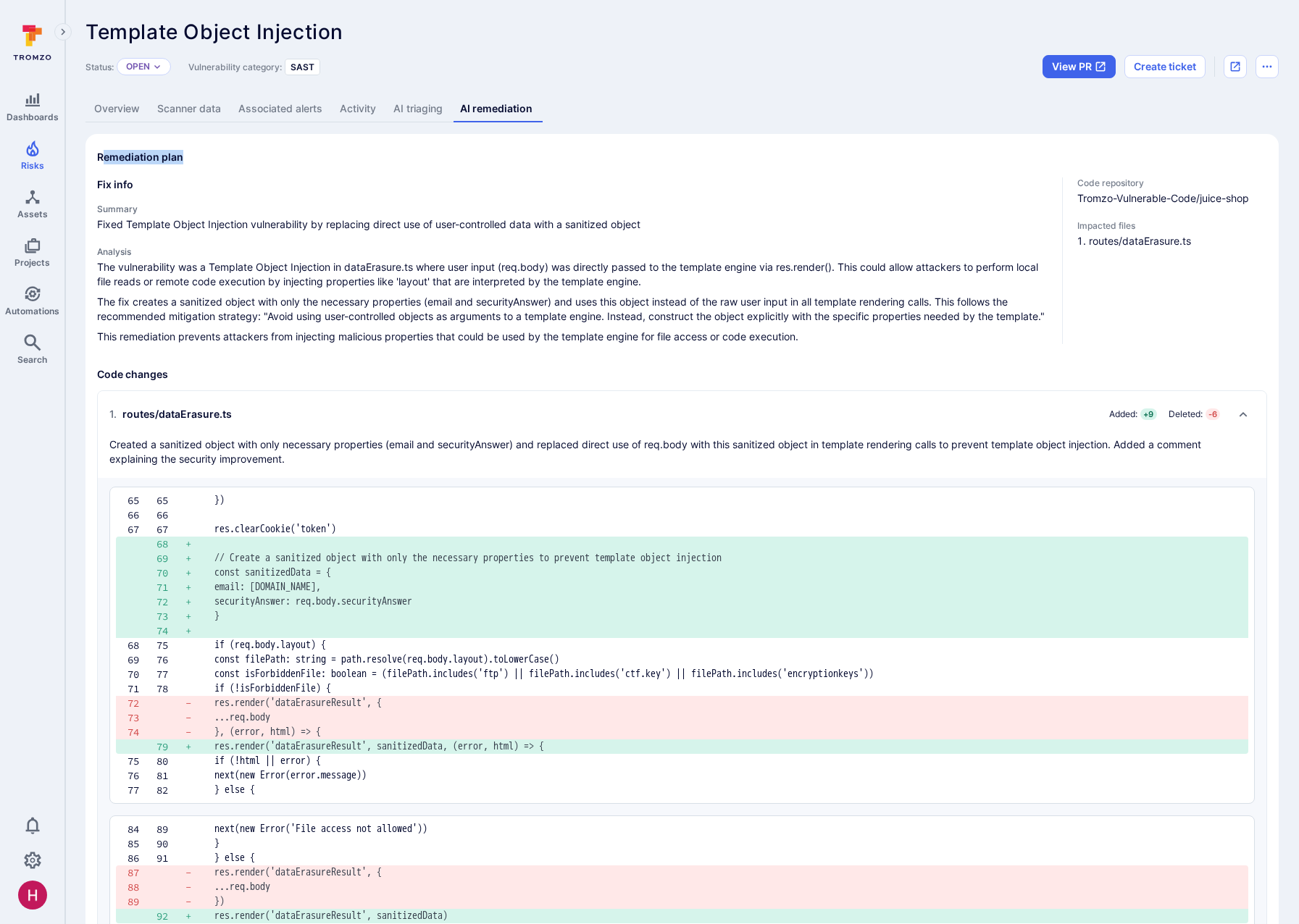drag, startPoint x: 104, startPoint y: 159, endPoint x: 191, endPoint y: 167, distance: 87.36704 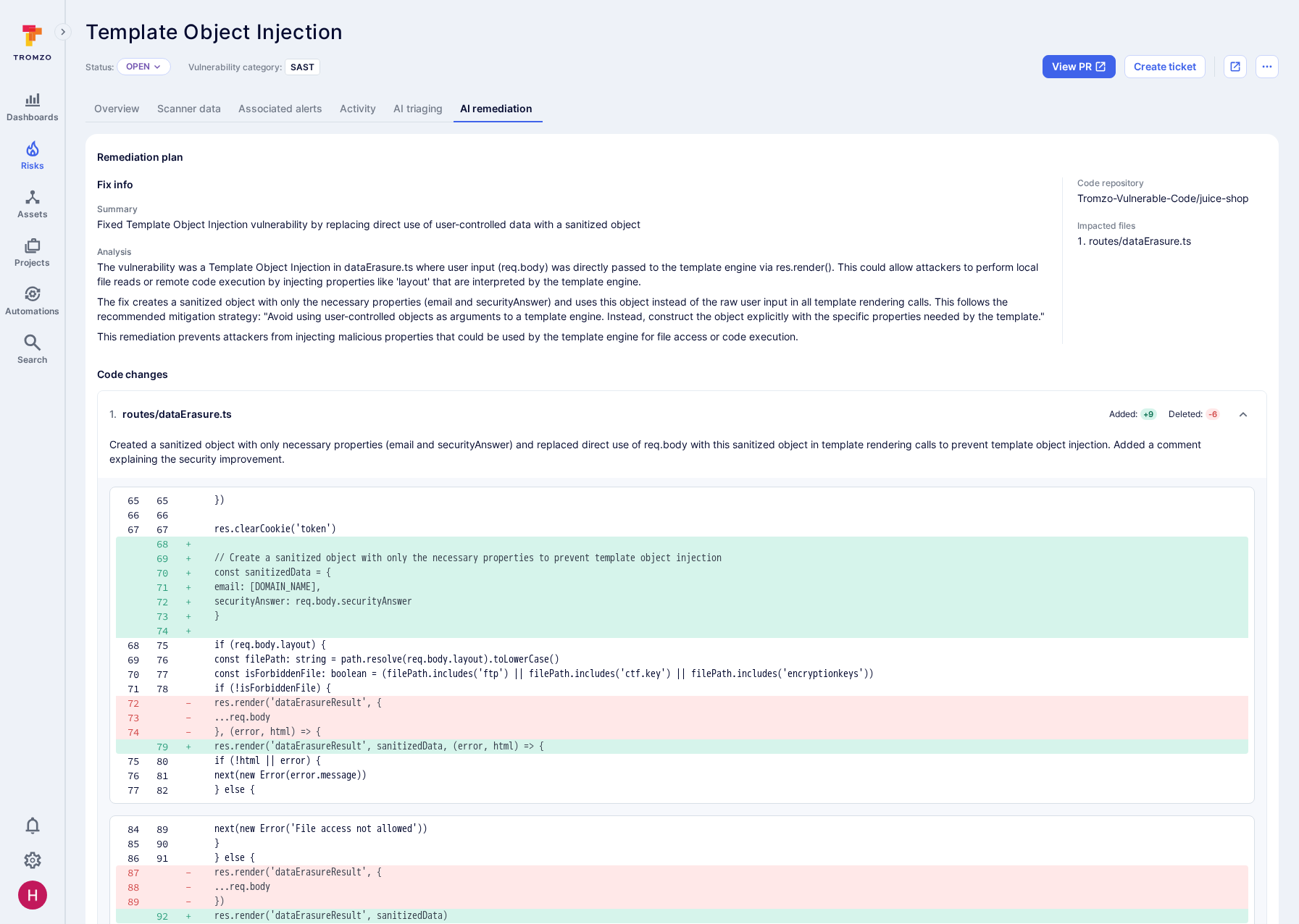 drag, startPoint x: 212, startPoint y: 180, endPoint x: 212, endPoint y: 189, distance: 9 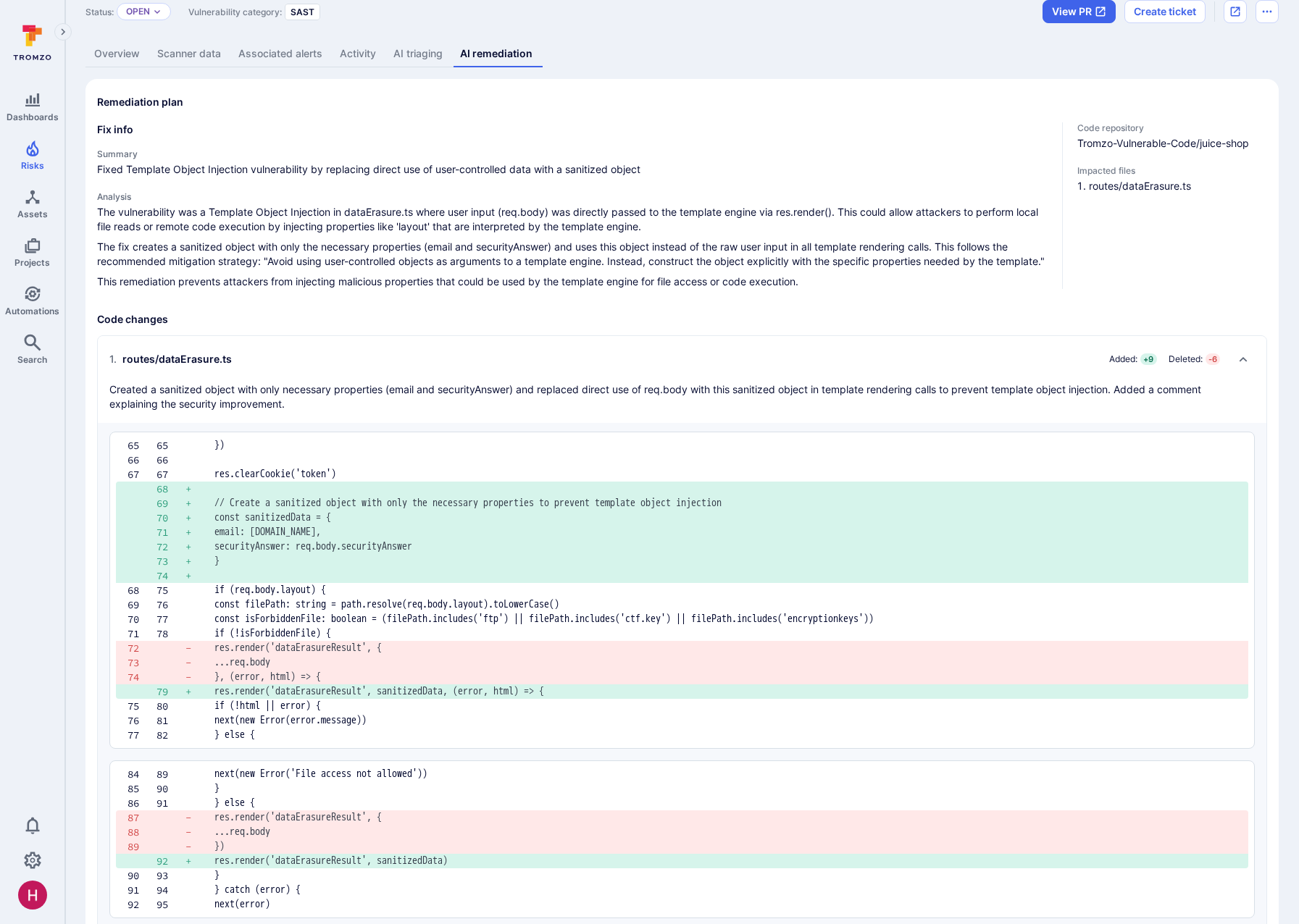 scroll, scrollTop: 47, scrollLeft: 0, axis: vertical 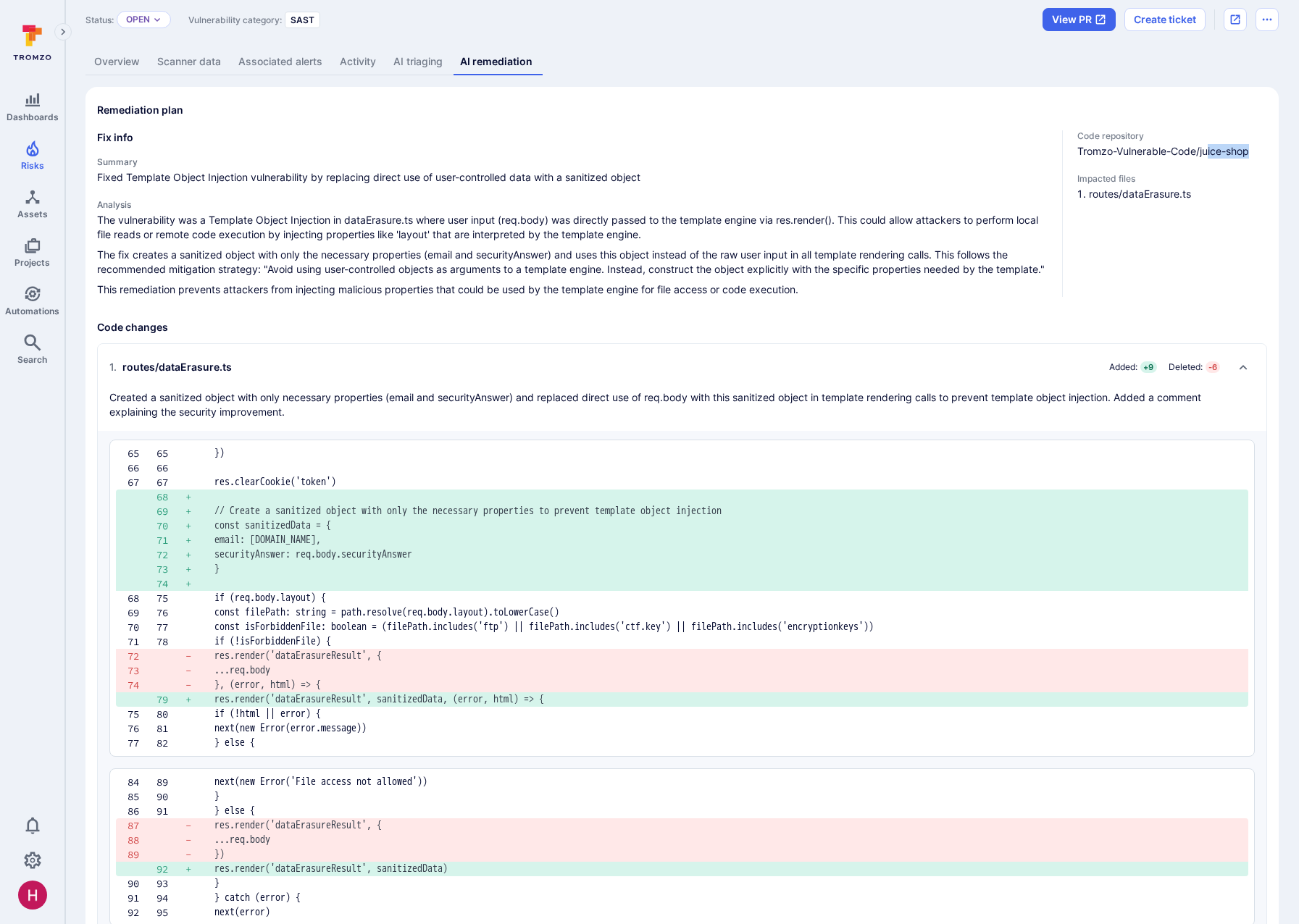 drag, startPoint x: 1258, startPoint y: 152, endPoint x: 1204, endPoint y: 158, distance: 54.332311 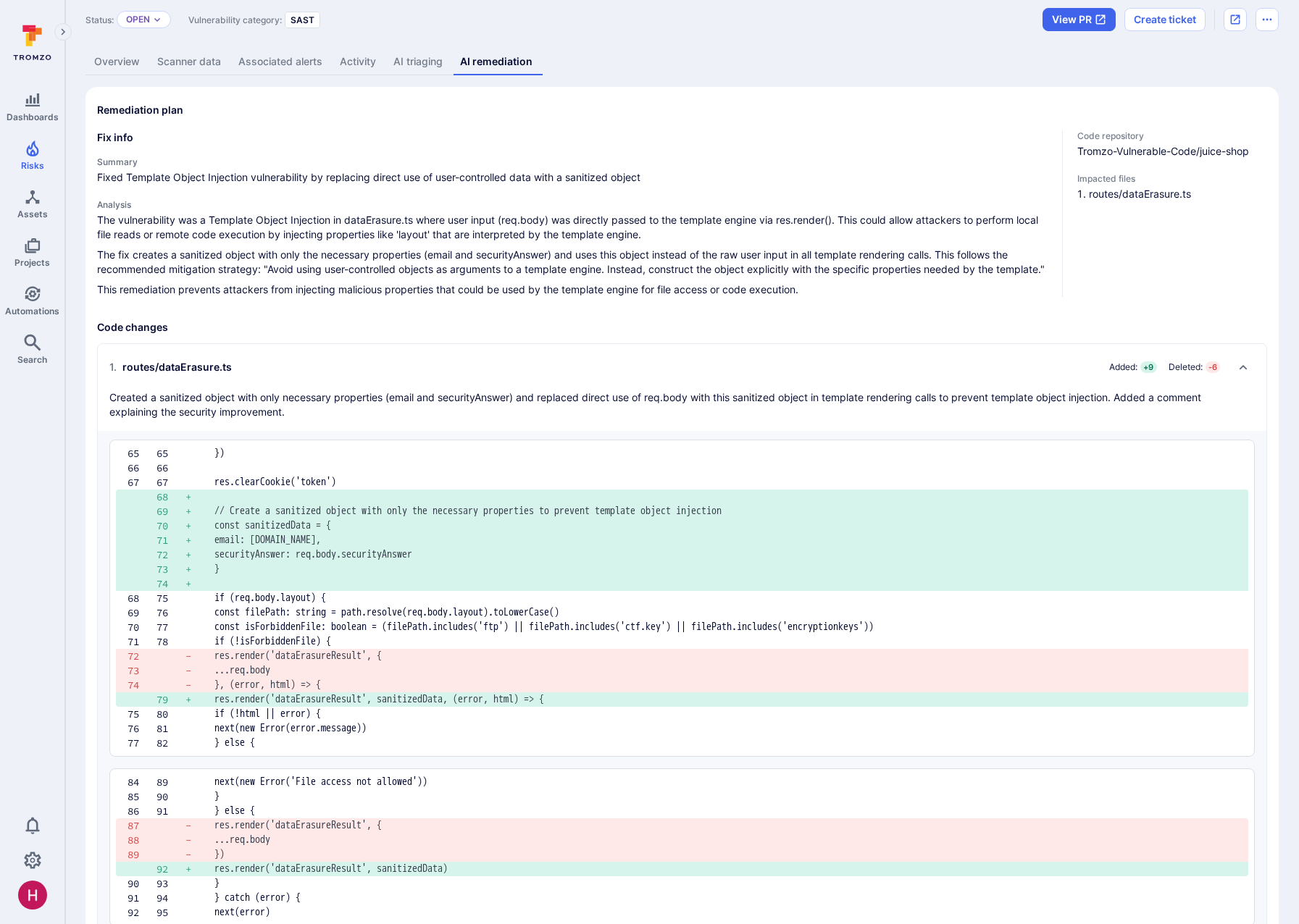 click on "The fix creates a sanitized object with only the necessary properties (email and securityAnswer) and uses this object instead of the raw user input in all template rendering calls. This follows the recommended mitigation strategy: "Avoid using user-controlled objects as arguments to a template engine. Instead, construct the object explicitly with the specific properties needed by the template."" at bounding box center (574, 262) 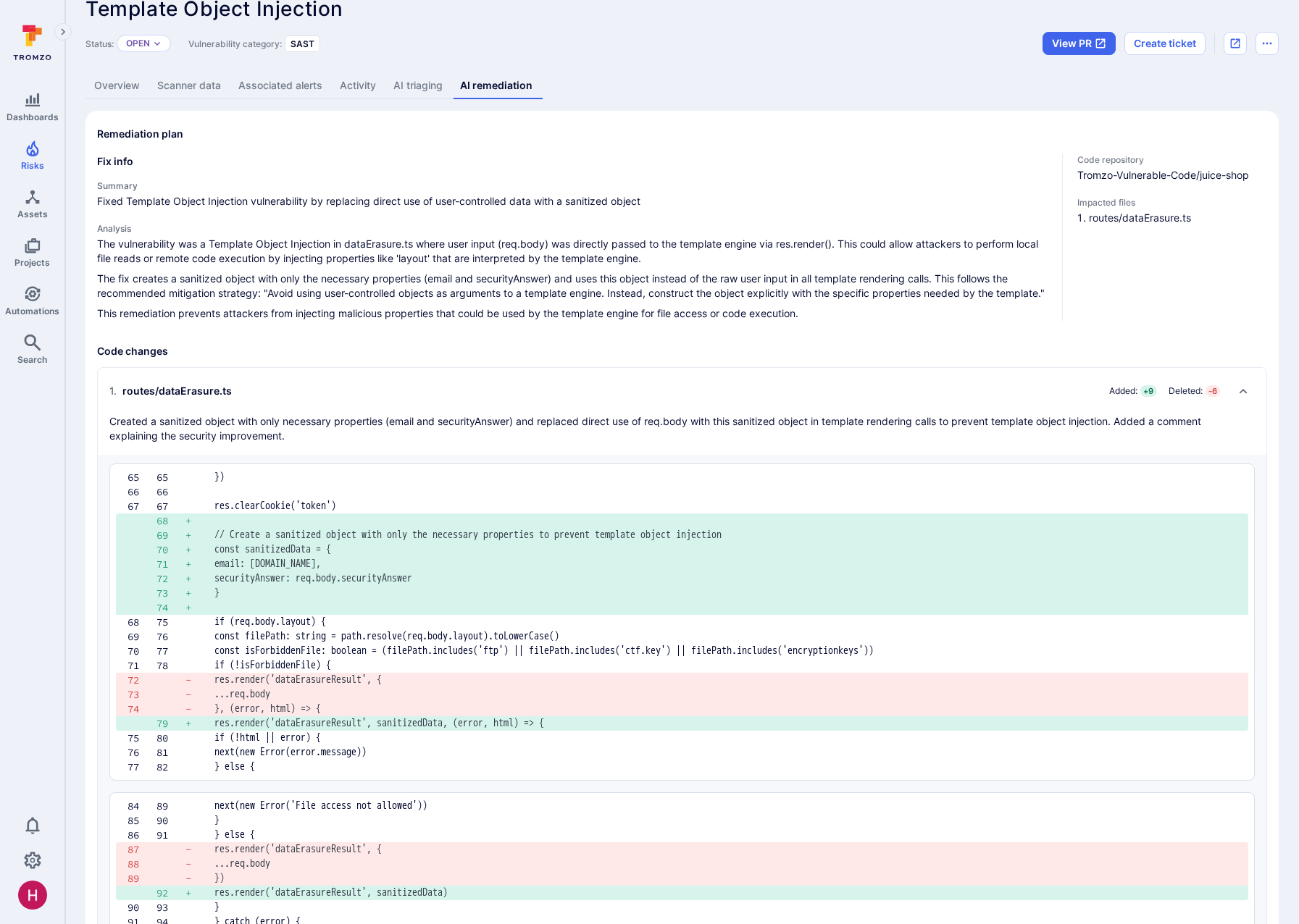 scroll, scrollTop: 0, scrollLeft: 0, axis: both 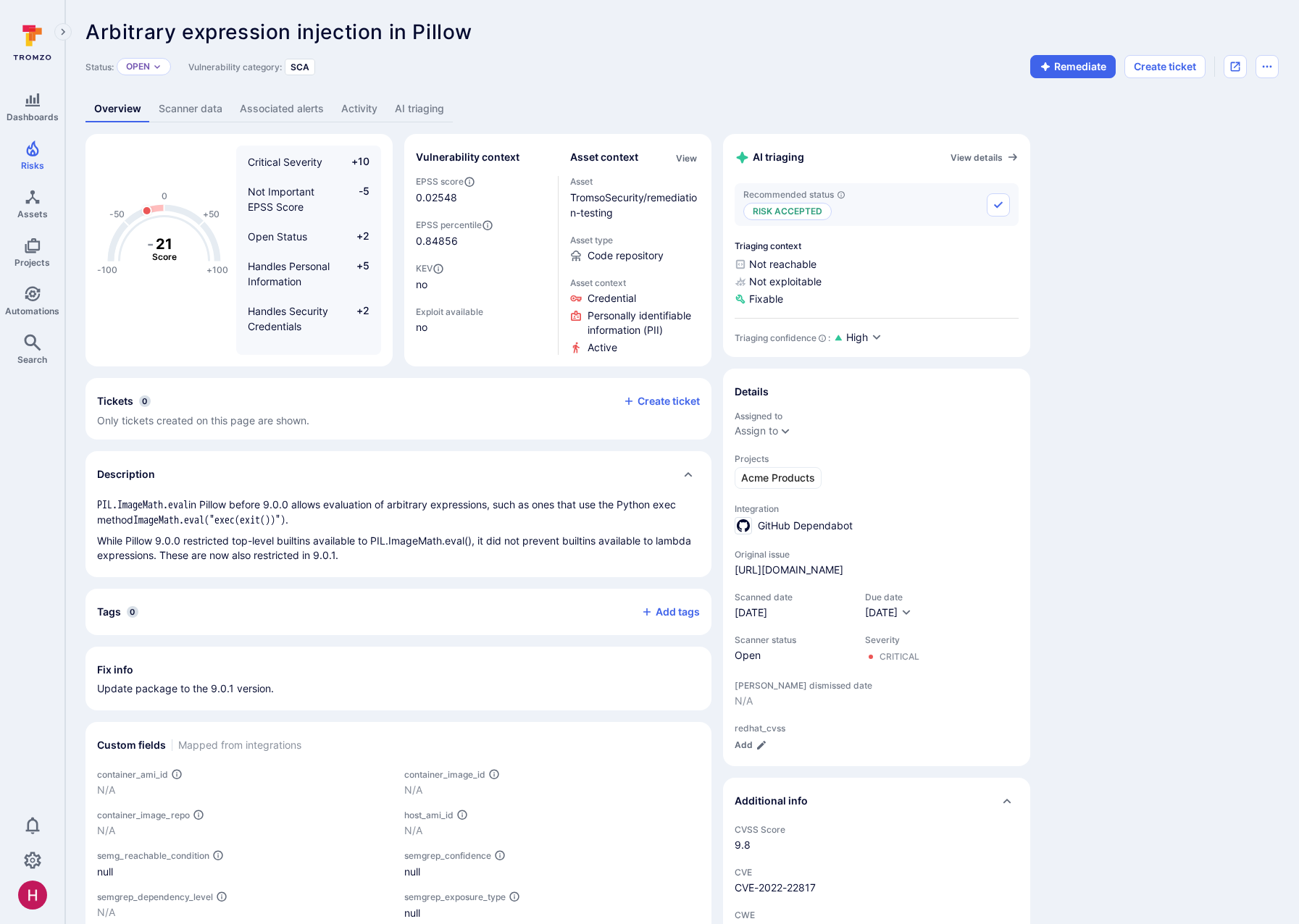 click on "AI triaging" at bounding box center (419, 109) 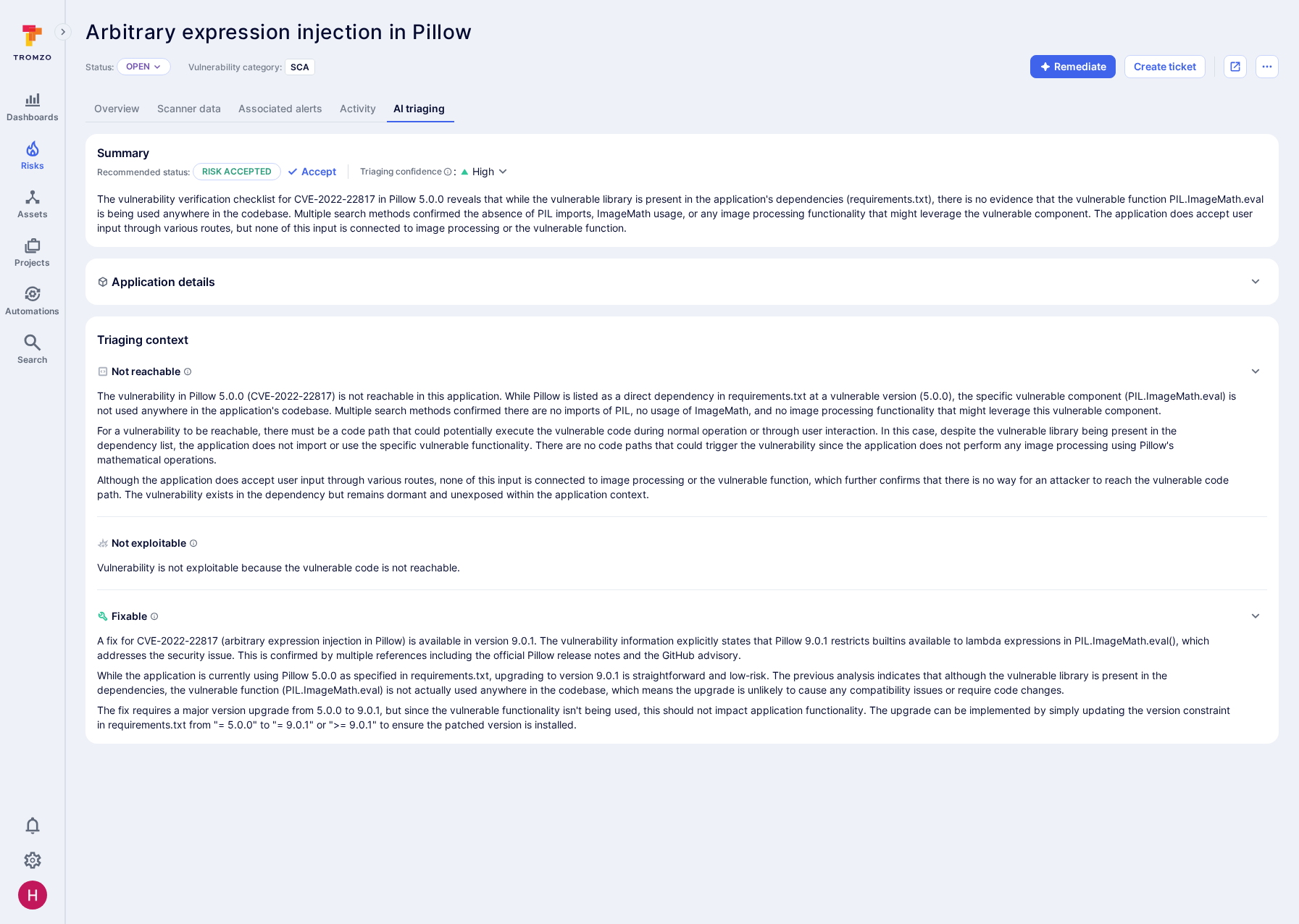 click on "The vulnerability in Pillow 5.0.0 (CVE-2022-22817) is not reachable in this application. While Pillow is listed as a direct dependency in requirements.txt at a vulnerable version (5.0.0), the specific vulnerable component (PIL.ImageMath.eval) is not used anywhere in the application's codebase. Multiple search methods confirmed there are no imports of PIL, no usage of ImageMath, and no image processing functionality that might leverage this vulnerable component.
For a vulnerability to be reachable, there must be a code path that could potentially execute the vulnerable code during normal operation or through user interaction. In this case, despite the vulnerable library being present in the dependency list, the application does not import or use the specific vulnerable functionality. There are no code paths that could trigger the vulnerability since the application does not perform any image processing using Pillow's mathematical operations." at bounding box center (667, 445) 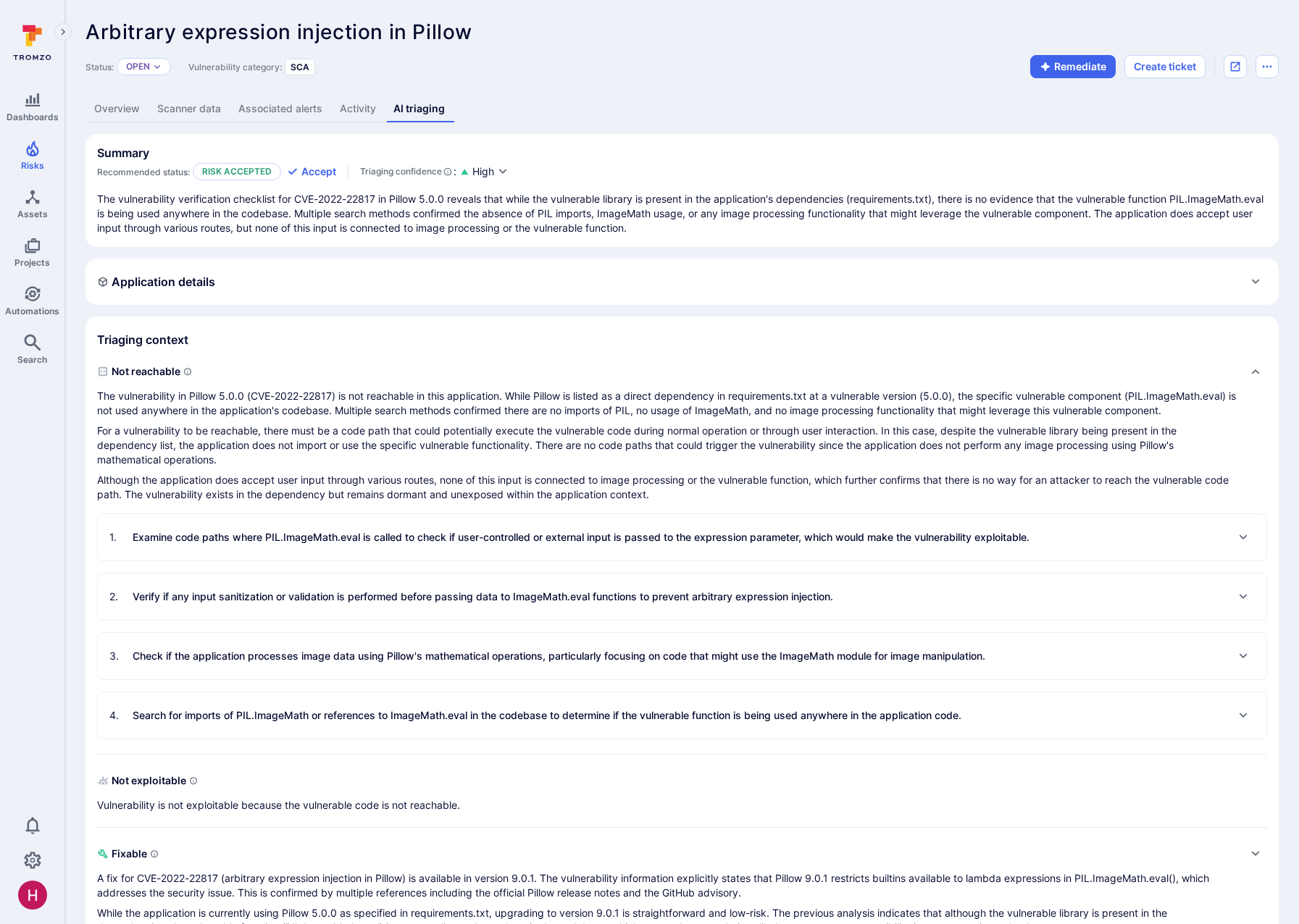 click on "1 . Examine code paths where PIL.ImageMath.eval is called to check if user-controlled or external input is passed to the expression parameter, which would make the vulnerability exploitable." at bounding box center (569, 537) 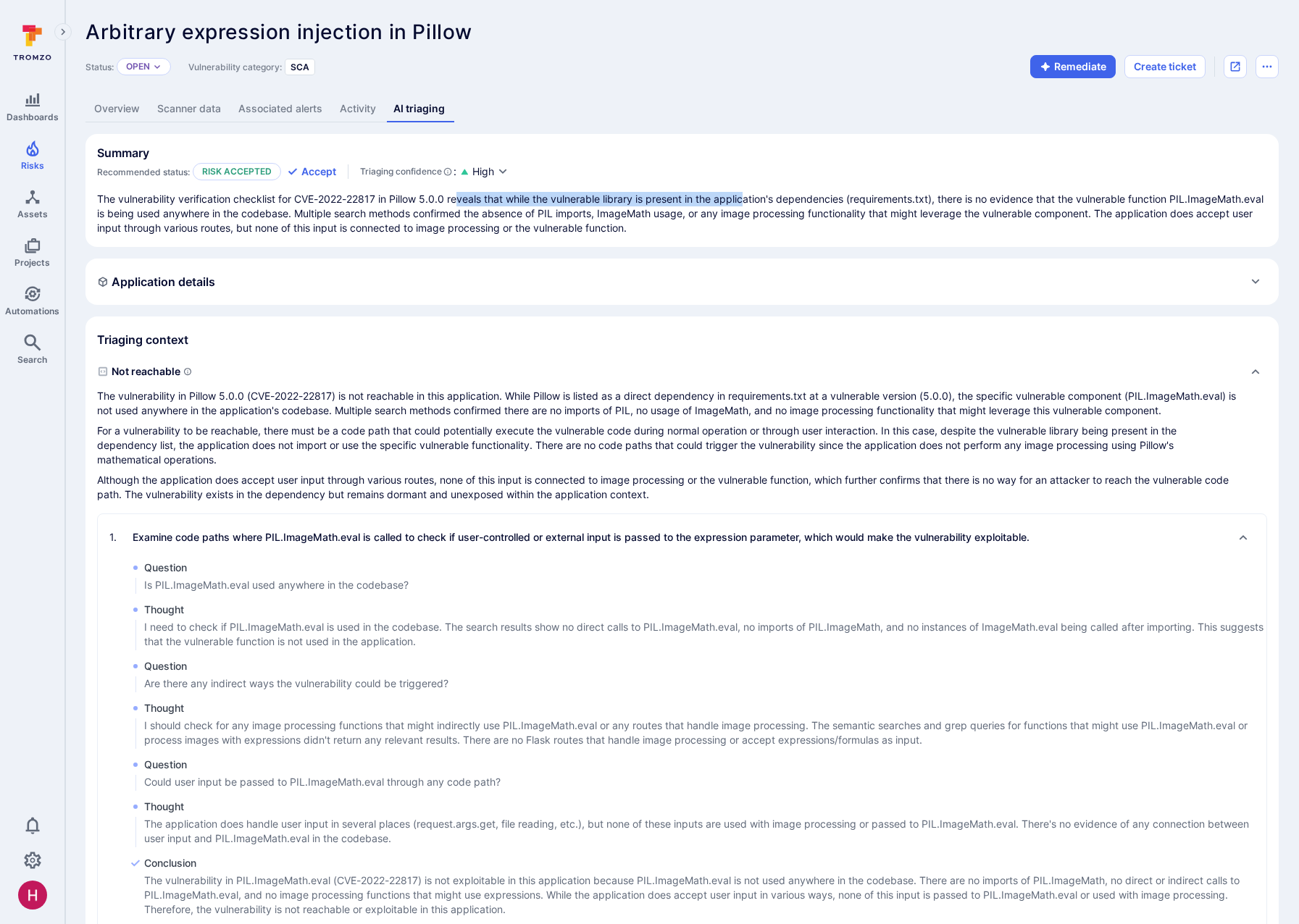 drag, startPoint x: 461, startPoint y: 200, endPoint x: 748, endPoint y: 202, distance: 287.00697 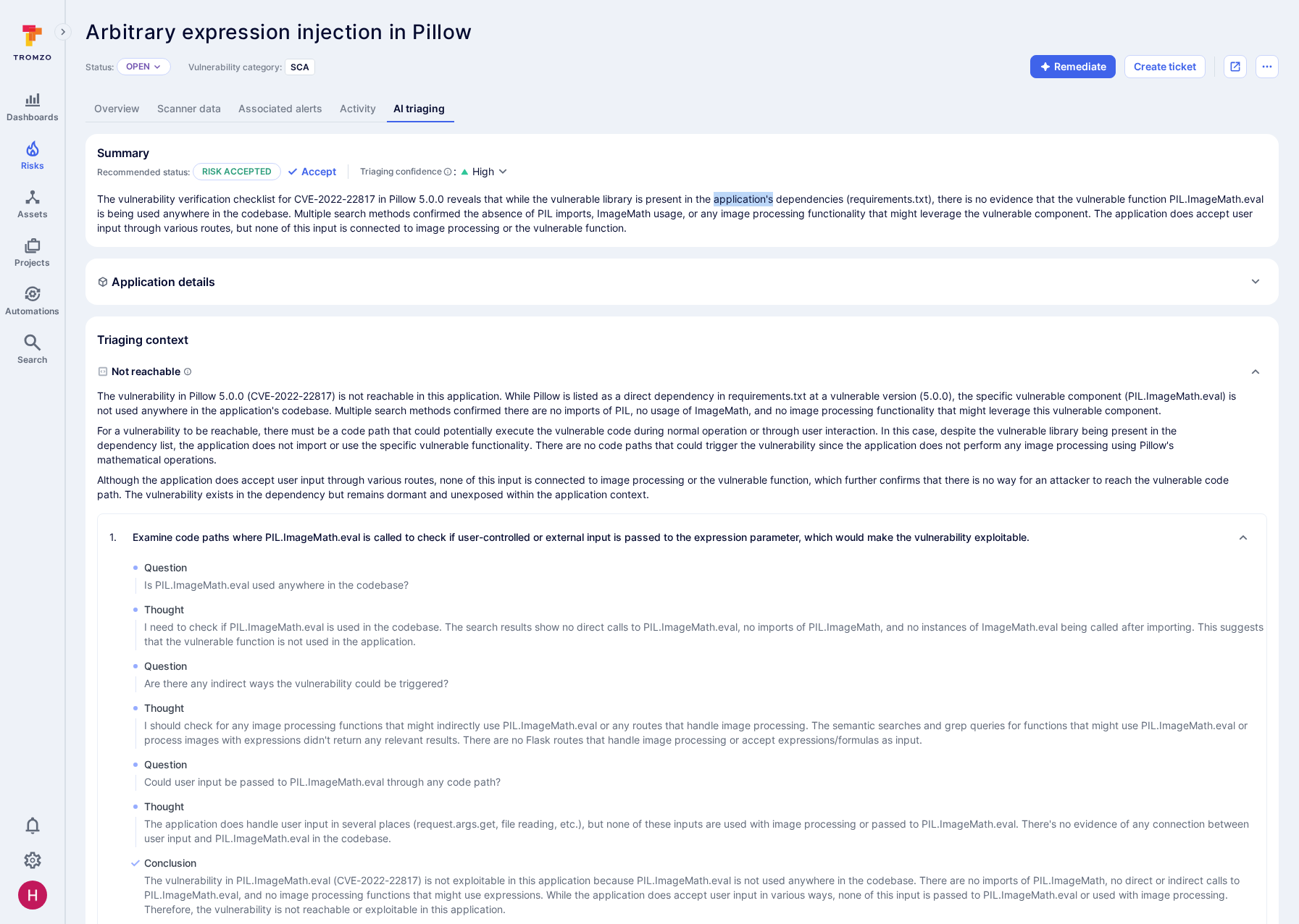 click on "The vulnerability verification checklist for CVE-2022-22817 in Pillow 5.0.0 reveals that while the vulnerable library is present in the application's dependencies (requirements.txt), there is no evidence that the vulnerable function PIL.ImageMath.eval is being used anywhere in the codebase. Multiple search methods confirmed the absence of PIL imports, ImageMath usage, or any image processing functionality that might leverage the vulnerable component. The application does accept user input through various routes, but none of this input is connected to image processing or the vulnerable function." at bounding box center (682, 214) 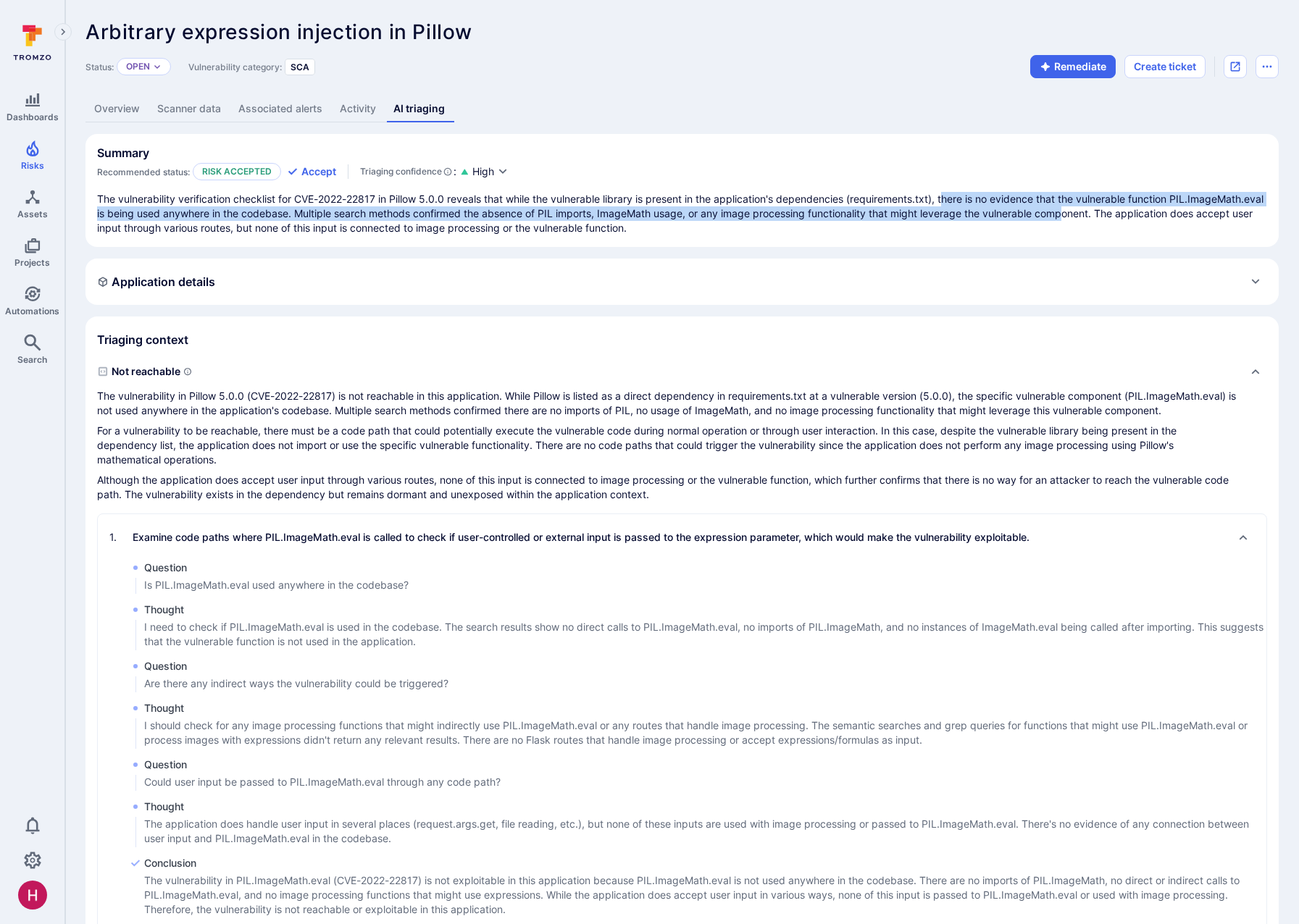 drag, startPoint x: 1049, startPoint y: 201, endPoint x: 1168, endPoint y: 207, distance: 119.151 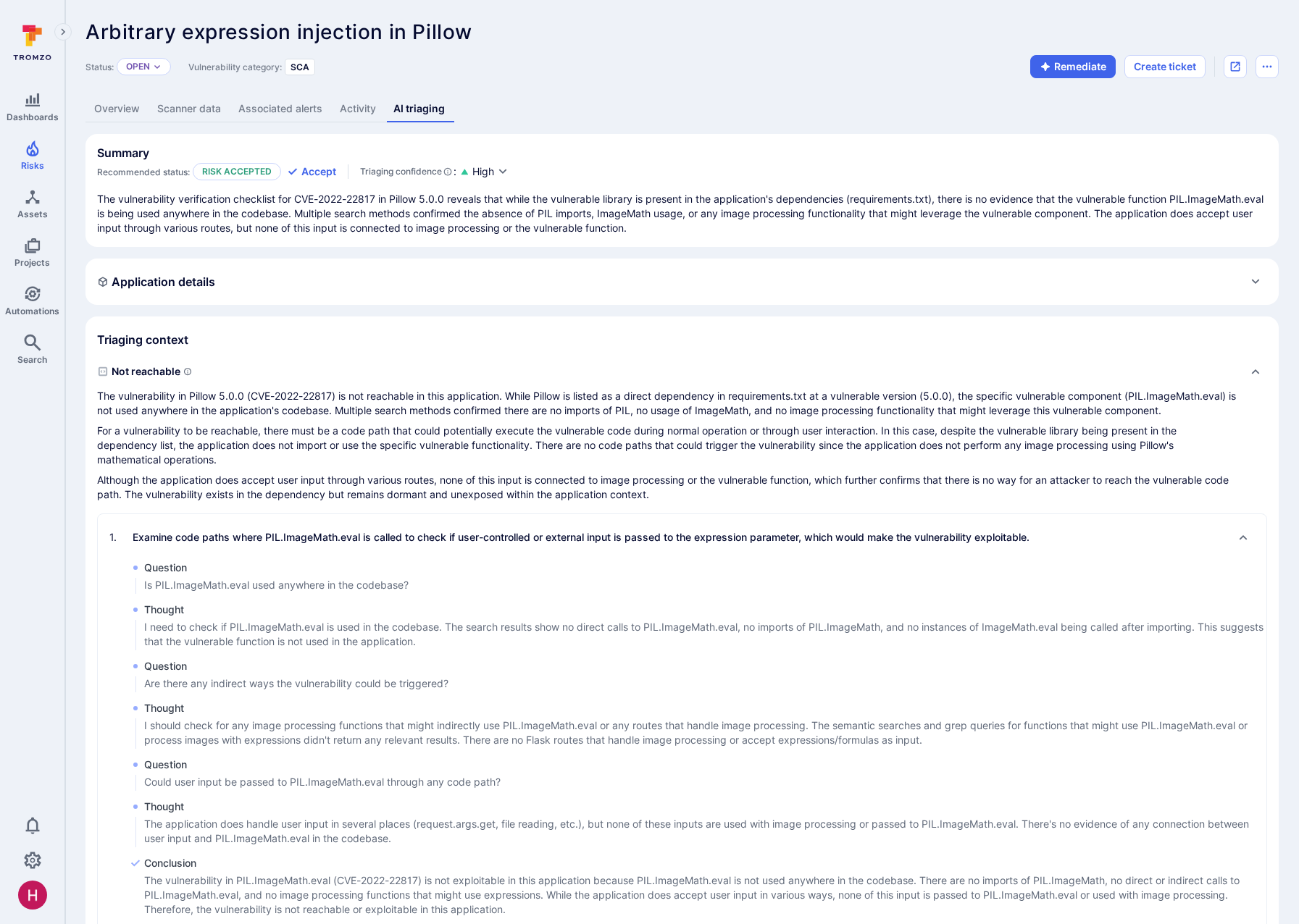 click on "The vulnerability verification checklist for CVE-2022-22817 in Pillow 5.0.0 reveals that while the vulnerable library is present in the application's dependencies (requirements.txt), there is no evidence that the vulnerable function PIL.ImageMath.eval is being used anywhere in the codebase. Multiple search methods confirmed the absence of PIL imports, ImageMath usage, or any image processing functionality that might leverage the vulnerable component. The application does accept user input through various routes, but none of this input is connected to image processing or the vulnerable function." at bounding box center (682, 214) 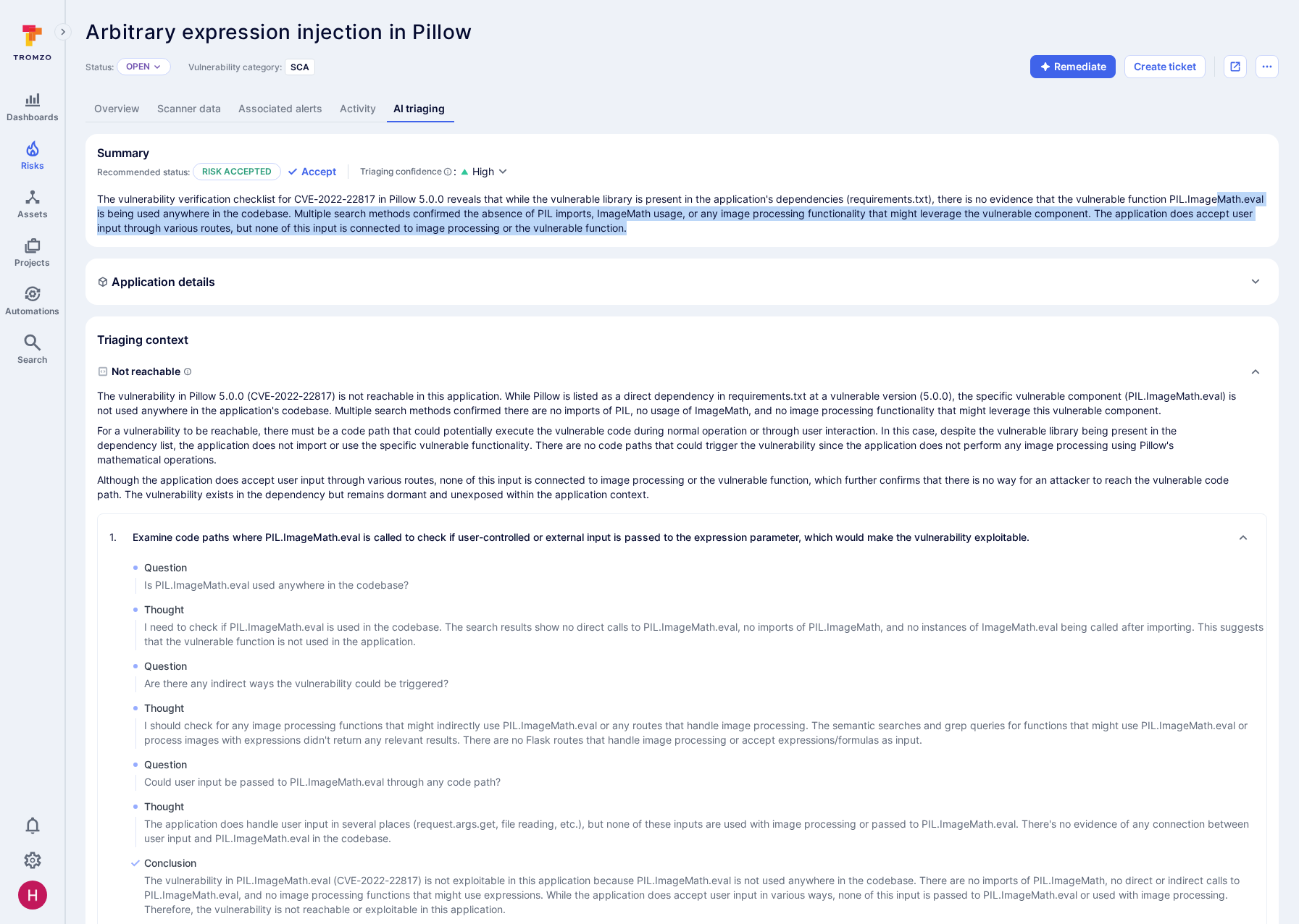 drag, startPoint x: 177, startPoint y: 211, endPoint x: 820, endPoint y: 230, distance: 643.28065 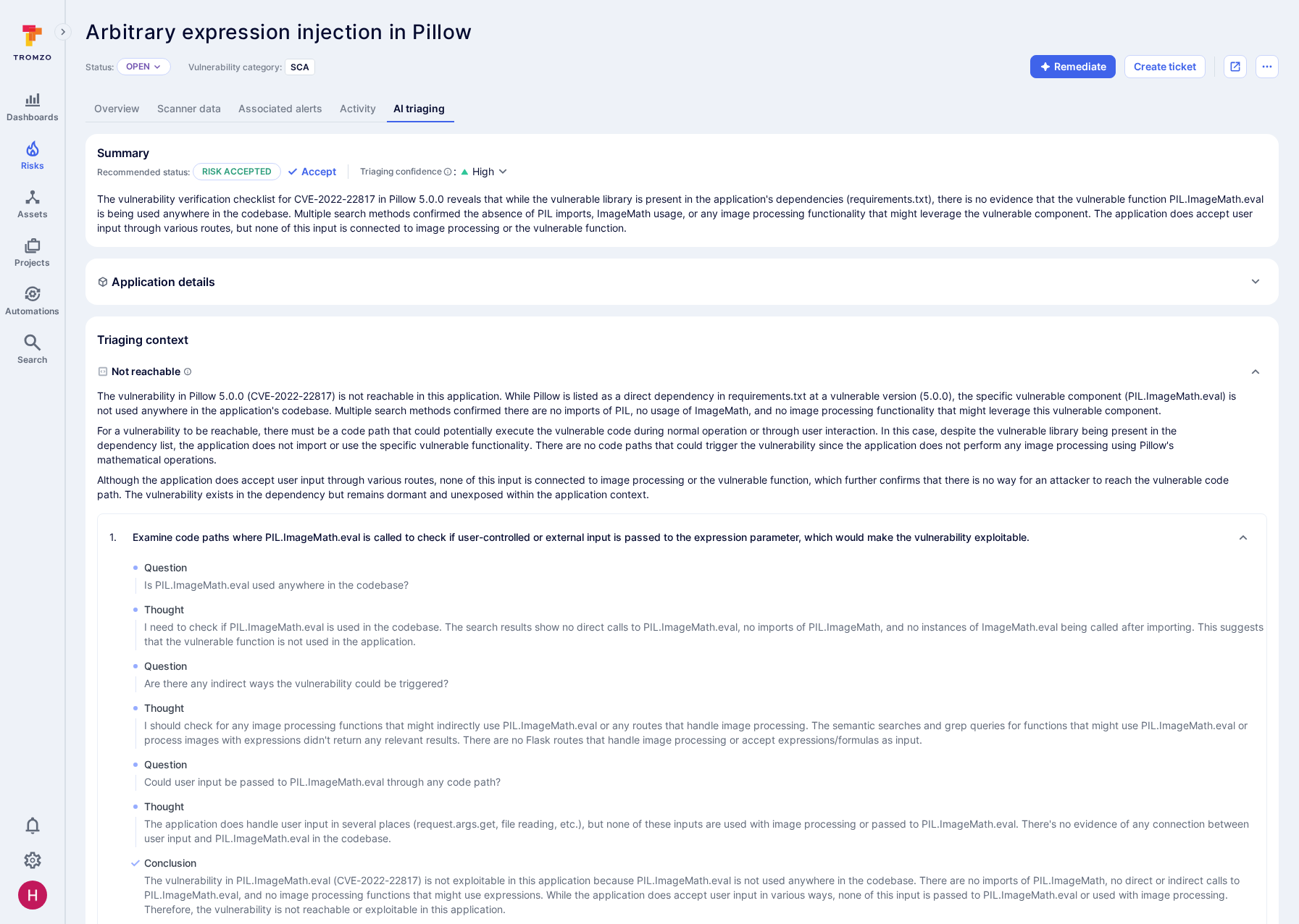 drag, startPoint x: 821, startPoint y: 230, endPoint x: 806, endPoint y: 222, distance: 17 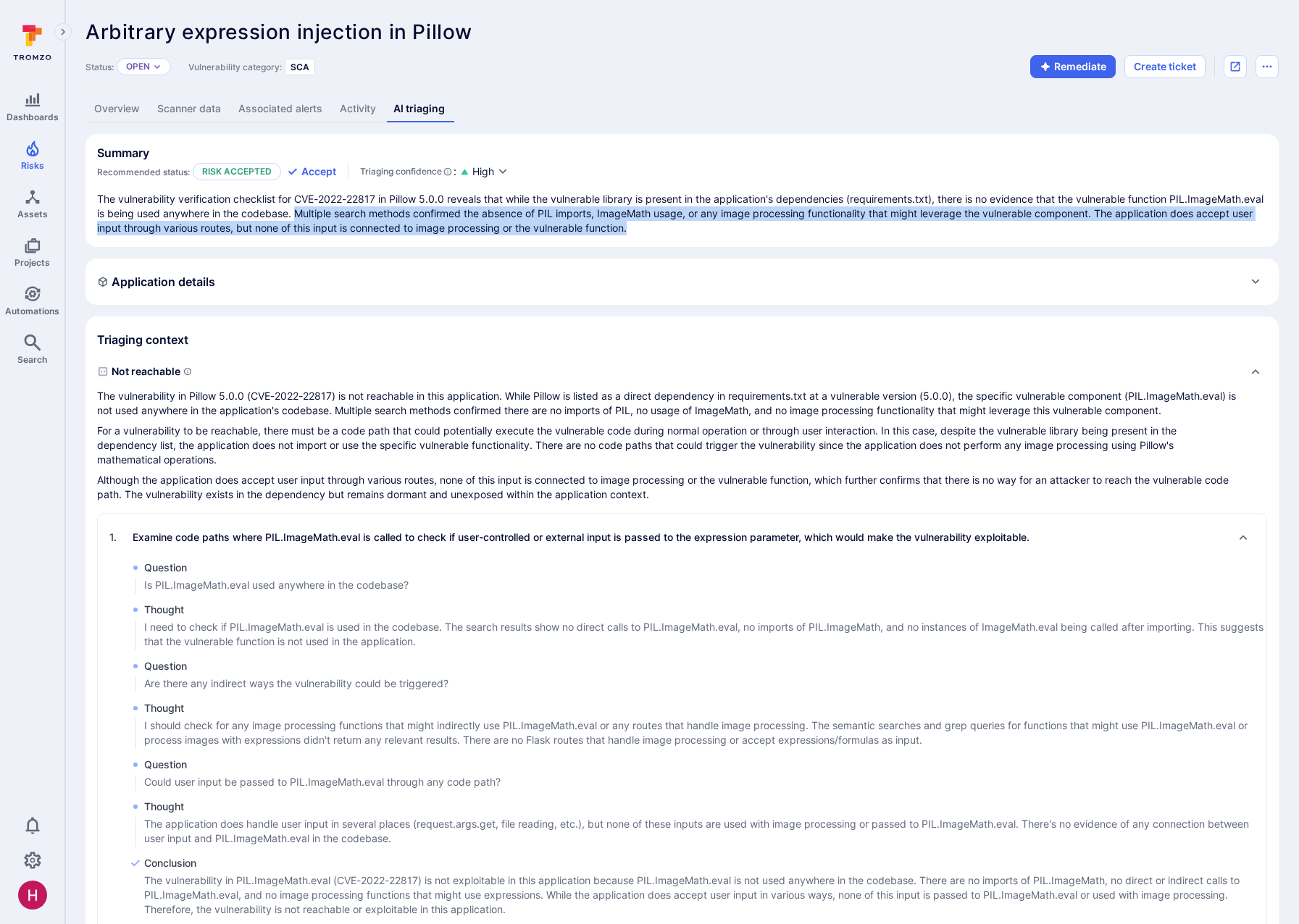 drag, startPoint x: 749, startPoint y: 224, endPoint x: 393, endPoint y: 211, distance: 356.23728 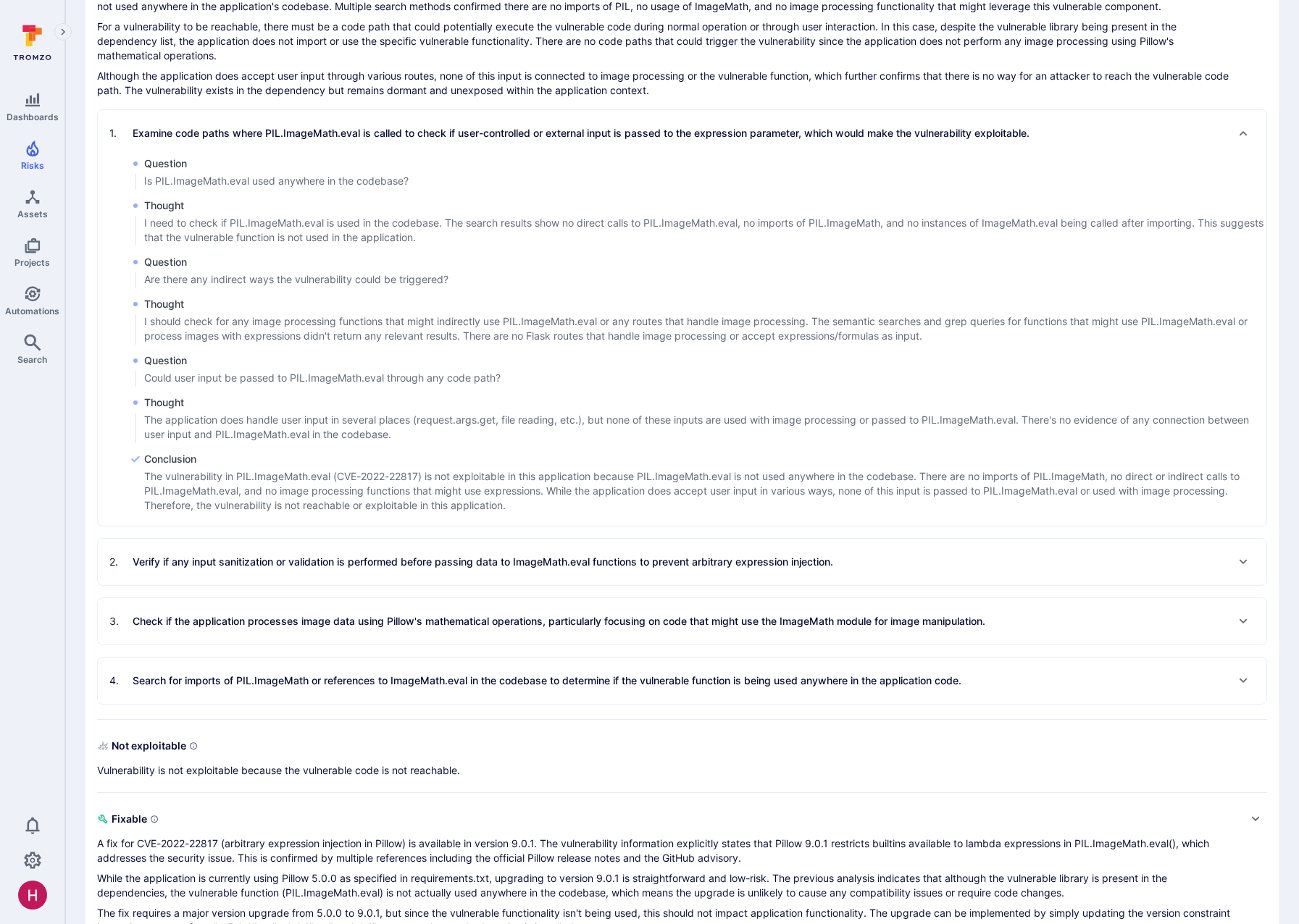 scroll, scrollTop: 406, scrollLeft: 0, axis: vertical 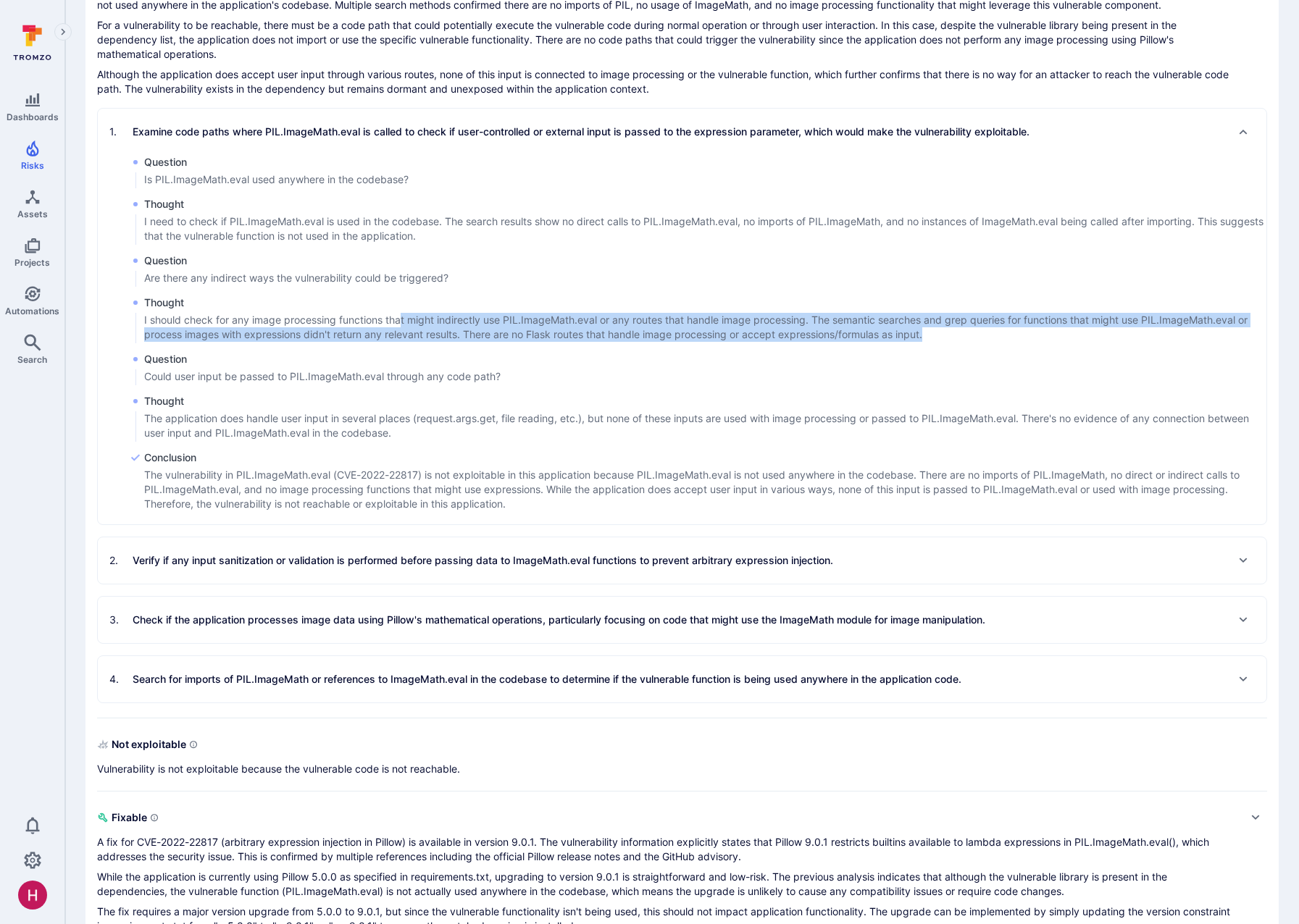 drag, startPoint x: 438, startPoint y: 324, endPoint x: 970, endPoint y: 341, distance: 532.2715 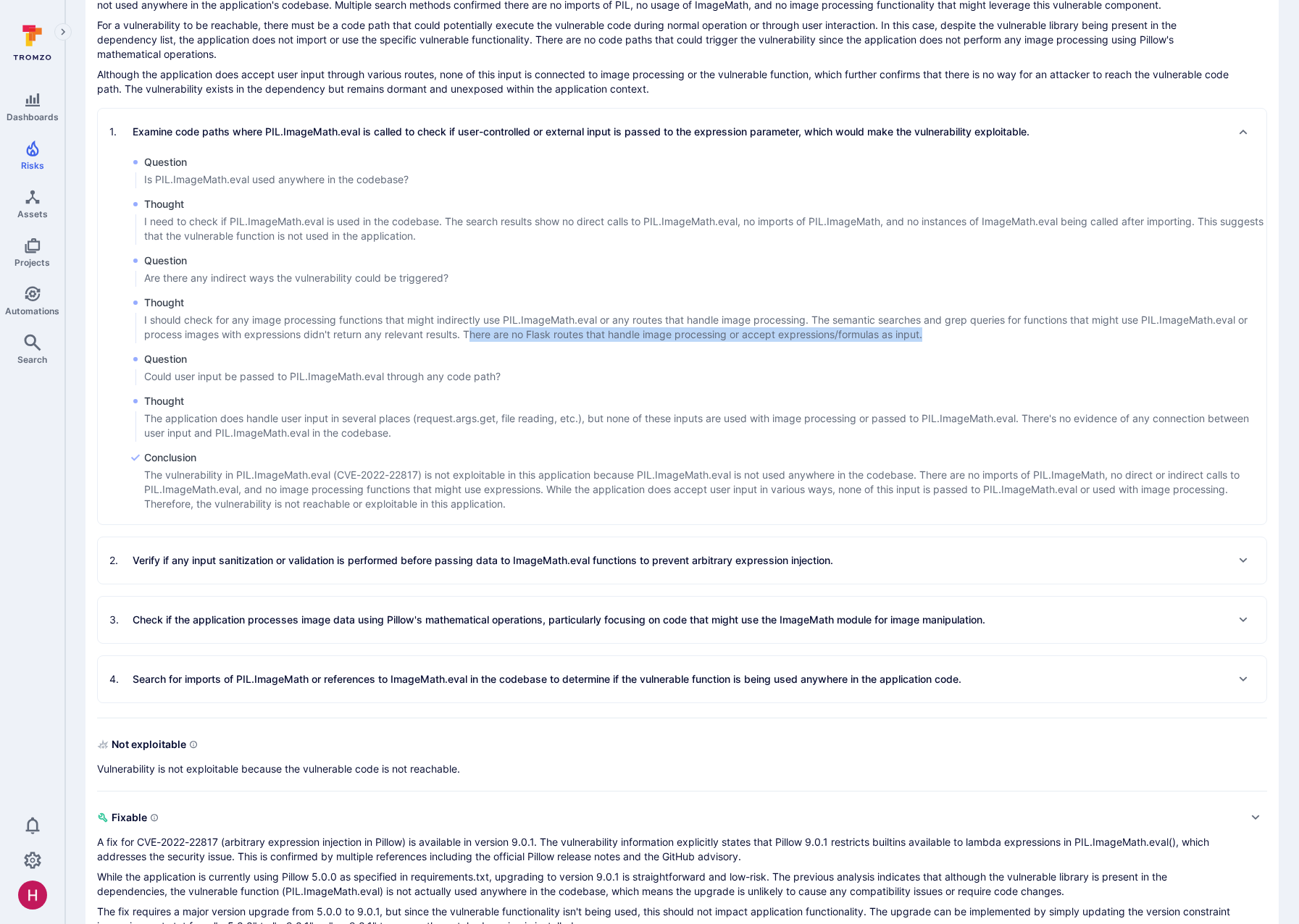 drag, startPoint x: 474, startPoint y: 332, endPoint x: 939, endPoint y: 342, distance: 465.10751 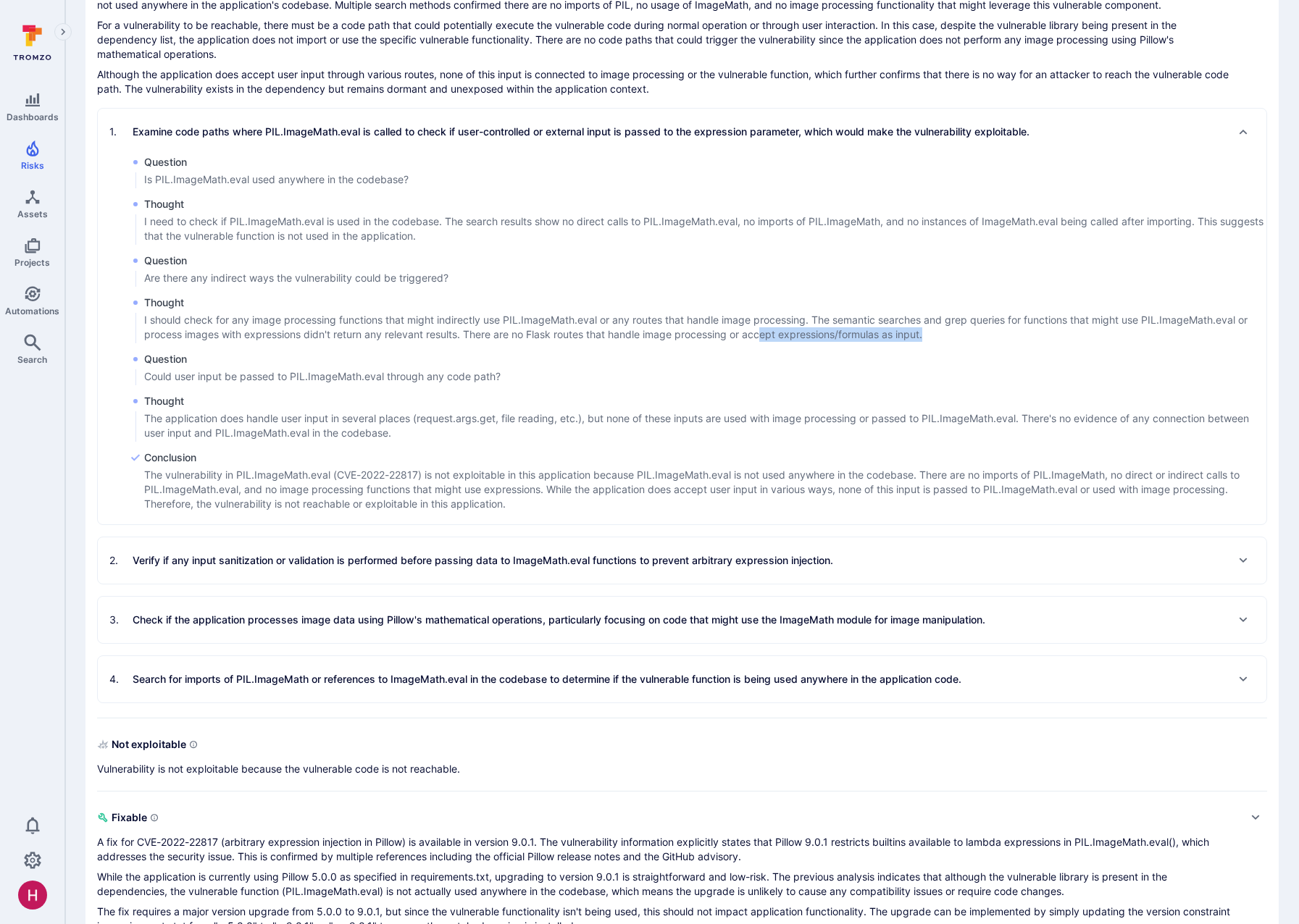 drag, startPoint x: 928, startPoint y: 336, endPoint x: 764, endPoint y: 340, distance: 164.04877 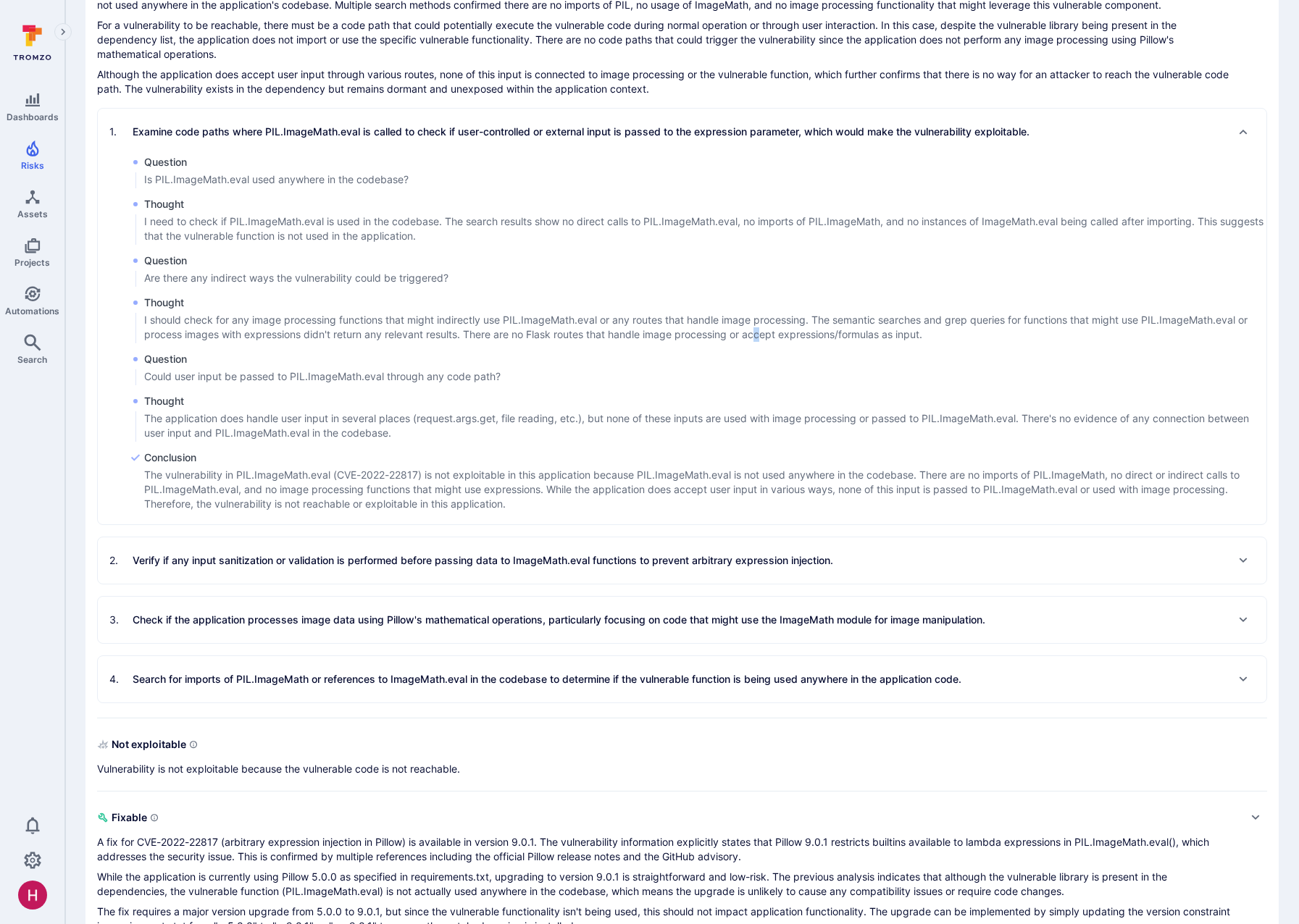 drag, startPoint x: 764, startPoint y: 340, endPoint x: 730, endPoint y: 343, distance: 34.1321 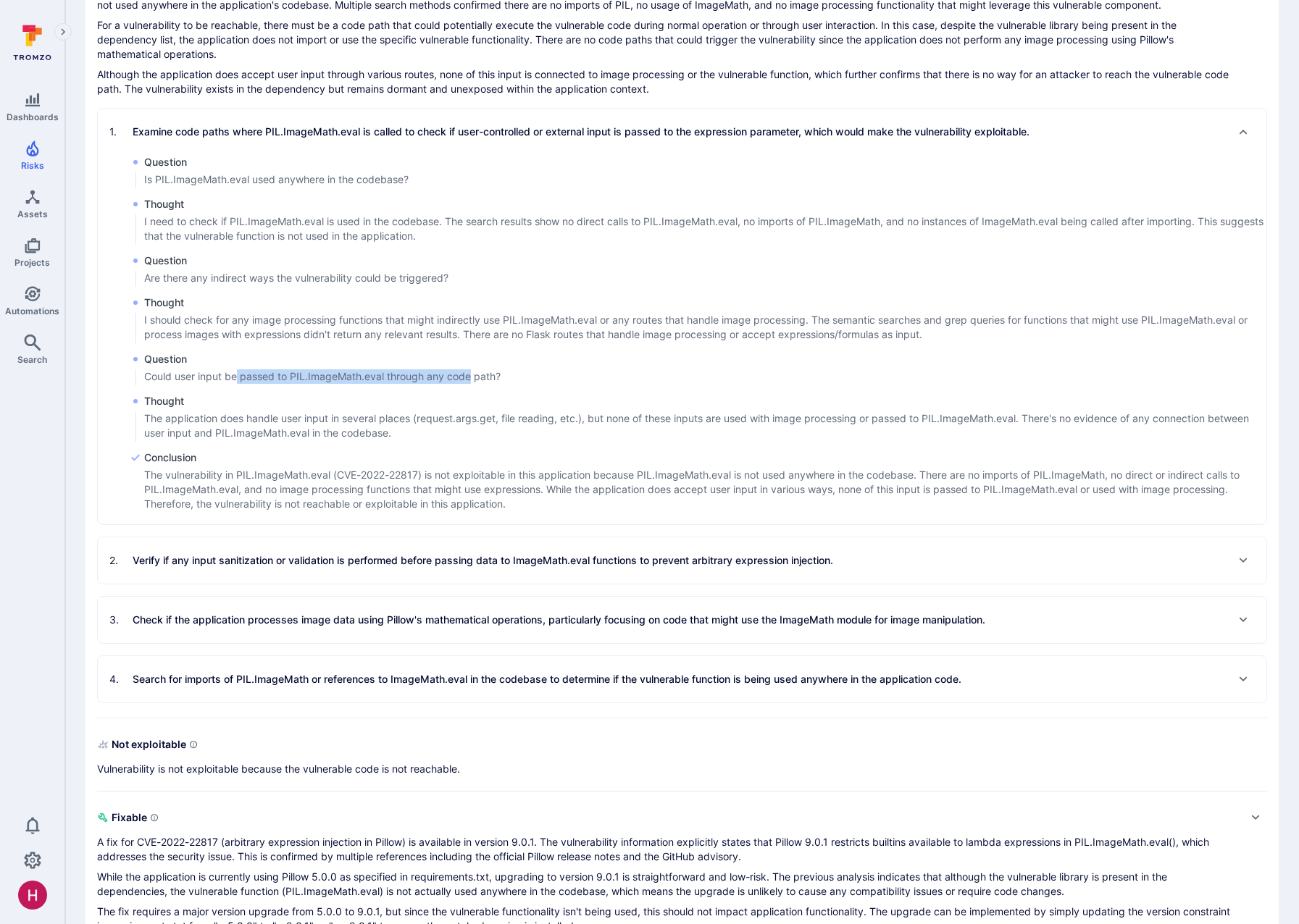 drag, startPoint x: 236, startPoint y: 378, endPoint x: 471, endPoint y: 381, distance: 235.0191 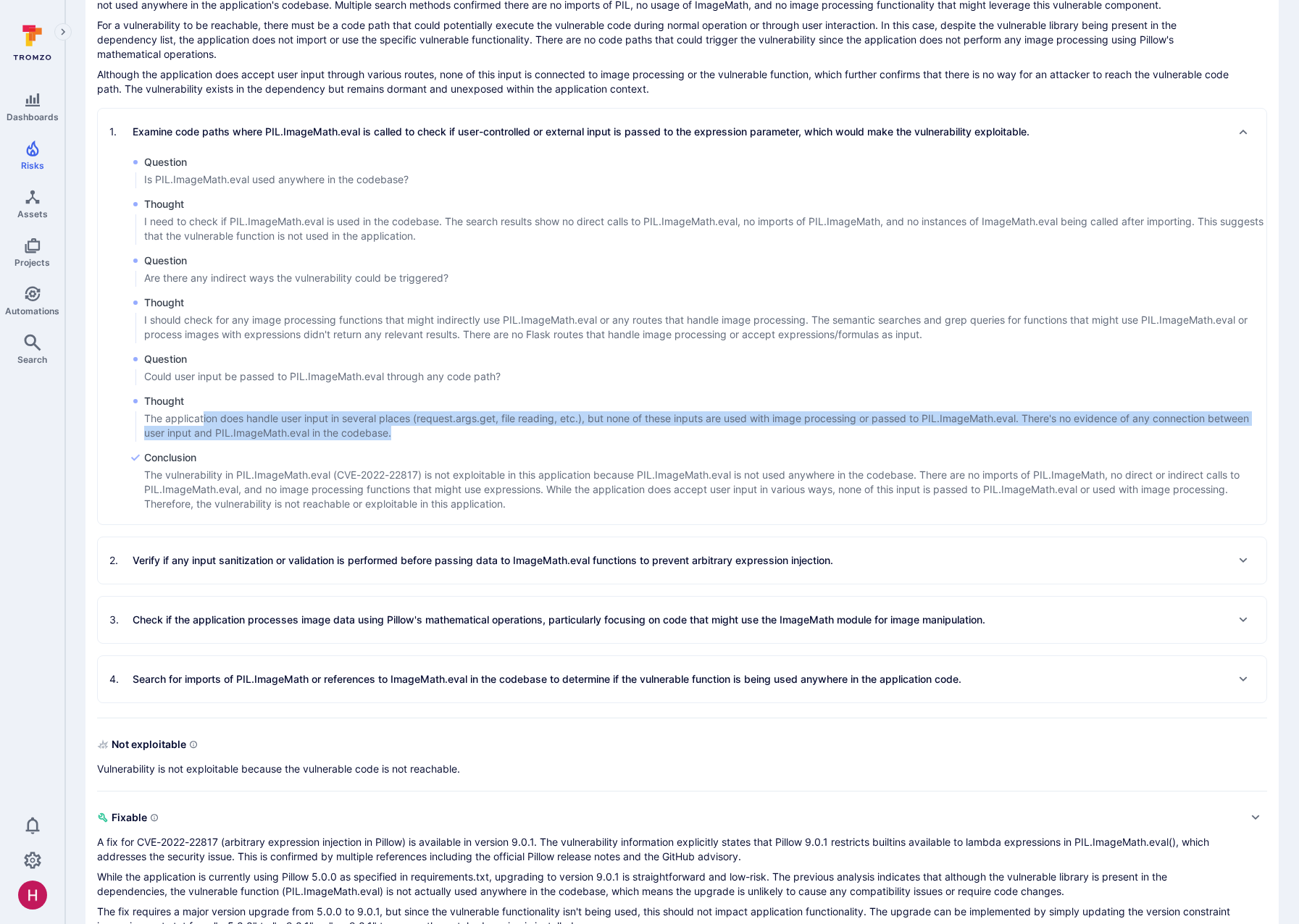 drag, startPoint x: 210, startPoint y: 419, endPoint x: 407, endPoint y: 440, distance: 198.11613 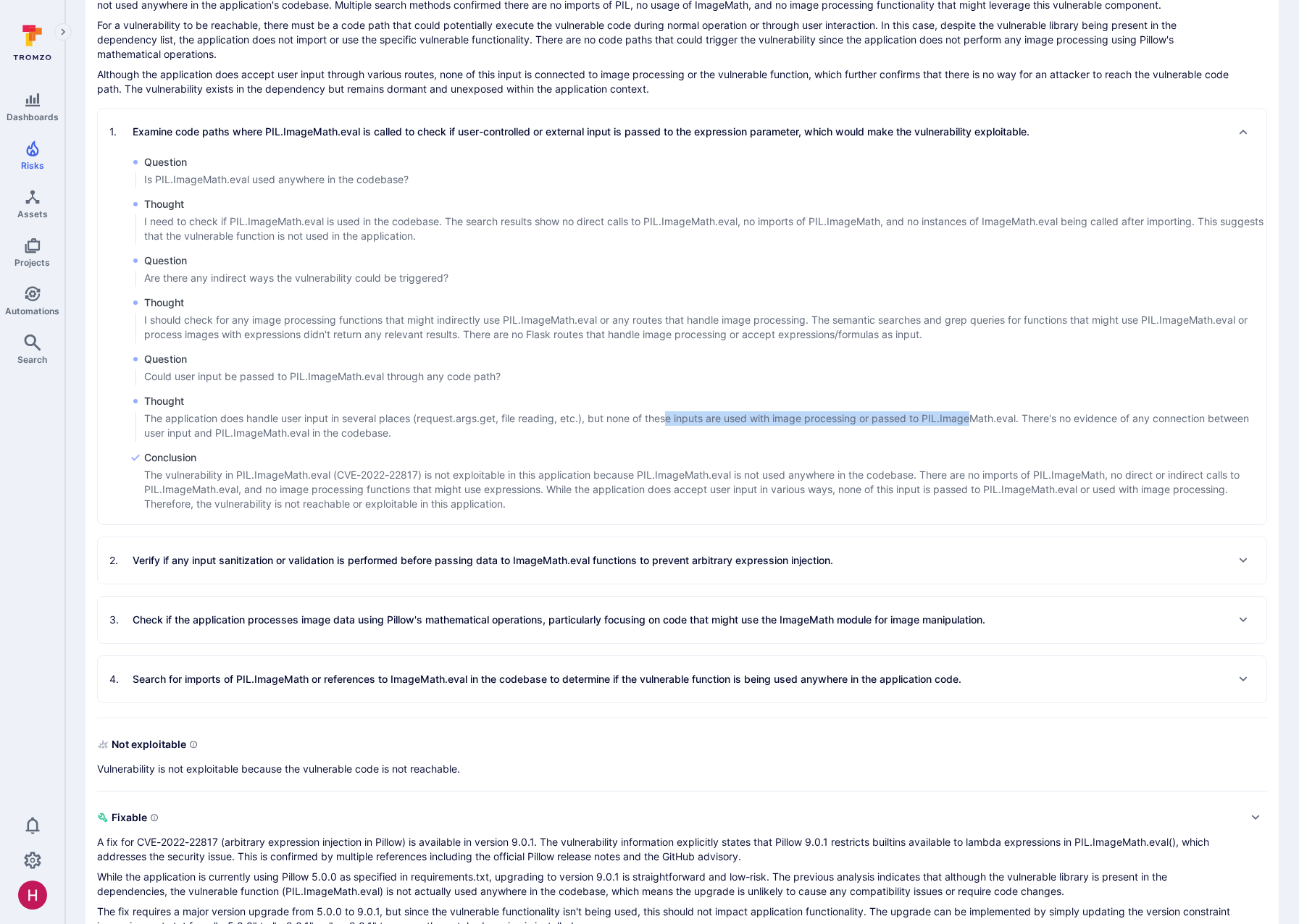 drag, startPoint x: 670, startPoint y: 419, endPoint x: 979, endPoint y: 420, distance: 309.0016 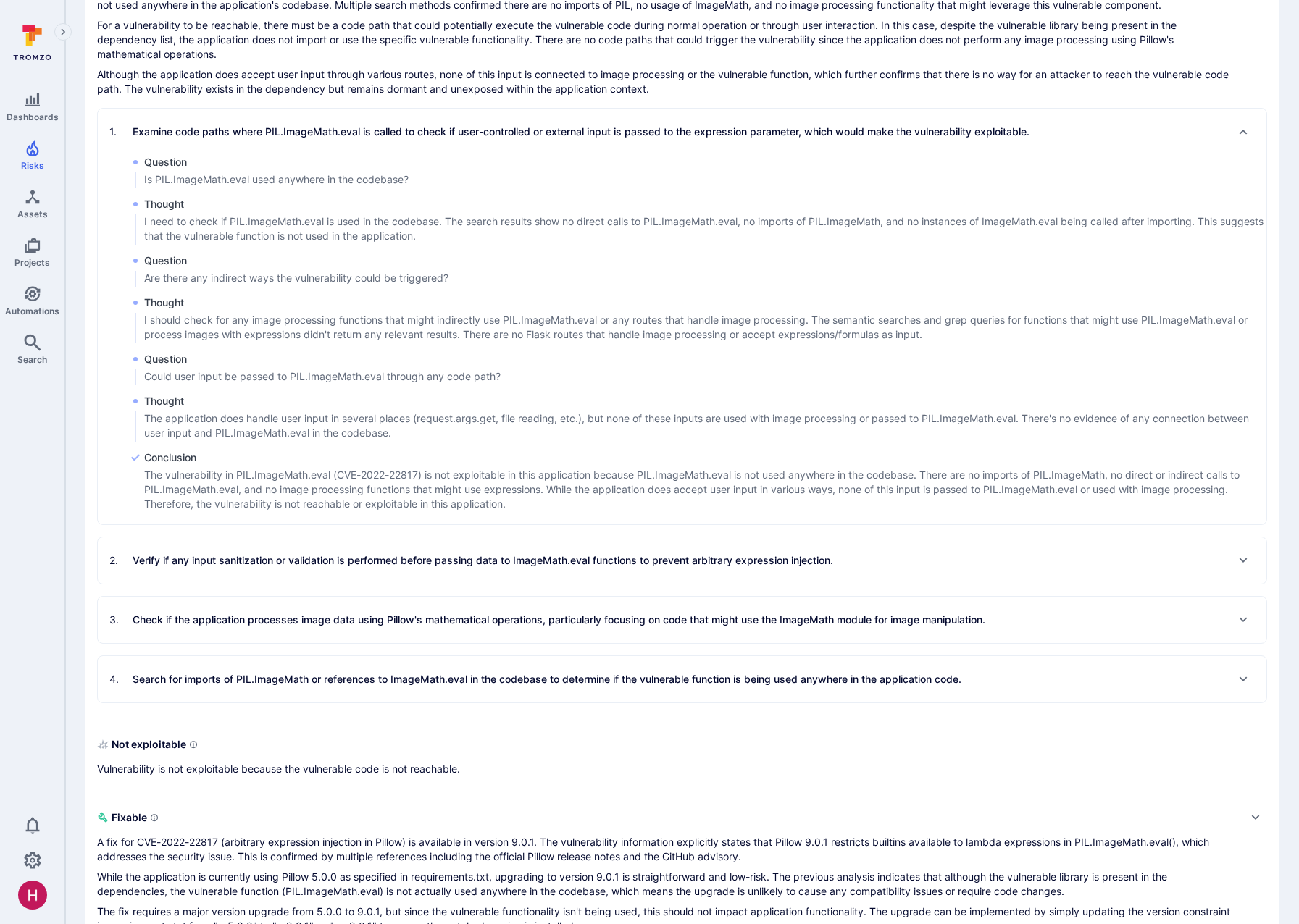click on "The application does handle user input in several places (request.args.get, file reading, etc.), but none of these inputs are used with image processing or passed to PIL.ImageMath.eval. There's no evidence of any connection between user input and PIL.ImageMath.eval in the codebase." at bounding box center (705, 426) 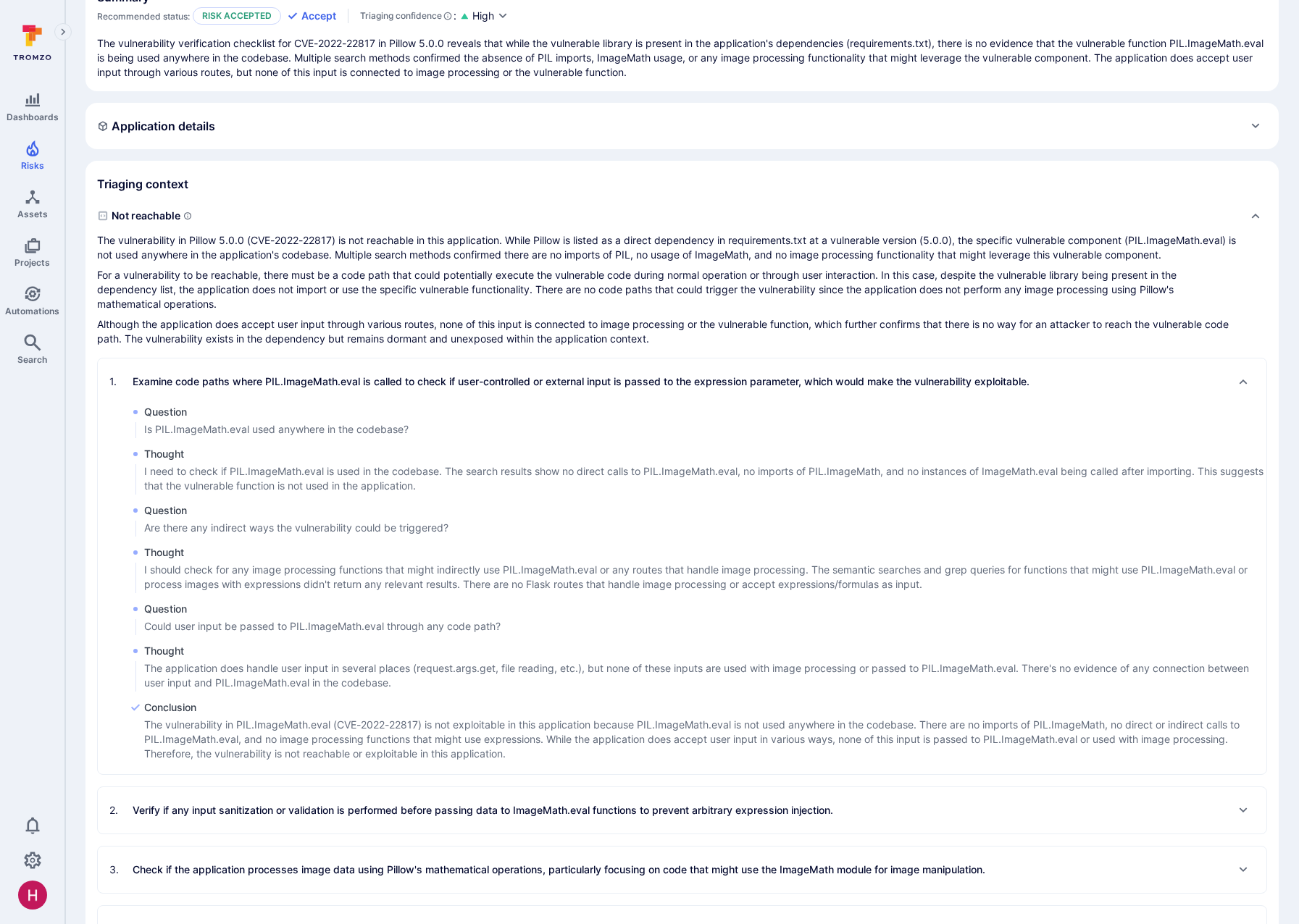 scroll, scrollTop: 0, scrollLeft: 0, axis: both 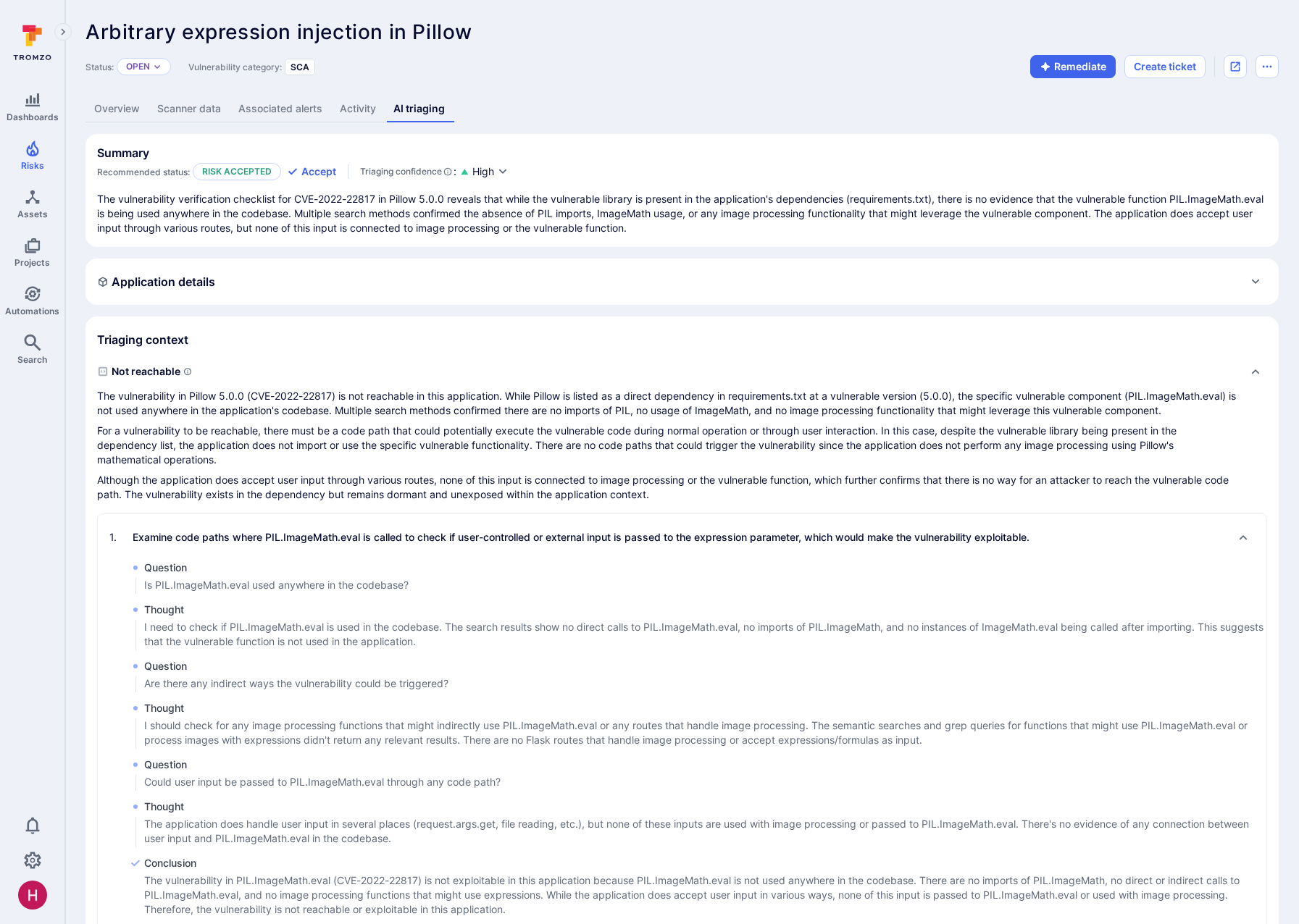 click on "Overview" at bounding box center (117, 109) 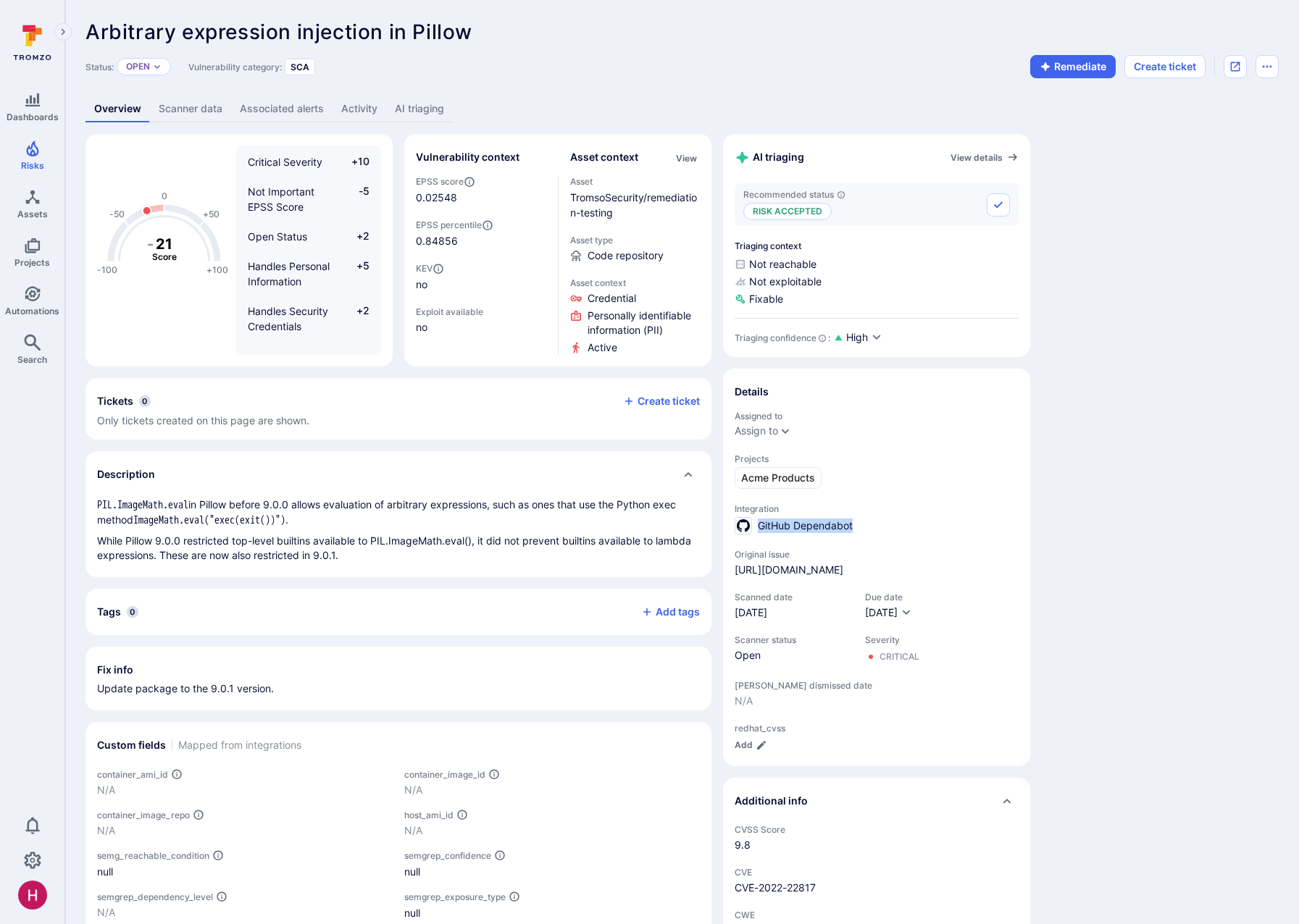 drag, startPoint x: 855, startPoint y: 528, endPoint x: 759, endPoint y: 529, distance: 96.00521 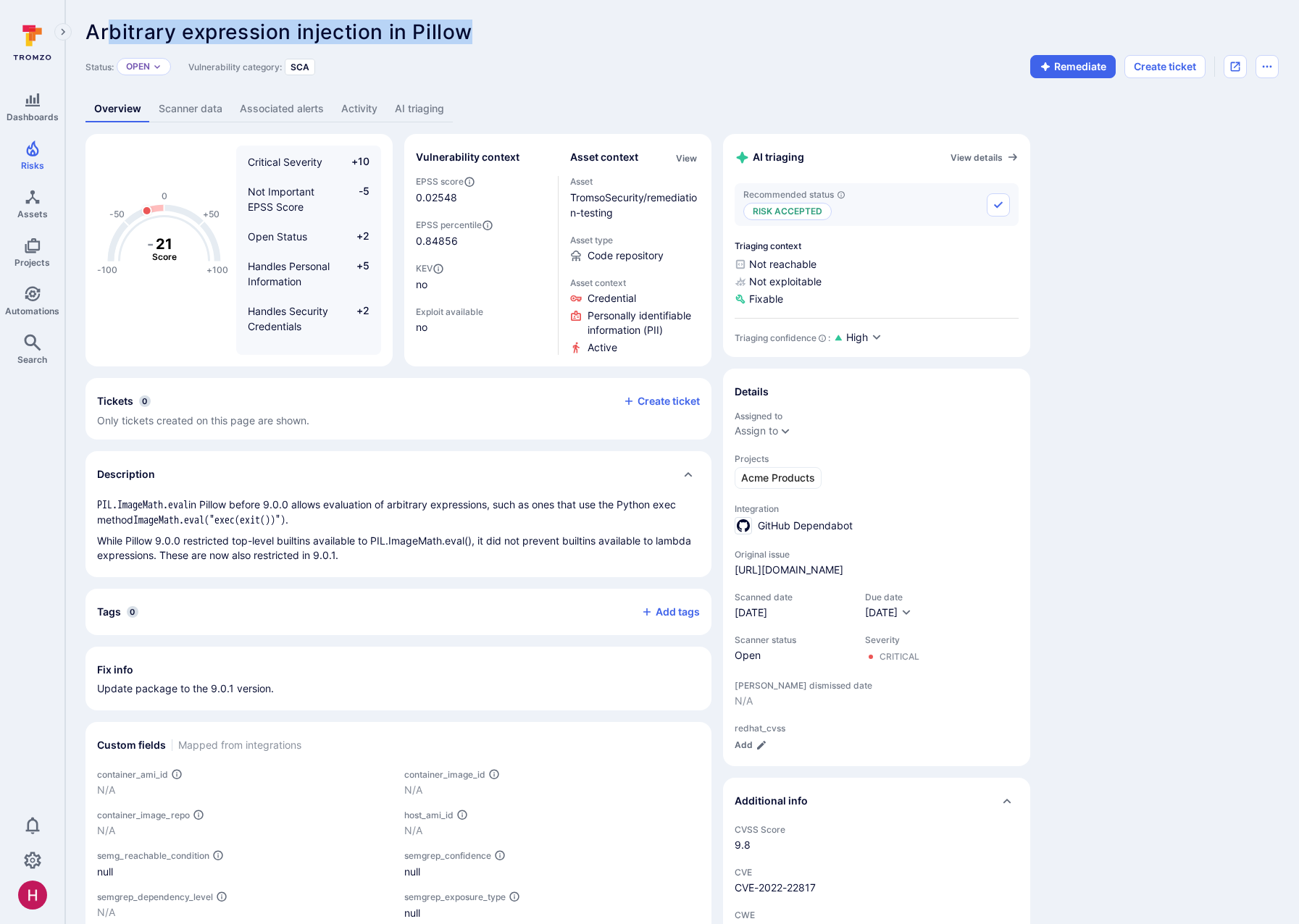 drag, startPoint x: 133, startPoint y: 33, endPoint x: 475, endPoint y: 41, distance: 342.0936 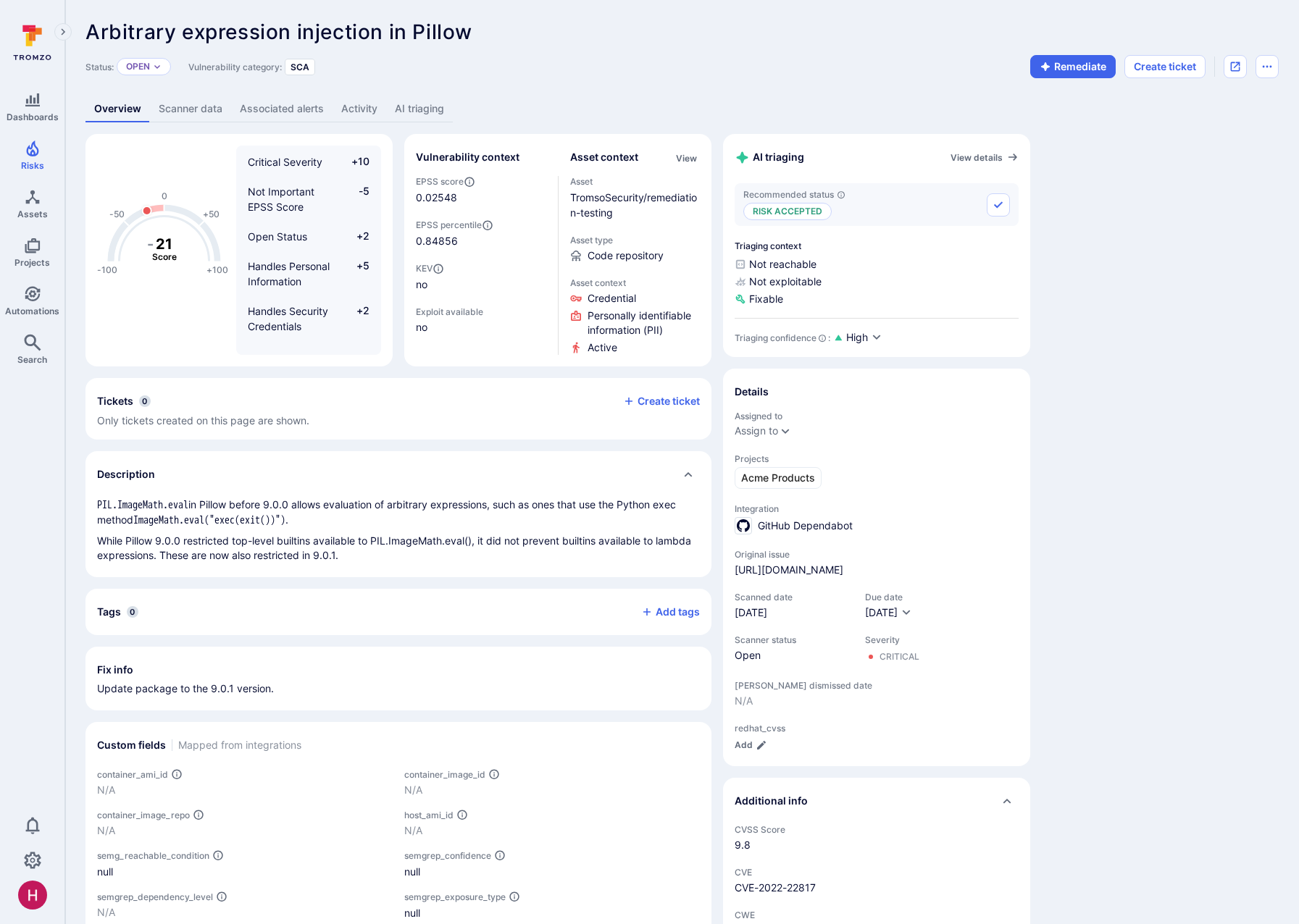 click on "PIL.ImageMath.eval  in Pillow before 9.0.0 allows evaluation of arbitrary expressions, such as ones that use the Python exec method  ImageMath.eval("exec(exit())") ." at bounding box center [398, 513] 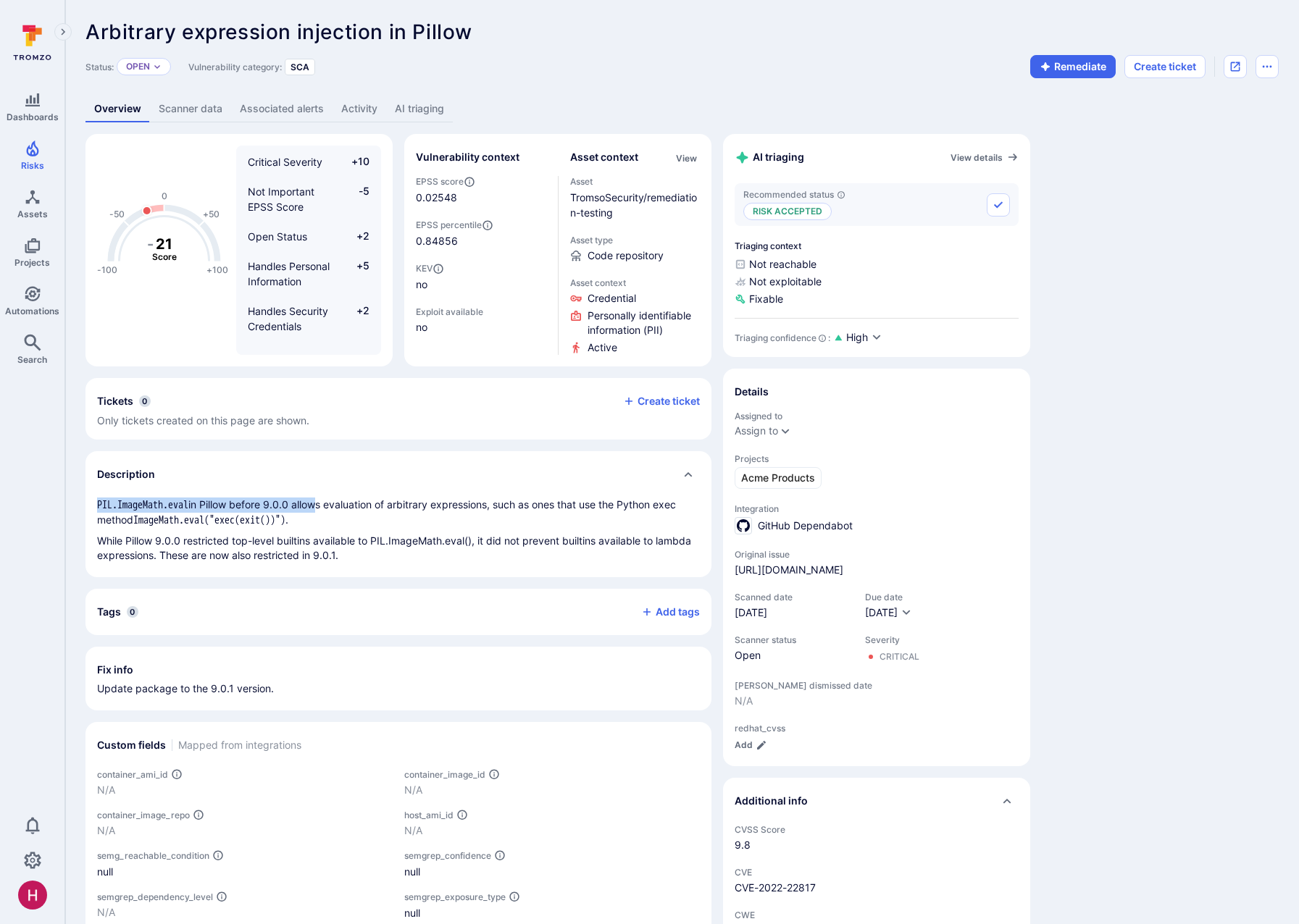 drag, startPoint x: 97, startPoint y: 504, endPoint x: 327, endPoint y: 505, distance: 230.0022 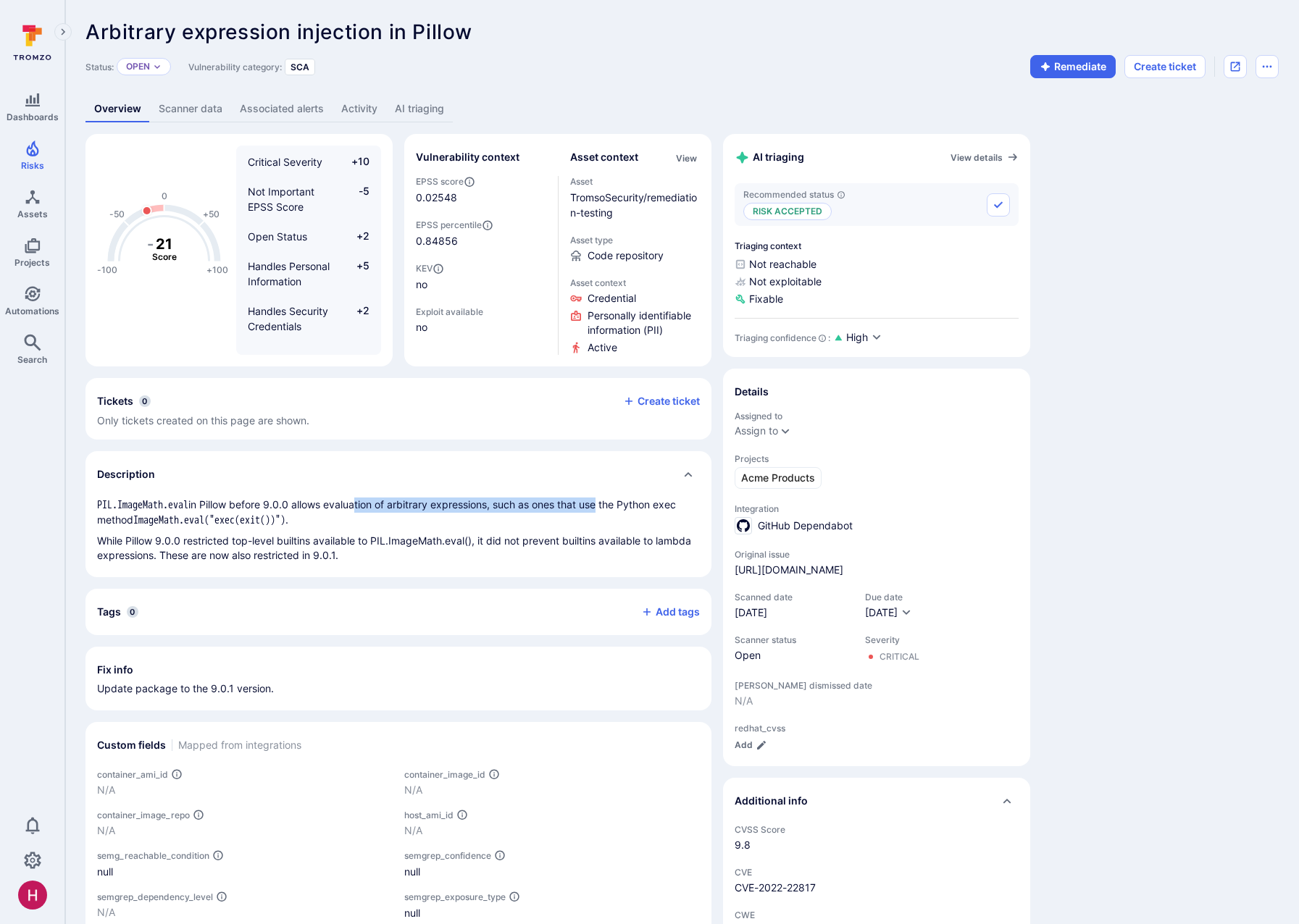 drag, startPoint x: 369, startPoint y: 507, endPoint x: 614, endPoint y: 511, distance: 245.03265 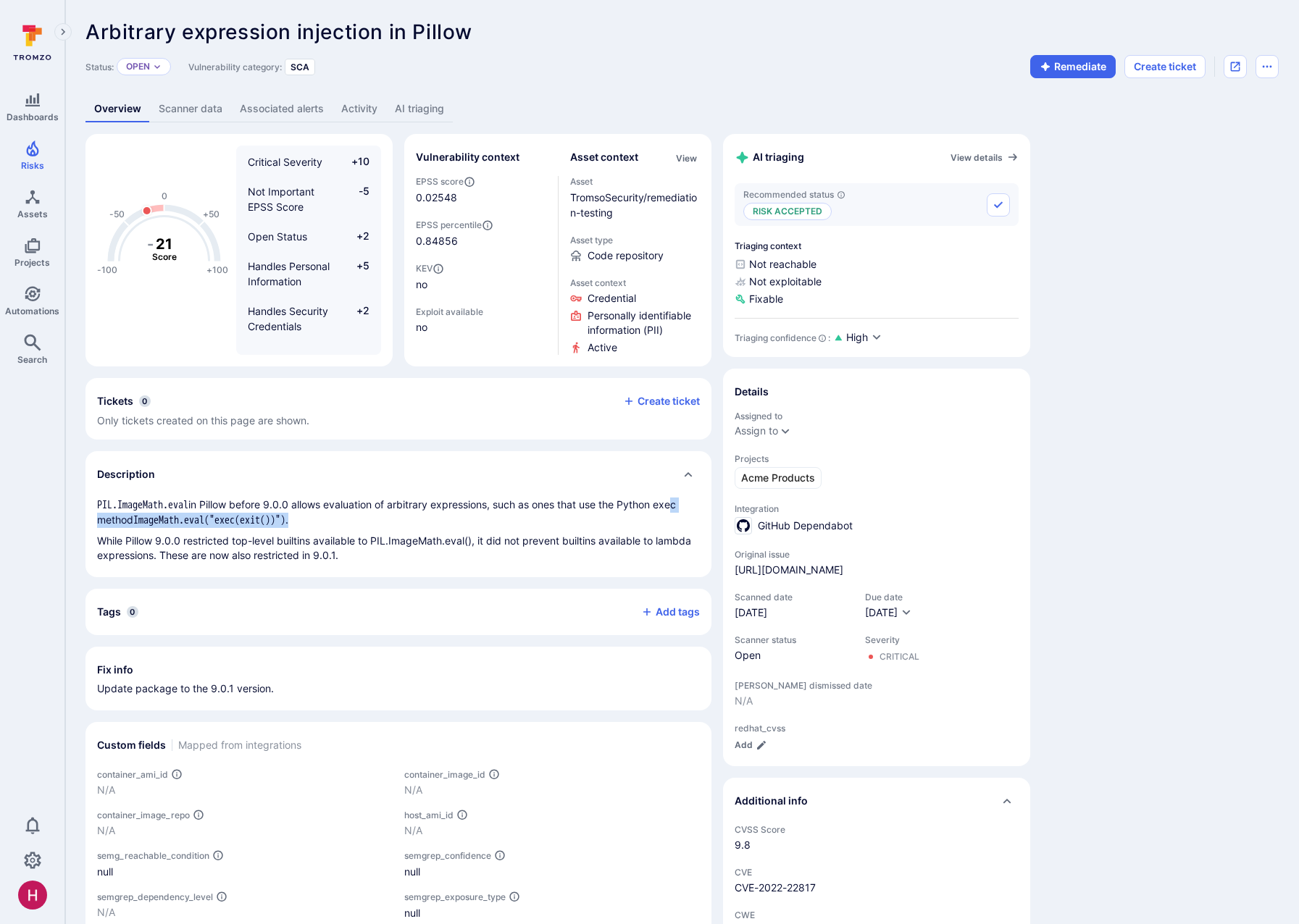 drag, startPoint x: 108, startPoint y: 519, endPoint x: 352, endPoint y: 518, distance: 244.002 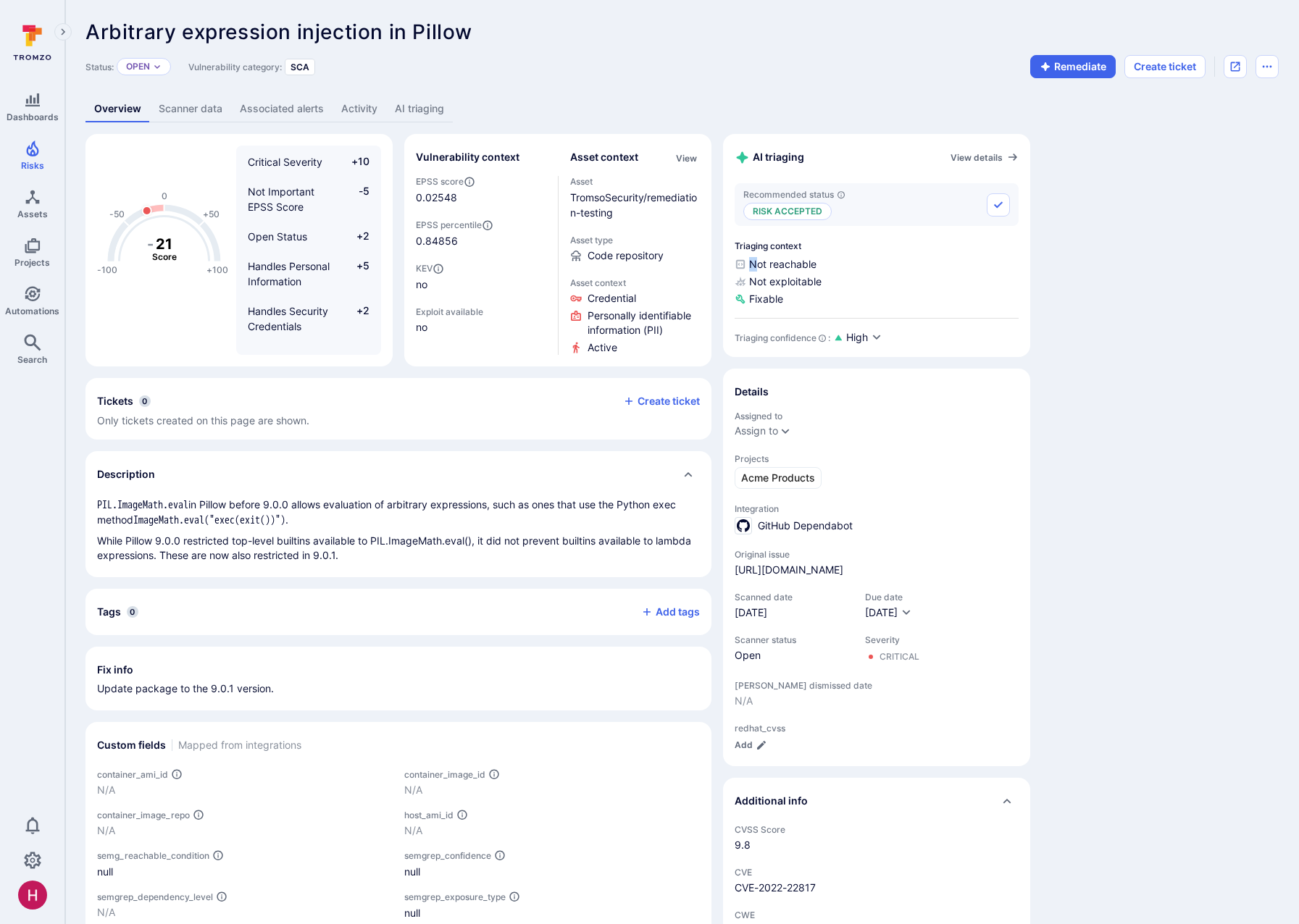 drag, startPoint x: 759, startPoint y: 264, endPoint x: 830, endPoint y: 267, distance: 71.06335 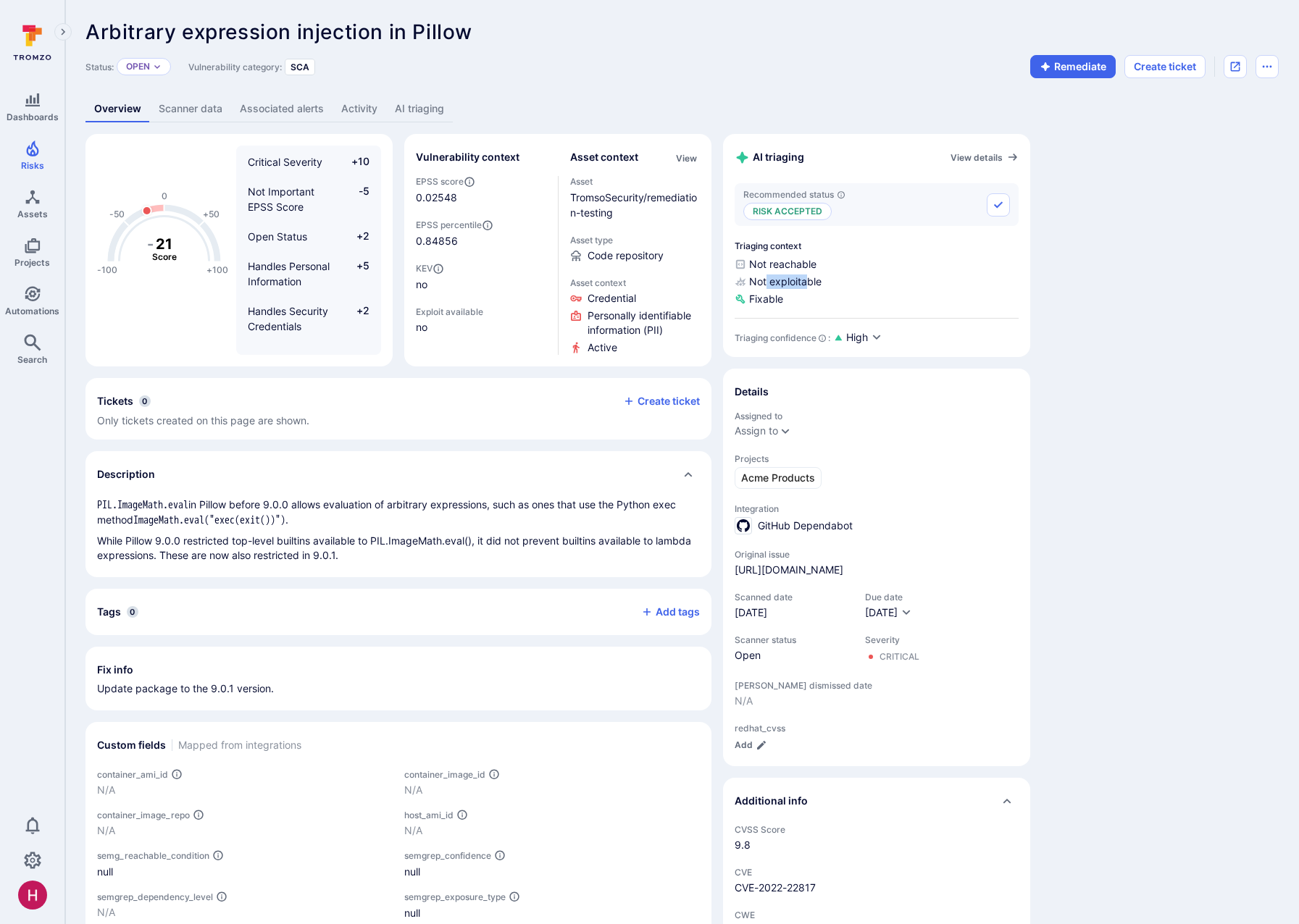 drag, startPoint x: 767, startPoint y: 281, endPoint x: 809, endPoint y: 281, distance: 42 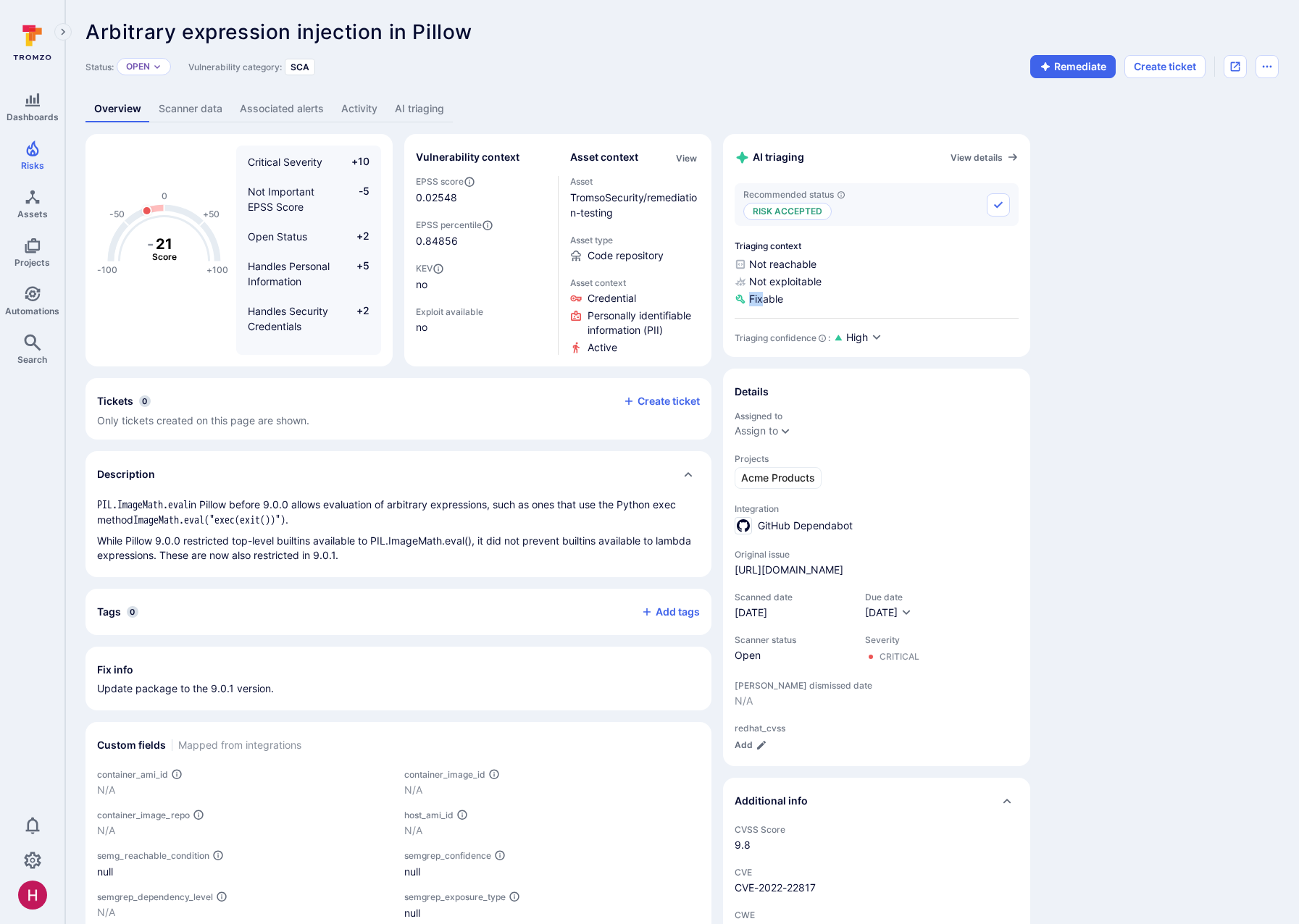 drag, startPoint x: 763, startPoint y: 300, endPoint x: 793, endPoint y: 298, distance: 30.066593 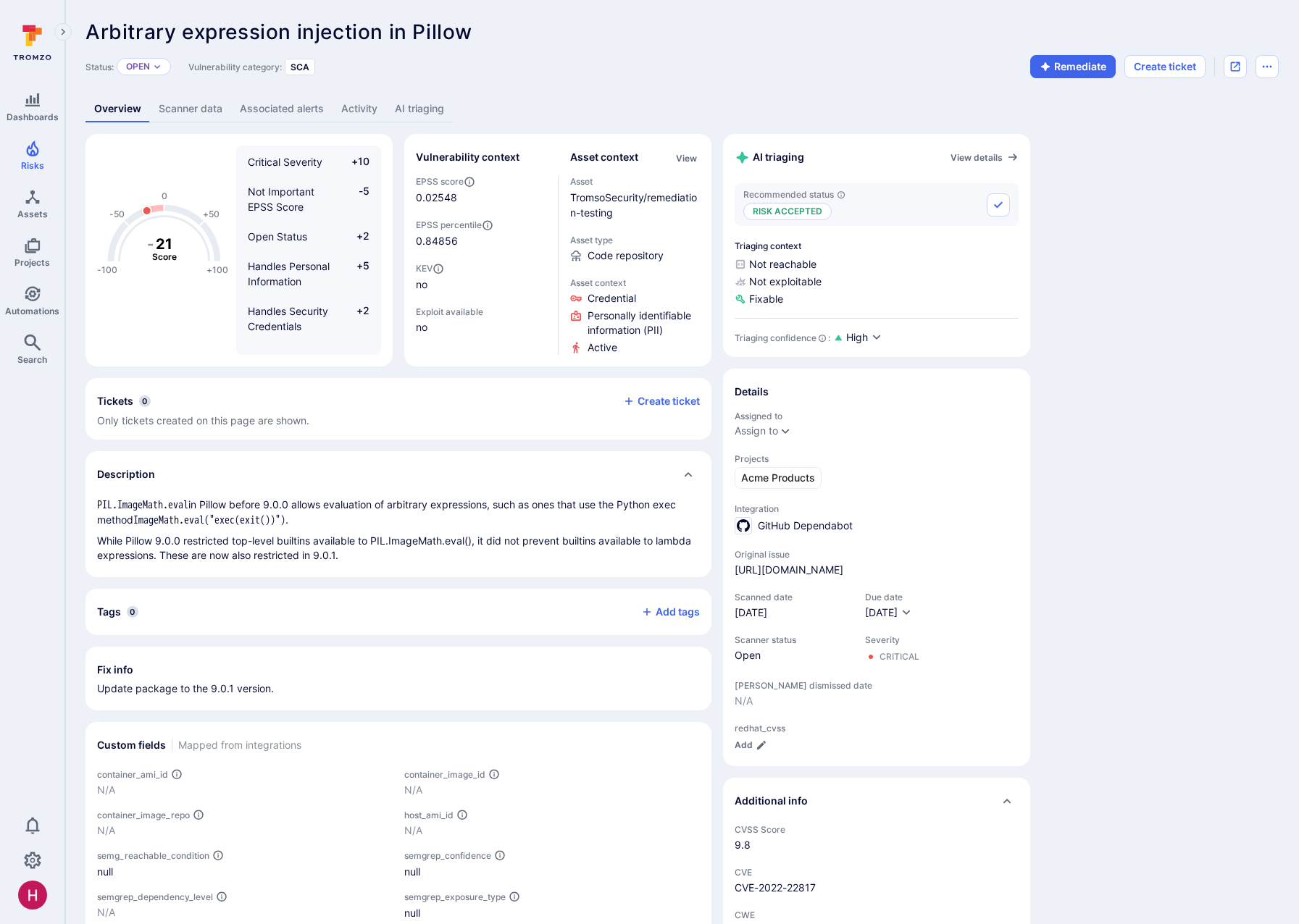 click on "Fixable" at bounding box center (877, 299) 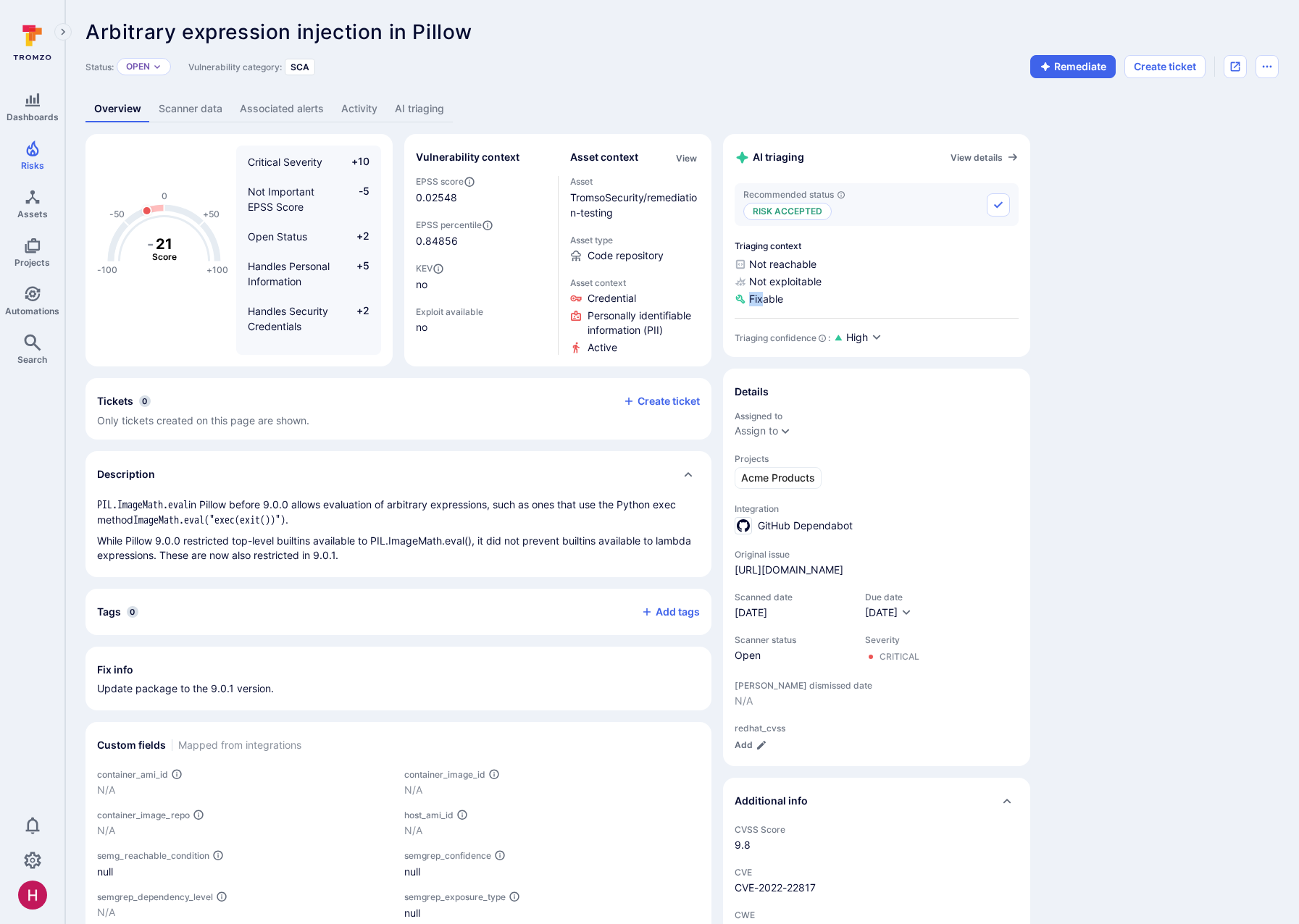 drag, startPoint x: 783, startPoint y: 300, endPoint x: 761, endPoint y: 301, distance: 22.022716 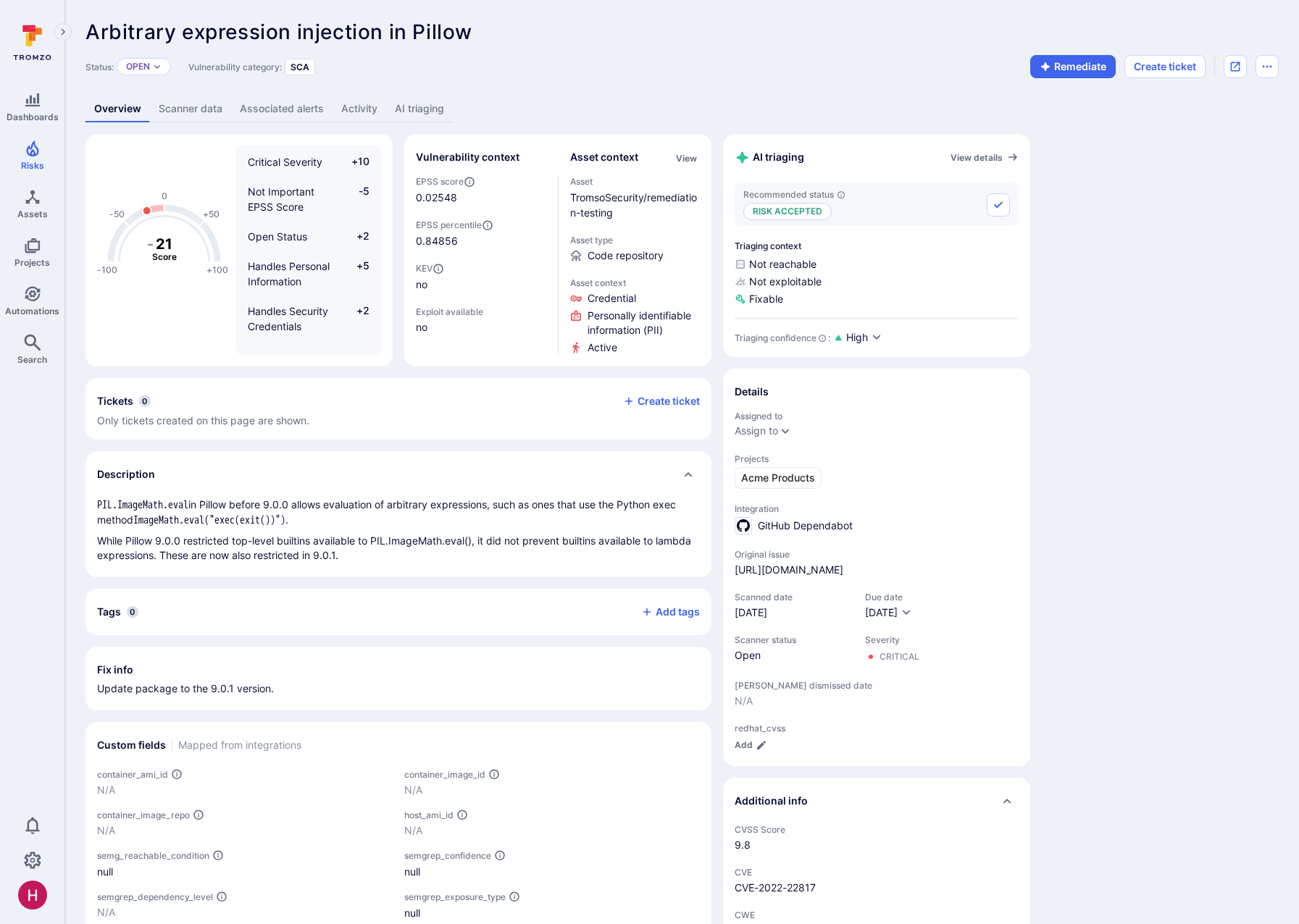 click on "Not exploitable" at bounding box center (877, 282) 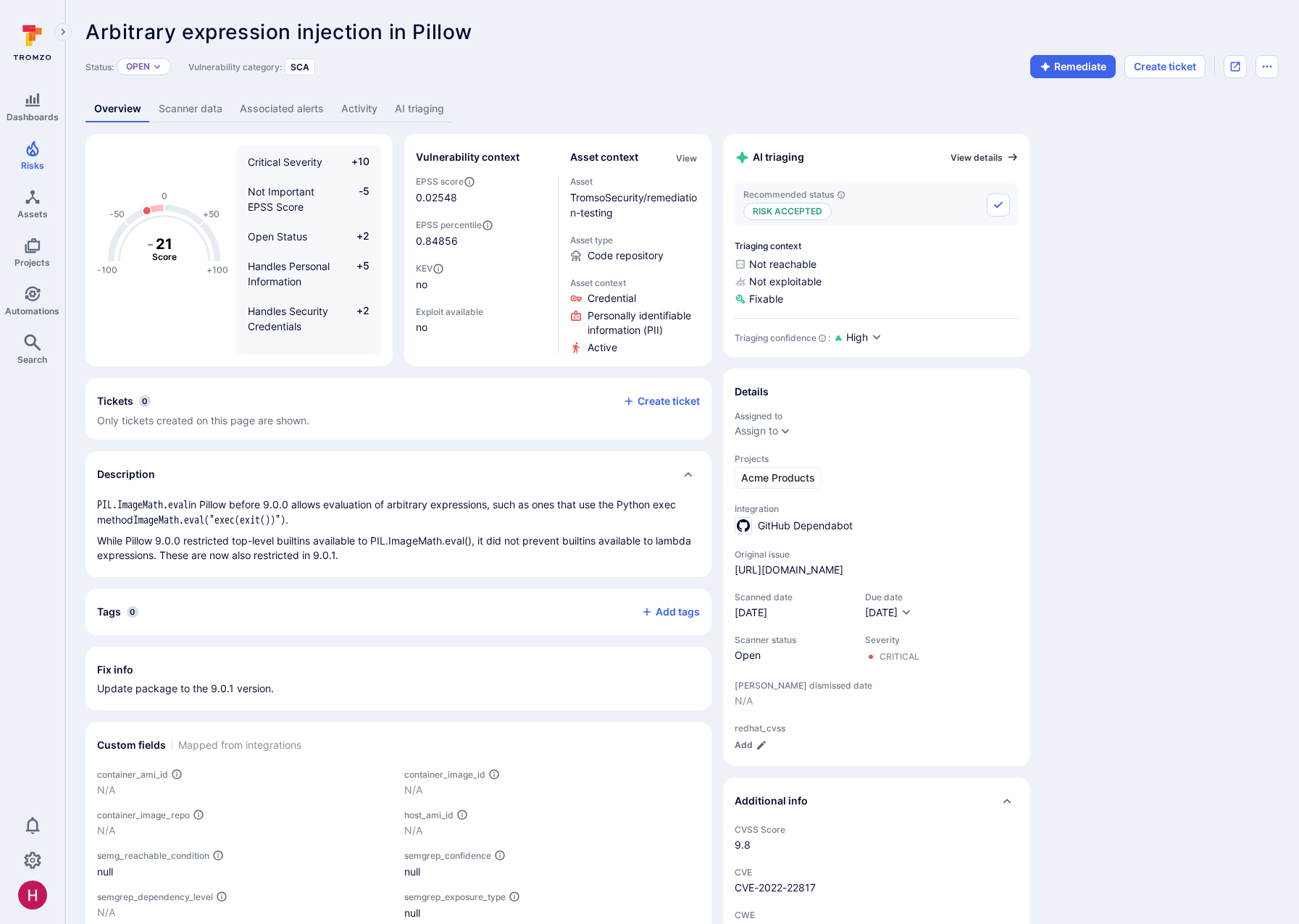 click on "View details" at bounding box center [985, 157] 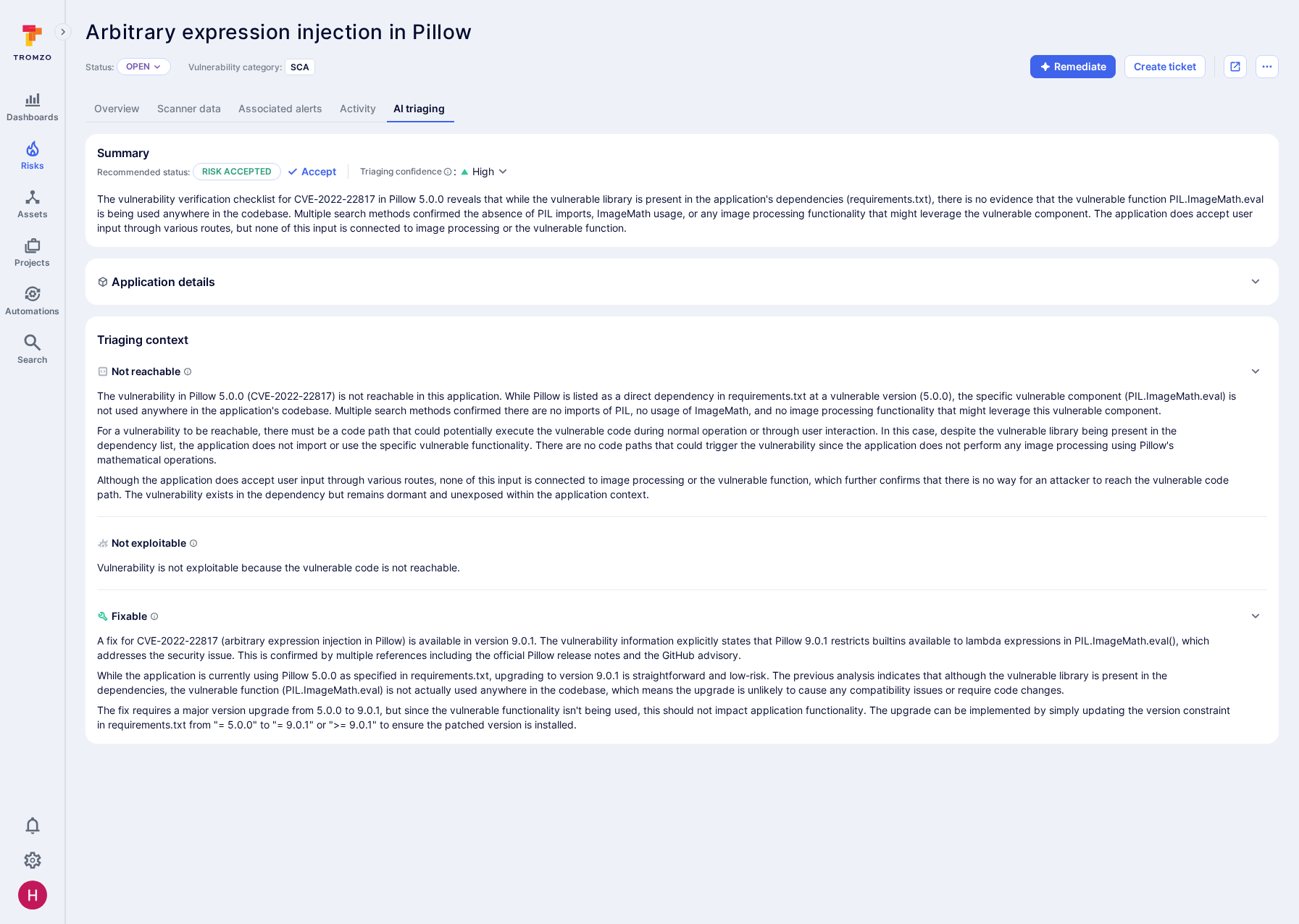 click on "Application details" at bounding box center [682, 282] 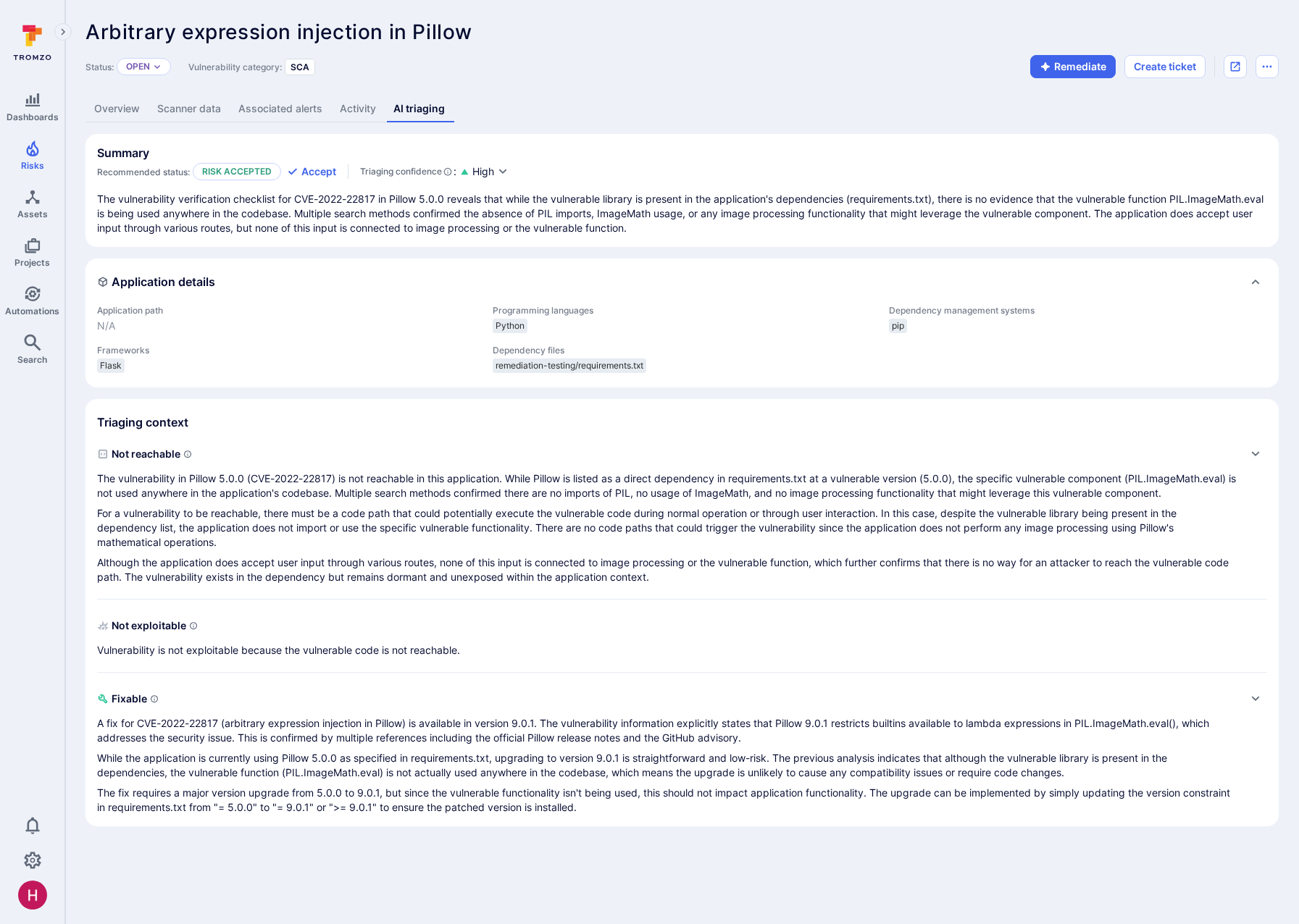 click on "Application details" at bounding box center [682, 282] 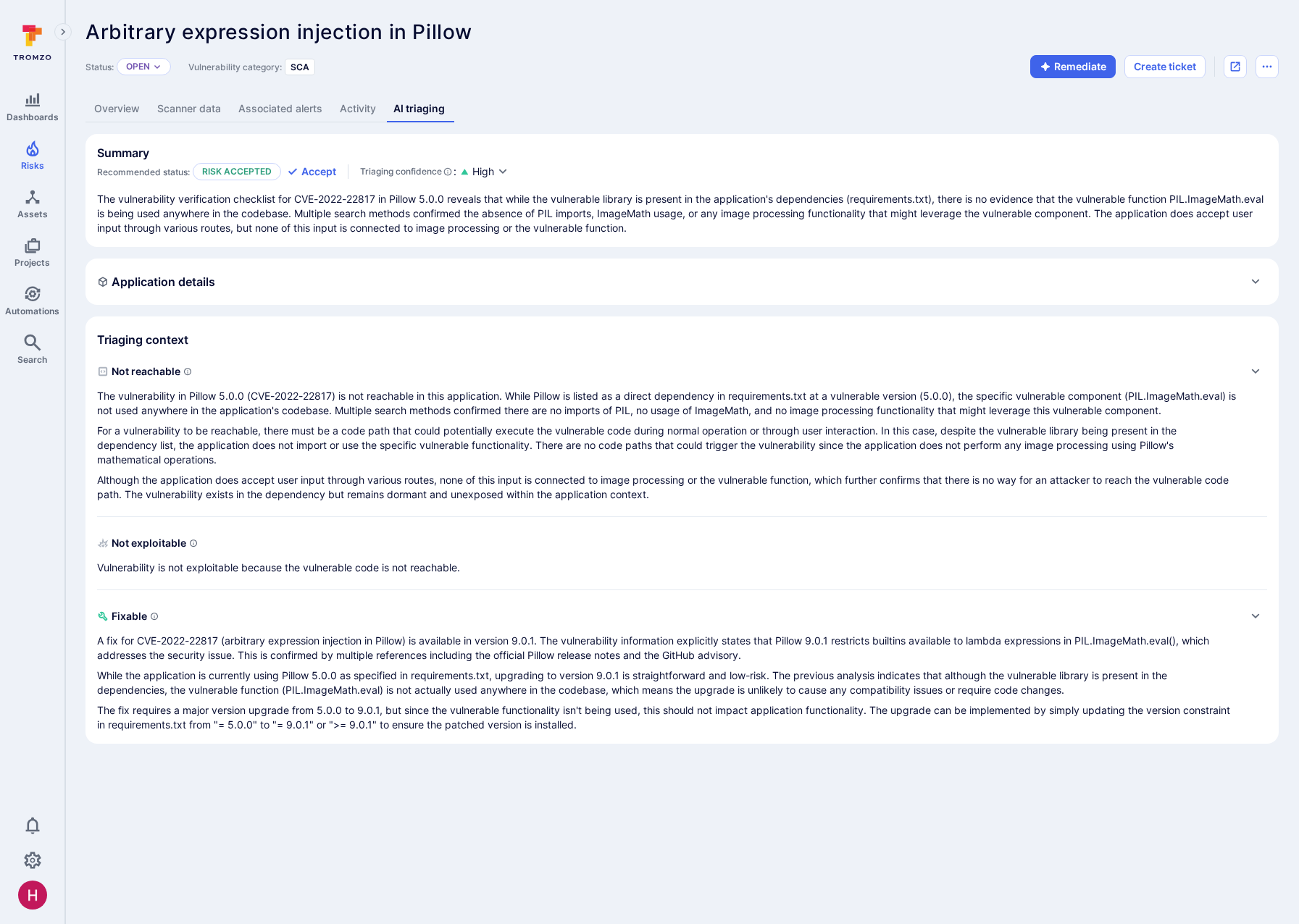 click on "Application details" at bounding box center (682, 282) 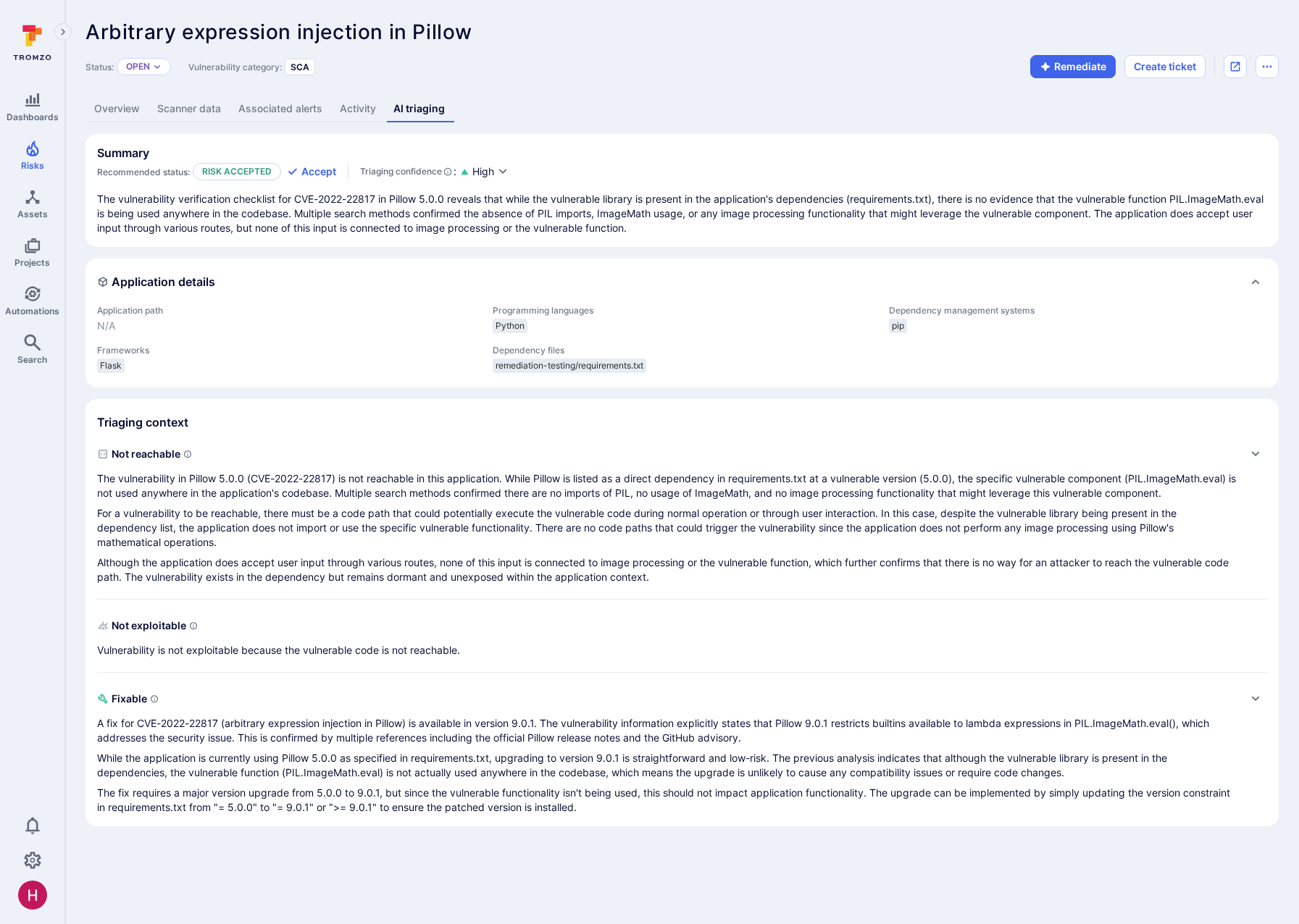 click on "Application details" at bounding box center [682, 282] 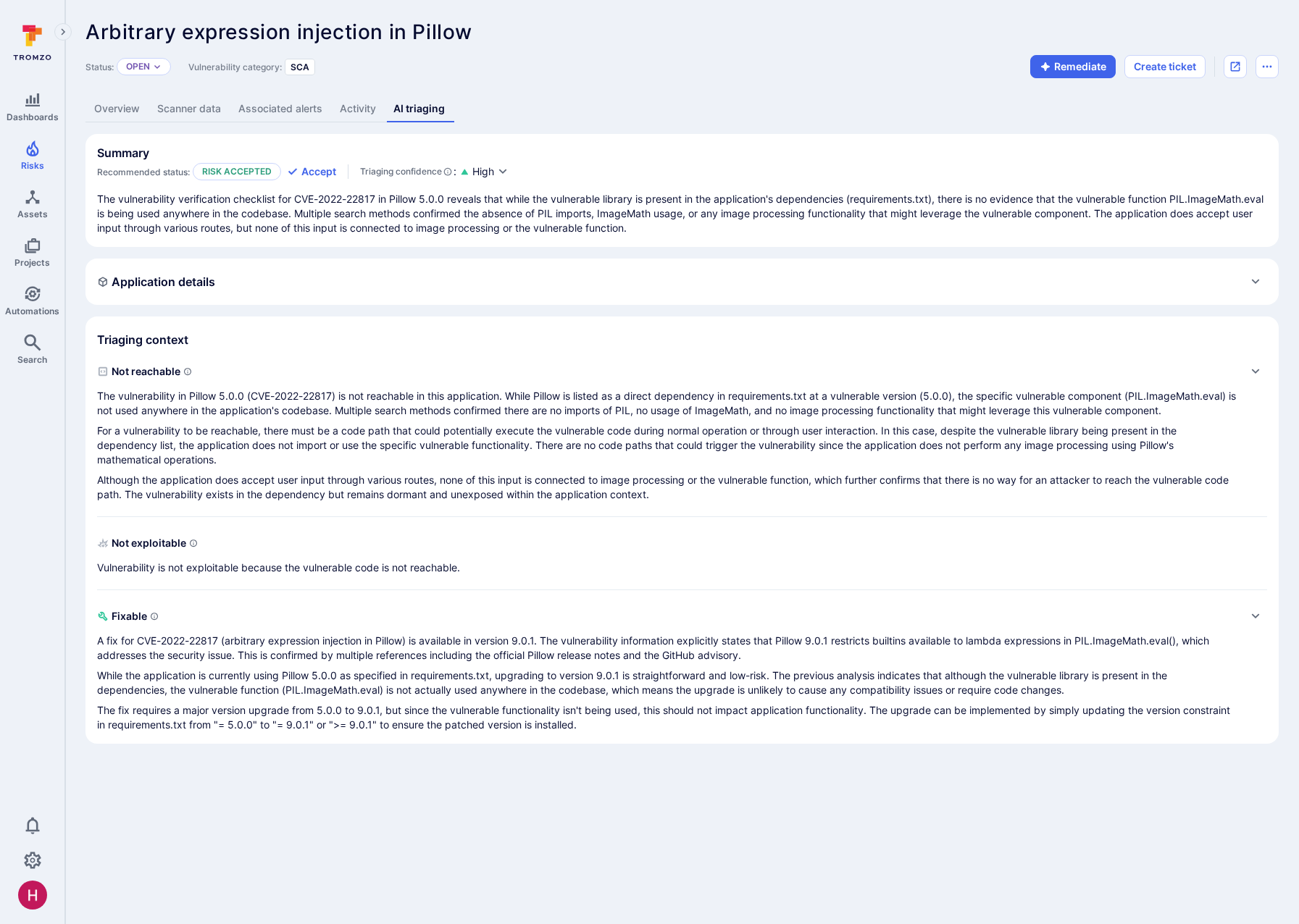 click on "For a vulnerability to be reachable, there must be a code path that could potentially execute the vulnerable code during normal operation or through user interaction. In this case, despite the vulnerable library being present in the dependency list, the application does not import or use the specific vulnerable functionality. There are no code paths that could trigger the vulnerability since the application does not perform any image processing using Pillow's mathematical operations." at bounding box center [667, 445] 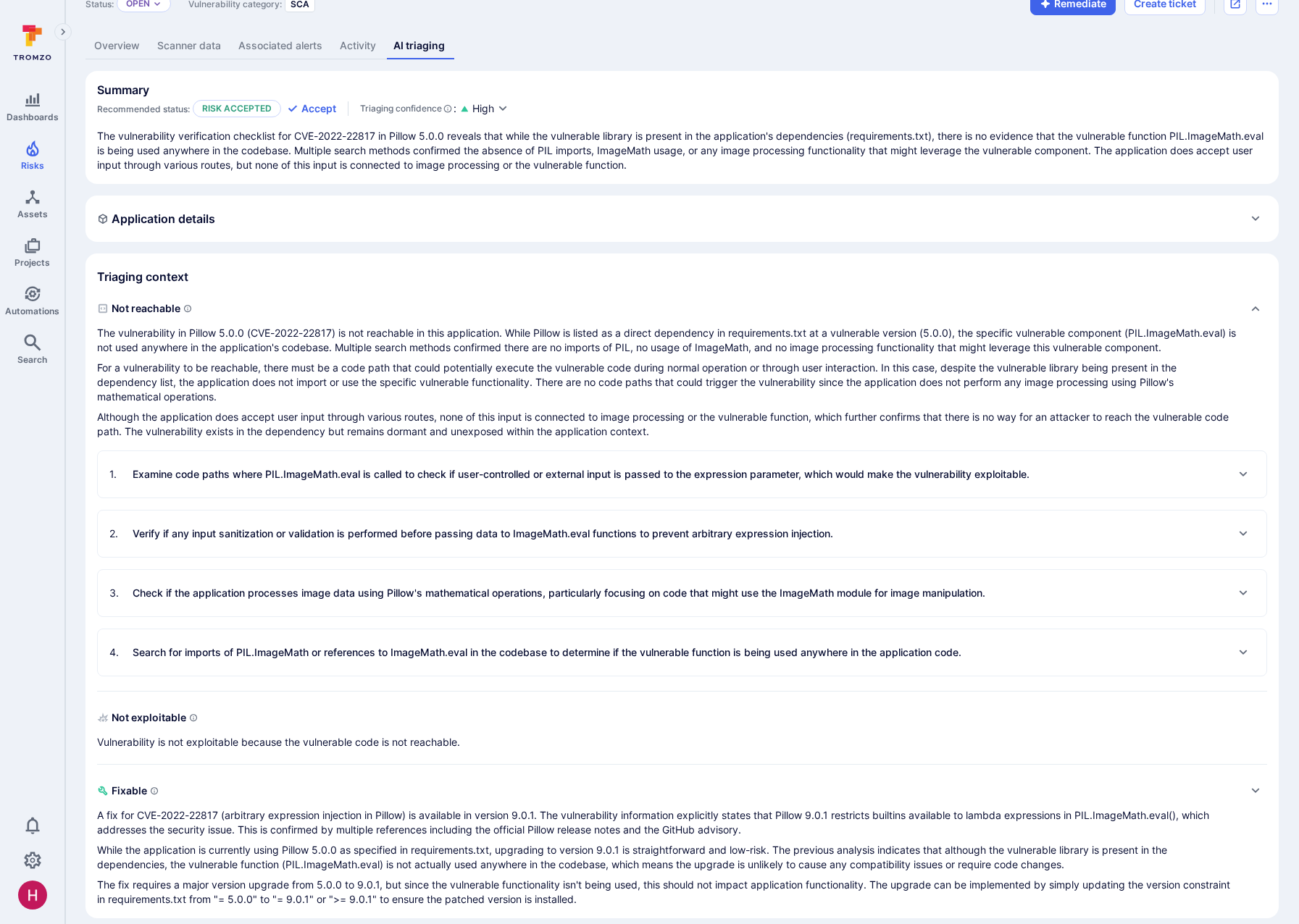 scroll, scrollTop: 77, scrollLeft: 0, axis: vertical 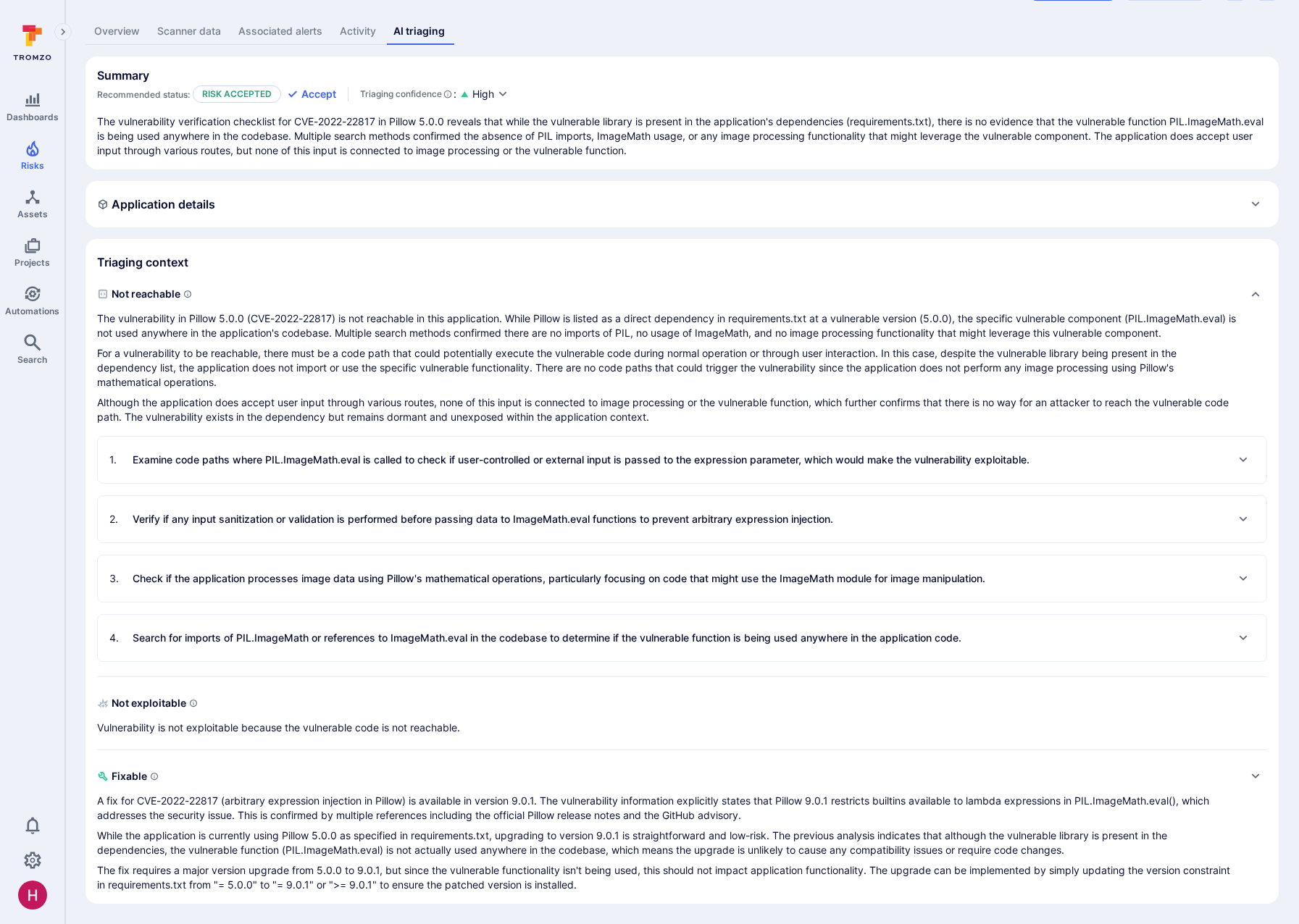 click on "Examine code paths where PIL.ImageMath.eval is called to check if user-controlled or external input is passed to the expression parameter, which would make the vulnerability exploitable." at bounding box center [581, 460] 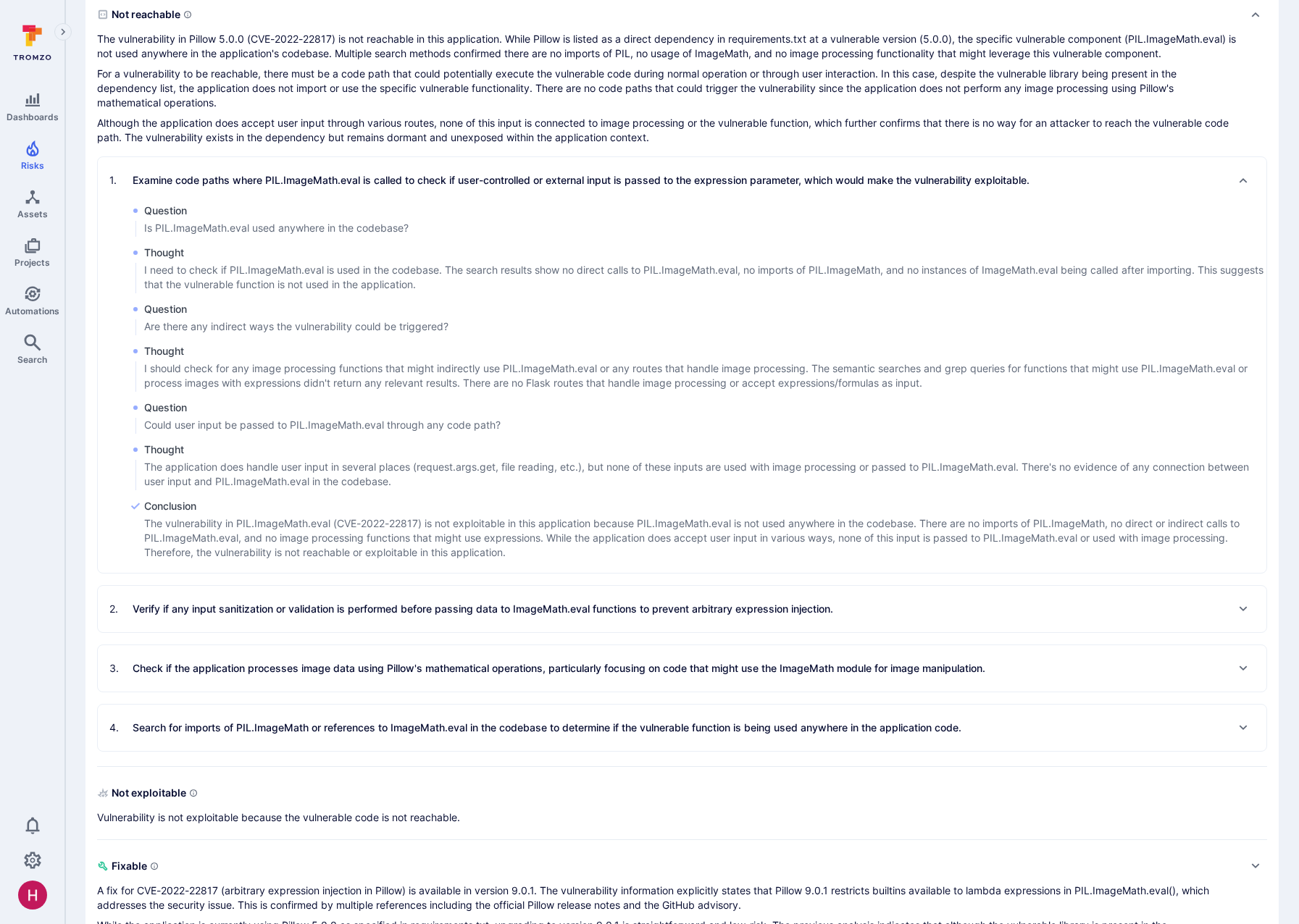 scroll, scrollTop: 363, scrollLeft: 0, axis: vertical 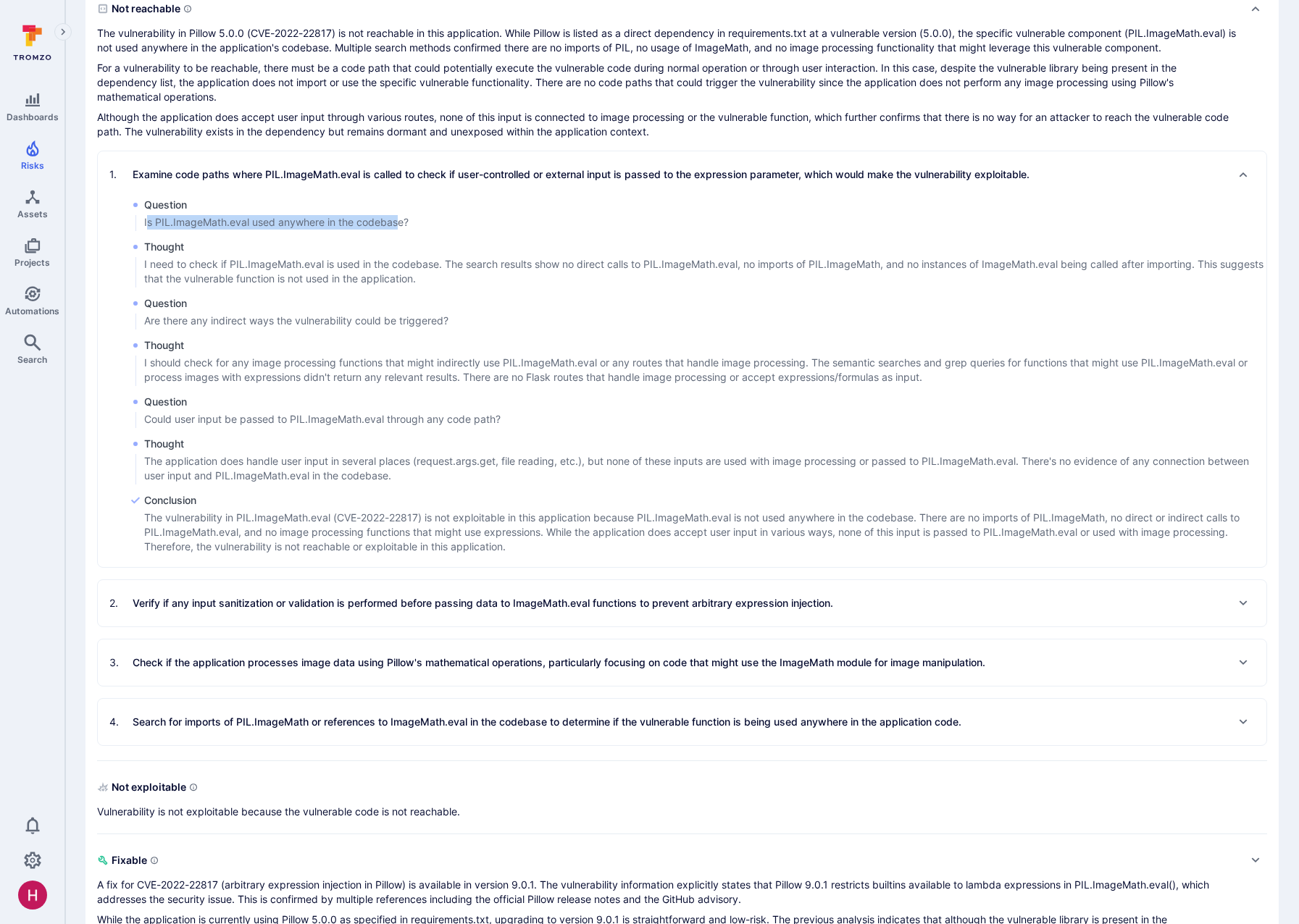 drag, startPoint x: 147, startPoint y: 222, endPoint x: 396, endPoint y: 223, distance: 249.00201 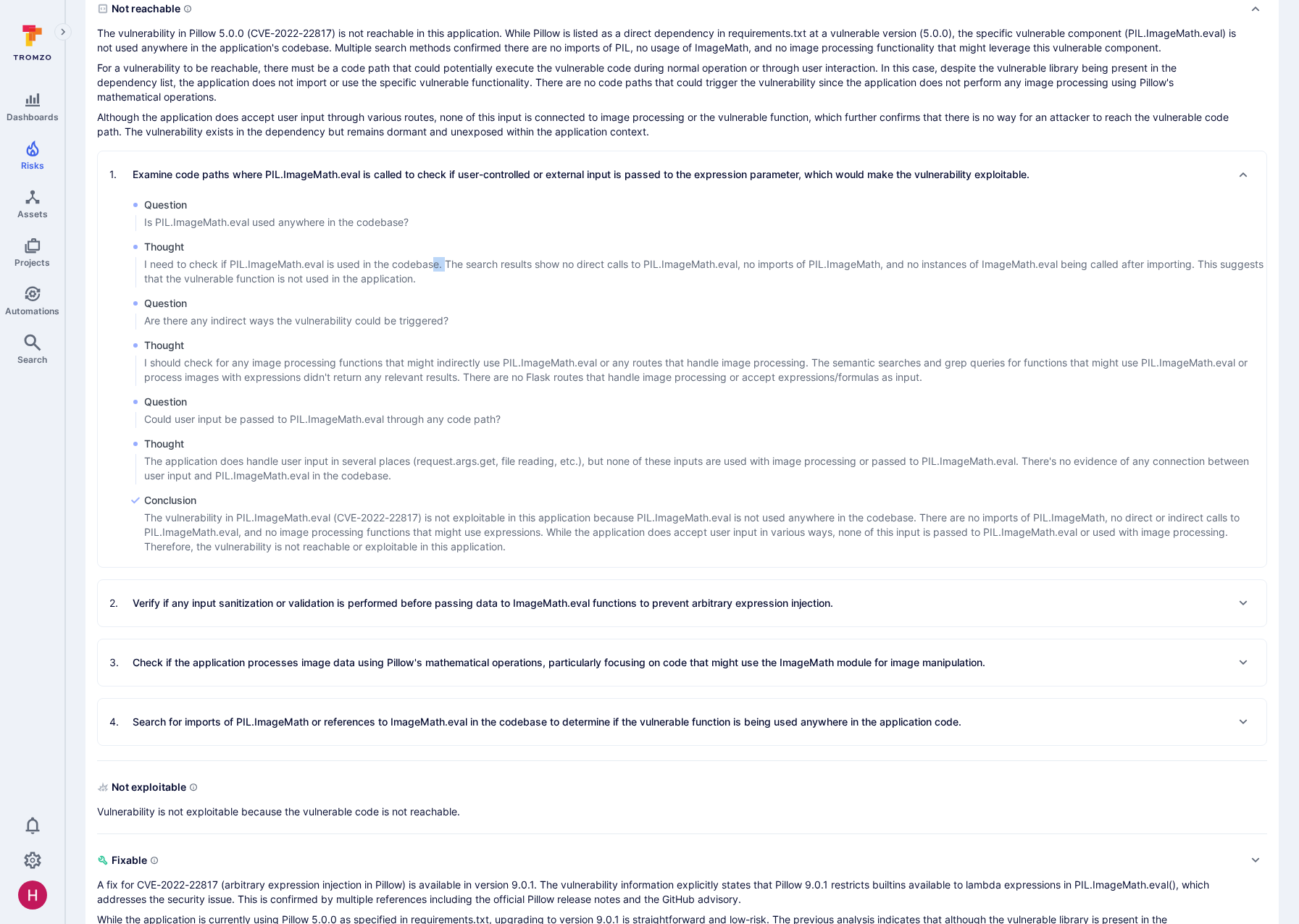 drag, startPoint x: 435, startPoint y: 258, endPoint x: 448, endPoint y: 259, distance: 13.038405 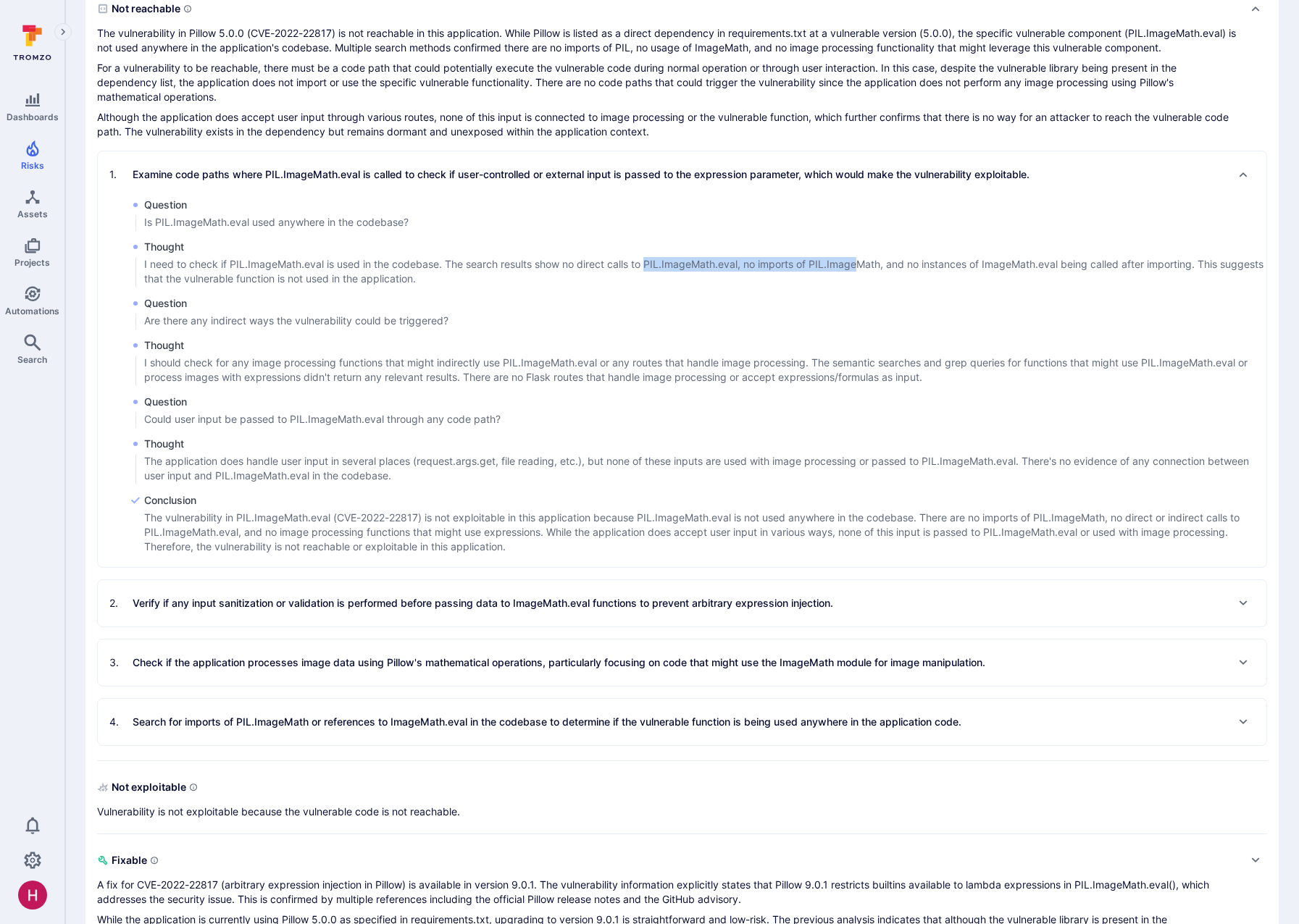 drag, startPoint x: 649, startPoint y: 265, endPoint x: 862, endPoint y: 267, distance: 213.00939 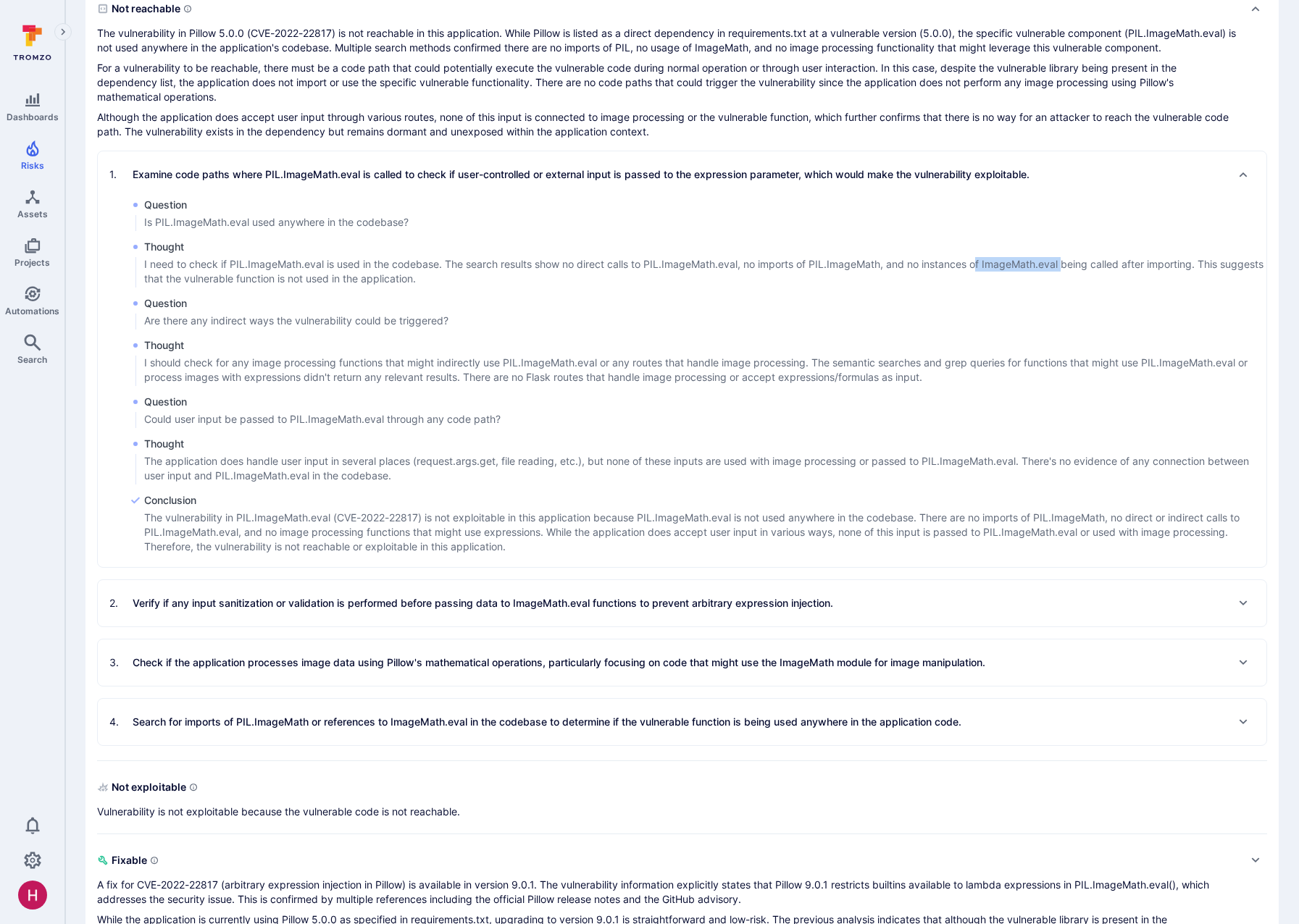 drag, startPoint x: 978, startPoint y: 264, endPoint x: 1069, endPoint y: 268, distance: 91.08787 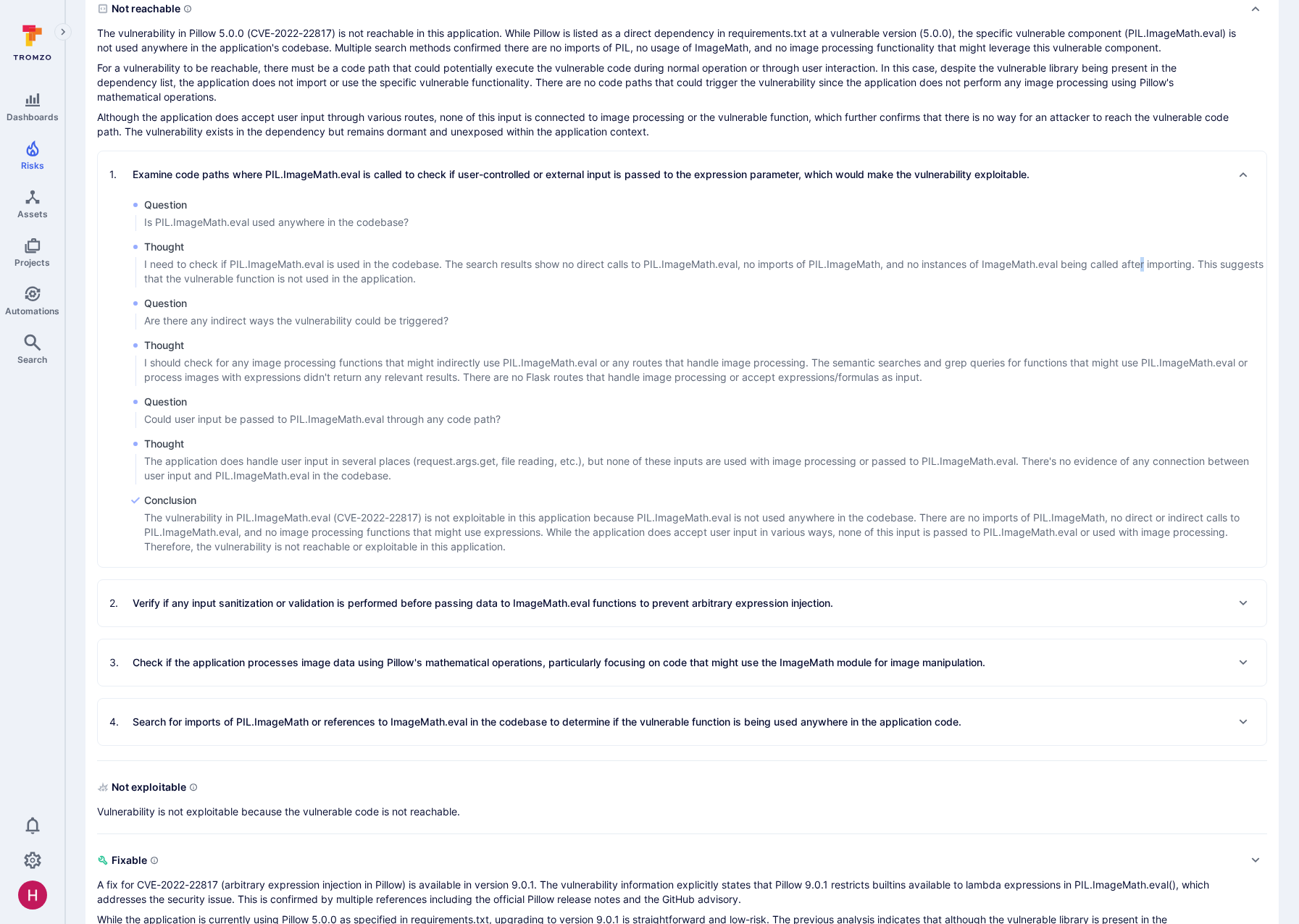 drag, startPoint x: 1150, startPoint y: 266, endPoint x: 1165, endPoint y: 267, distance: 15.0333 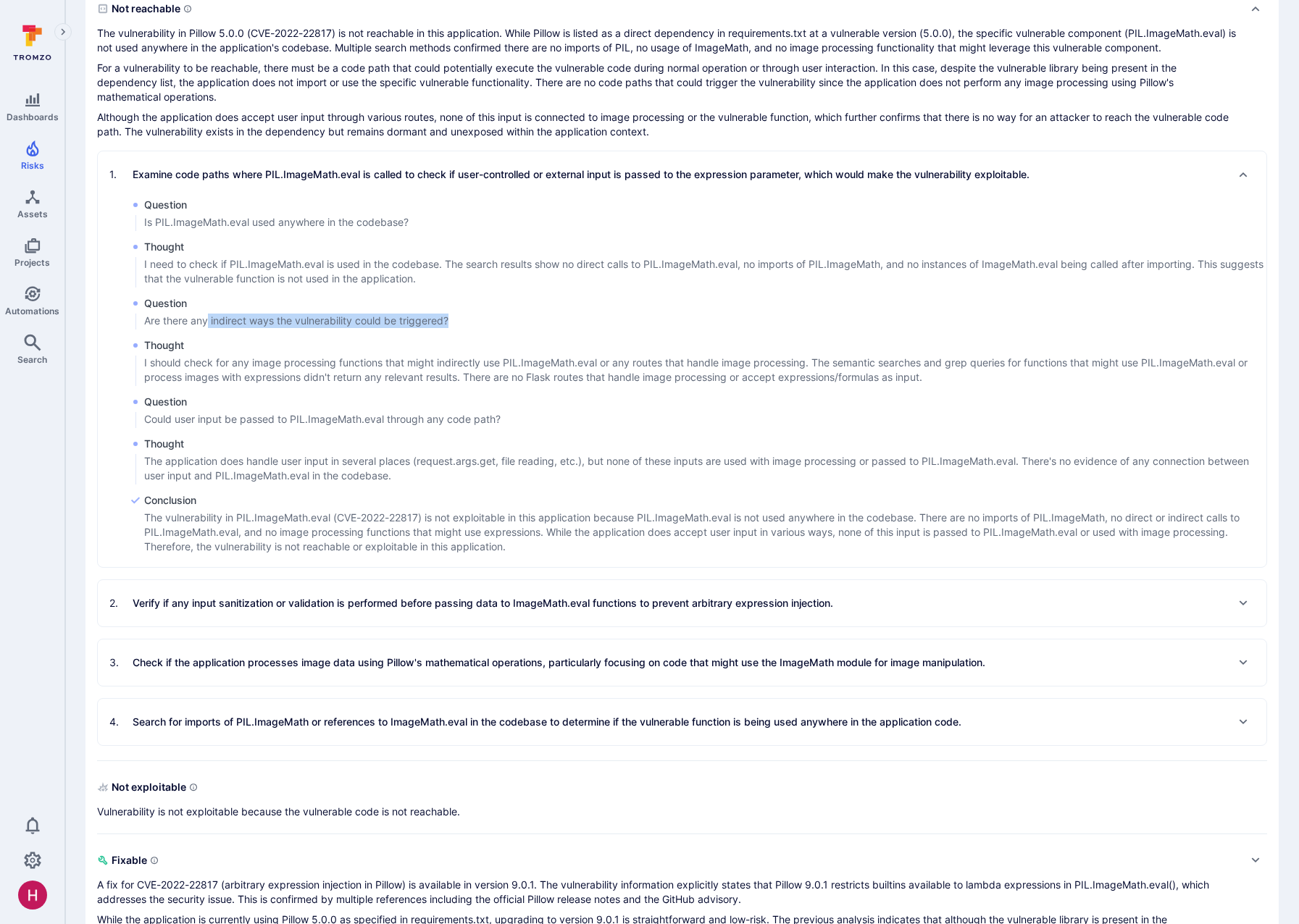 drag, startPoint x: 229, startPoint y: 322, endPoint x: 459, endPoint y: 327, distance: 230.05434 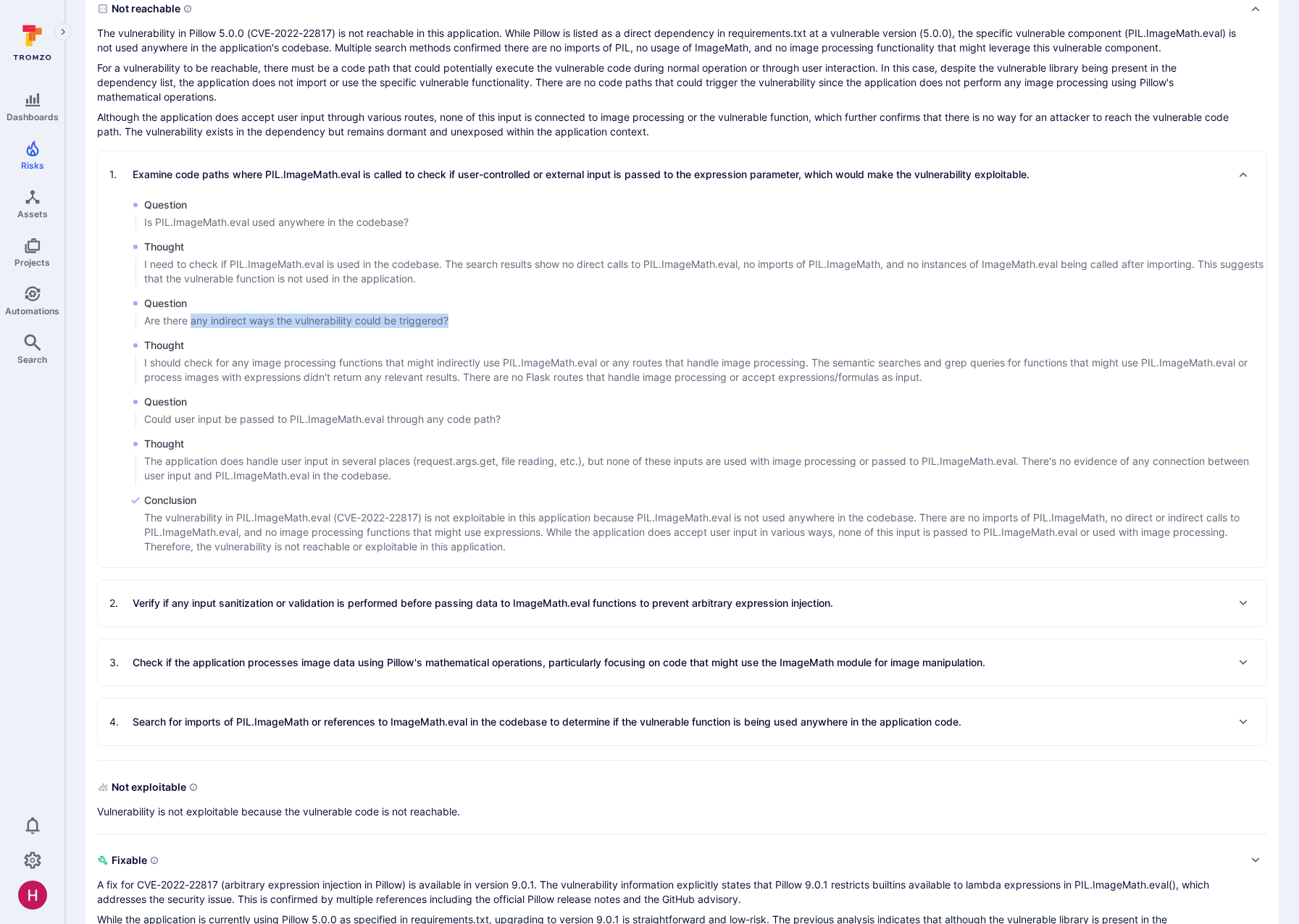drag, startPoint x: 477, startPoint y: 323, endPoint x: 193, endPoint y: 321, distance: 284.007 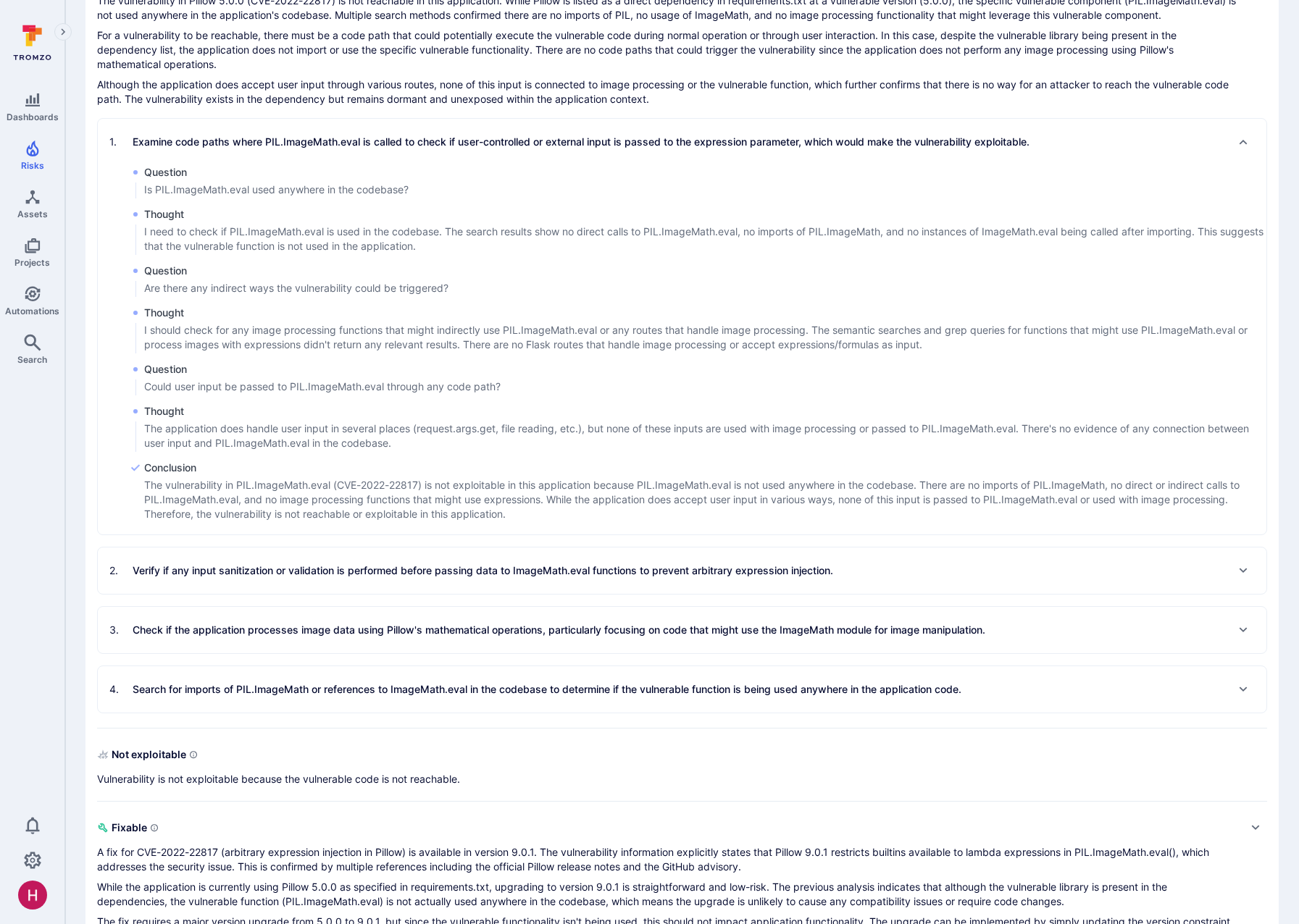 scroll, scrollTop: 419, scrollLeft: 0, axis: vertical 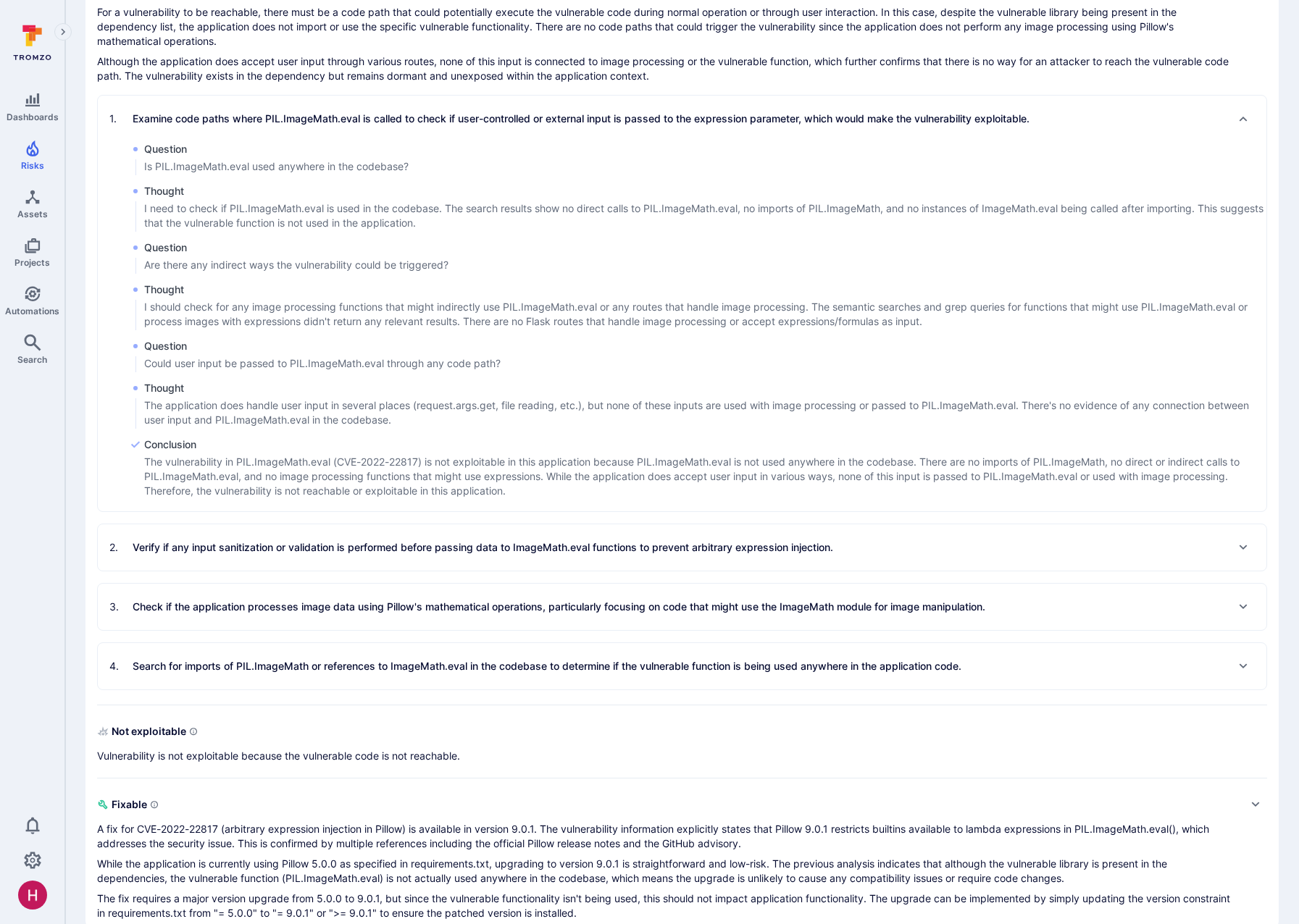drag, startPoint x: 610, startPoint y: 308, endPoint x: 639, endPoint y: 308, distance: 29 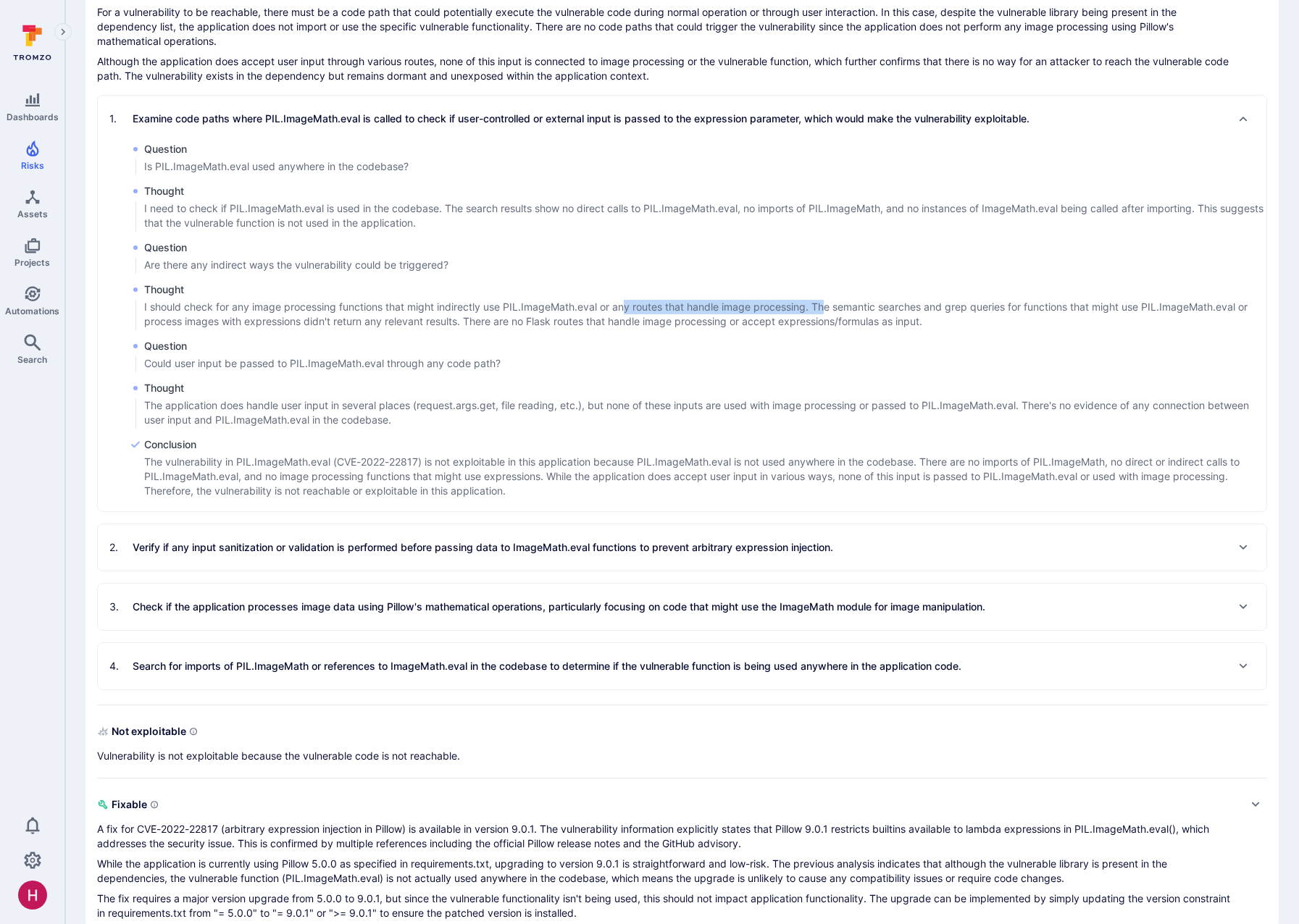 drag, startPoint x: 625, startPoint y: 308, endPoint x: 830, endPoint y: 314, distance: 205.08779 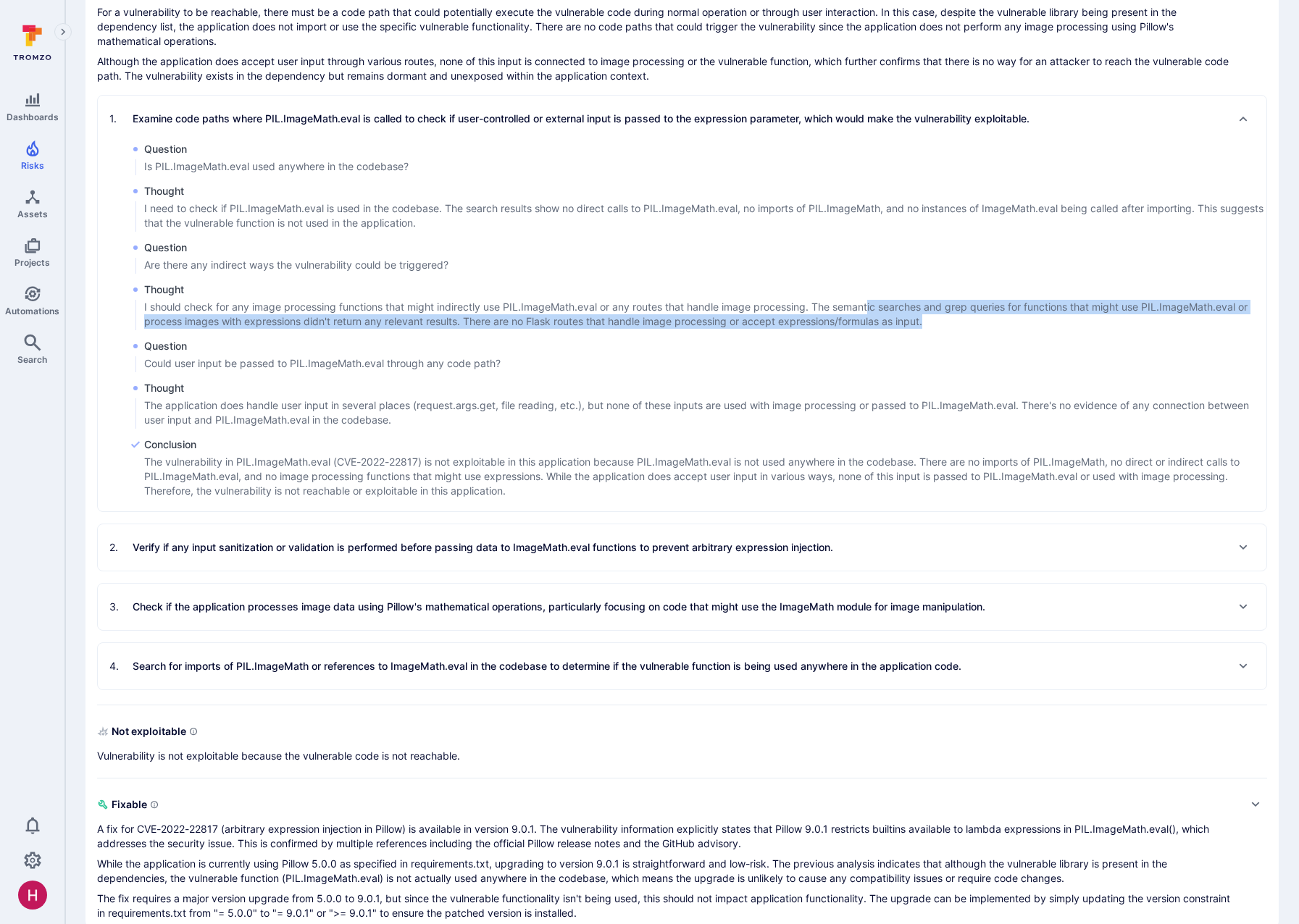 drag, startPoint x: 883, startPoint y: 312, endPoint x: 1099, endPoint y: 315, distance: 216.02083 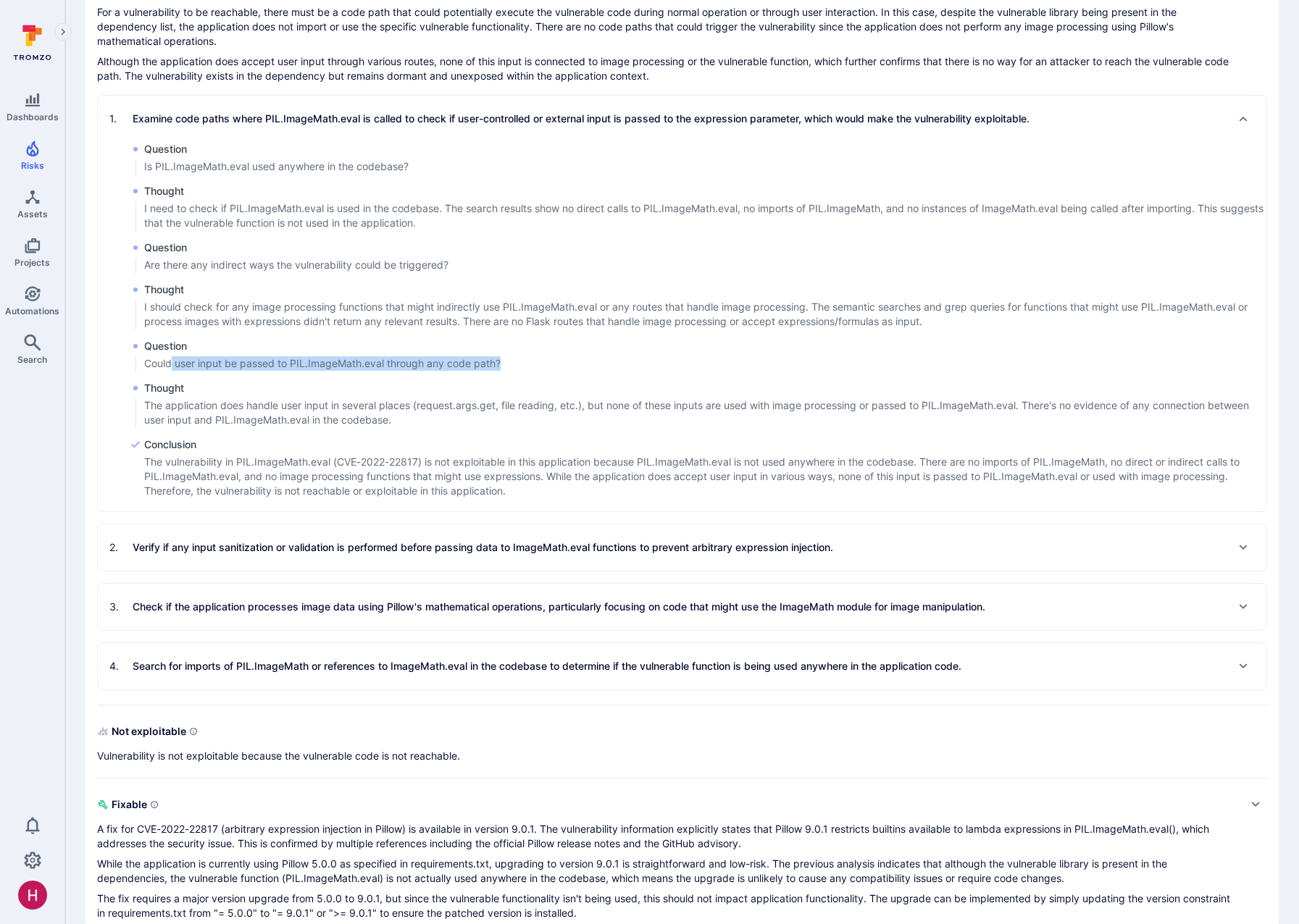 drag, startPoint x: 172, startPoint y: 359, endPoint x: 523, endPoint y: 359, distance: 351 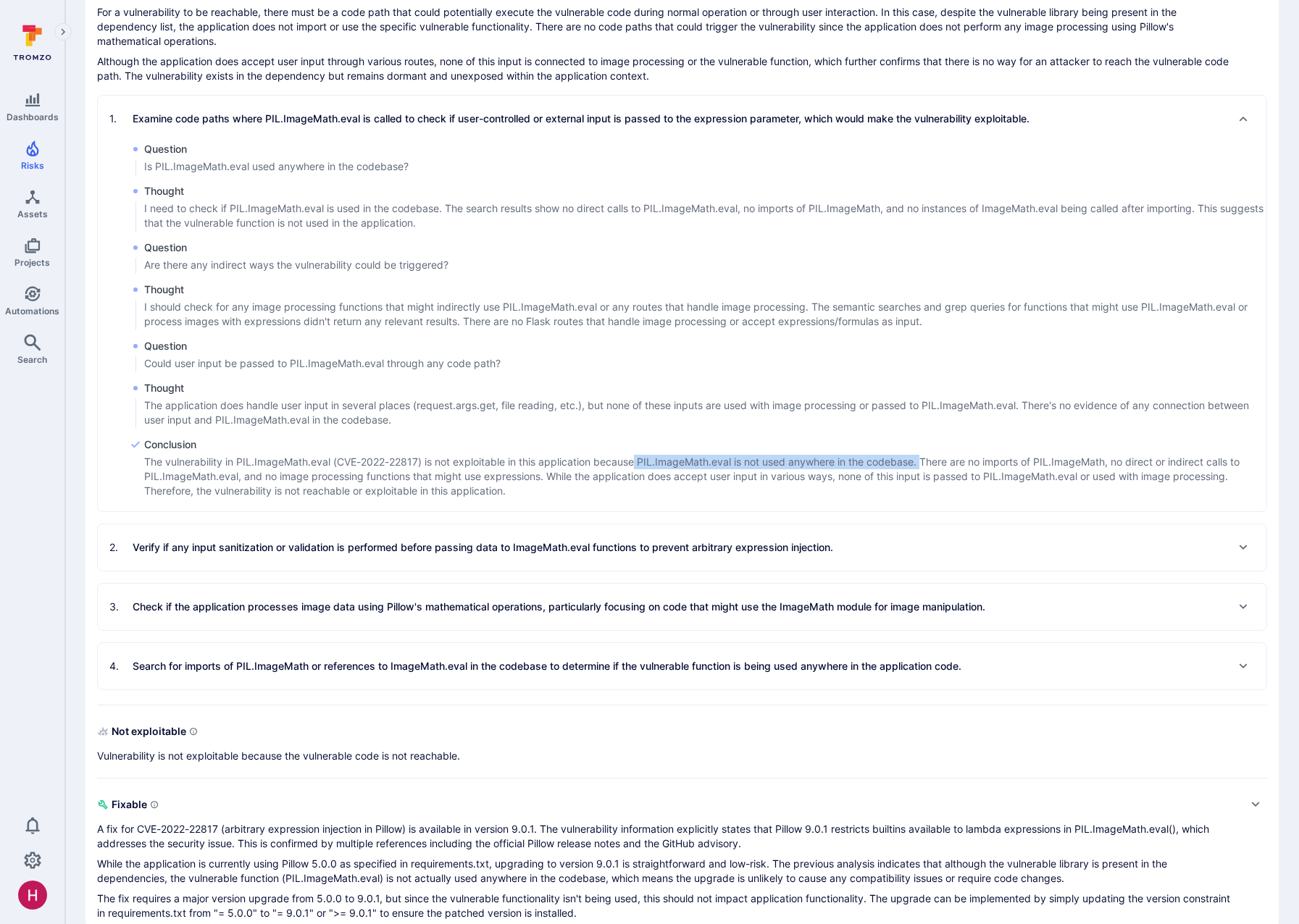 drag, startPoint x: 637, startPoint y: 462, endPoint x: 928, endPoint y: 462, distance: 291 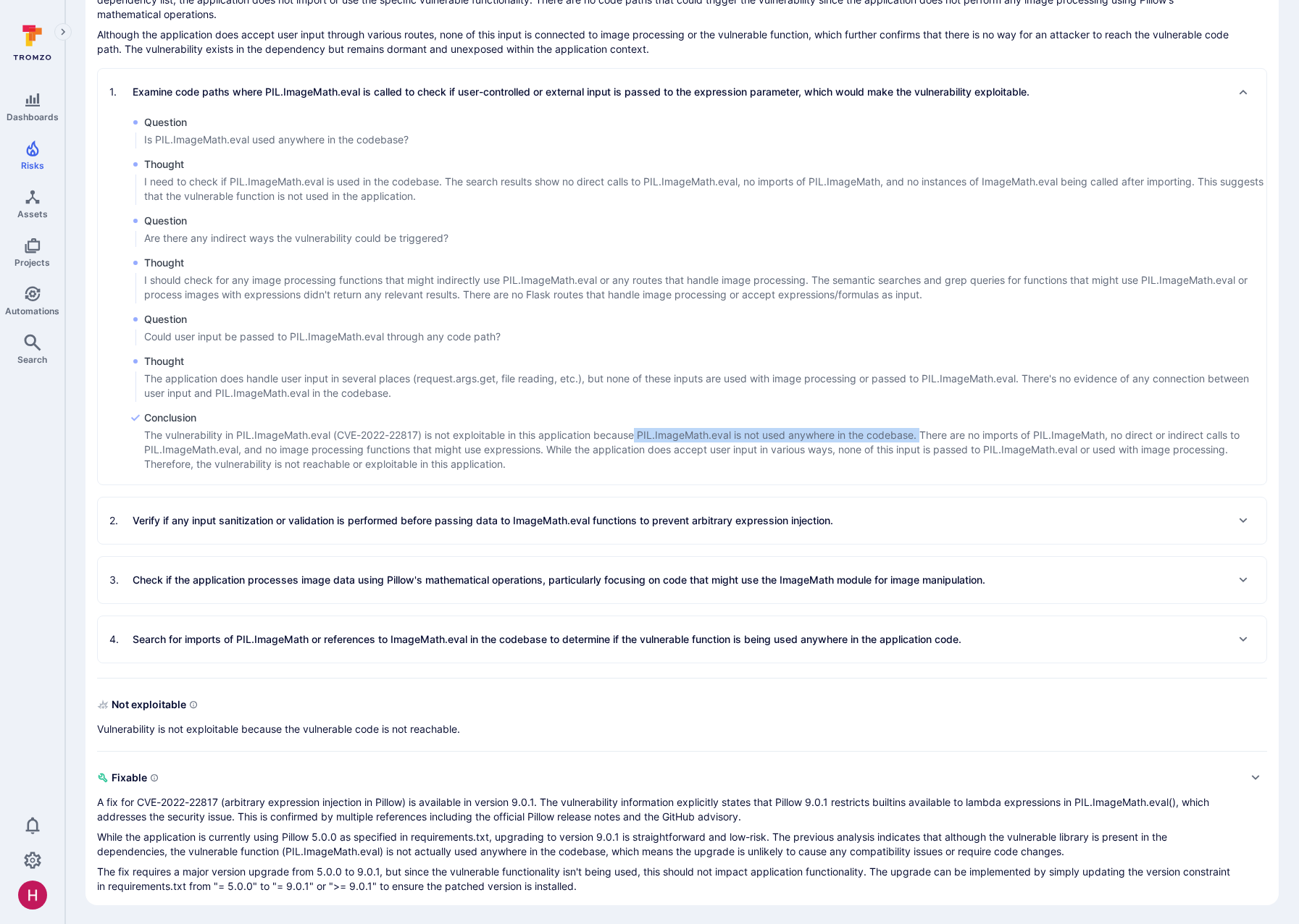 scroll, scrollTop: 447, scrollLeft: 0, axis: vertical 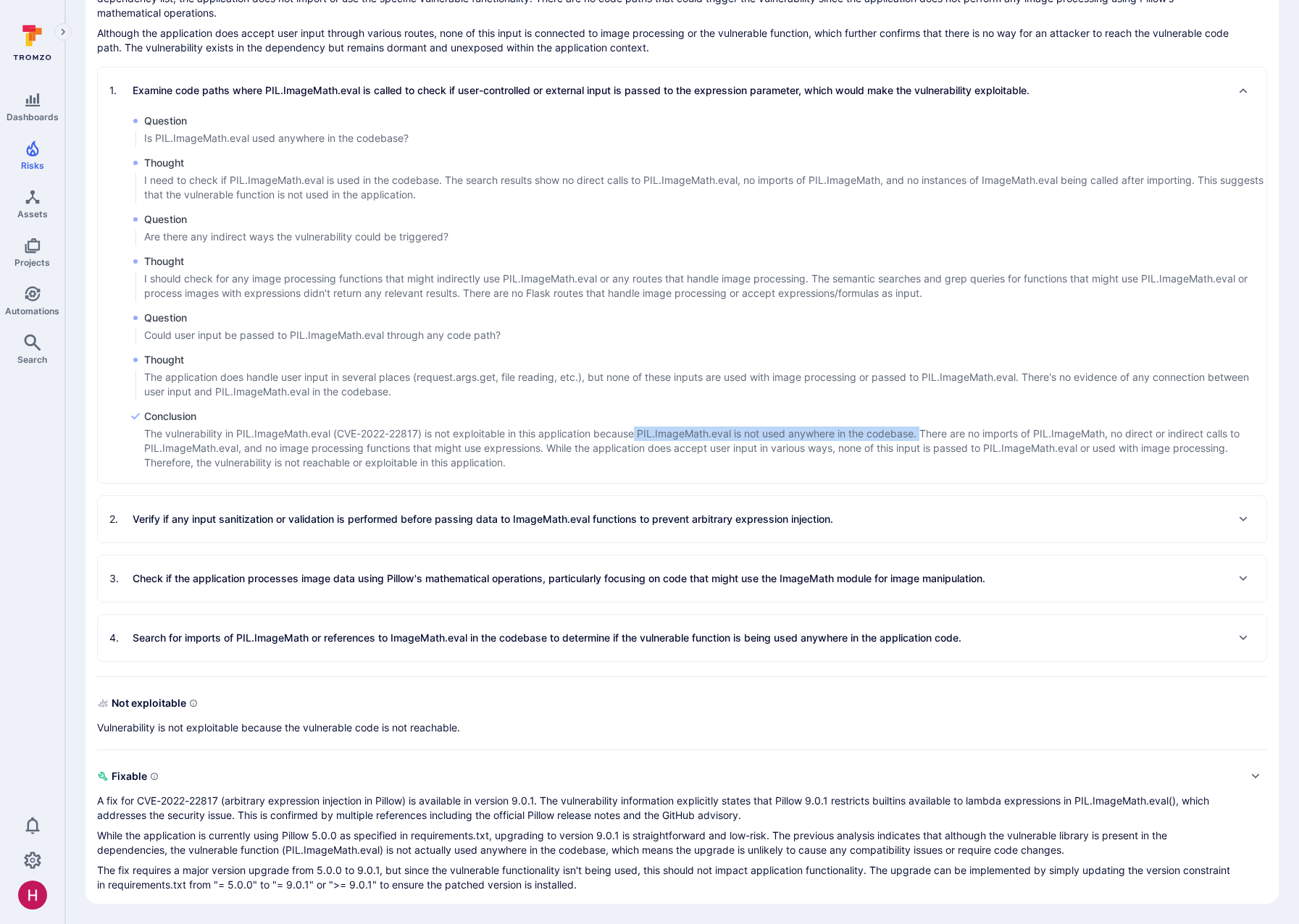 drag, startPoint x: 241, startPoint y: 529, endPoint x: 248, endPoint y: 531, distance: 7.28011 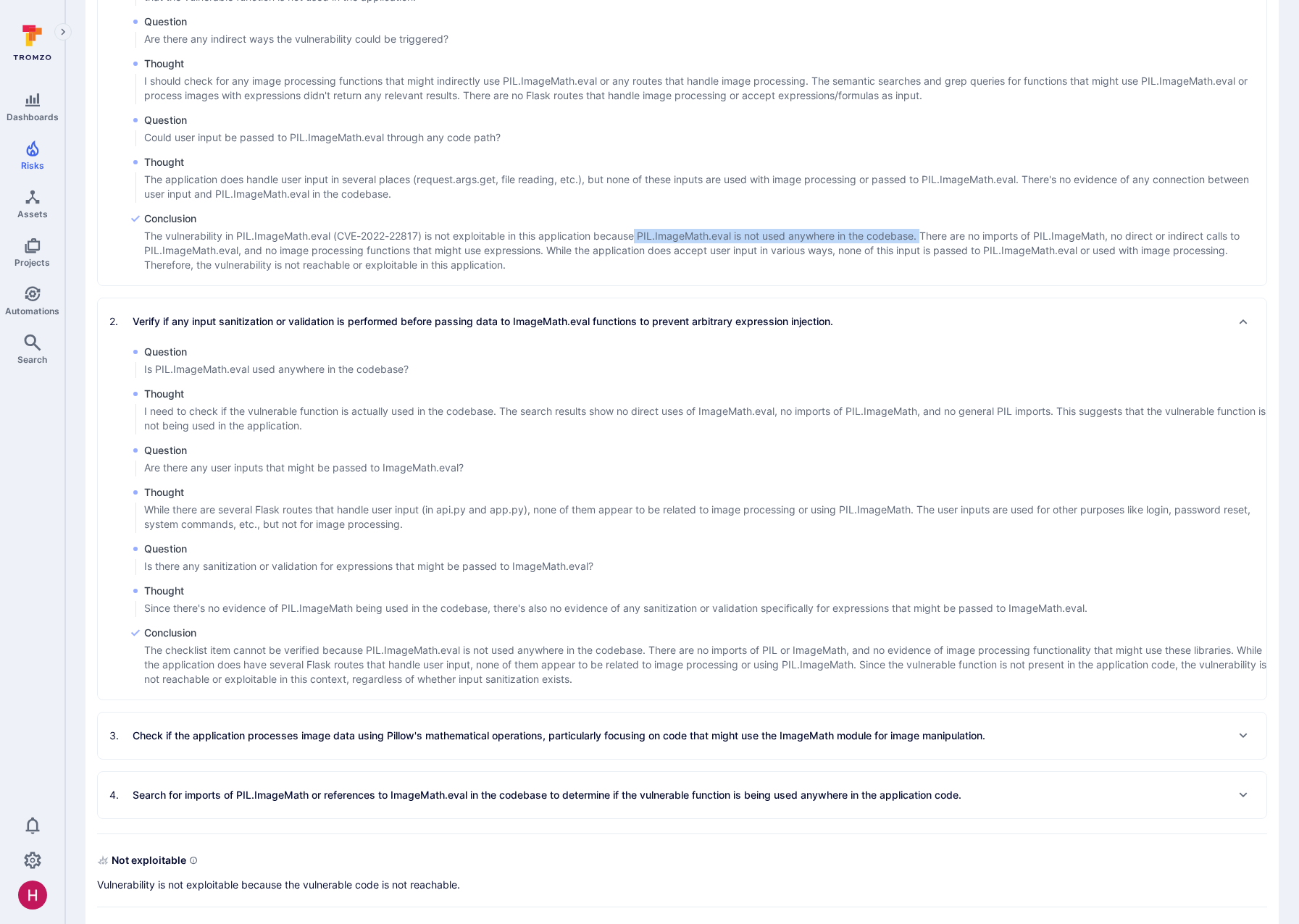 scroll, scrollTop: 645, scrollLeft: 0, axis: vertical 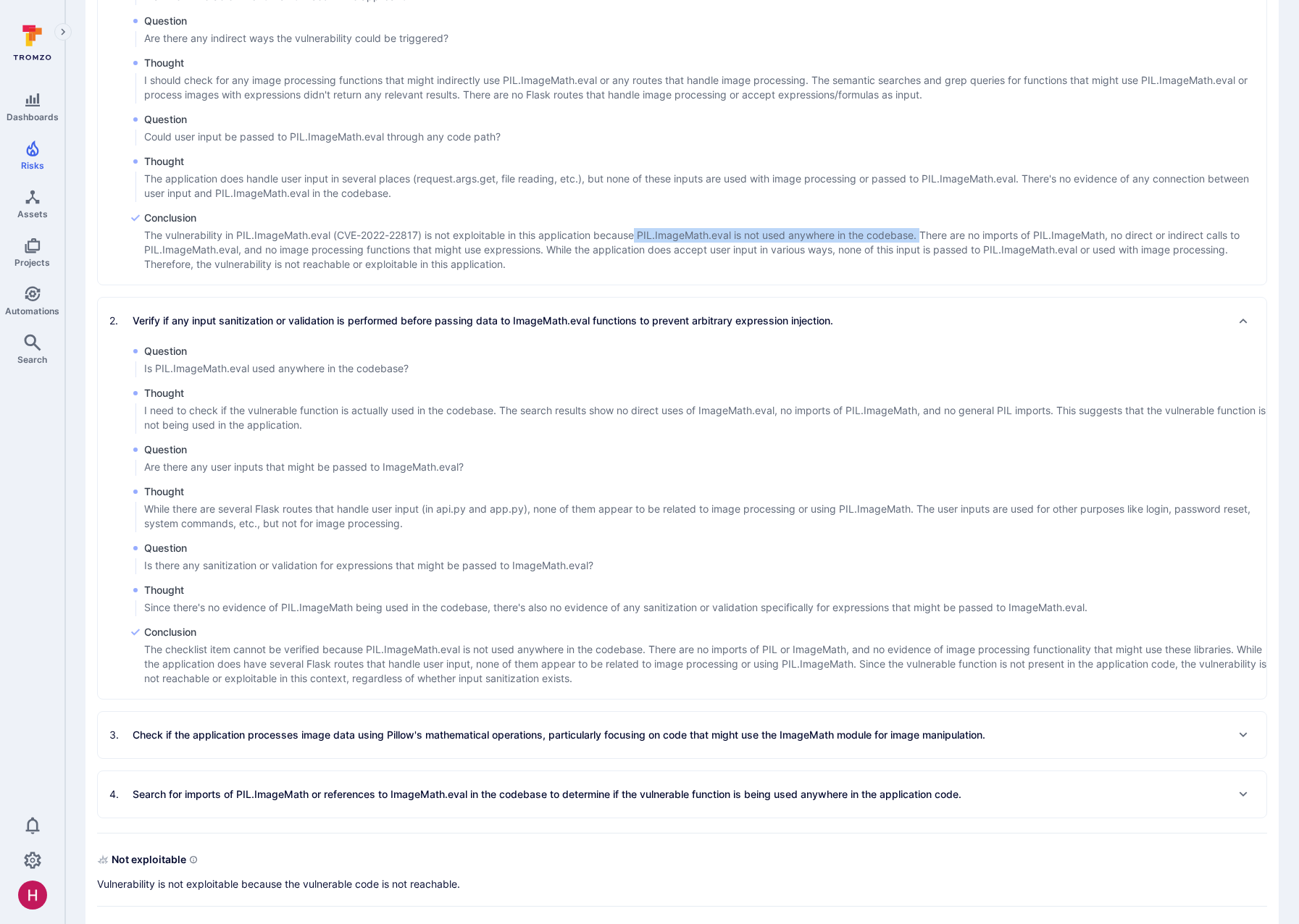 click on "Verify if any input sanitization or validation is performed before passing data to ImageMath.eval functions to prevent arbitrary expression injection." at bounding box center (483, 321) 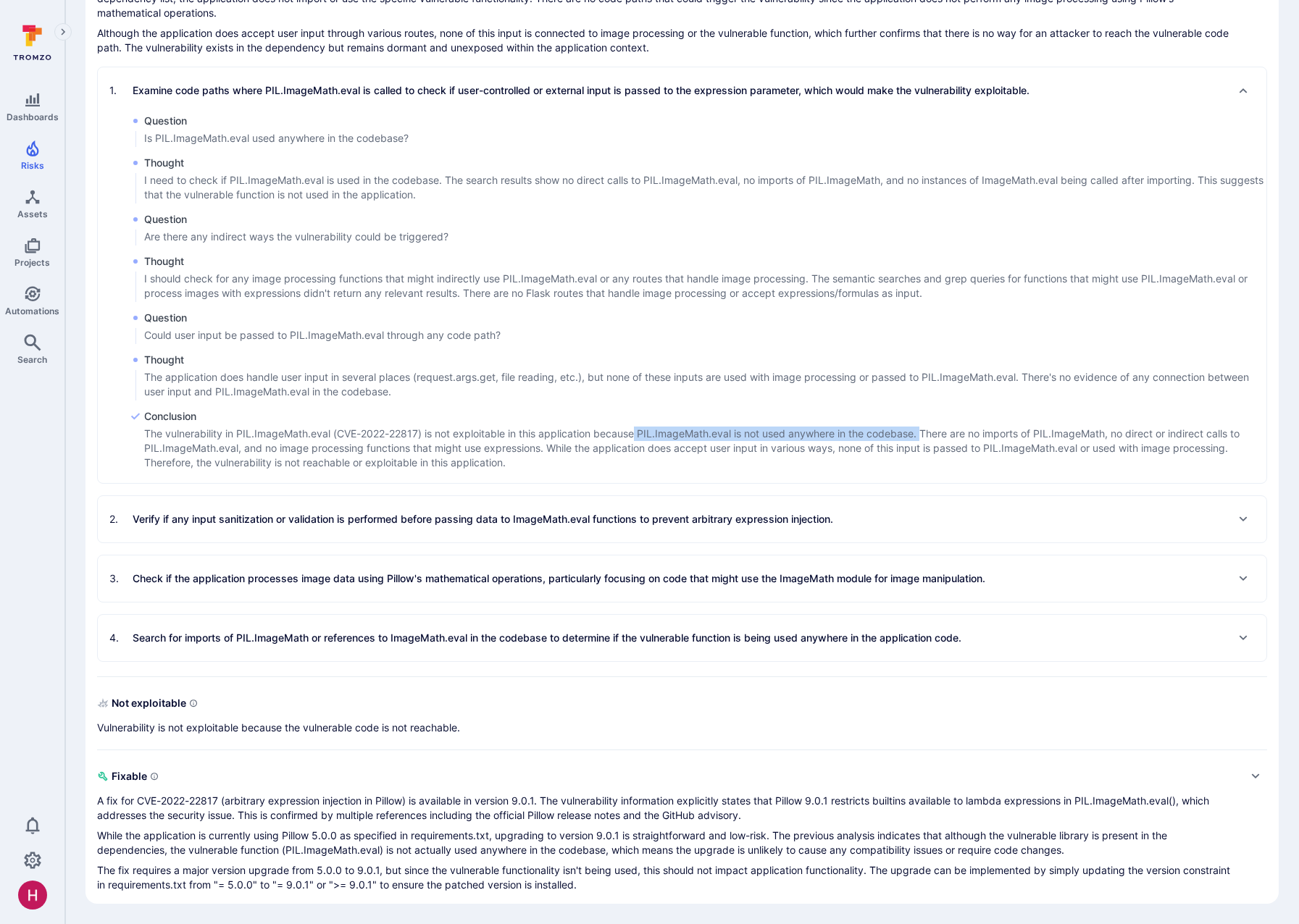 scroll, scrollTop: 447, scrollLeft: 0, axis: vertical 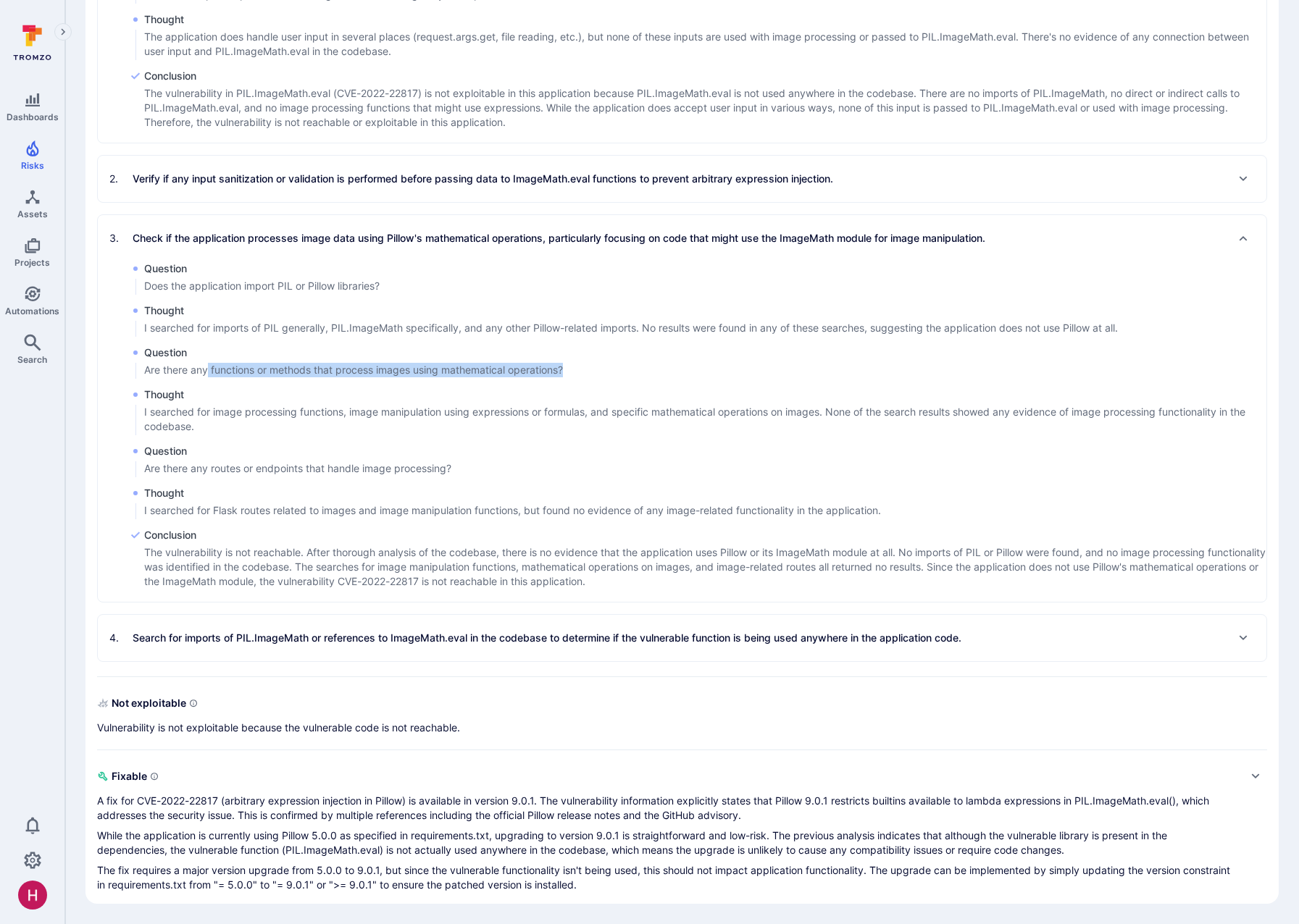 drag, startPoint x: 207, startPoint y: 367, endPoint x: 304, endPoint y: 377, distance: 97.5141 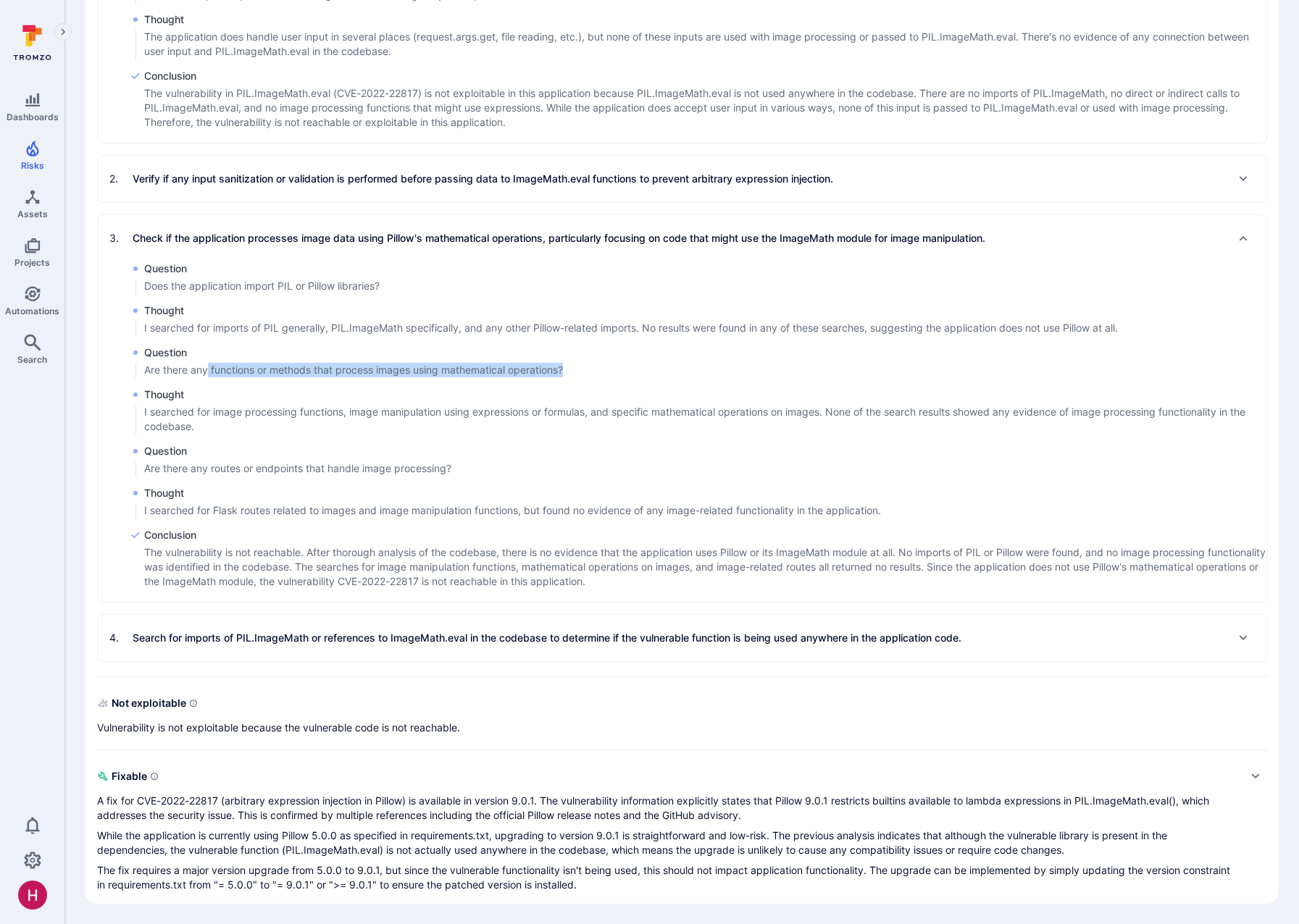 click on "Are there any functions or methods that process images using mathematical operations?" at bounding box center (354, 370) 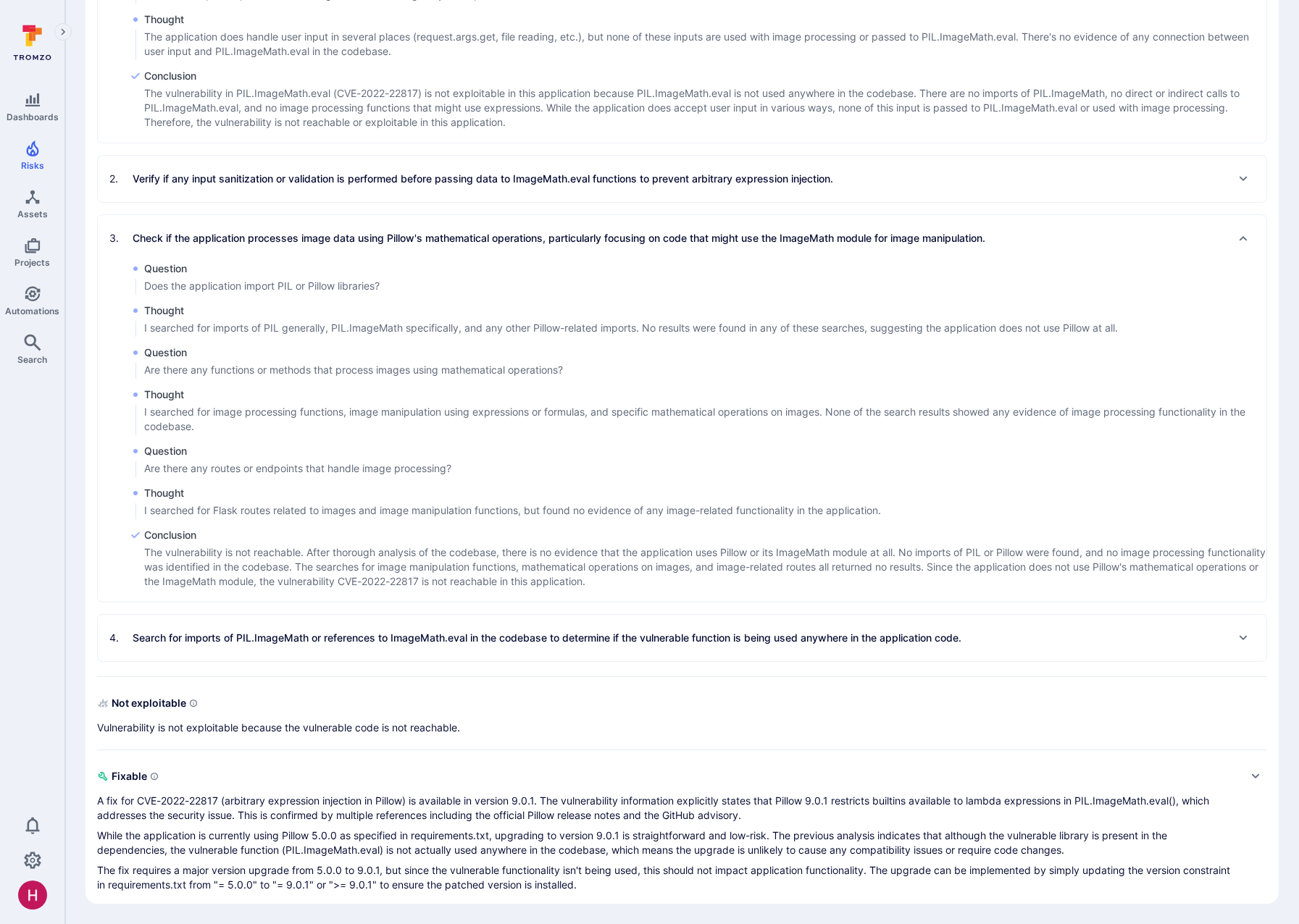 drag, startPoint x: 377, startPoint y: 368, endPoint x: 547, endPoint y: 374, distance: 170.10585 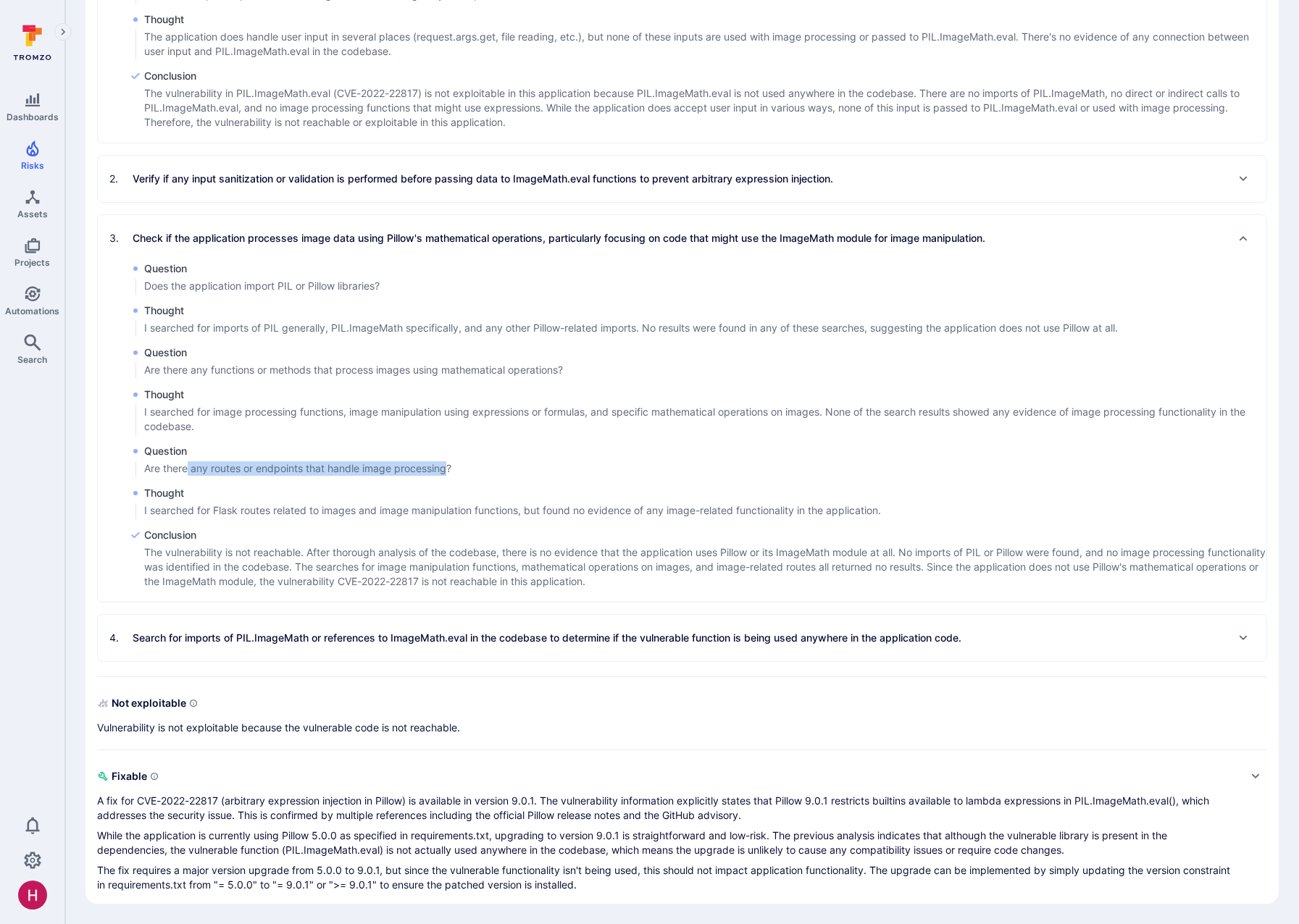 drag, startPoint x: 189, startPoint y: 469, endPoint x: 451, endPoint y: 474, distance: 262.04771 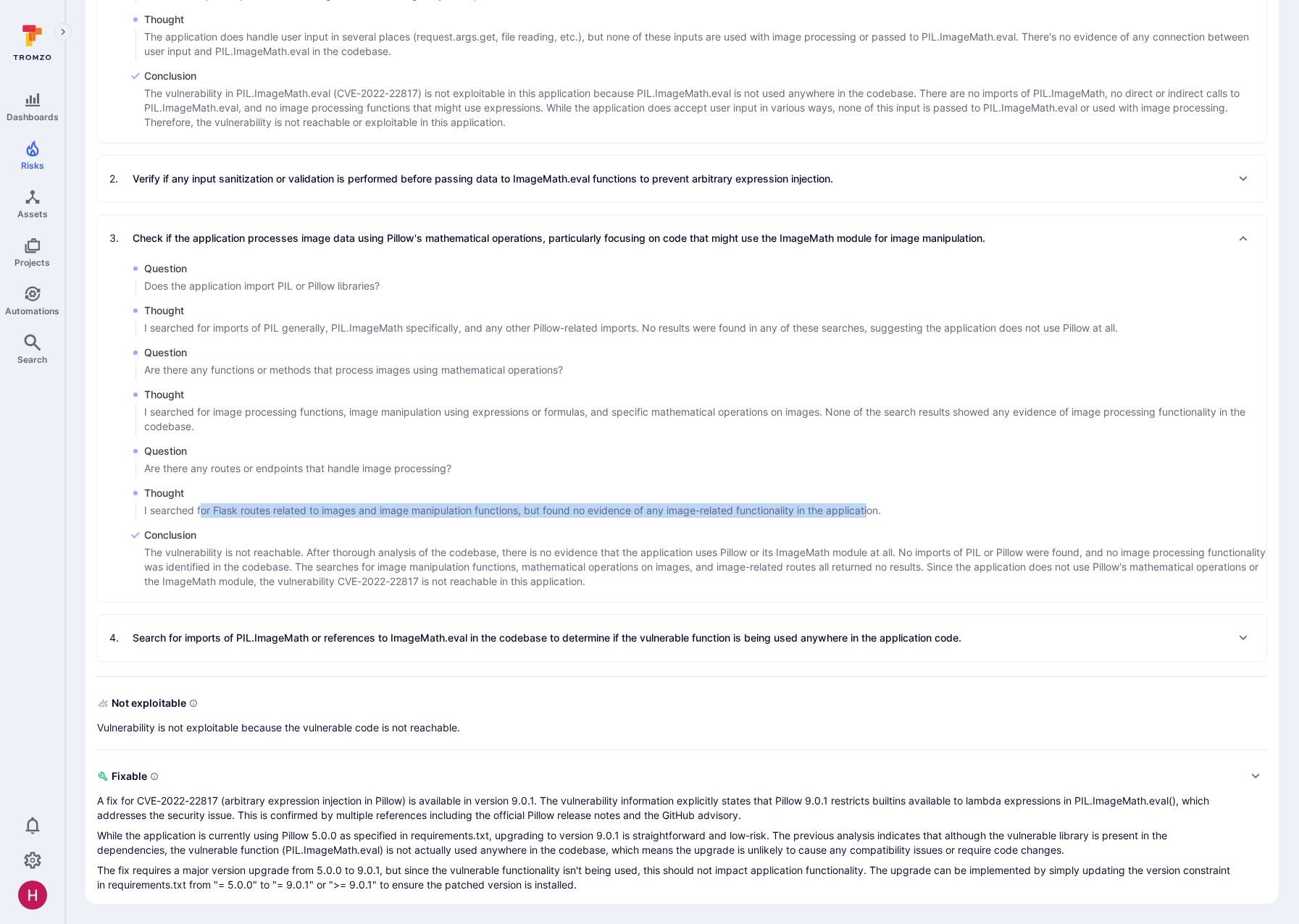 drag, startPoint x: 202, startPoint y: 509, endPoint x: 874, endPoint y: 510, distance: 672.00074 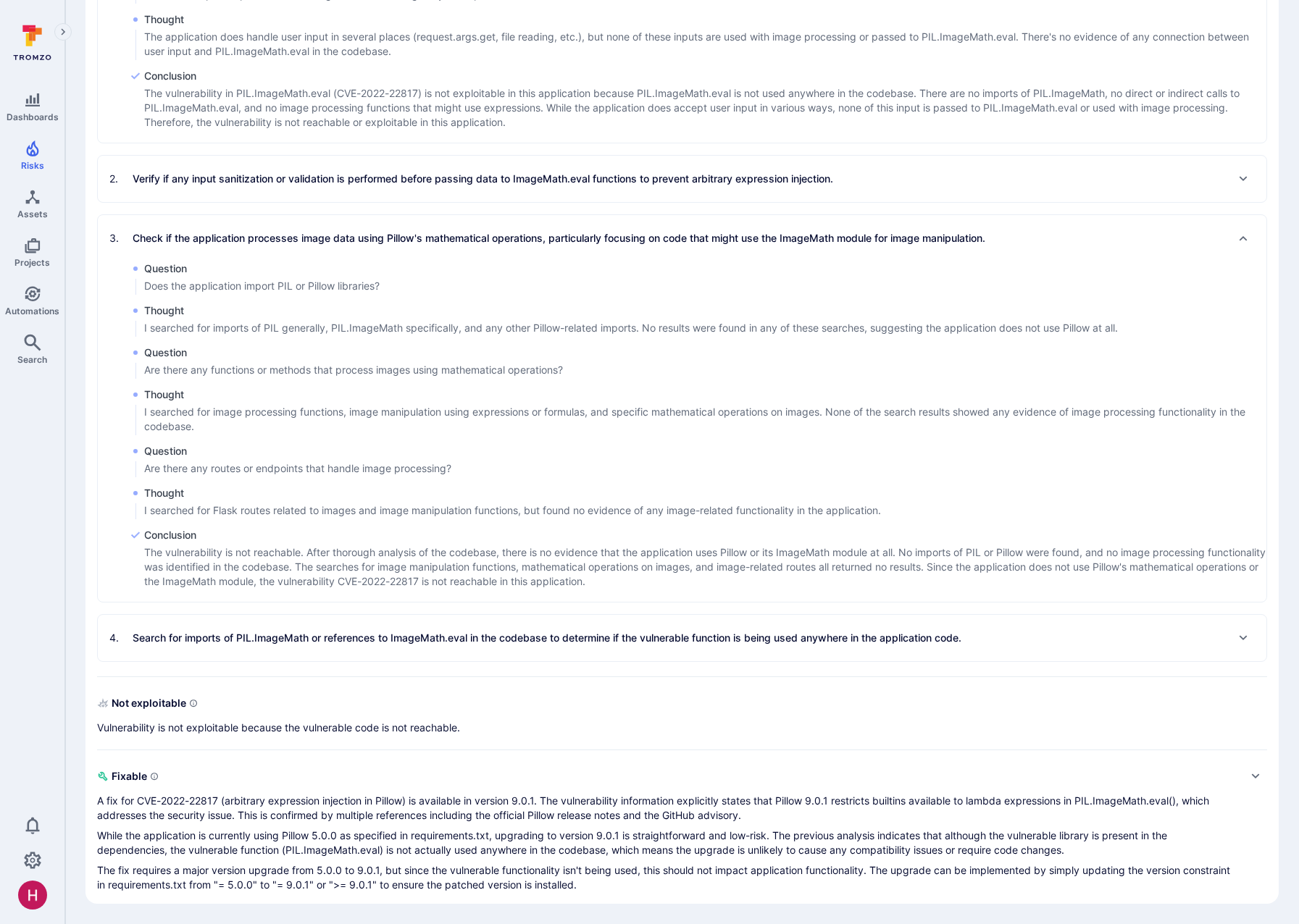 click on "I searched for Flask routes related to images and image manipulation functions, but found no evidence of any image-related functionality in the application." at bounding box center [512, 511] 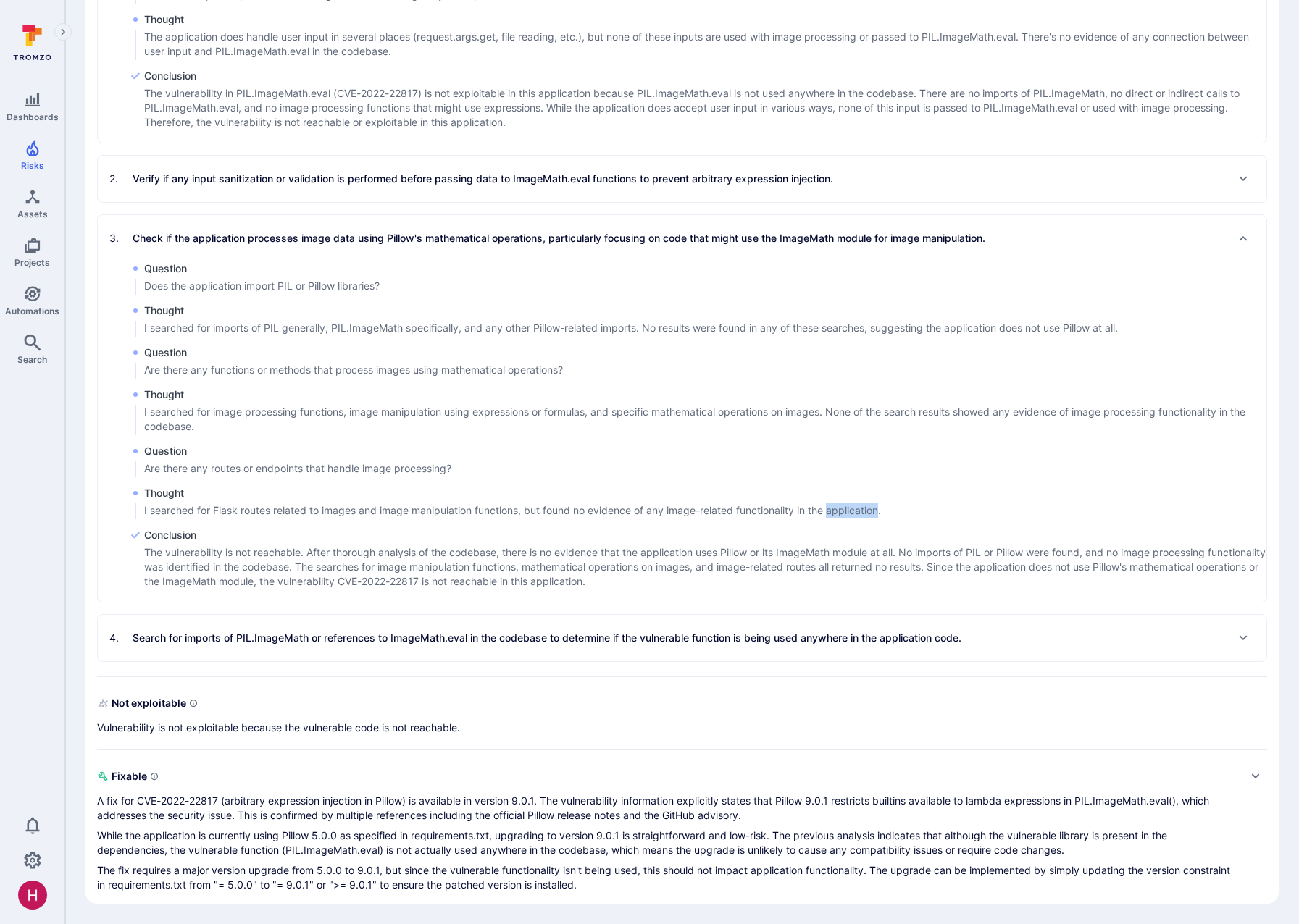 click on "I searched for Flask routes related to images and image manipulation functions, but found no evidence of any image-related functionality in the application." at bounding box center (512, 511) 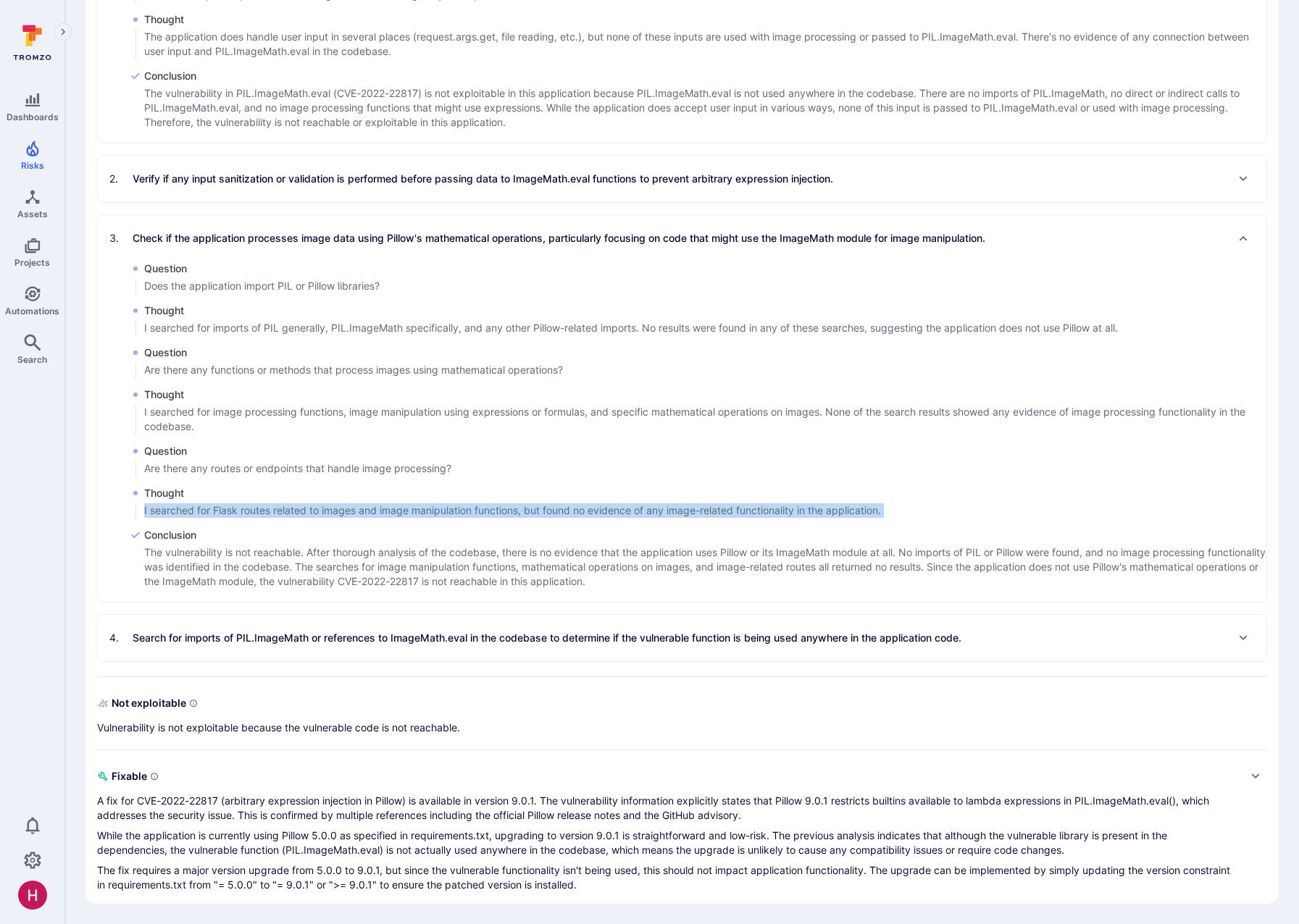 click on "I searched for Flask routes related to images and image manipulation functions, but found no evidence of any image-related functionality in the application." at bounding box center (512, 511) 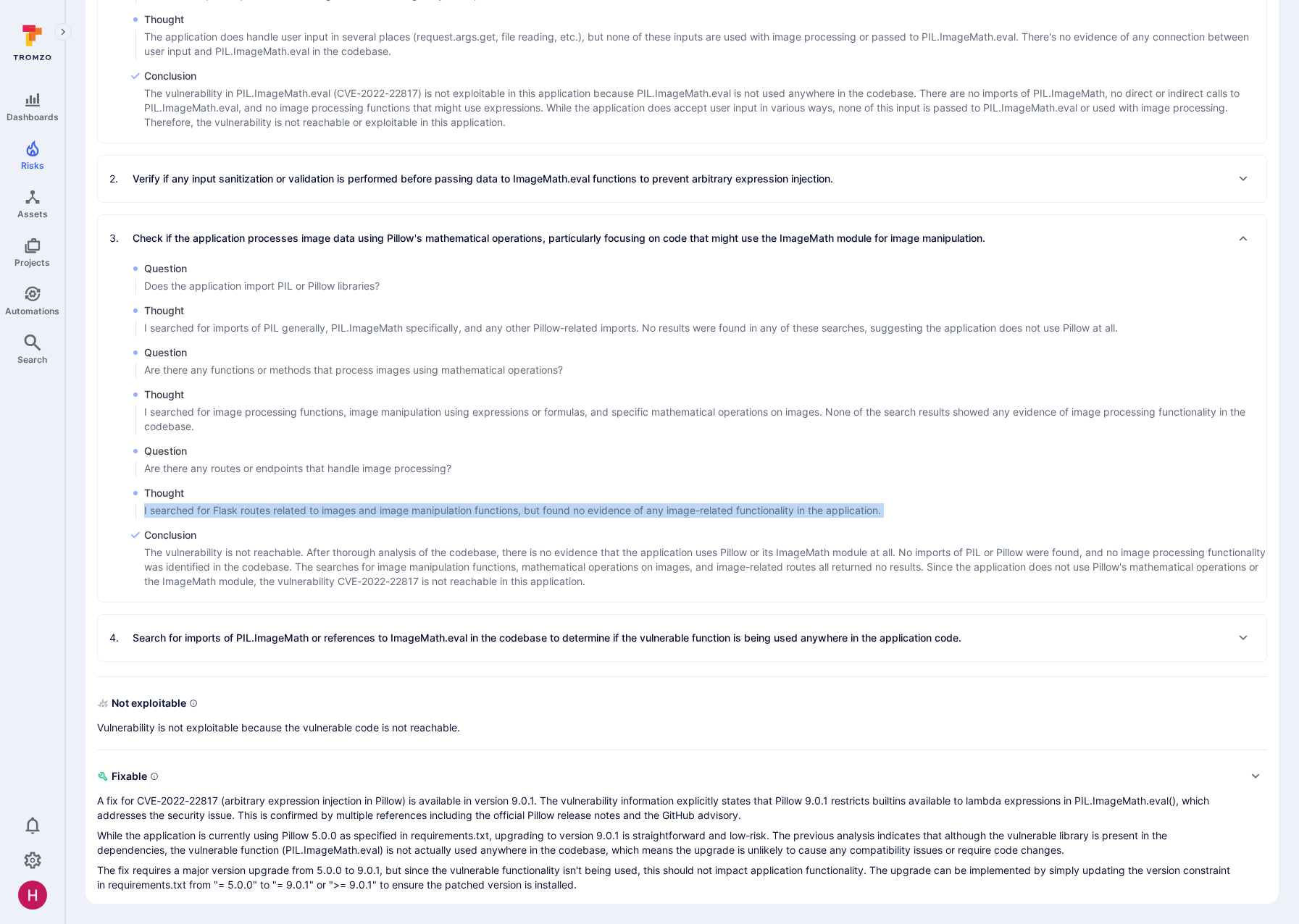click on "Search for imports of PIL.ImageMath or references to ImageMath.eval in the codebase to determine if the vulnerable function is being used anywhere in the application code." at bounding box center [547, 638] 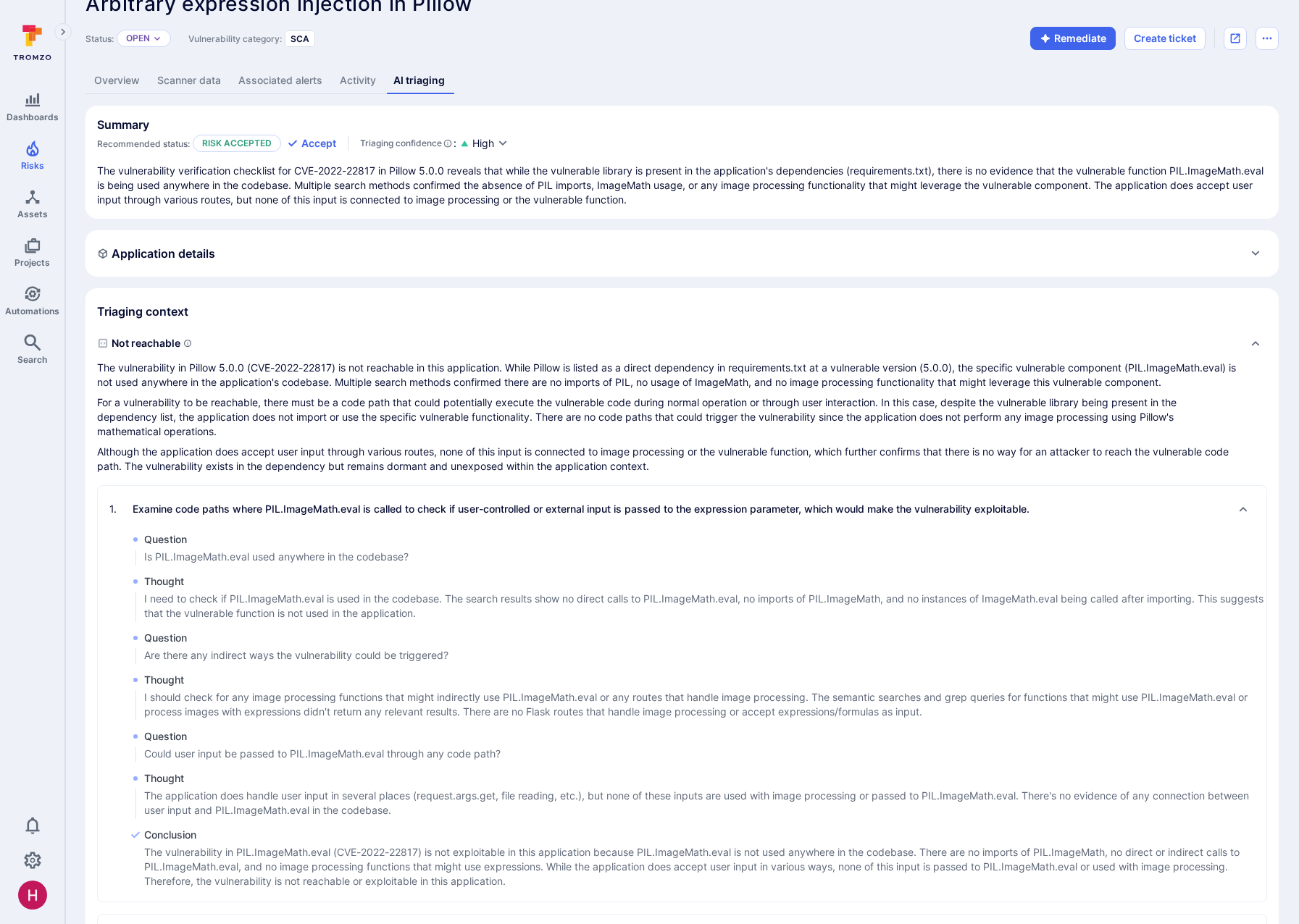 scroll, scrollTop: 16, scrollLeft: 0, axis: vertical 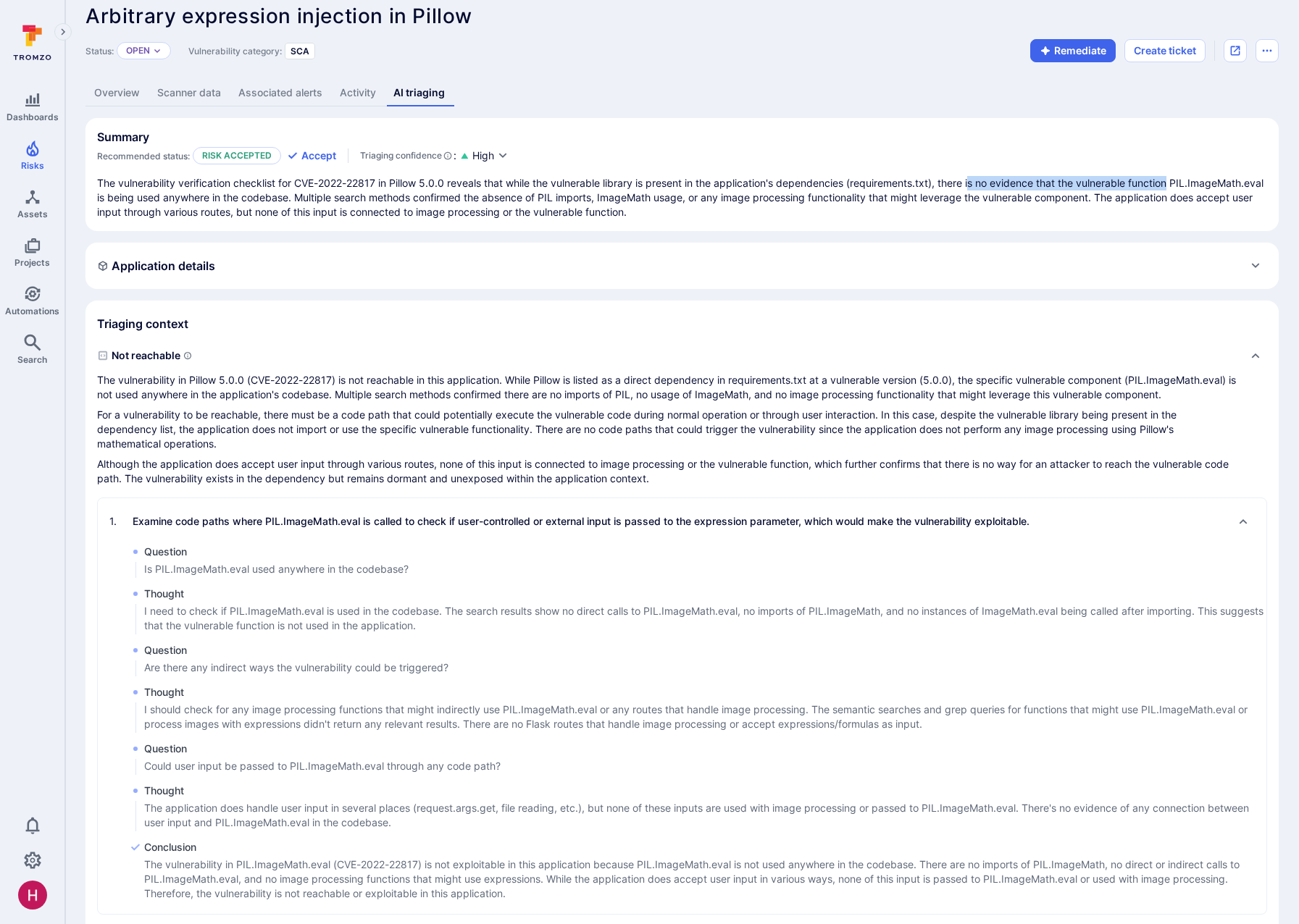 drag, startPoint x: 977, startPoint y: 182, endPoint x: 1182, endPoint y: 181, distance: 205.00244 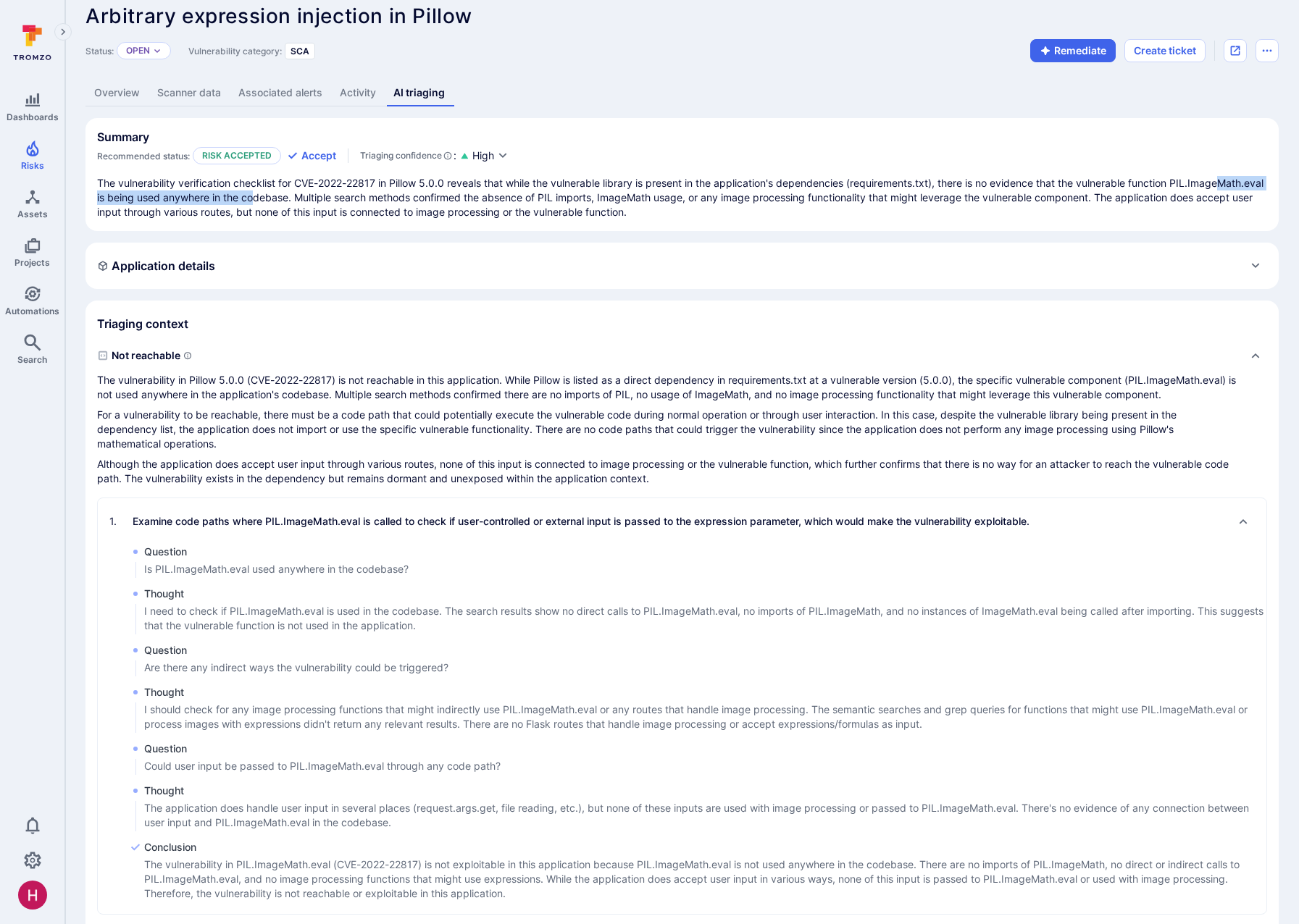 drag, startPoint x: 147, startPoint y: 196, endPoint x: 353, endPoint y: 202, distance: 206.08736 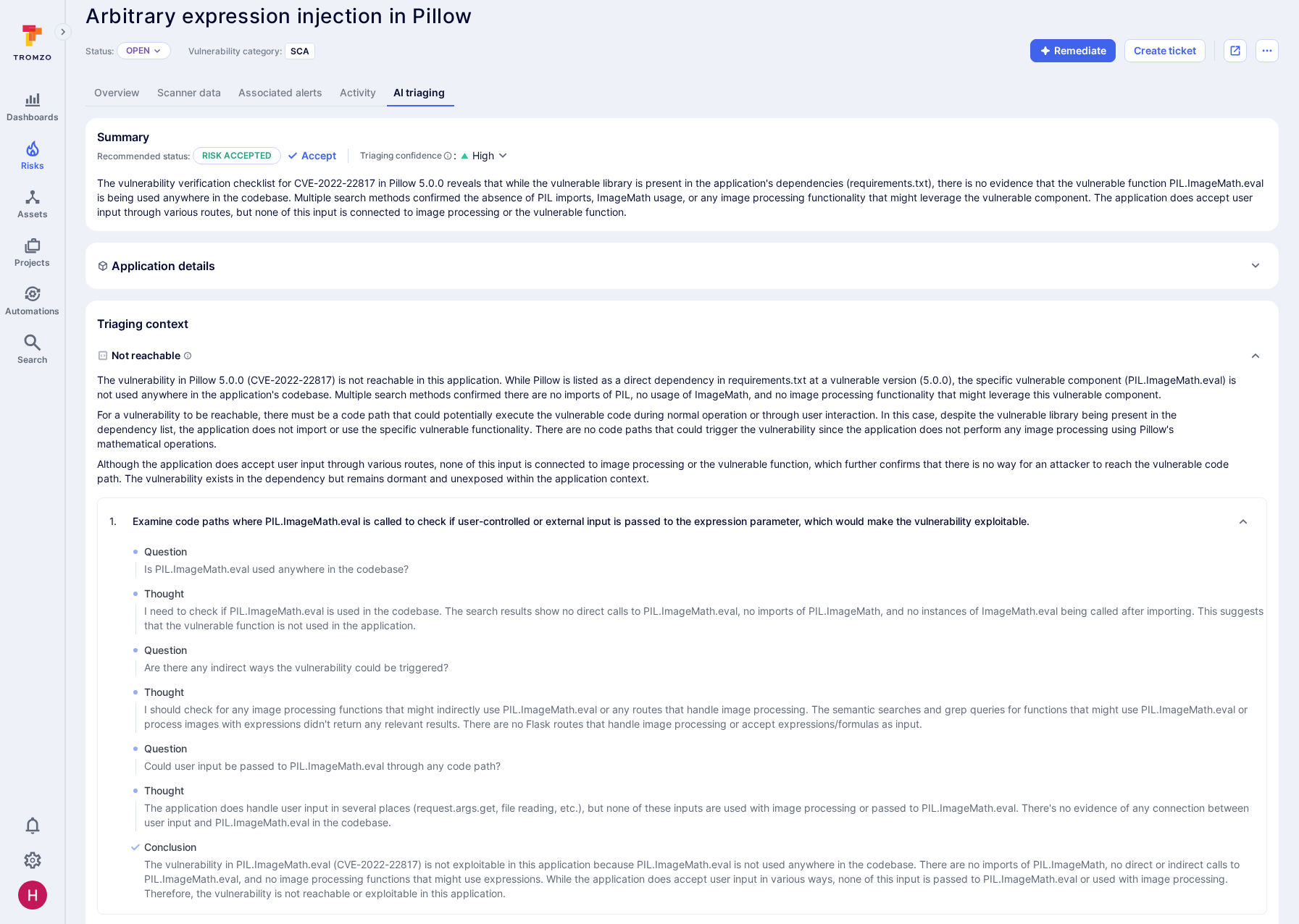 click on "The vulnerability verification checklist for CVE-2022-22817 in Pillow 5.0.0 reveals that while the vulnerable library is present in the application's dependencies (requirements.txt), there is no evidence that the vulnerable function PIL.ImageMath.eval is being used anywhere in the codebase. Multiple search methods confirmed the absence of PIL imports, ImageMath usage, or any image processing functionality that might leverage the vulnerable component. The application does accept user input through various routes, but none of this input is connected to image processing or the vulnerable function." at bounding box center [682, 198] 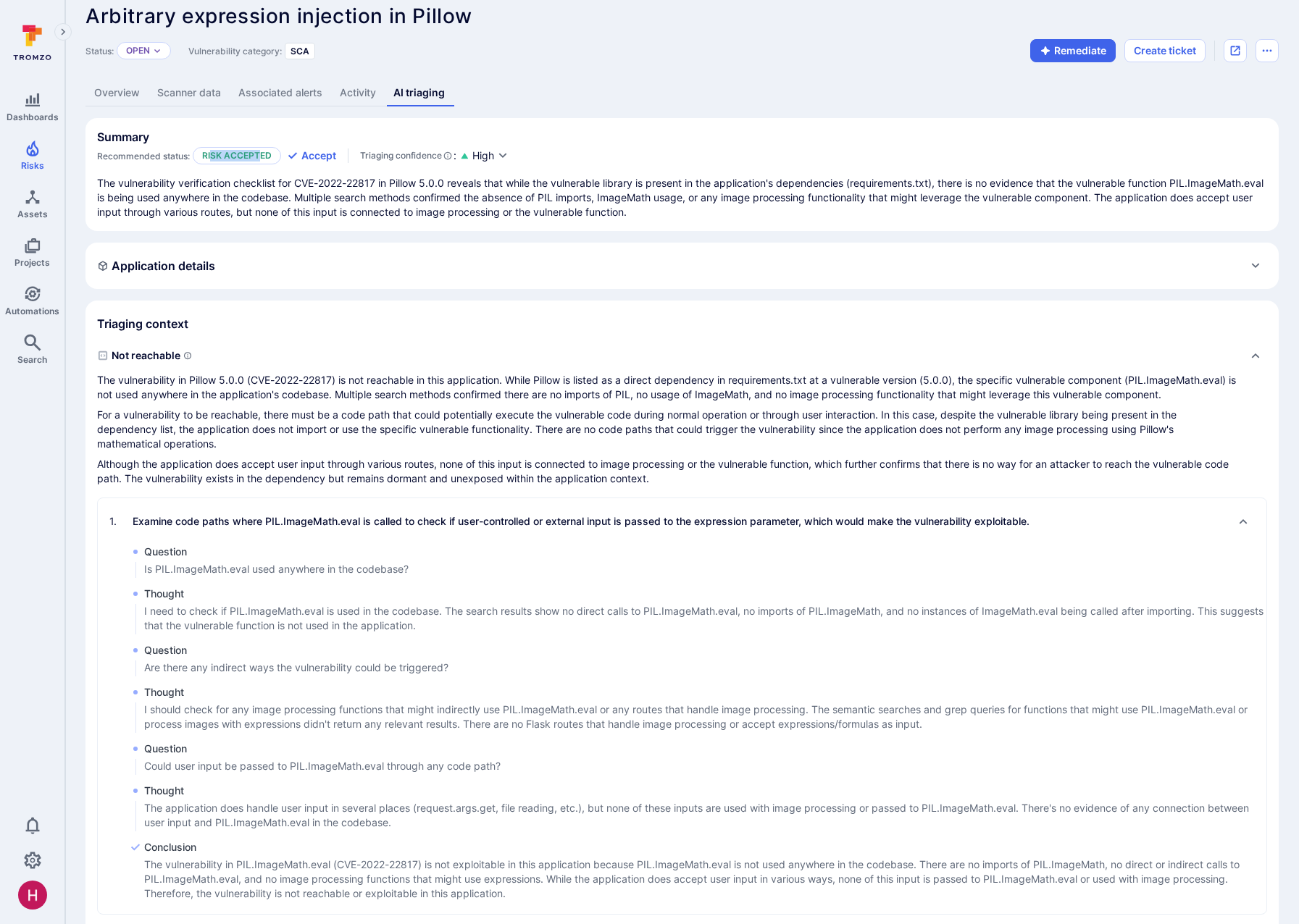 drag, startPoint x: 212, startPoint y: 155, endPoint x: 259, endPoint y: 157, distance: 47.04253 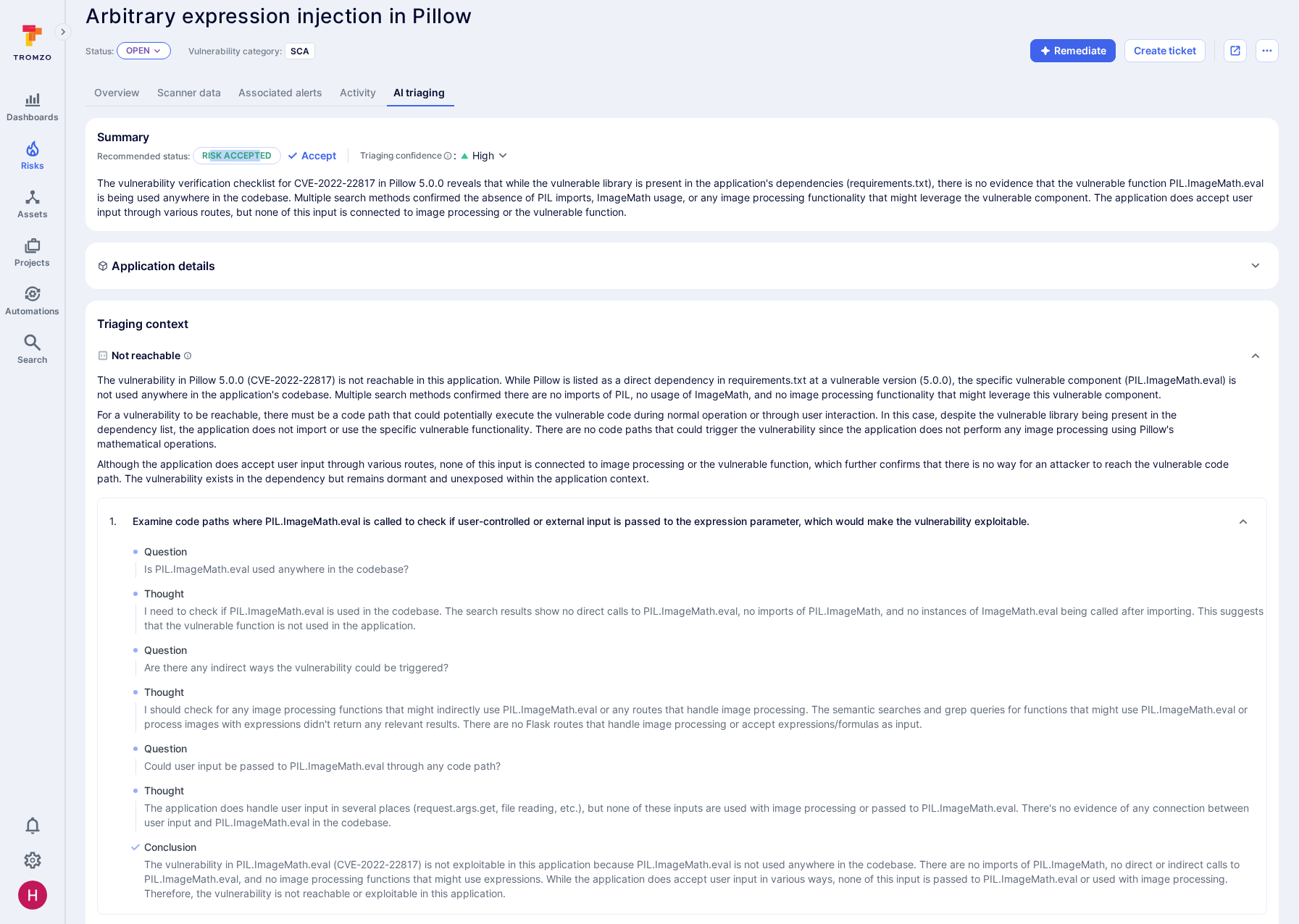 click on "Open" at bounding box center [138, 51] 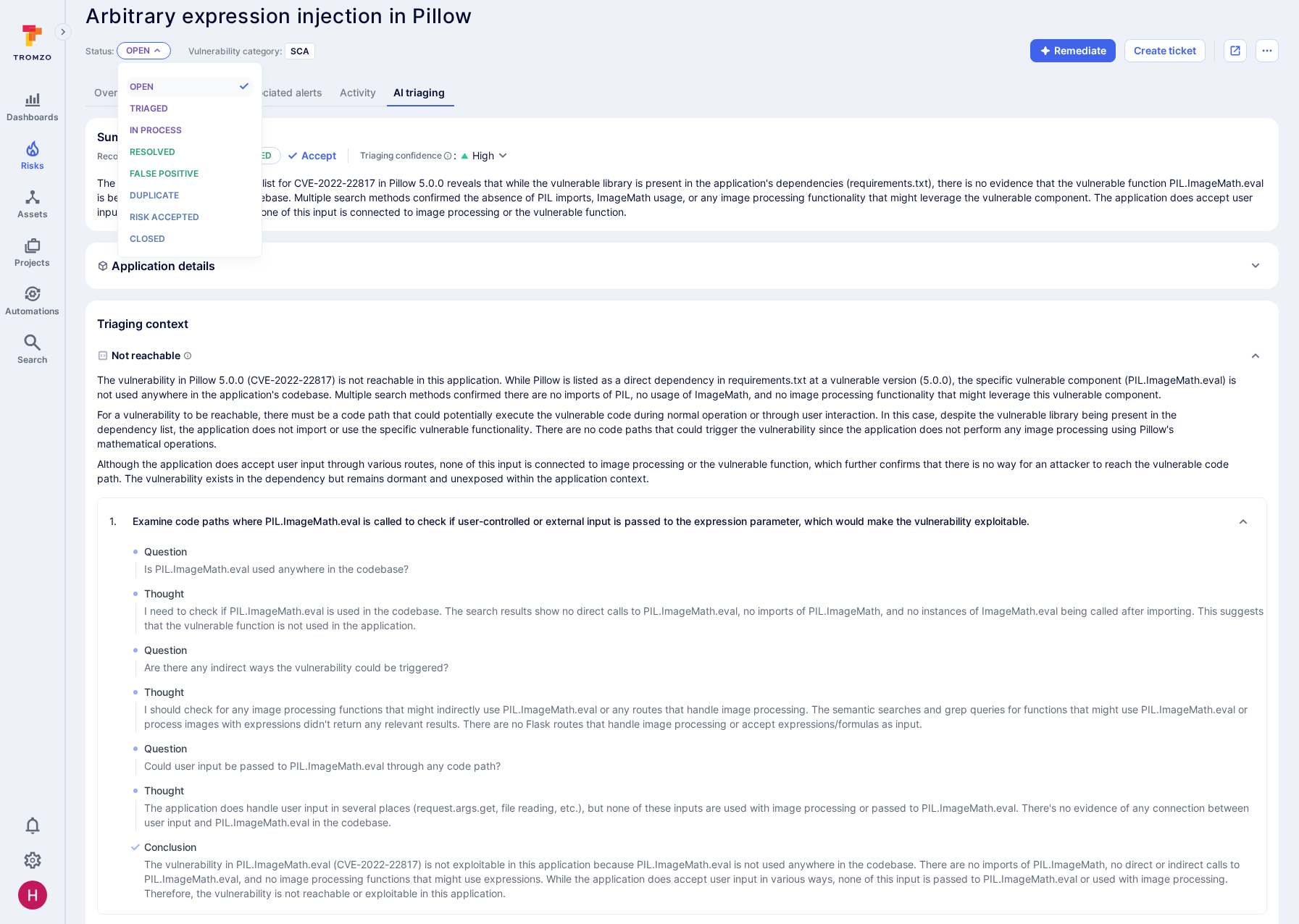 scroll, scrollTop: 12, scrollLeft: 0, axis: vertical 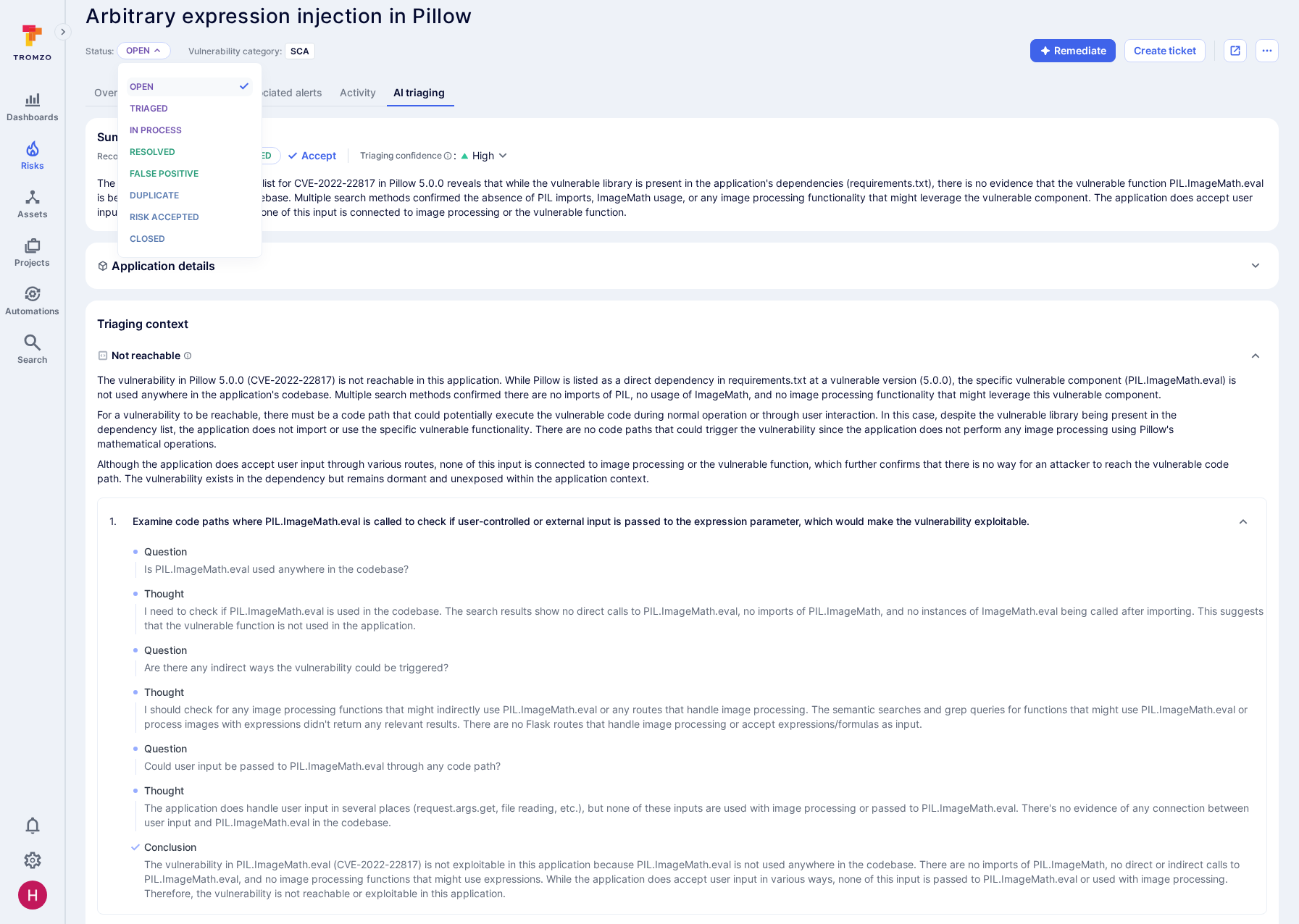 click on "The vulnerability verification checklist for CVE-2022-22817 in Pillow 5.0.0 reveals that while the vulnerable library is present in the application's dependencies (requirements.txt), there is no evidence that the vulnerable function PIL.ImageMath.eval is being used anywhere in the codebase. Multiple search methods confirmed the absence of PIL imports, ImageMath usage, or any image processing functionality that might leverage the vulnerable component. The application does accept user input through various routes, but none of this input is connected to image processing or the vulnerable function." at bounding box center (682, 198) 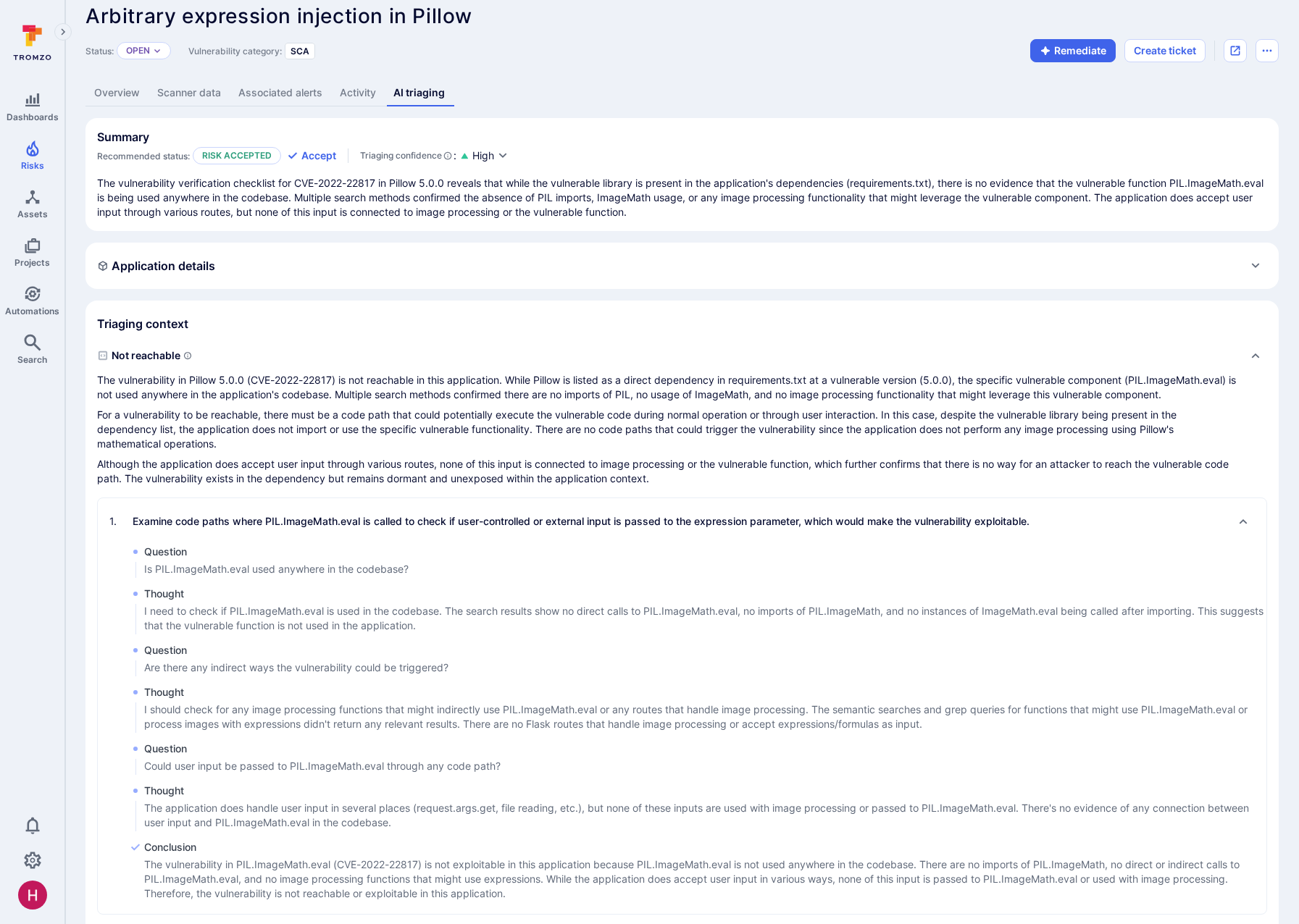 click on "Overview" at bounding box center (117, 93) 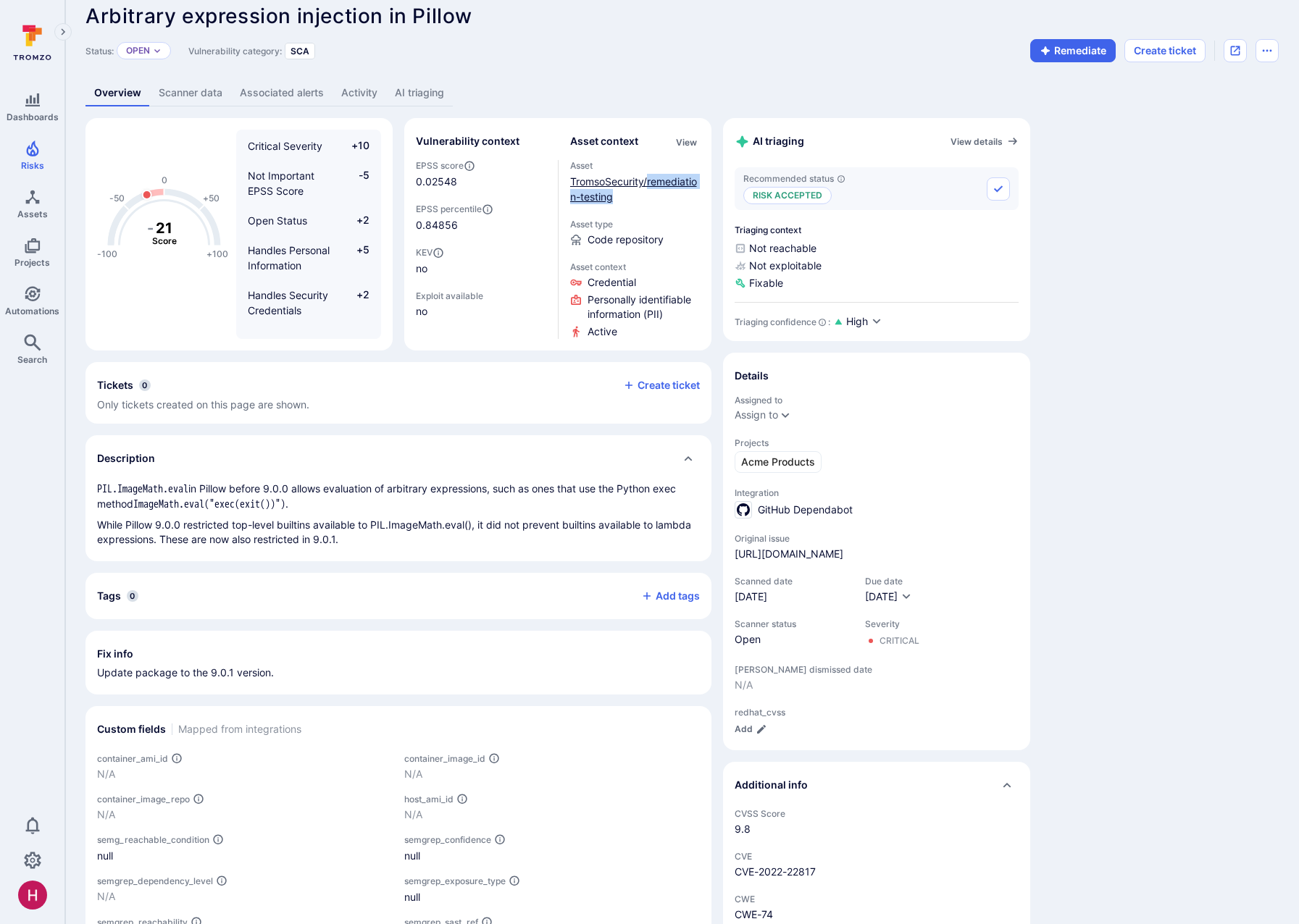 drag, startPoint x: 619, startPoint y: 202, endPoint x: 647, endPoint y: 187, distance: 31.76476 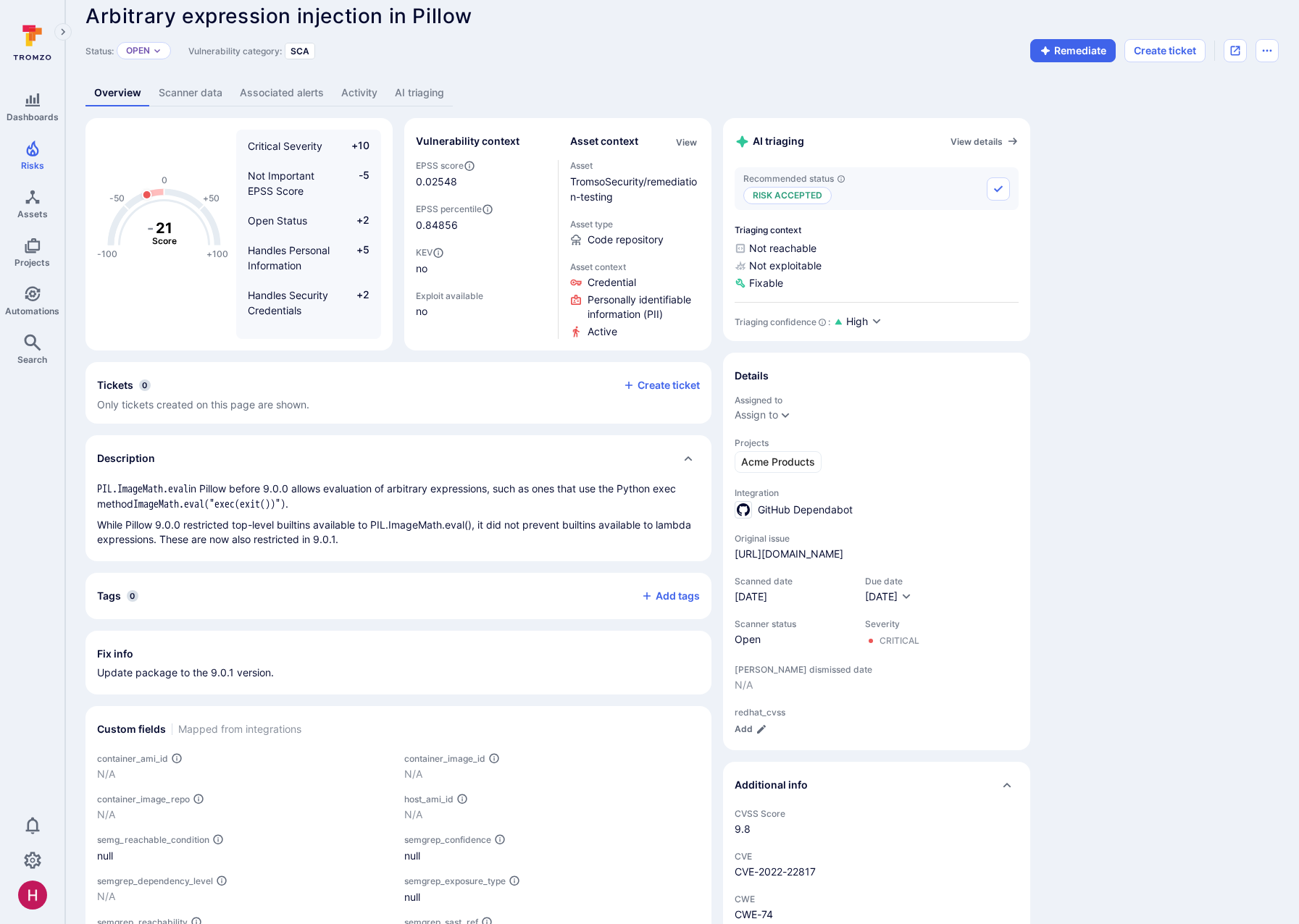 click on "Asset TromsoSecurity/remediation-testing Asset type Code repository Asset context Credential Personally identifiable information (PII) Active" at bounding box center [635, 249] 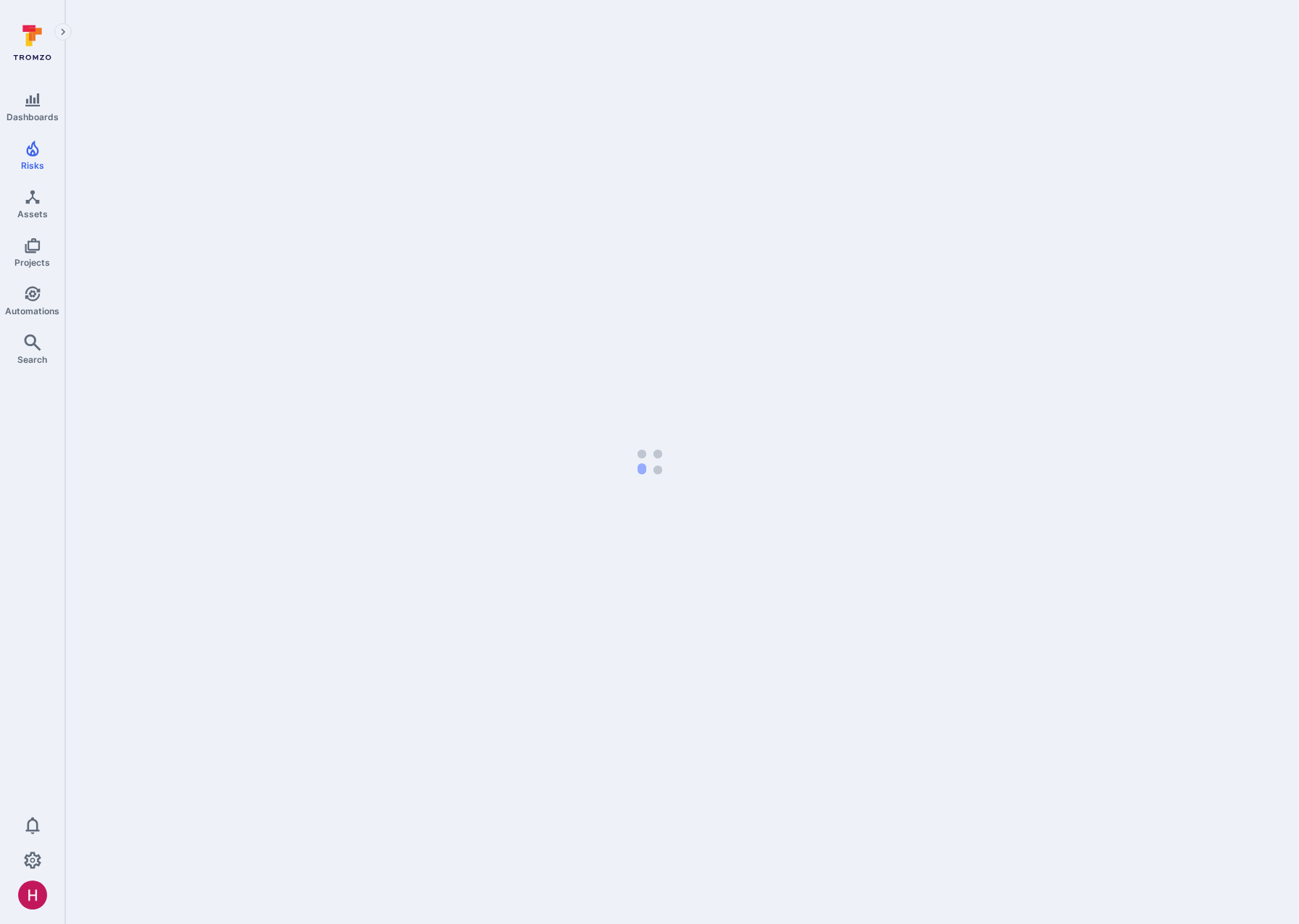 scroll, scrollTop: 0, scrollLeft: 0, axis: both 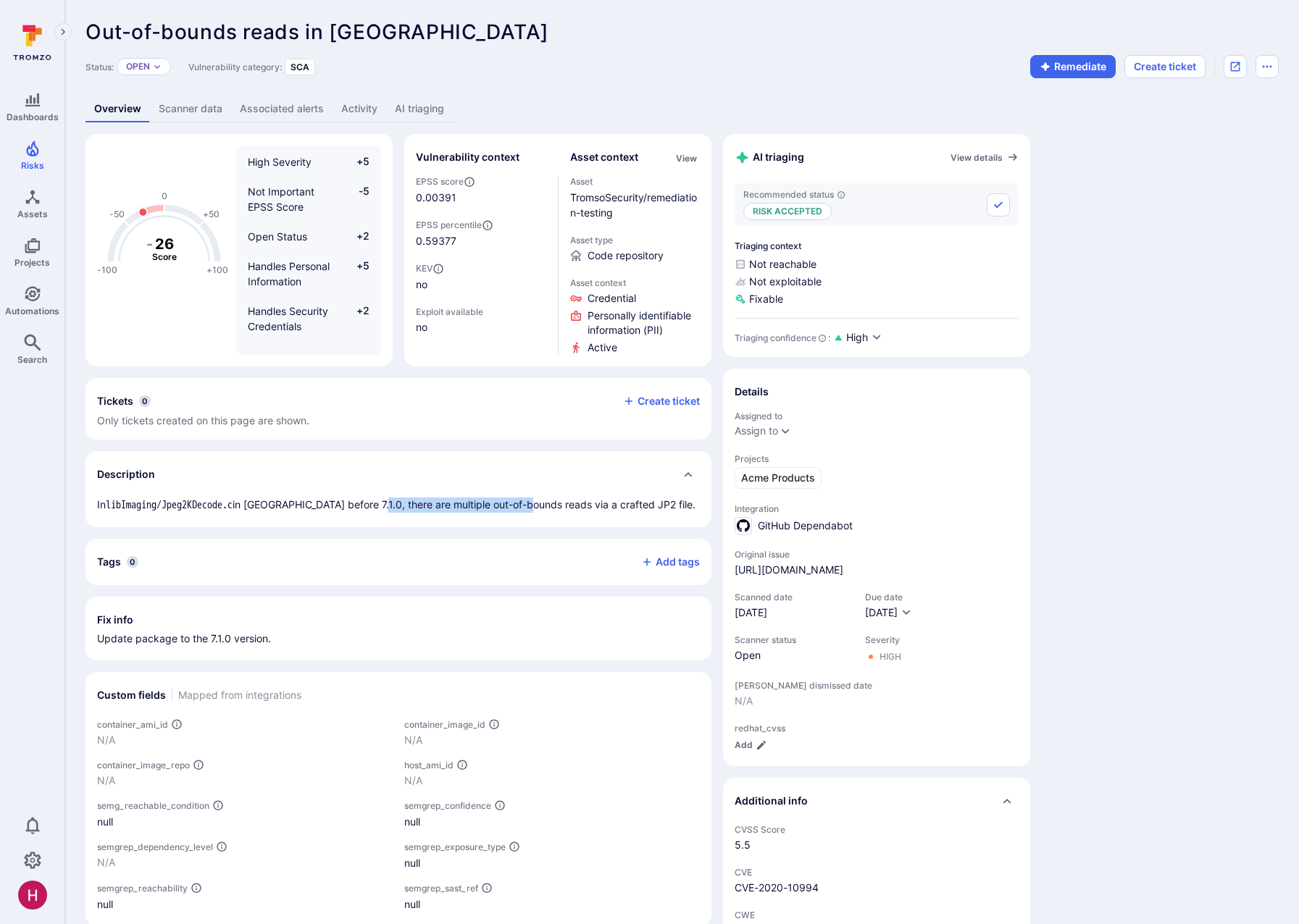 drag, startPoint x: 391, startPoint y: 503, endPoint x: 543, endPoint y: 504, distance: 152.00329 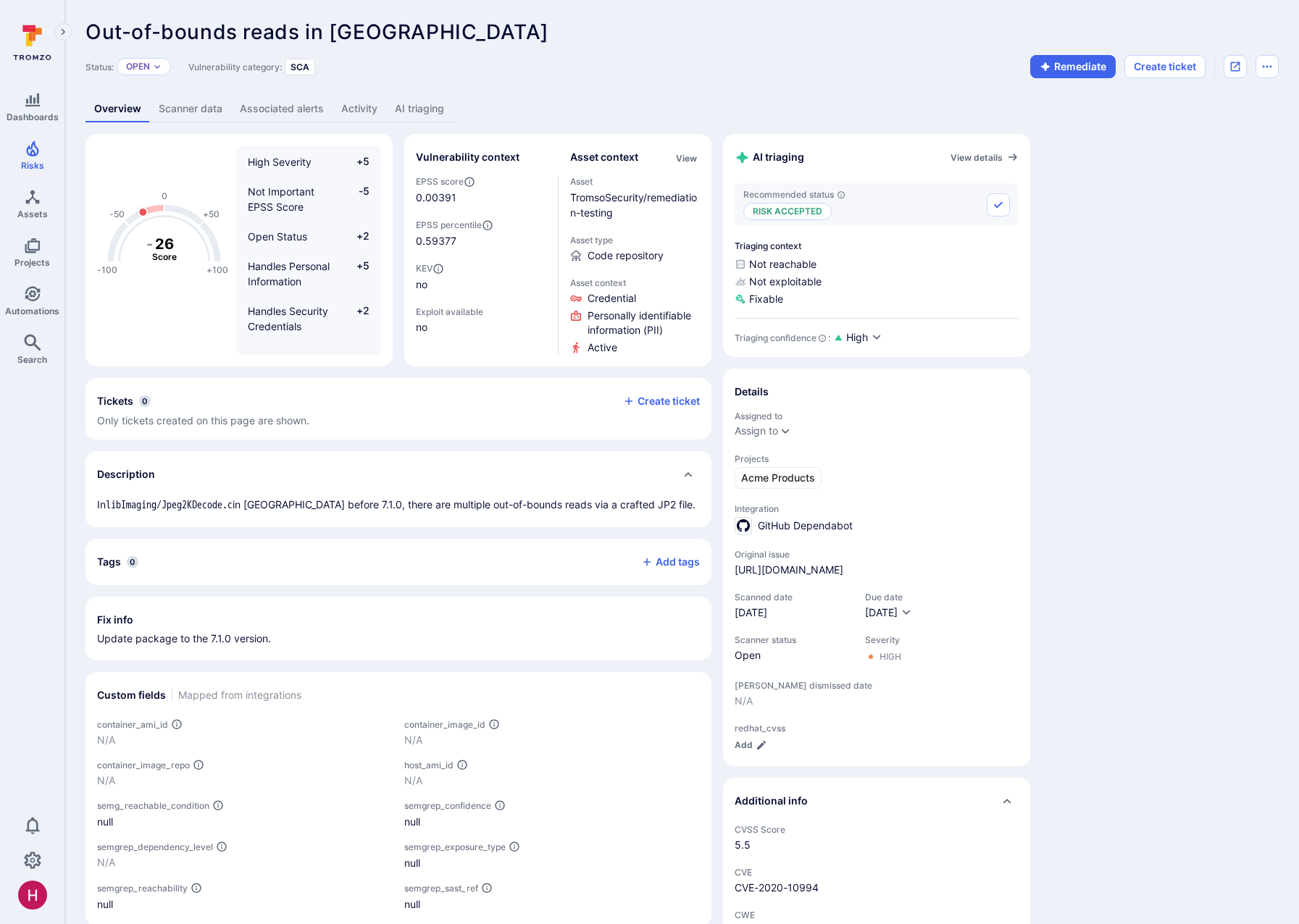 click on "AI triaging" at bounding box center (419, 109) 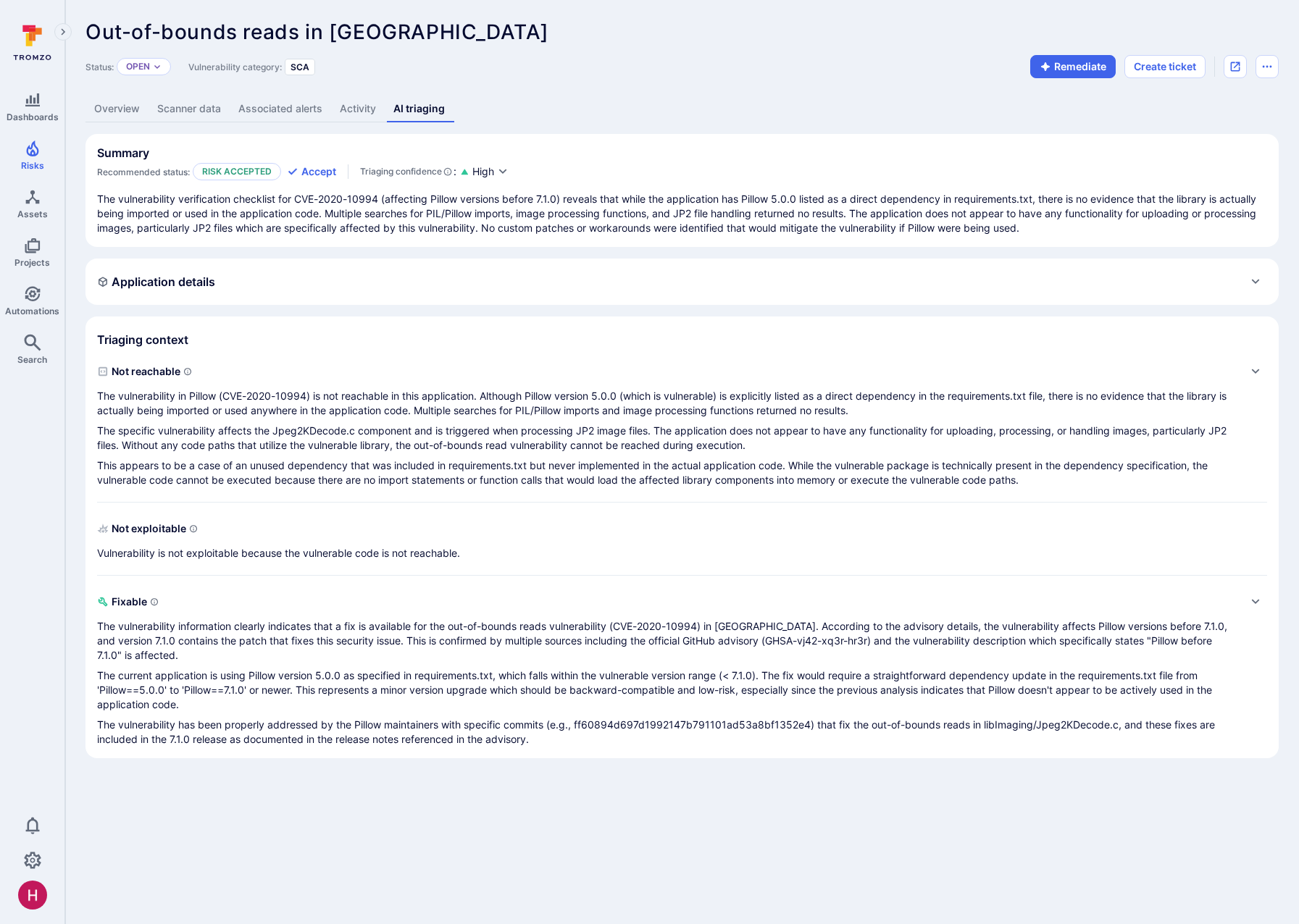 click on "The vulnerability in Pillow (CVE-2020-10994) is not reachable in this application. Although Pillow version 5.0.0 (which is vulnerable) is explicitly listed as a direct dependency in the requirements.txt file, there is no evidence that the library is actually being imported or used anywhere in the application code. Multiple searches for PIL/Pillow imports and image processing functions returned no results." at bounding box center [667, 403] 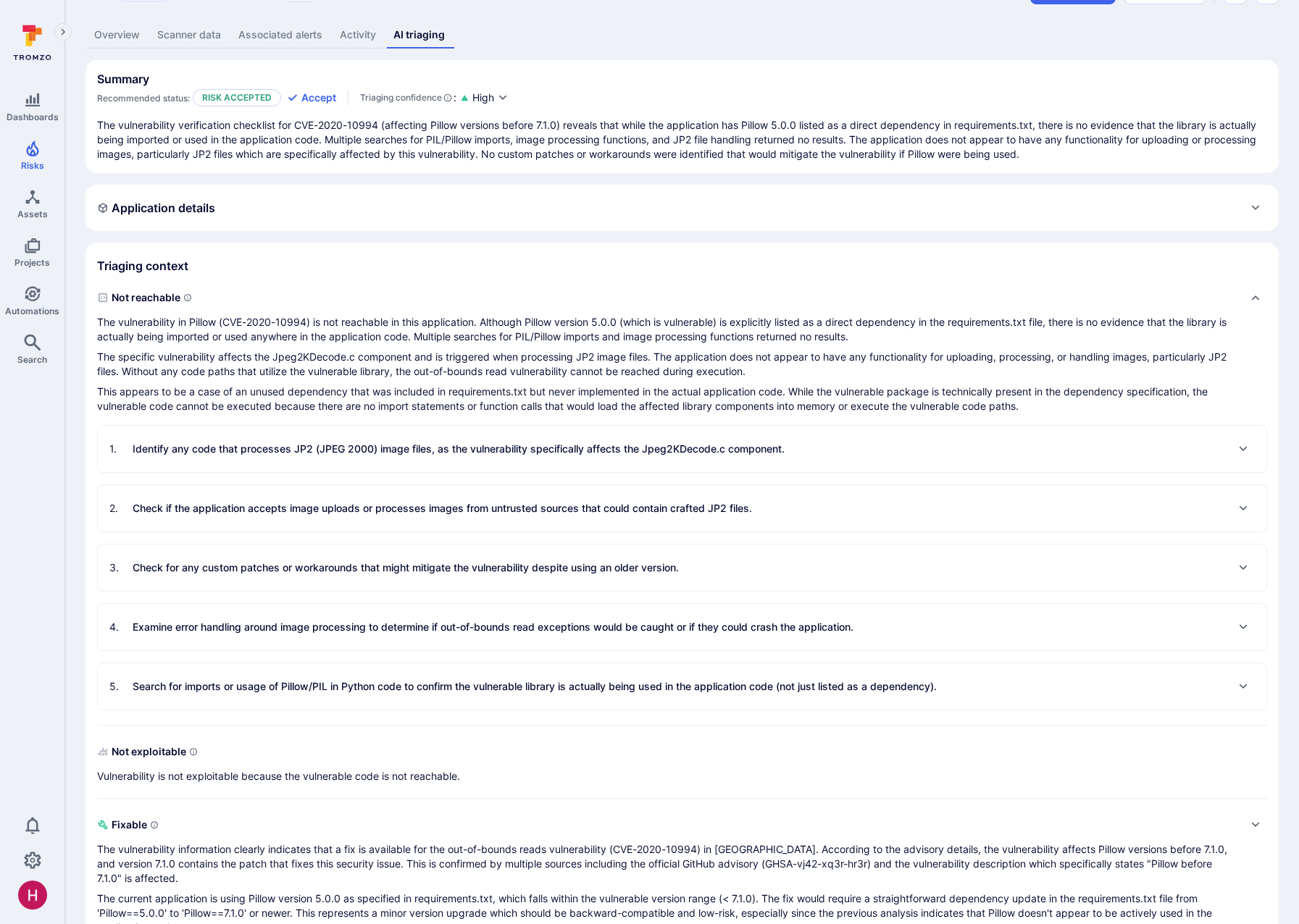 scroll, scrollTop: 76, scrollLeft: 0, axis: vertical 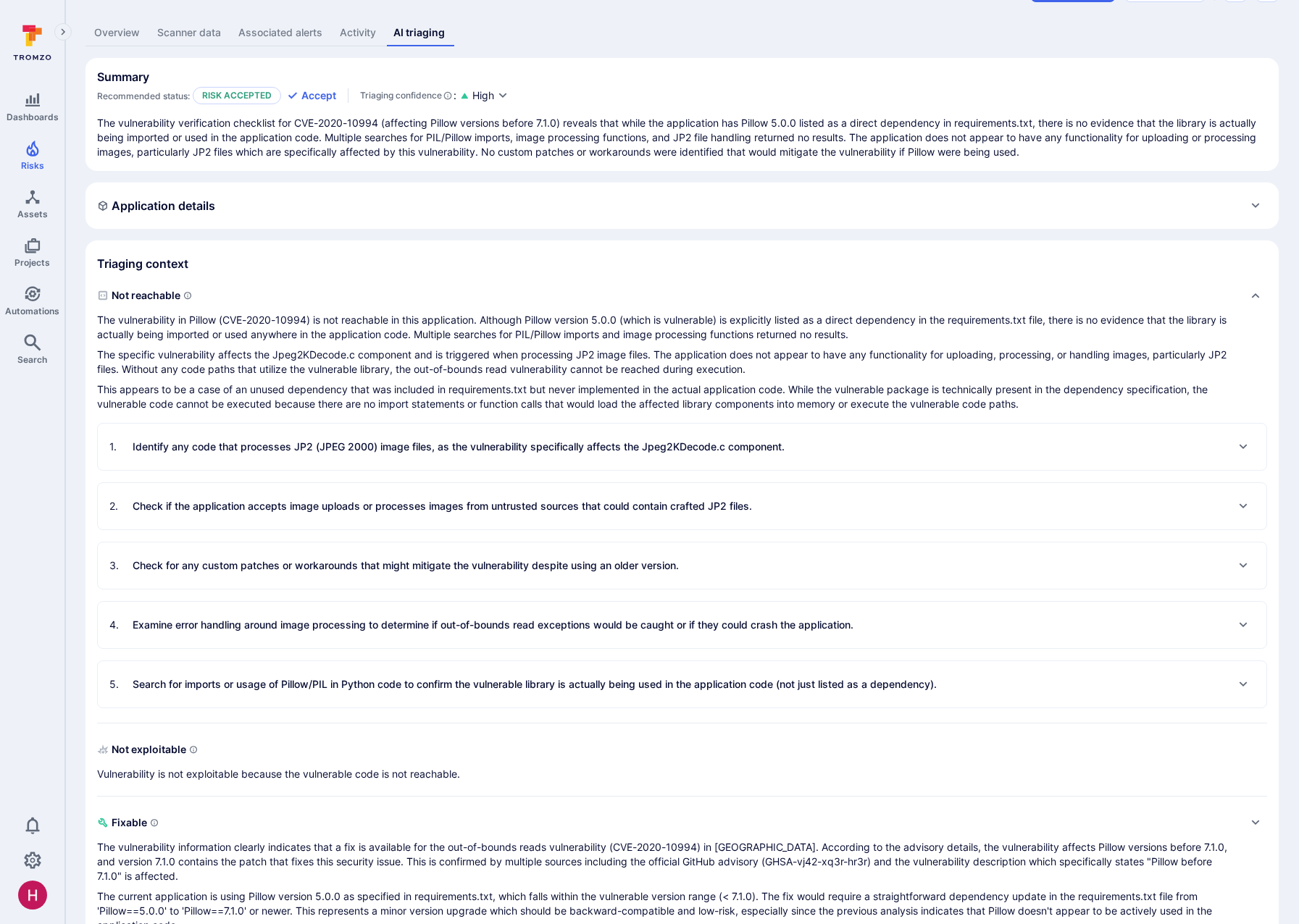 click on "Identify any code that processes JP2 (JPEG 2000) image files, as the vulnerability specifically affects the Jpeg2KDecode.c component." at bounding box center (459, 447) 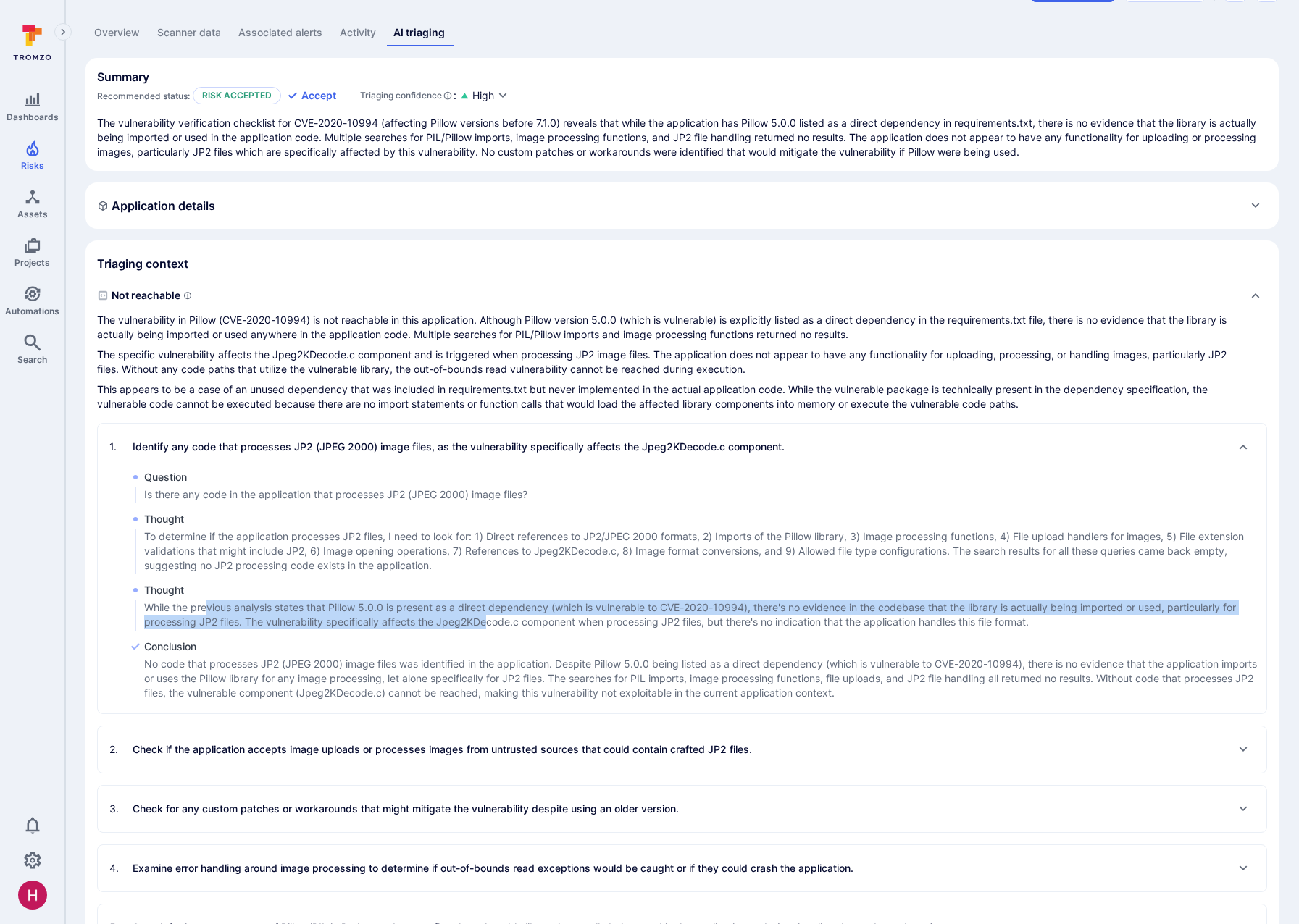 drag, startPoint x: 209, startPoint y: 610, endPoint x: 495, endPoint y: 616, distance: 286.06293 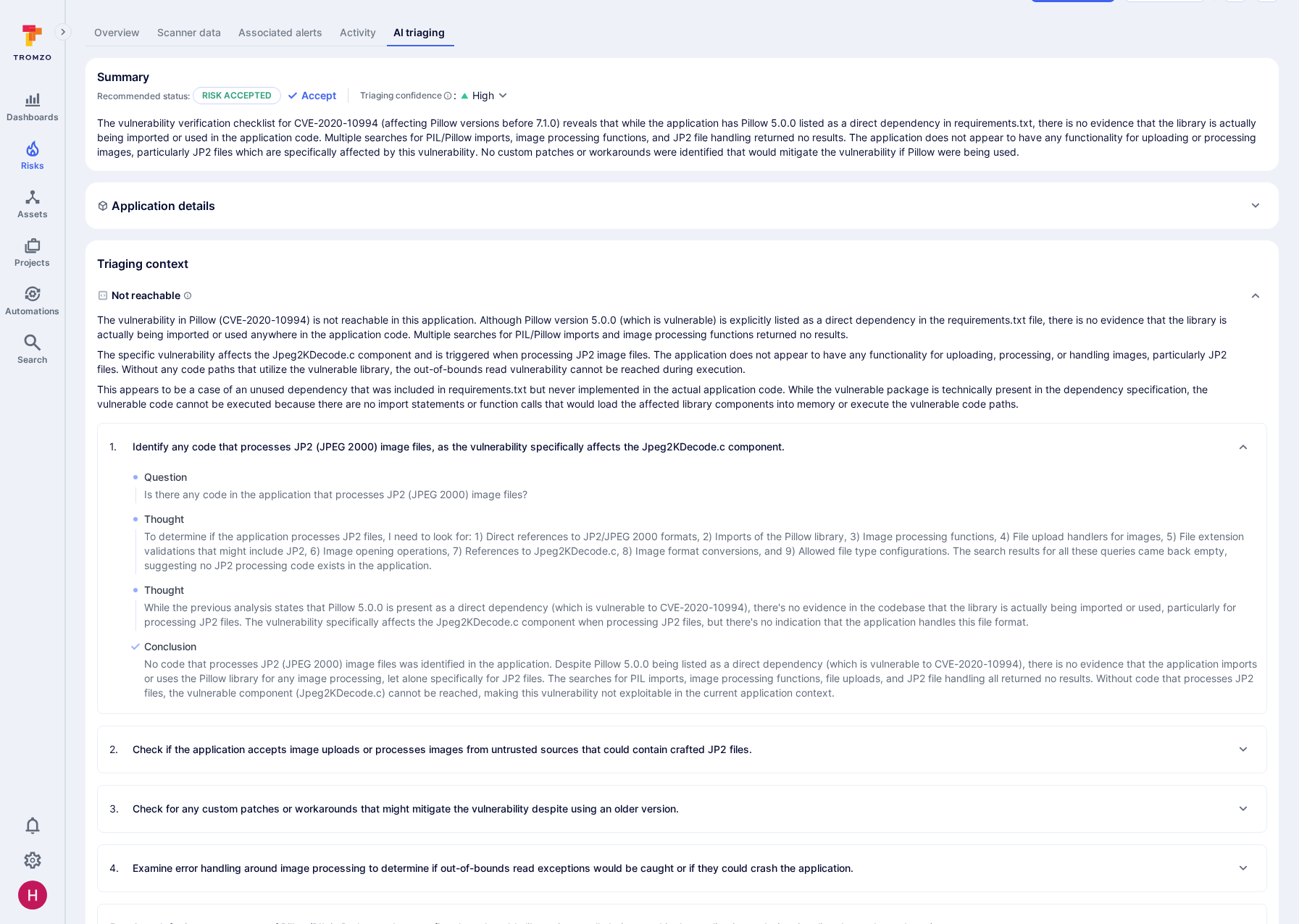 click on "While the previous analysis states that Pillow 5.0.0 is present as a direct dependency (which is vulnerable to CVE-2020-10994), there's no evidence in the codebase that the library is actually being imported or used, particularly for processing JP2 files. The vulnerability specifically affects the Jpeg2KDecode.c component when processing JP2 files, but there's no indication that the application handles this file format." at bounding box center (705, 615) 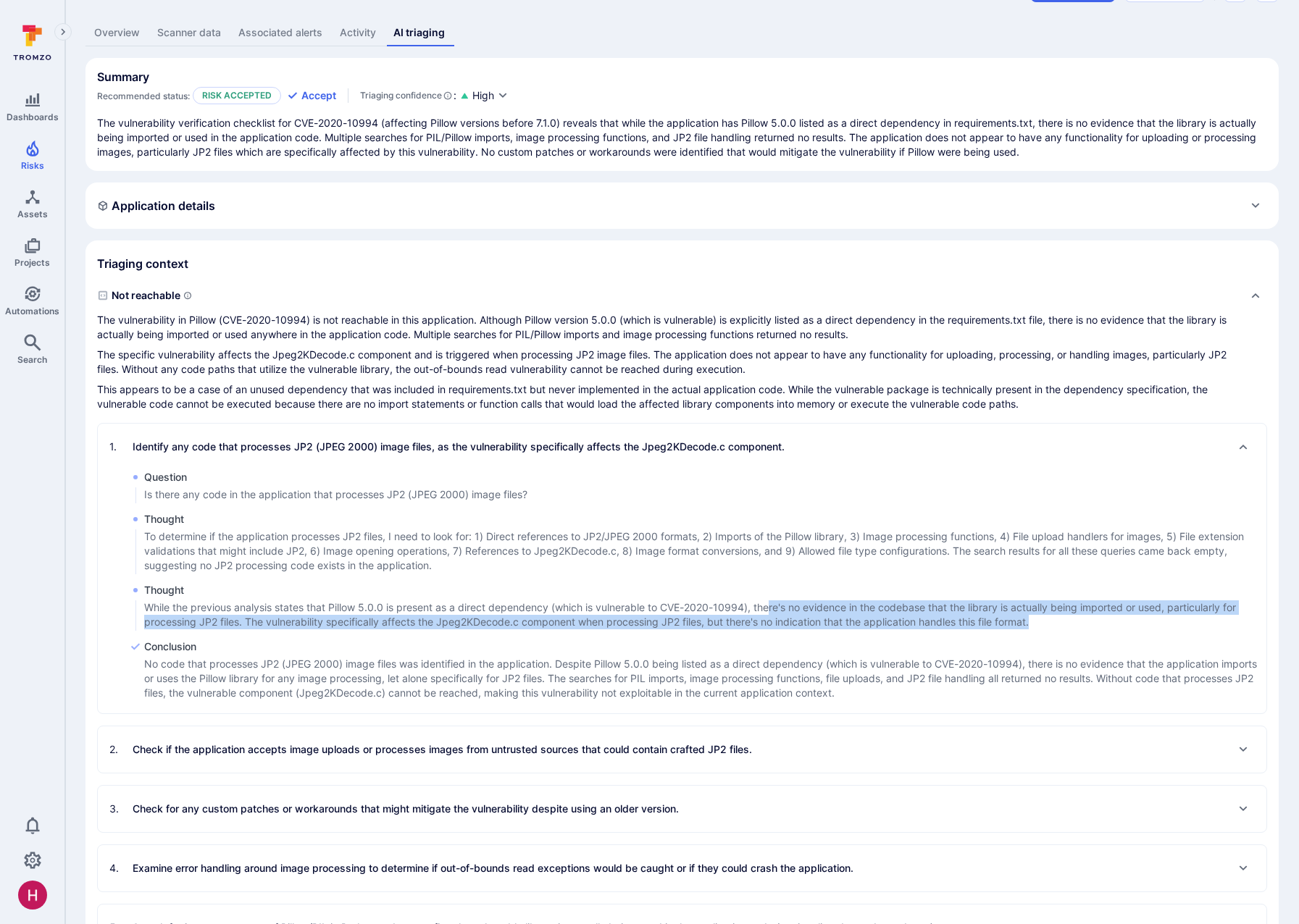 drag, startPoint x: 774, startPoint y: 610, endPoint x: 1047, endPoint y: 617, distance: 273.0897 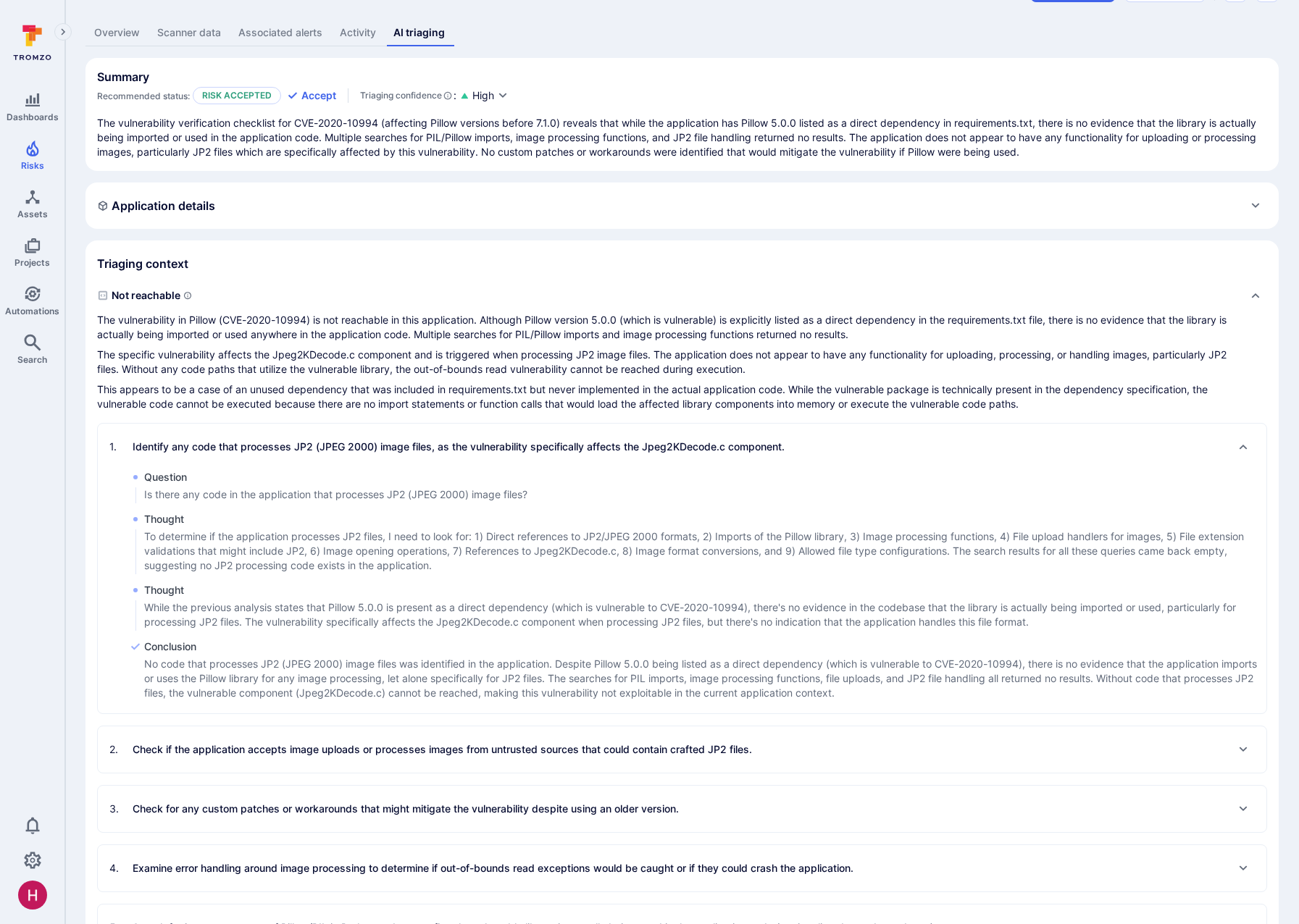 drag, startPoint x: 248, startPoint y: 626, endPoint x: 347, endPoint y: 626, distance: 99 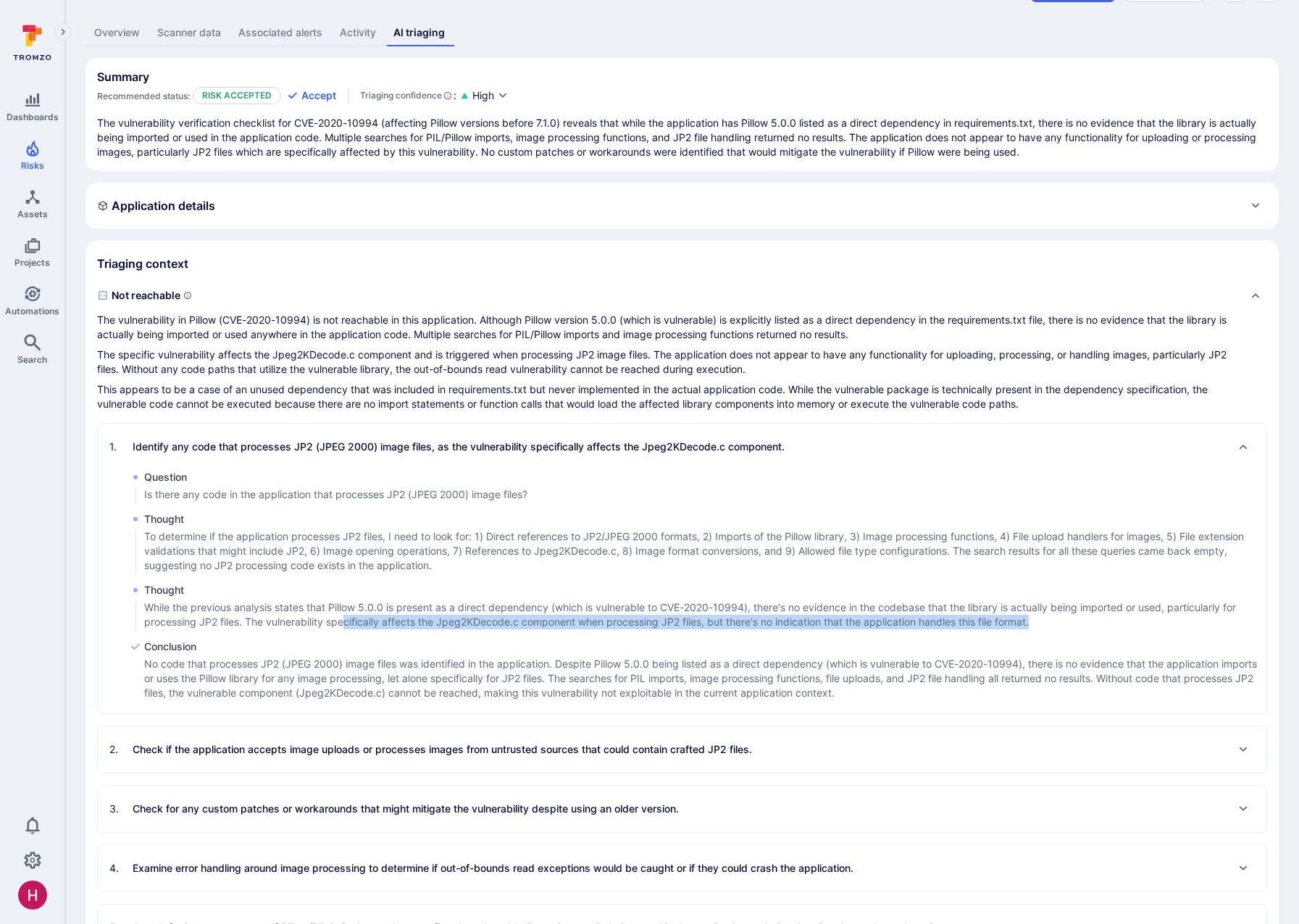 drag, startPoint x: 346, startPoint y: 625, endPoint x: 485, endPoint y: 631, distance: 139.12944 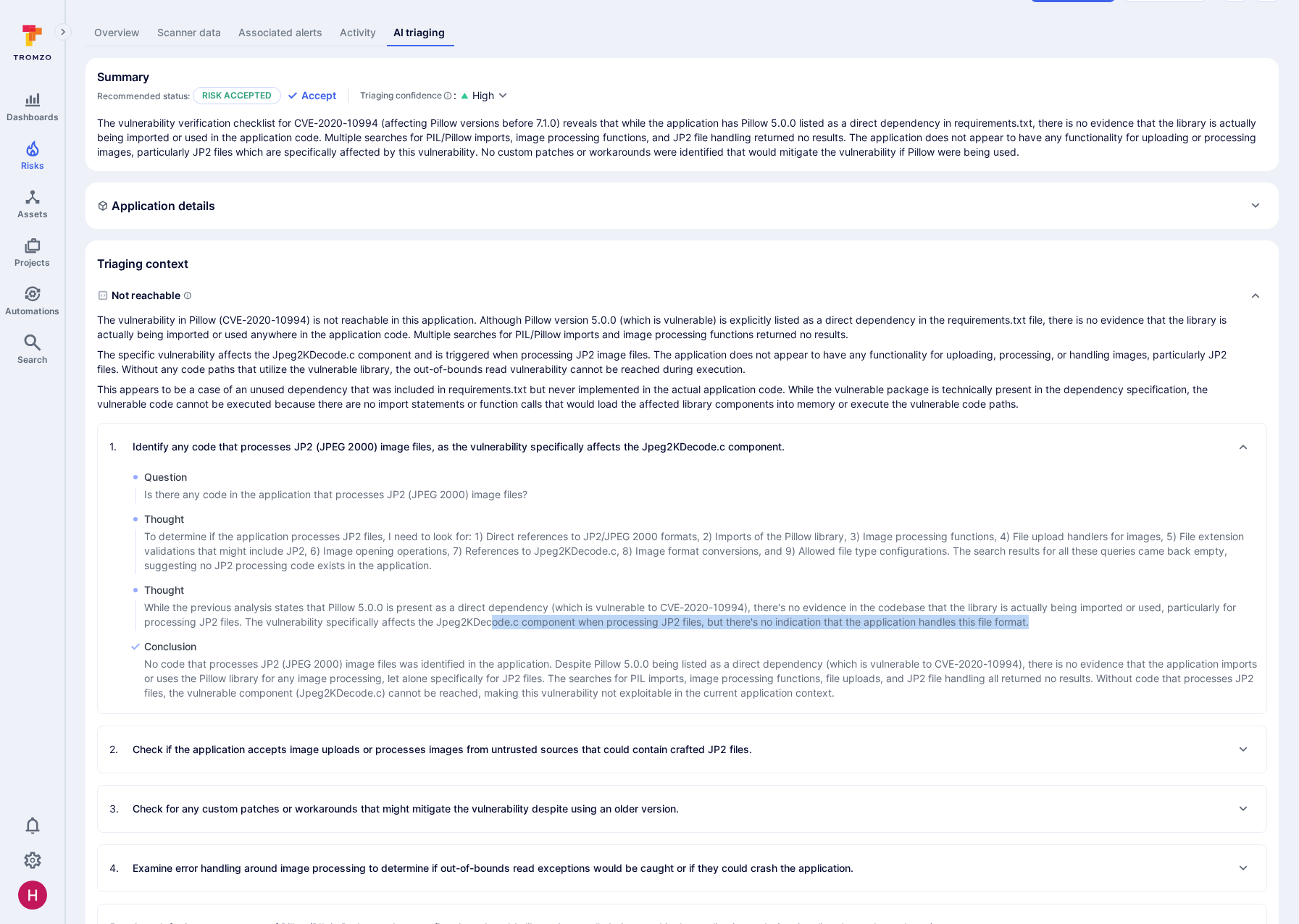 drag, startPoint x: 534, startPoint y: 629, endPoint x: 620, endPoint y: 631, distance: 86.02325 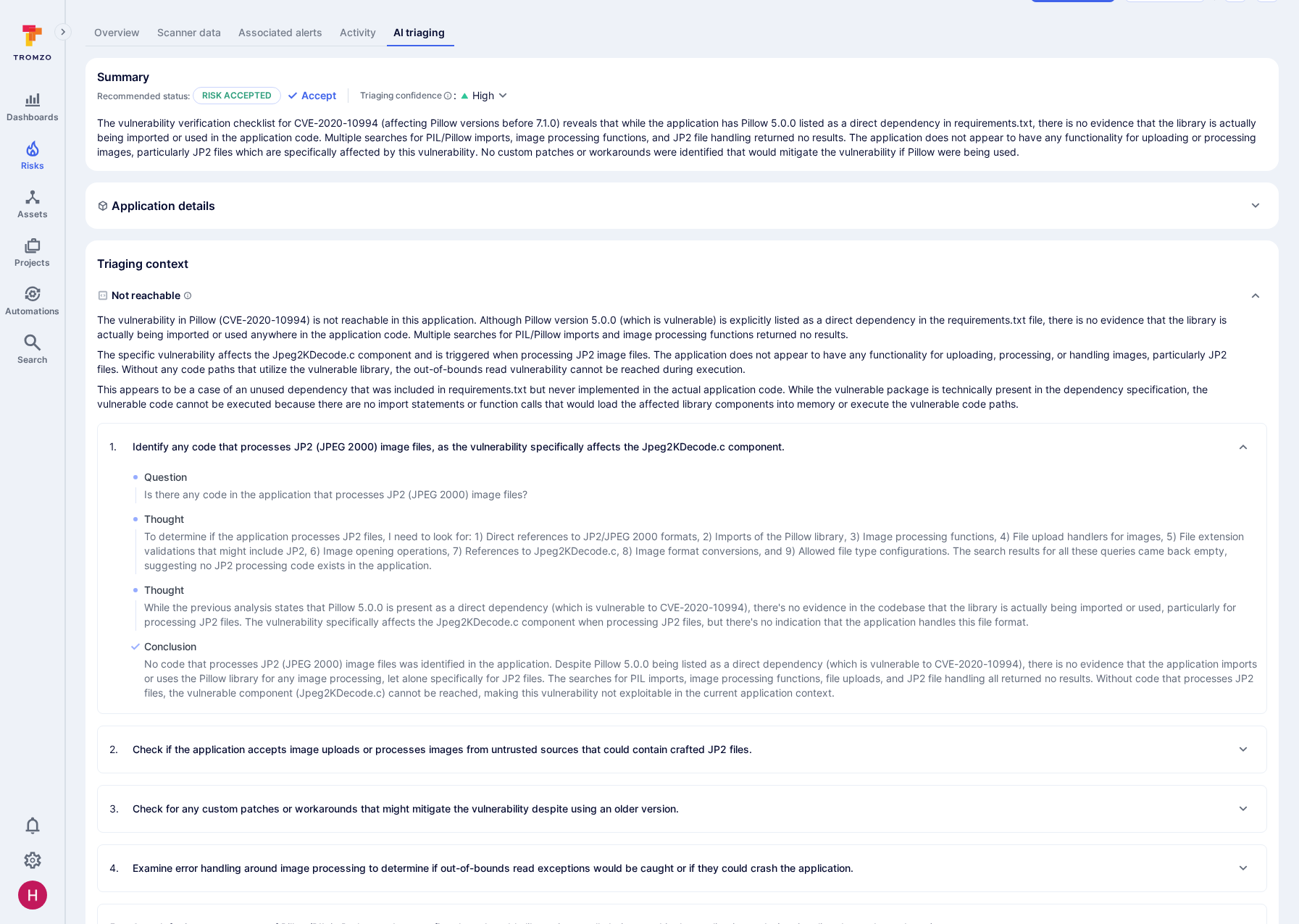 drag, startPoint x: 795, startPoint y: 622, endPoint x: 920, endPoint y: 622, distance: 125 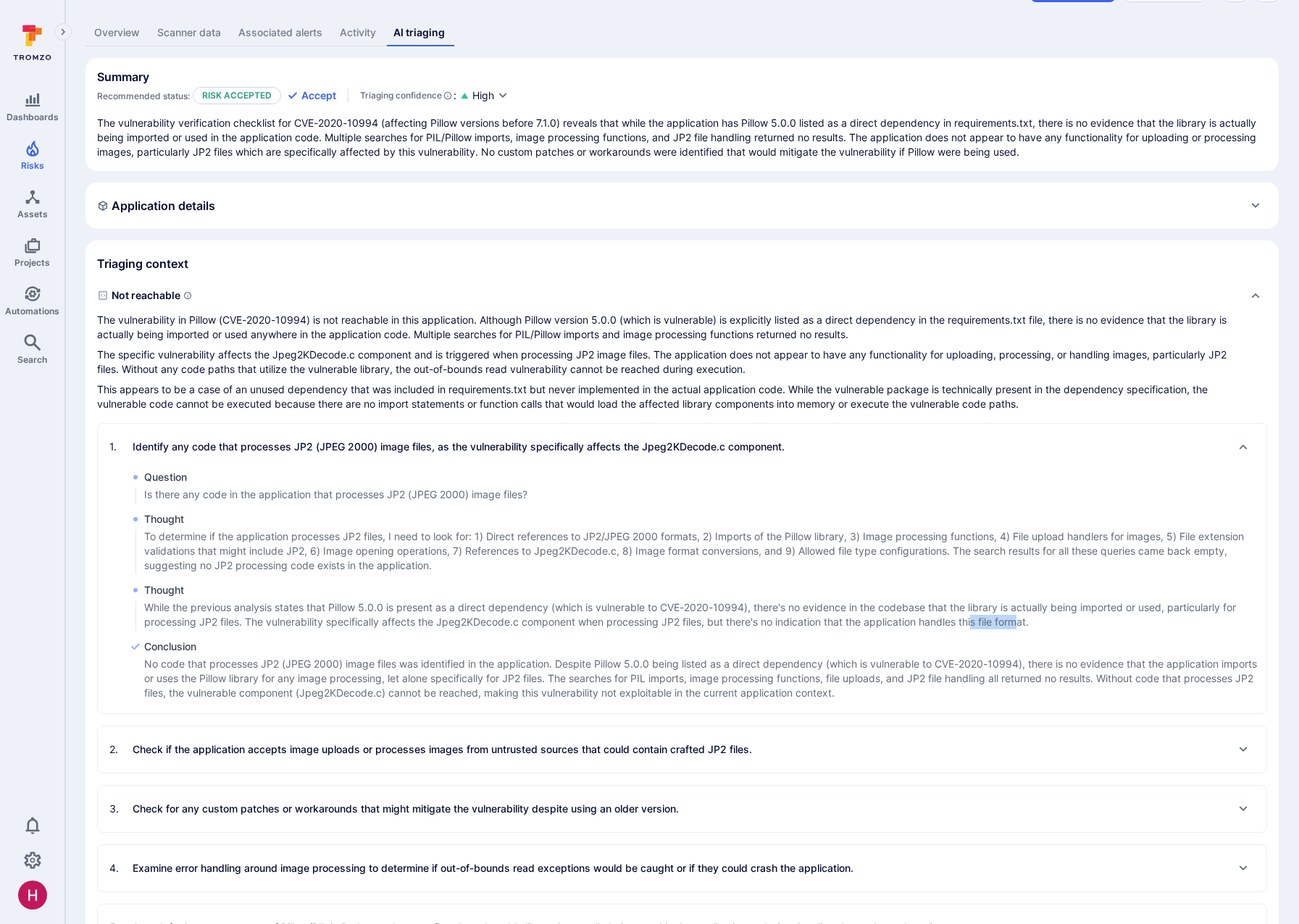 drag, startPoint x: 983, startPoint y: 623, endPoint x: 1035, endPoint y: 623, distance: 52 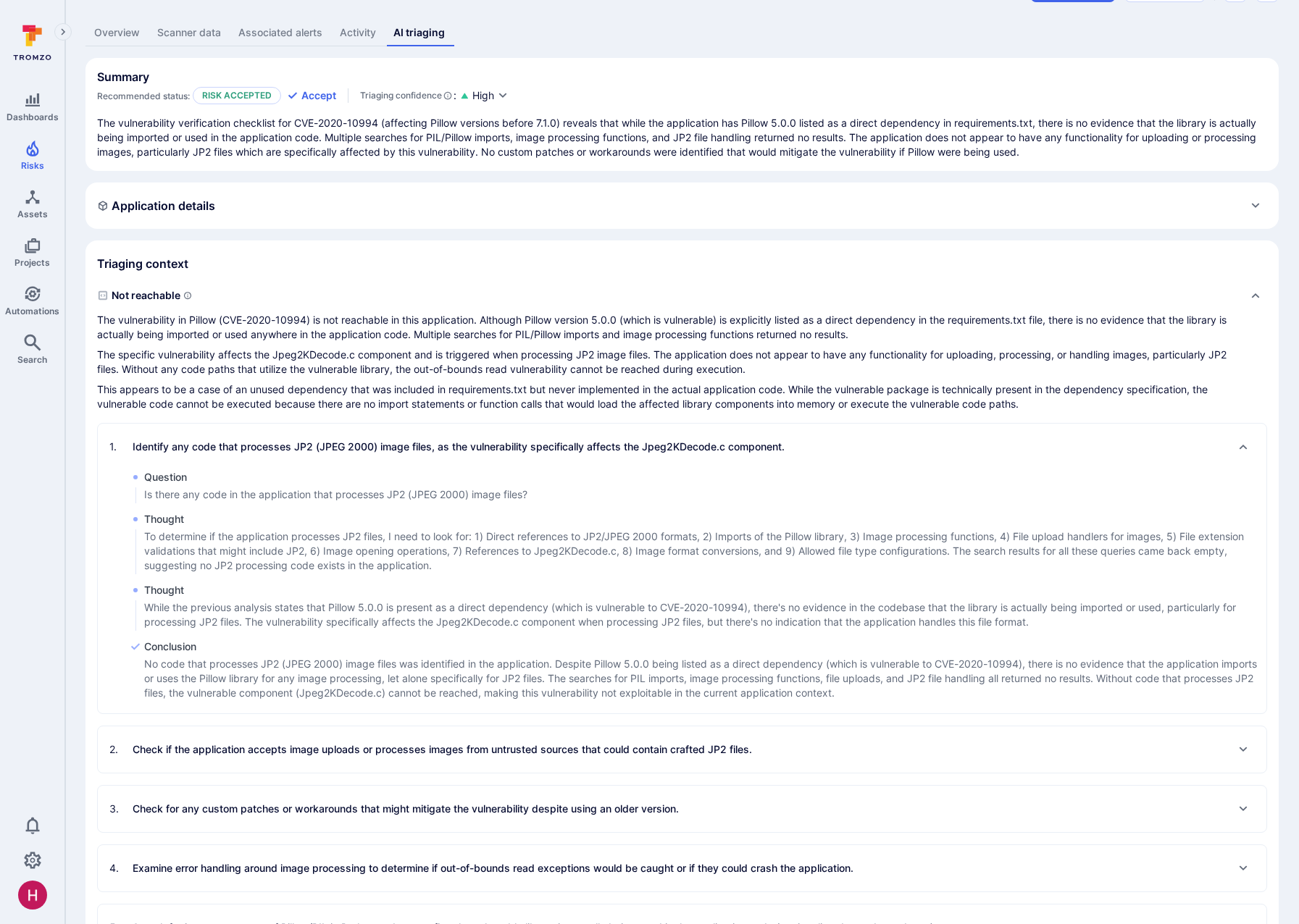 click on "While the previous analysis states that Pillow 5.0.0 is present as a direct dependency (which is vulnerable to CVE-2020-10994), there's no evidence in the codebase that the library is actually being imported or used, particularly for processing JP2 files. The vulnerability specifically affects the Jpeg2KDecode.c component when processing JP2 files, but there's no indication that the application handles this file format." at bounding box center (705, 615) 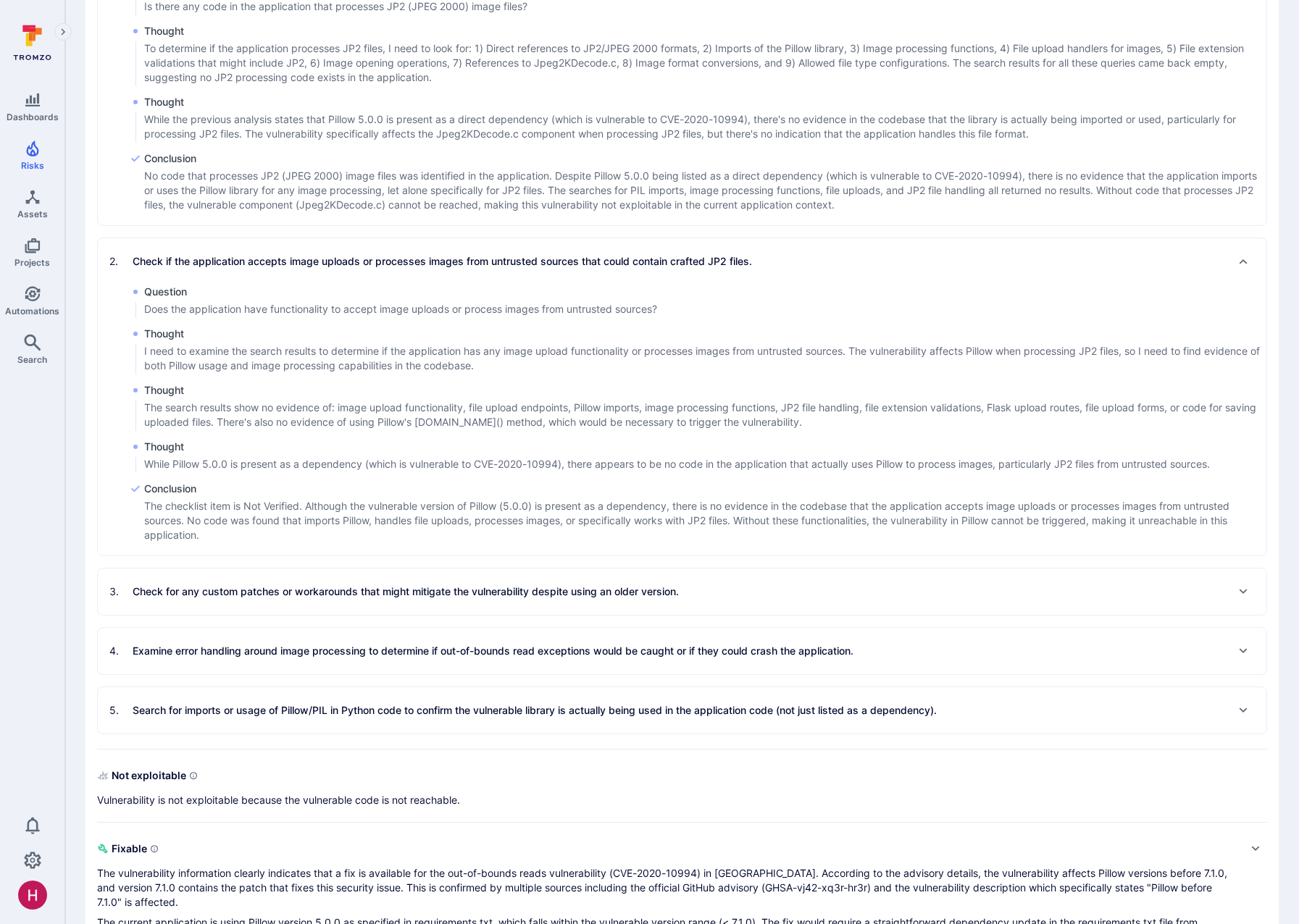 scroll, scrollTop: 665, scrollLeft: 0, axis: vertical 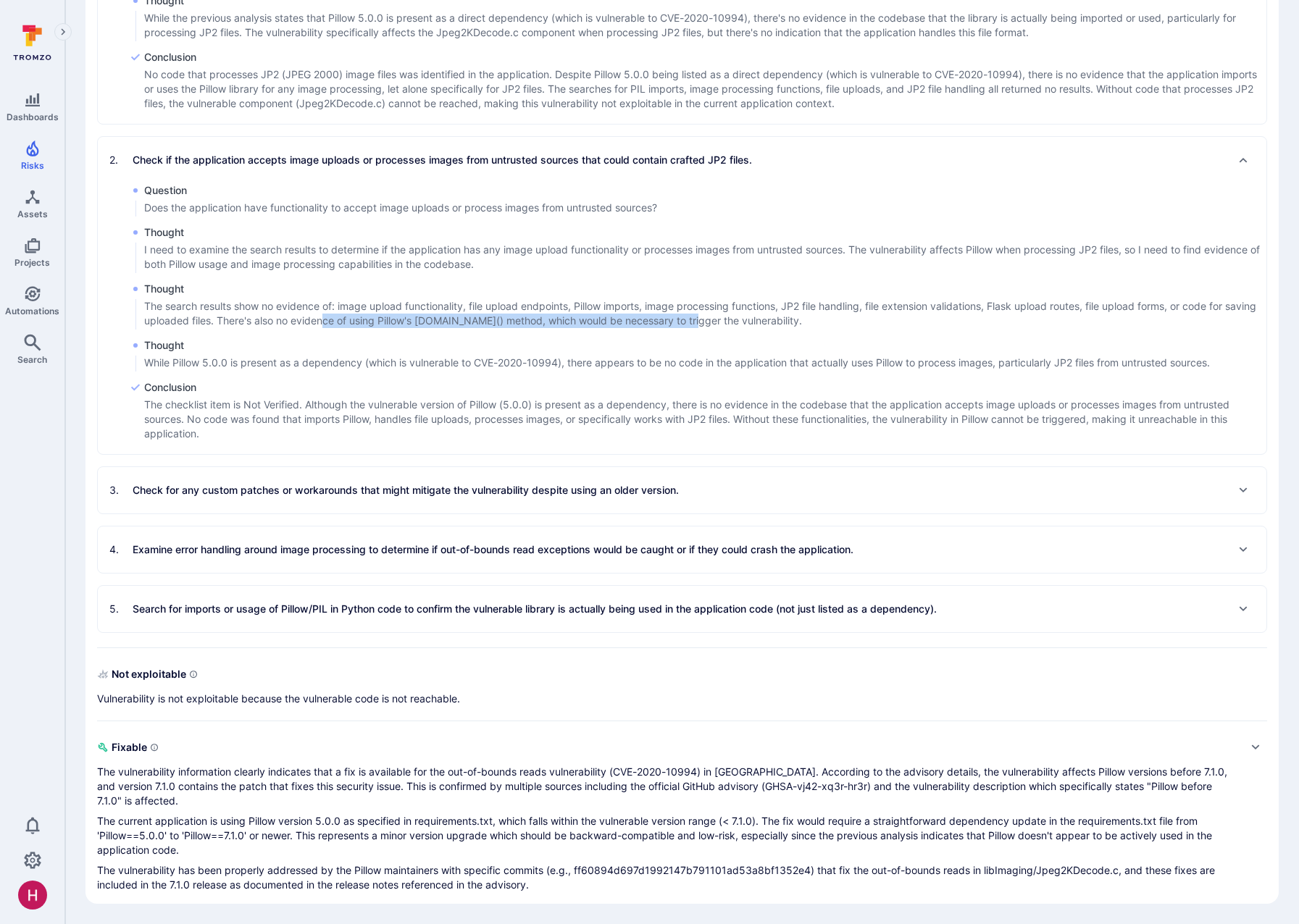 drag, startPoint x: 375, startPoint y: 322, endPoint x: 732, endPoint y: 322, distance: 357 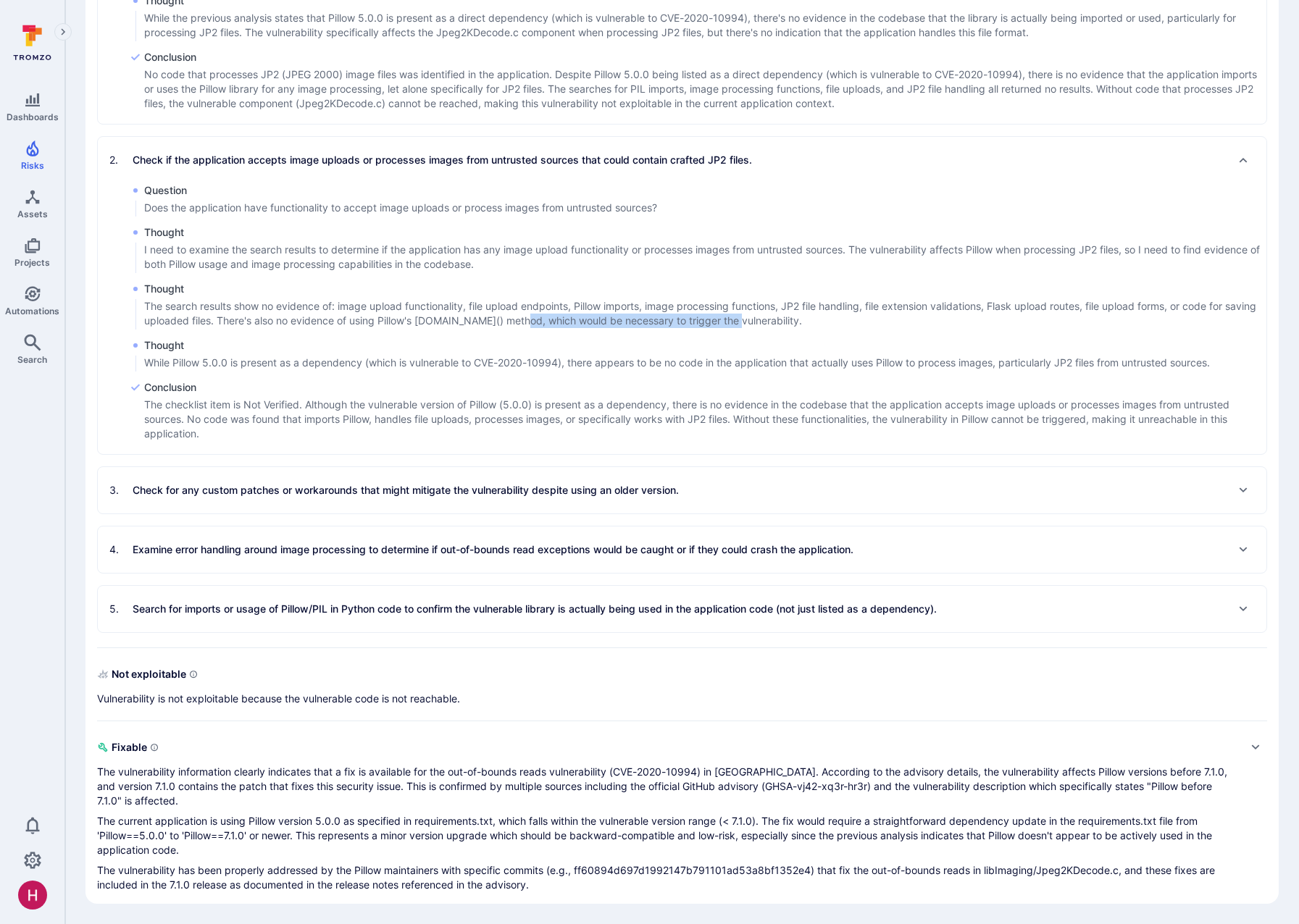 drag, startPoint x: 559, startPoint y: 319, endPoint x: 771, endPoint y: 319, distance: 212 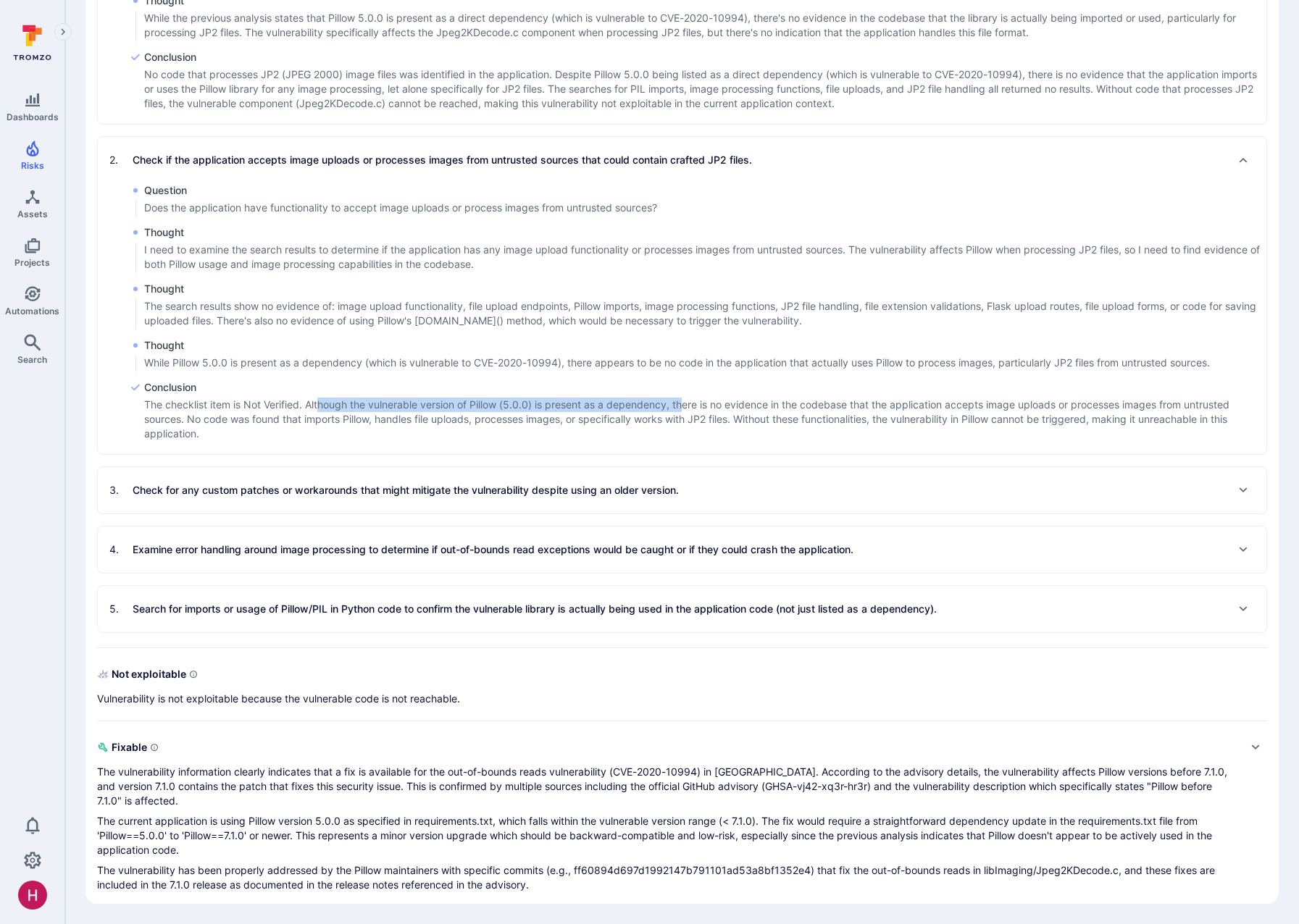 drag, startPoint x: 321, startPoint y: 408, endPoint x: 685, endPoint y: 411, distance: 364.01236 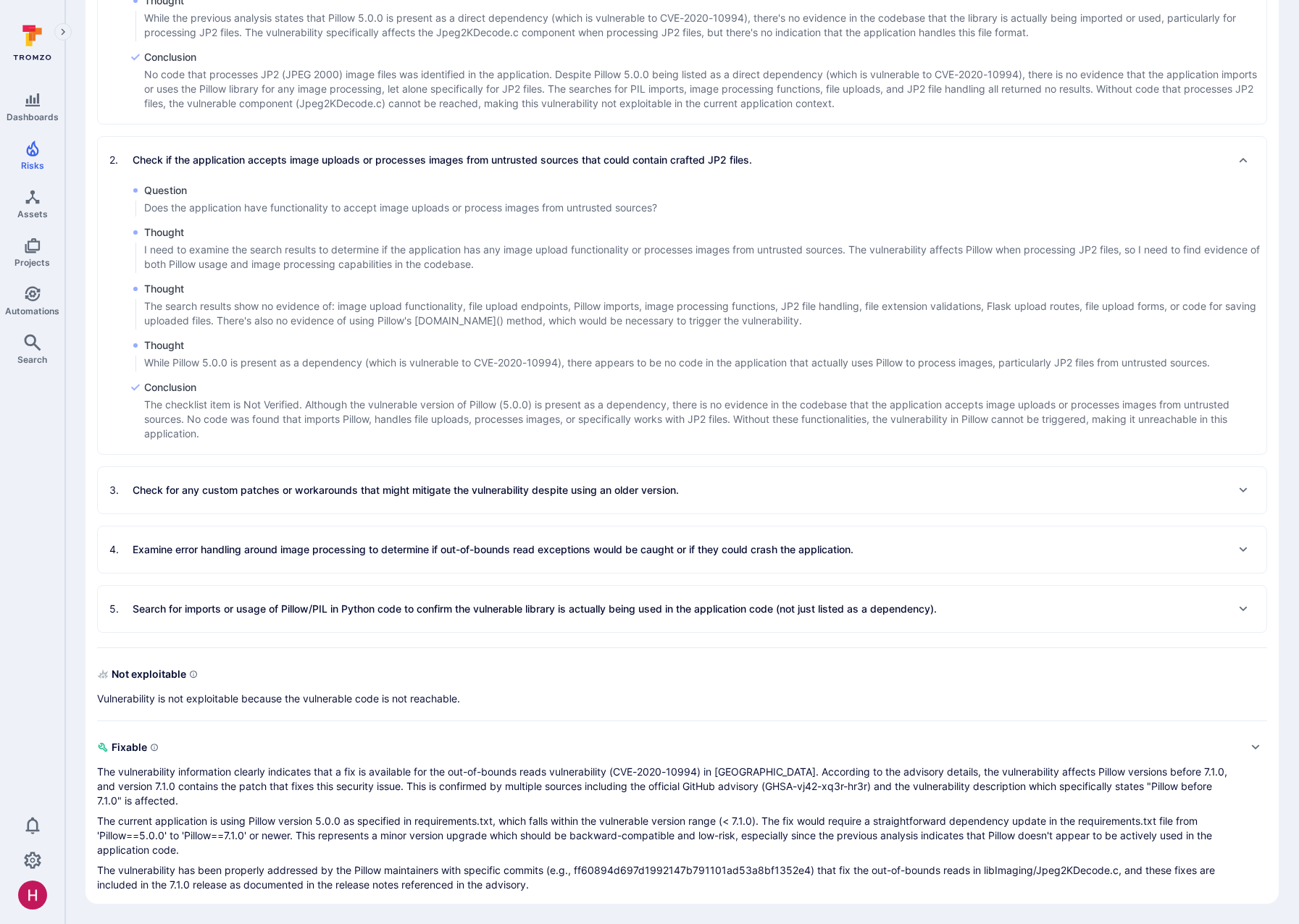 drag, startPoint x: 685, startPoint y: 411, endPoint x: 674, endPoint y: 405, distance: 12.529964 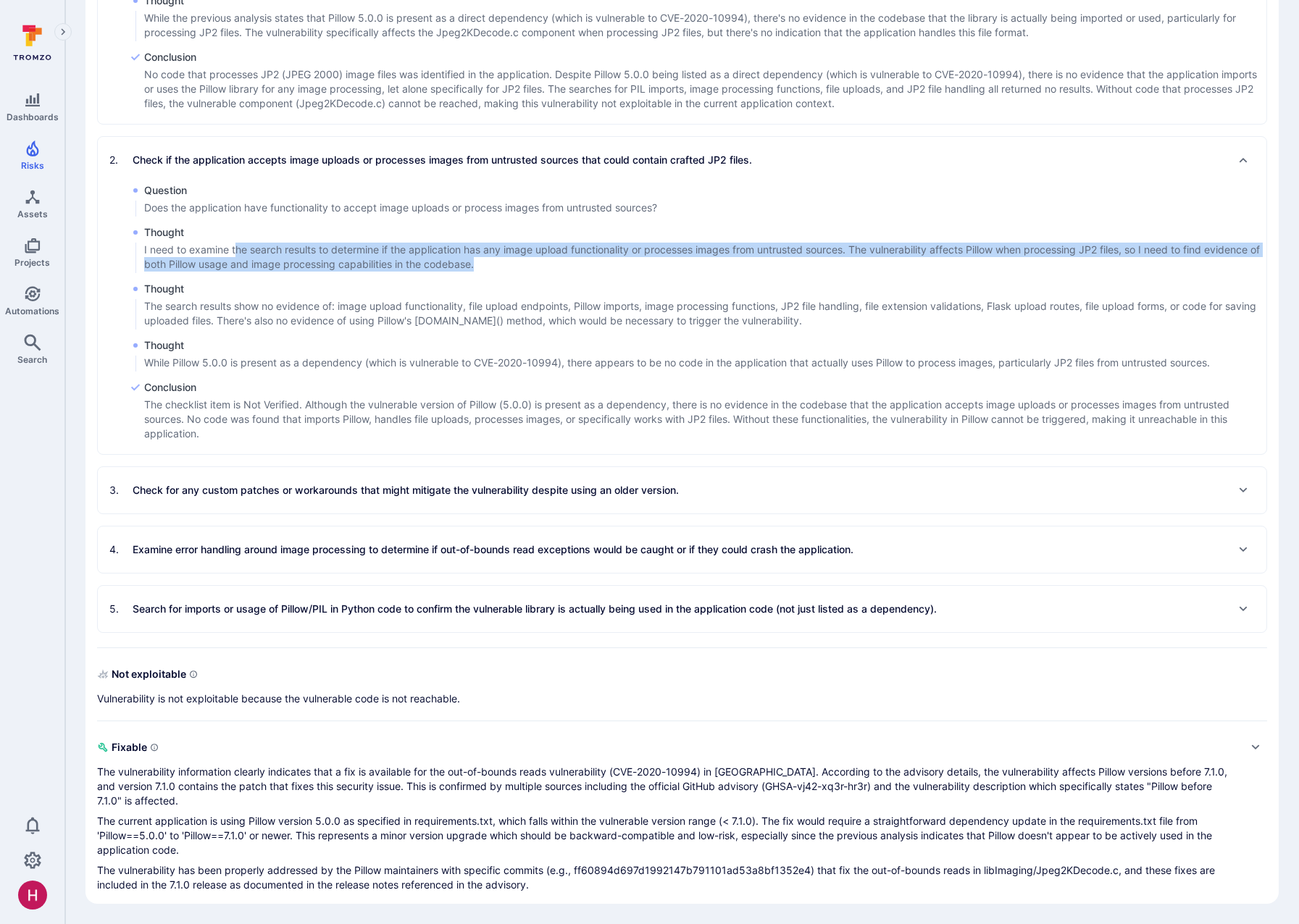drag, startPoint x: 259, startPoint y: 255, endPoint x: 511, endPoint y: 263, distance: 252.12695 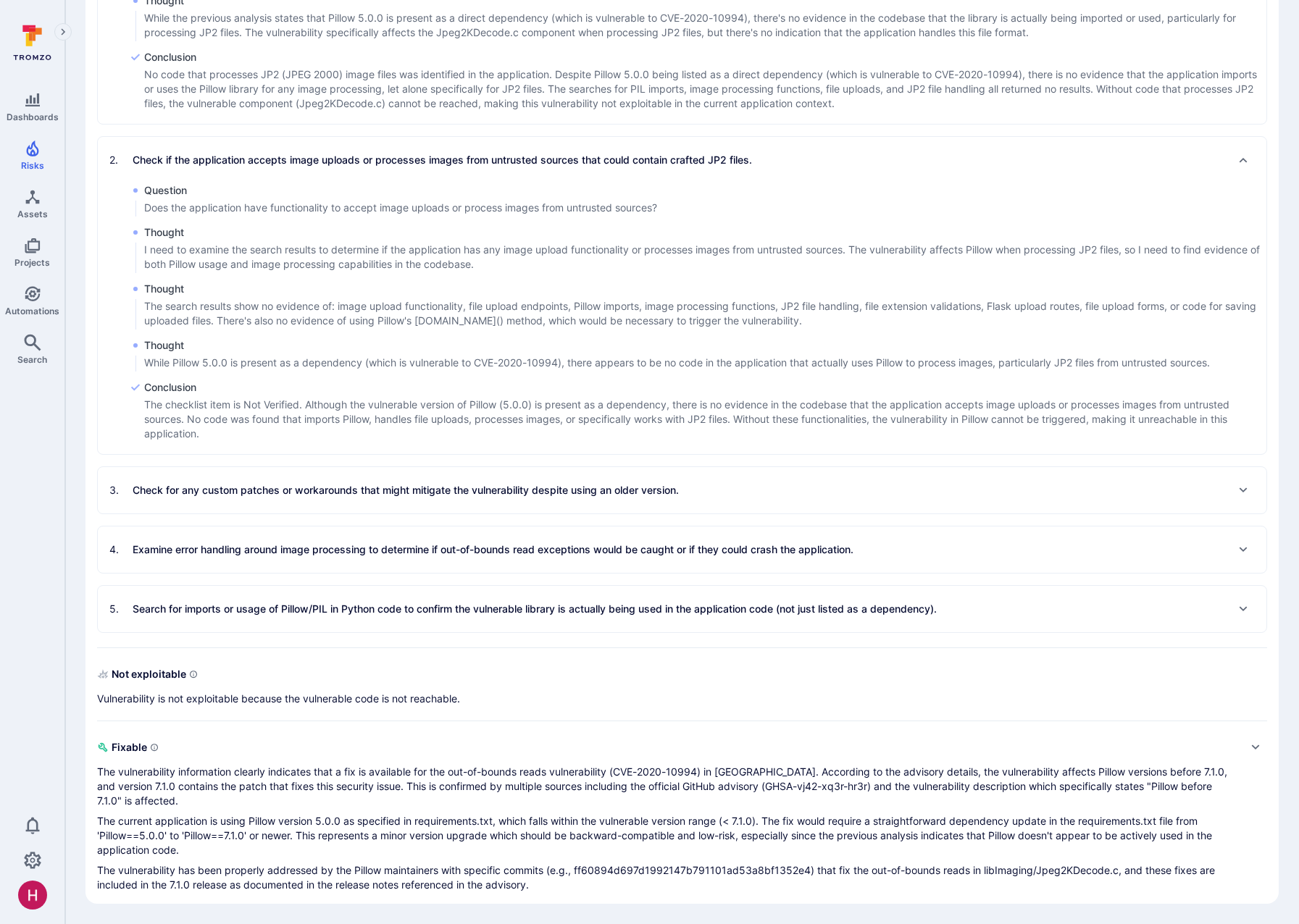 click on "3 . Check for any custom patches or workarounds that might mitigate the vulnerability despite using an older version." at bounding box center (682, 490) 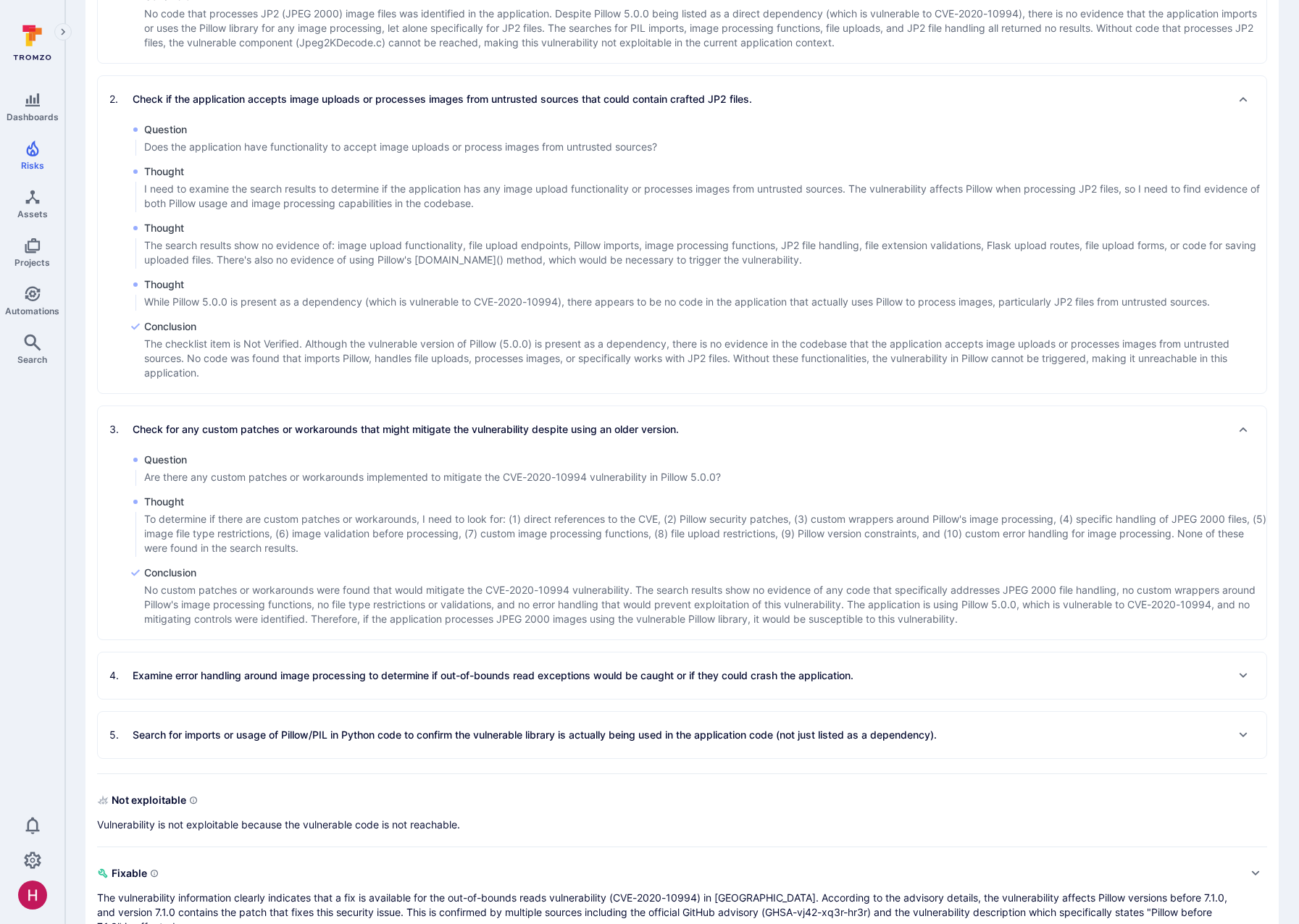 scroll, scrollTop: 734, scrollLeft: 0, axis: vertical 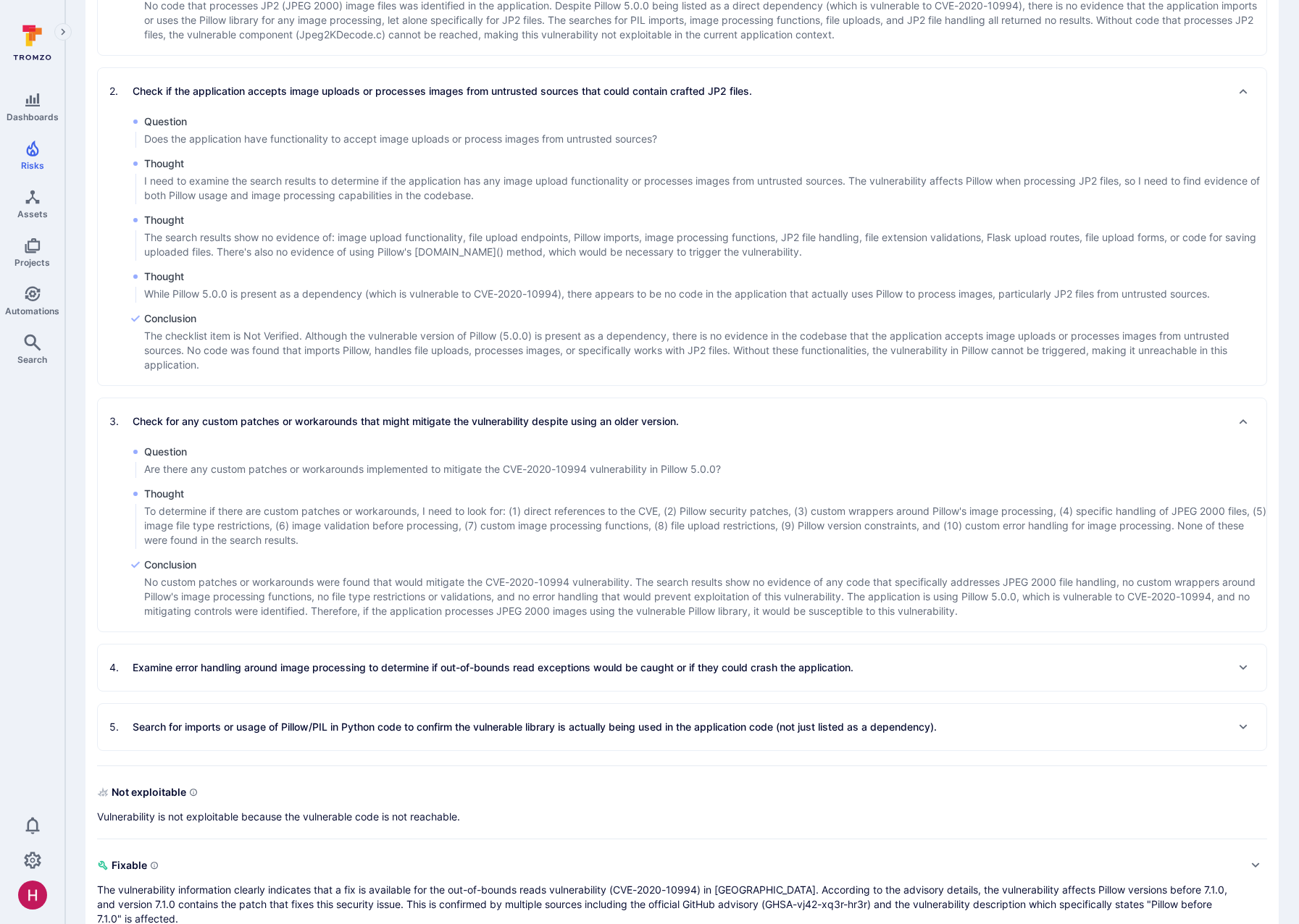 drag, startPoint x: 659, startPoint y: 583, endPoint x: 795, endPoint y: 590, distance: 136.18003 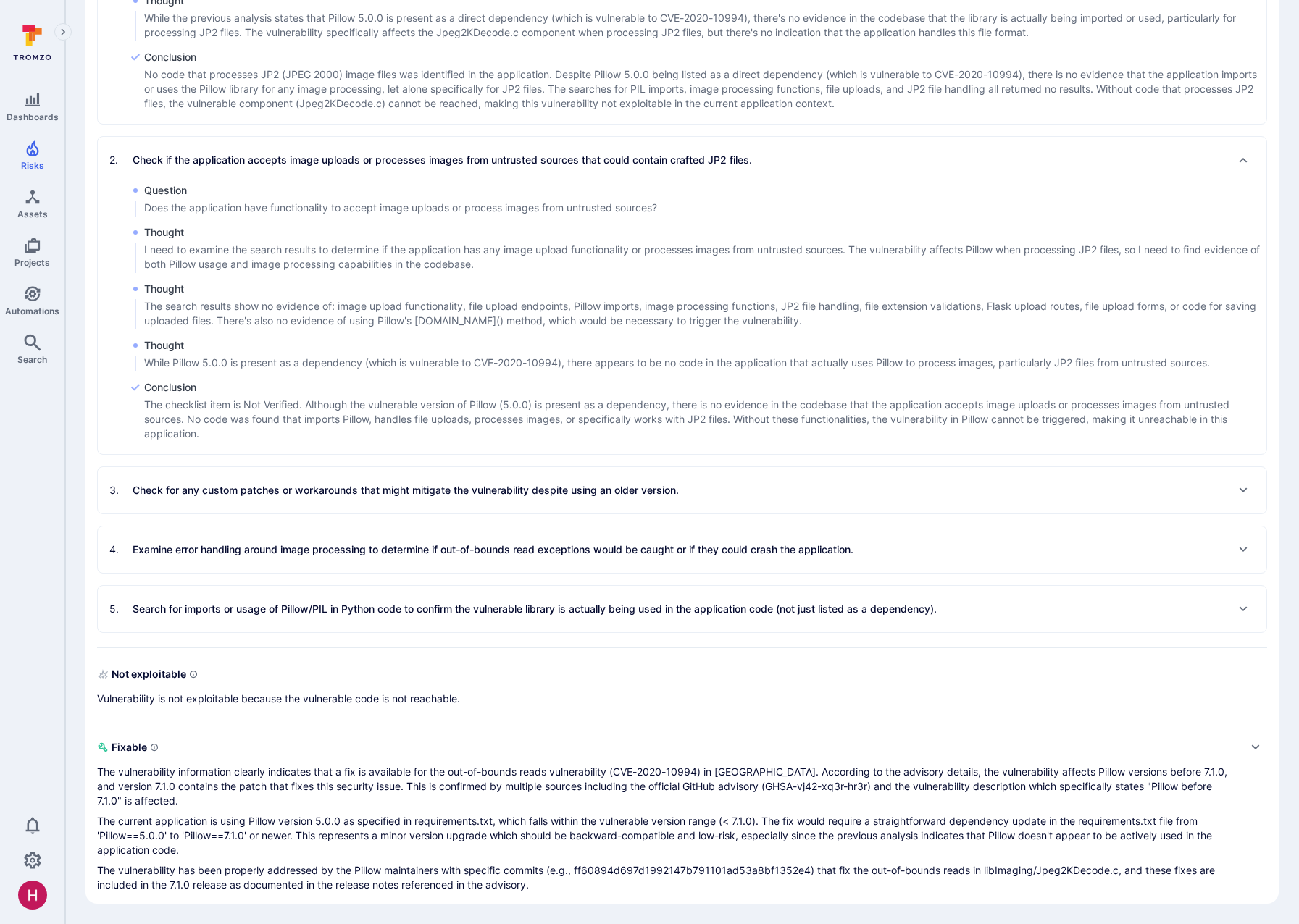 scroll, scrollTop: 665, scrollLeft: 0, axis: vertical 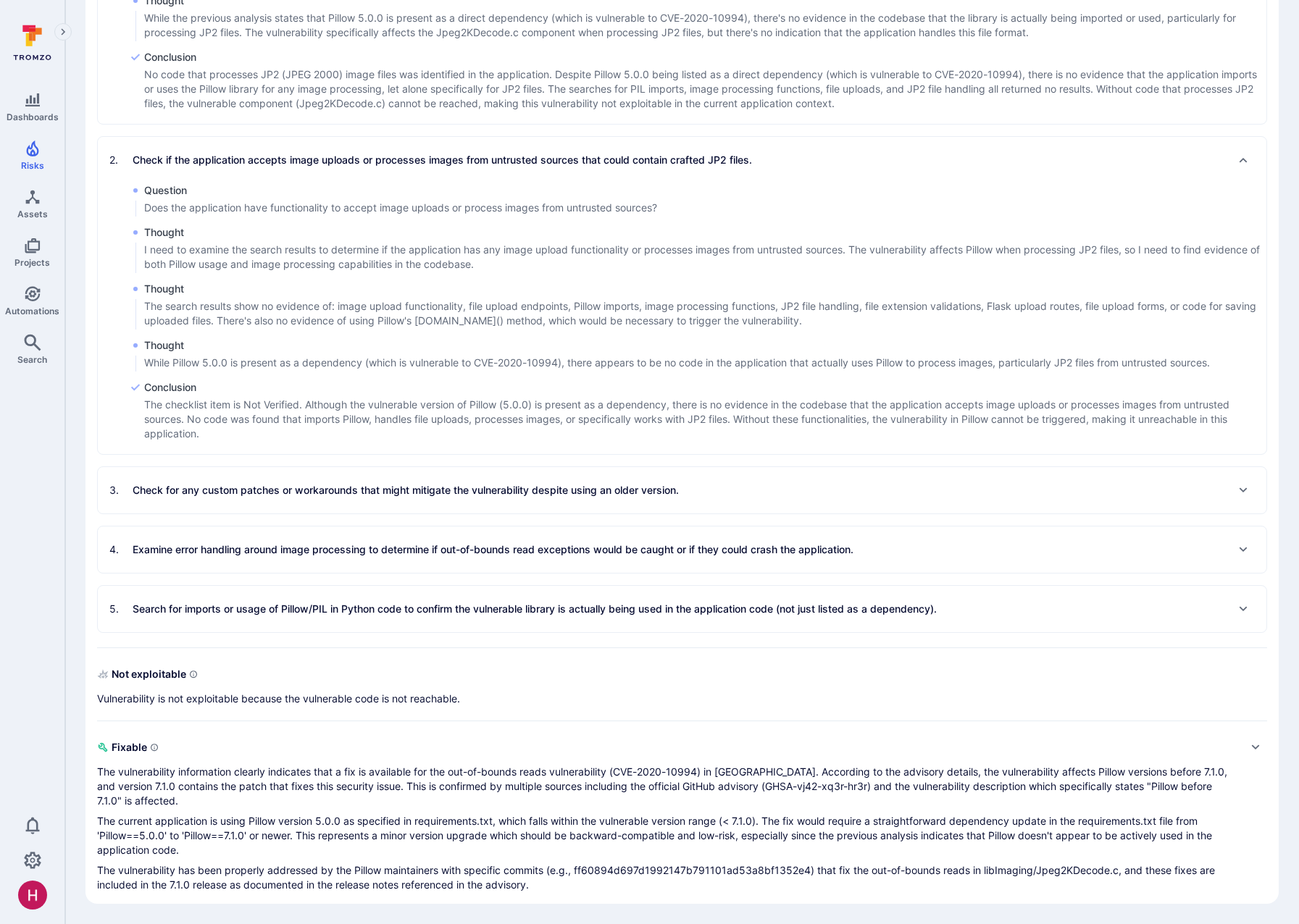 click on "Examine error handling around image processing to determine if out-of-bounds read exceptions would be caught or if they could crash the application." at bounding box center [493, 550] 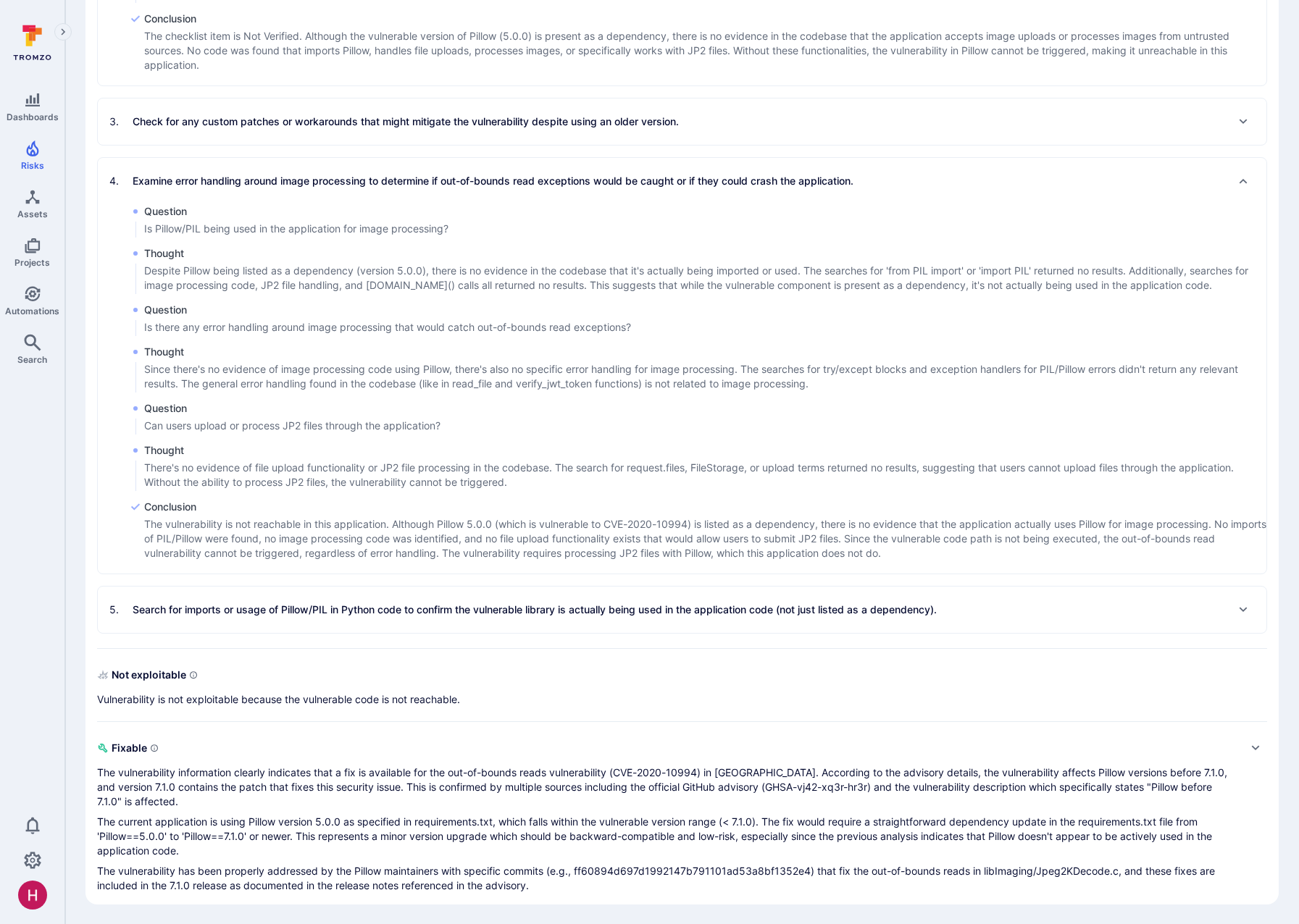 scroll, scrollTop: 1035, scrollLeft: 0, axis: vertical 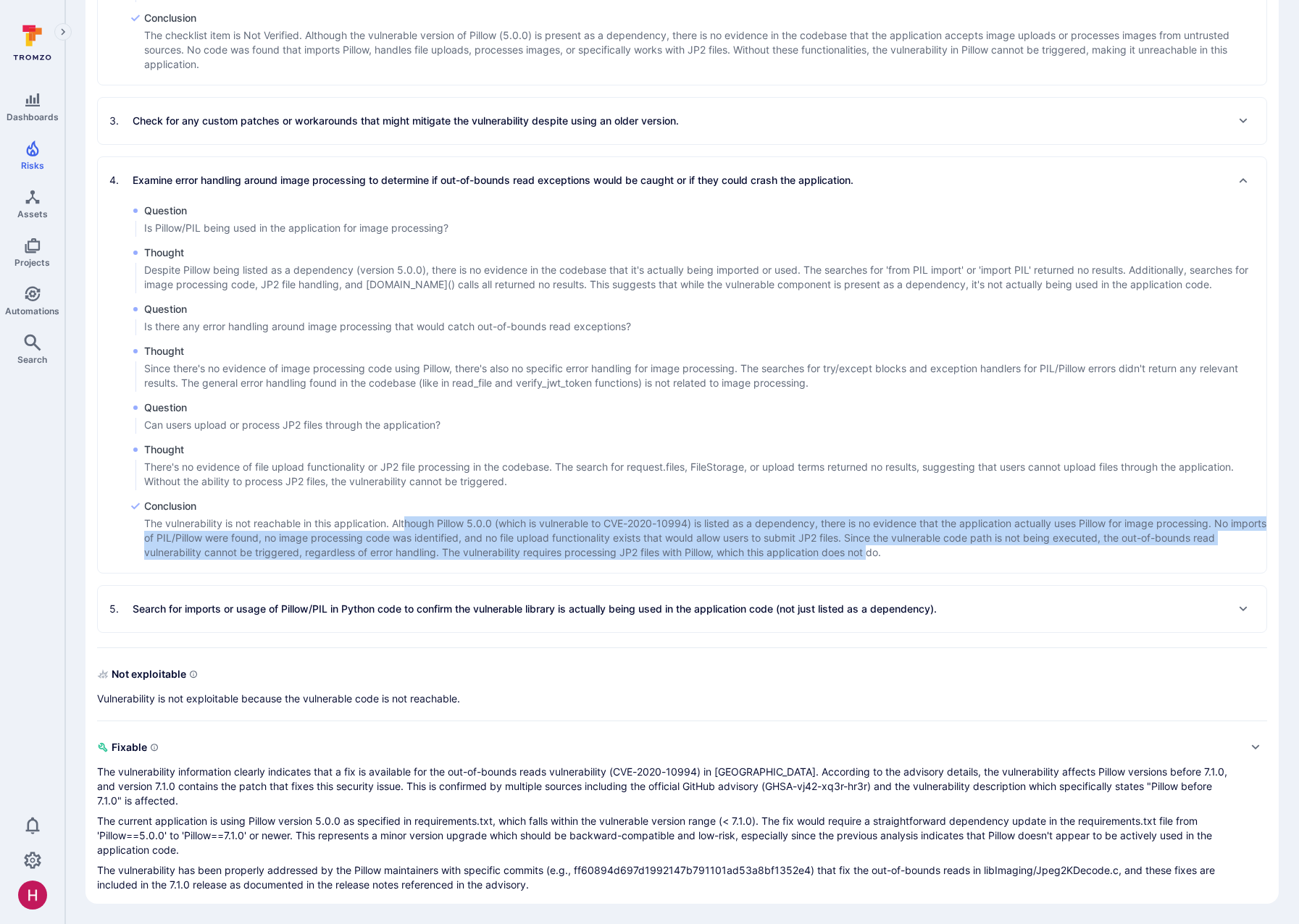 drag, startPoint x: 406, startPoint y: 521, endPoint x: 877, endPoint y: 547, distance: 471.71708 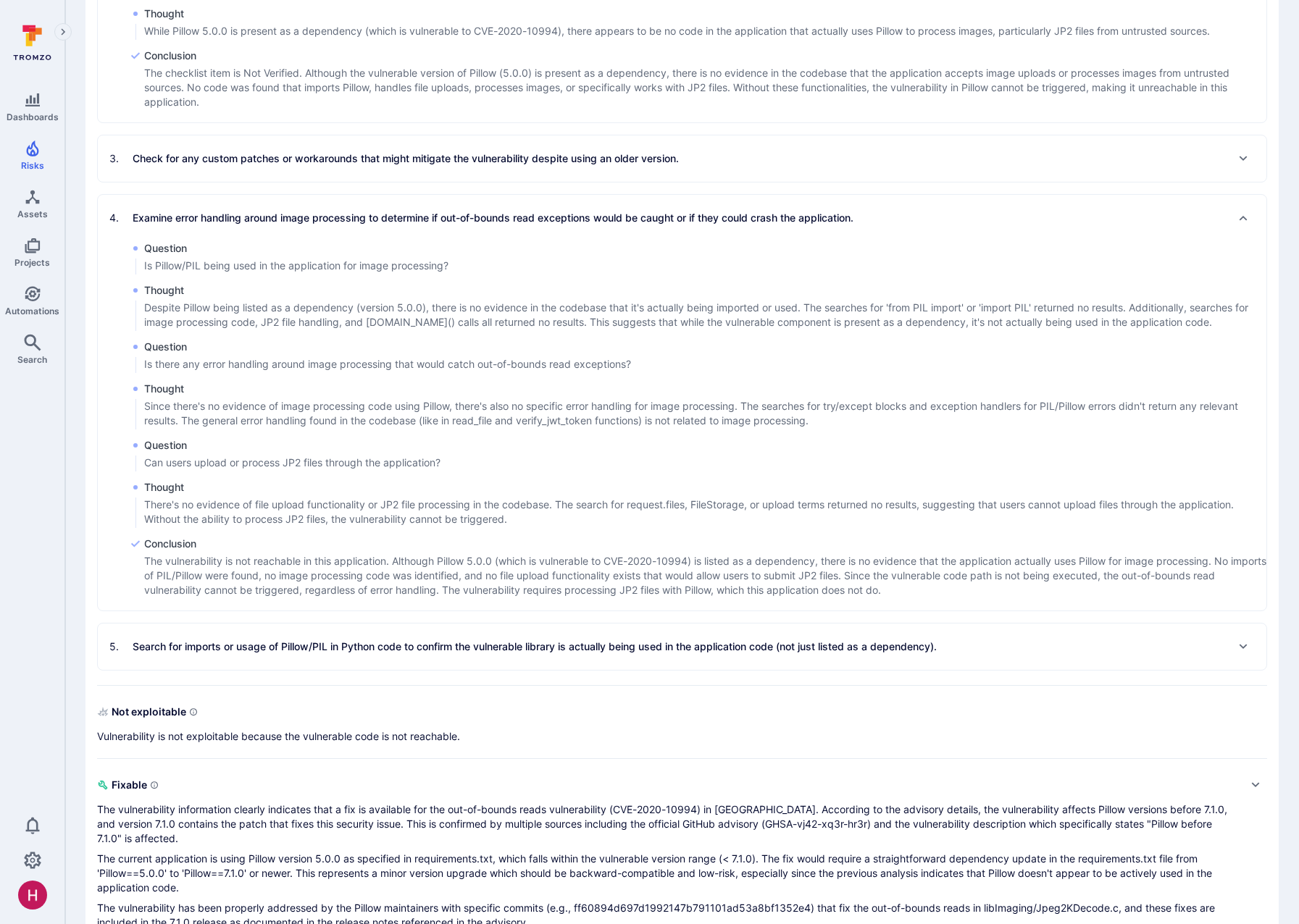 scroll, scrollTop: 904, scrollLeft: 0, axis: vertical 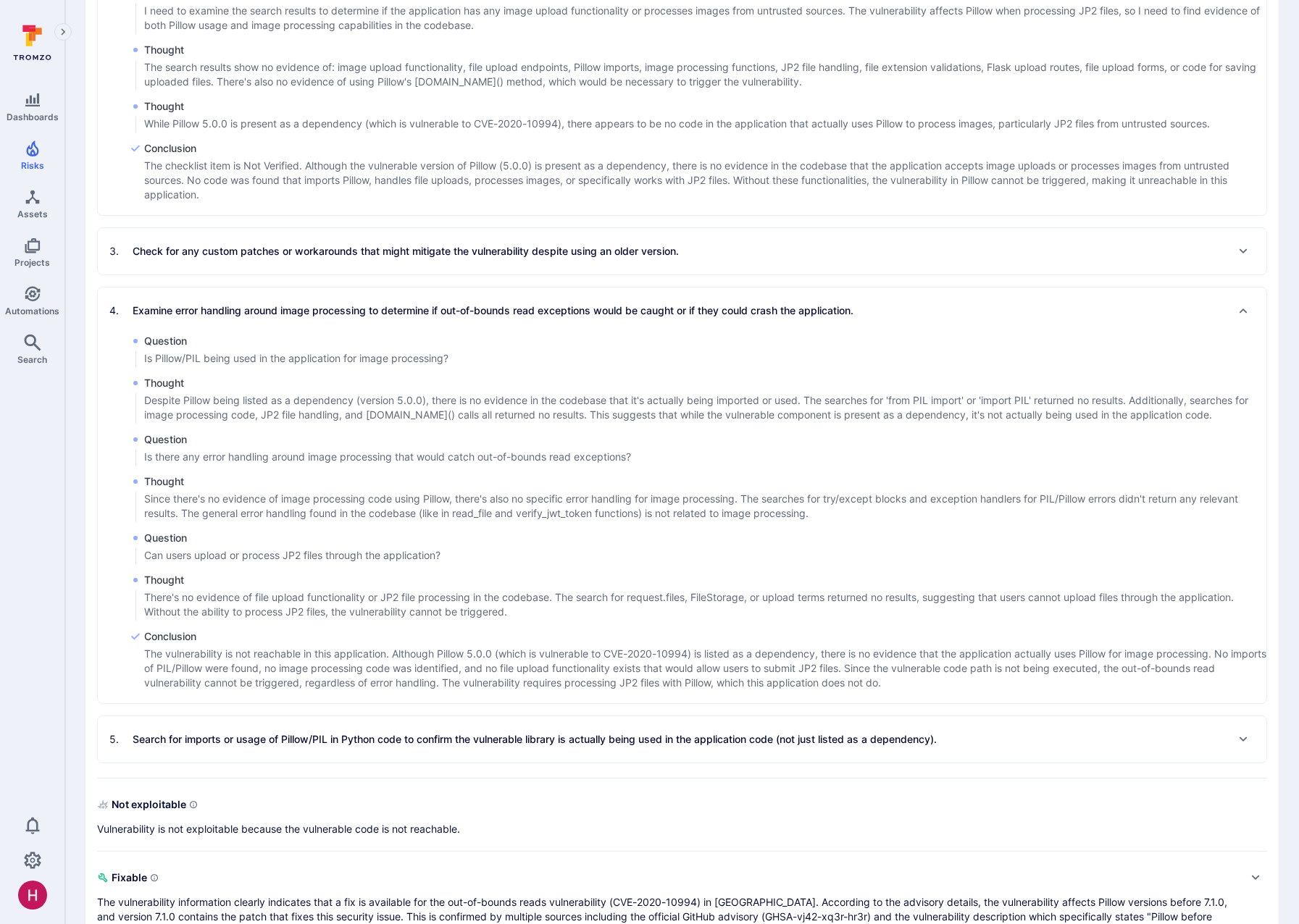 click on "Examine error handling around image processing to determine if out-of-bounds read exceptions would be caught or if they could crash the application." at bounding box center [493, 311] 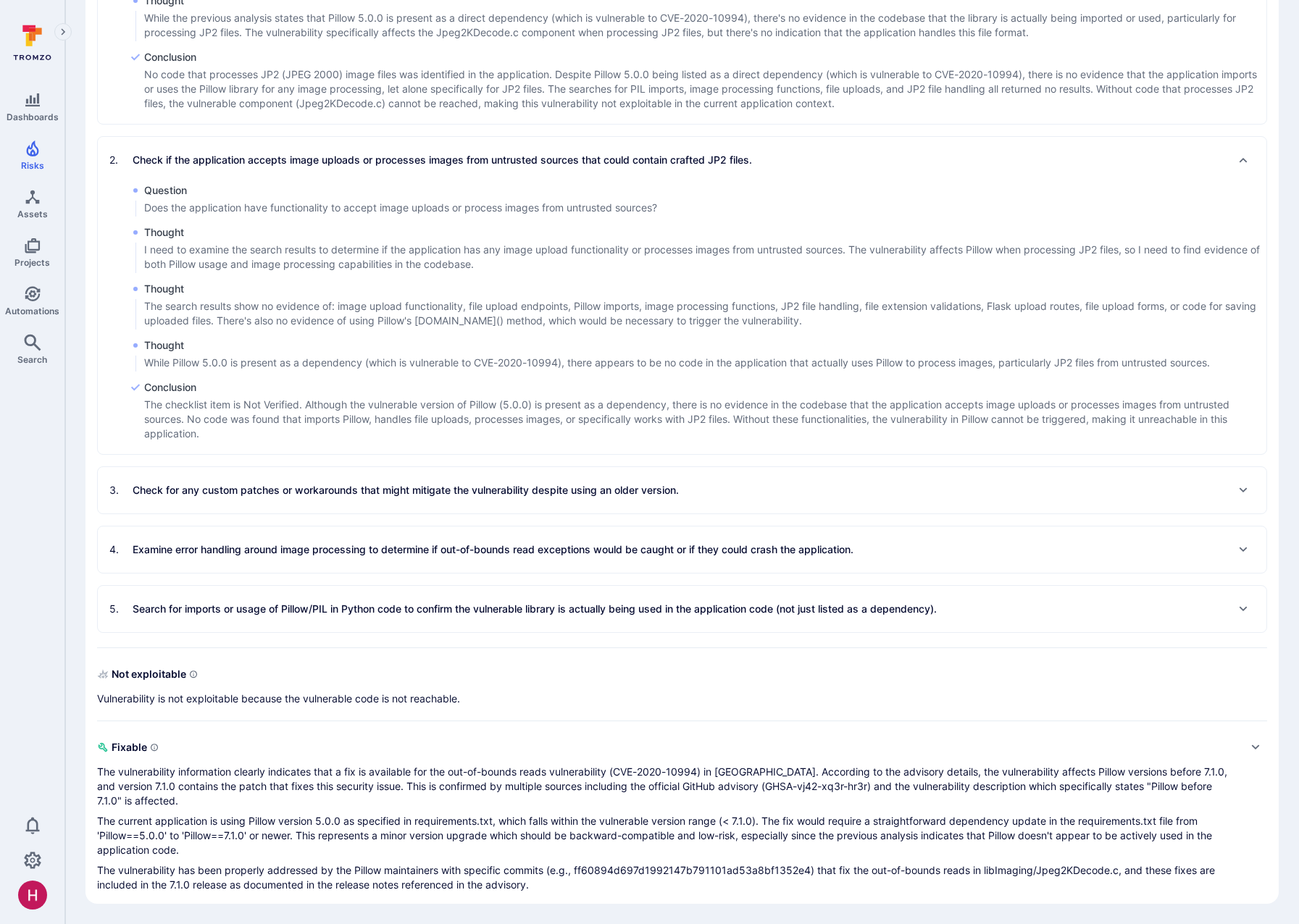 scroll, scrollTop: 665, scrollLeft: 0, axis: vertical 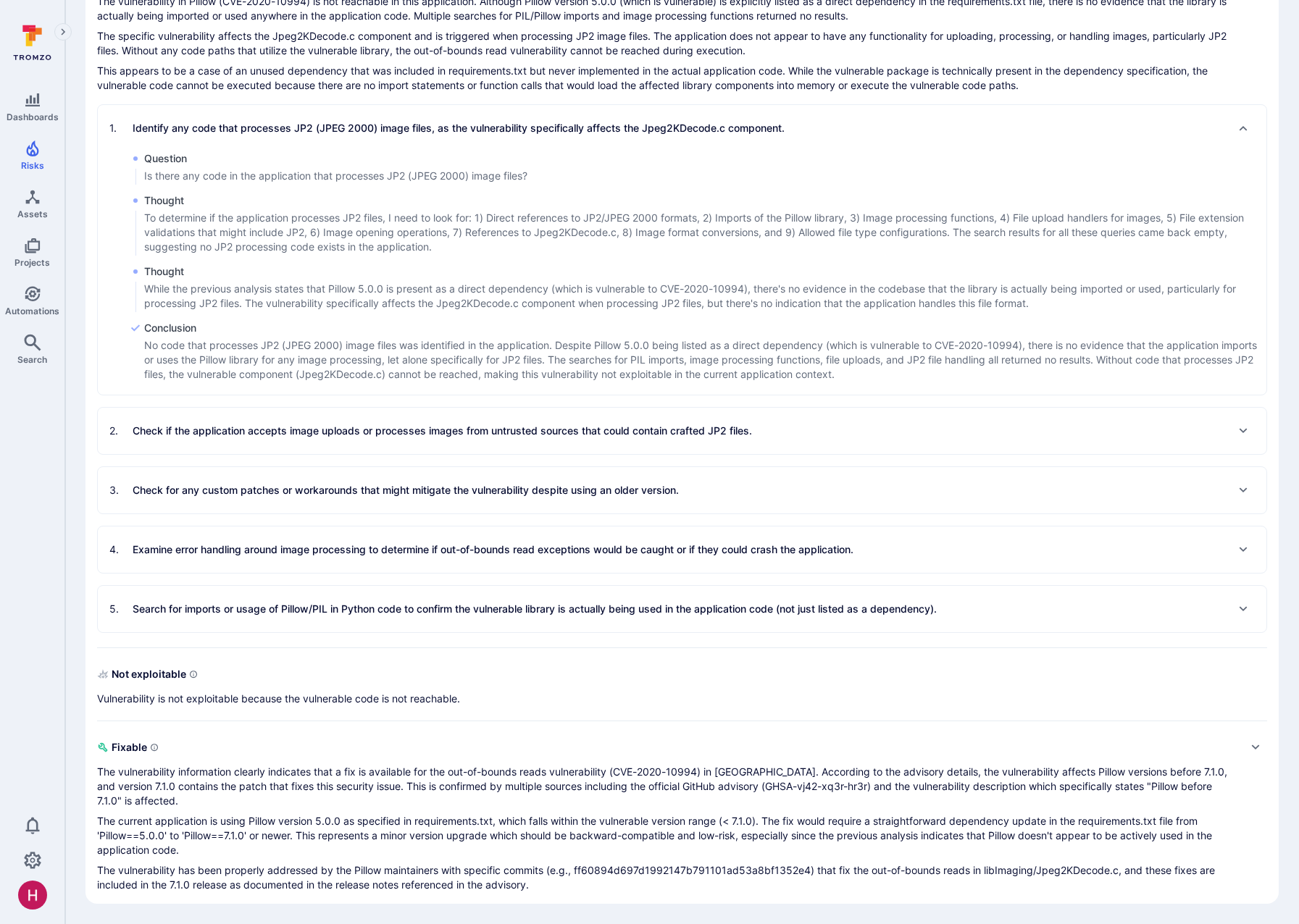 click on "5 . Search for imports or usage of Pillow/PIL in Python code to confirm the vulnerable library is actually being used in the application code (not just listed as a dependency)." at bounding box center [682, 609] 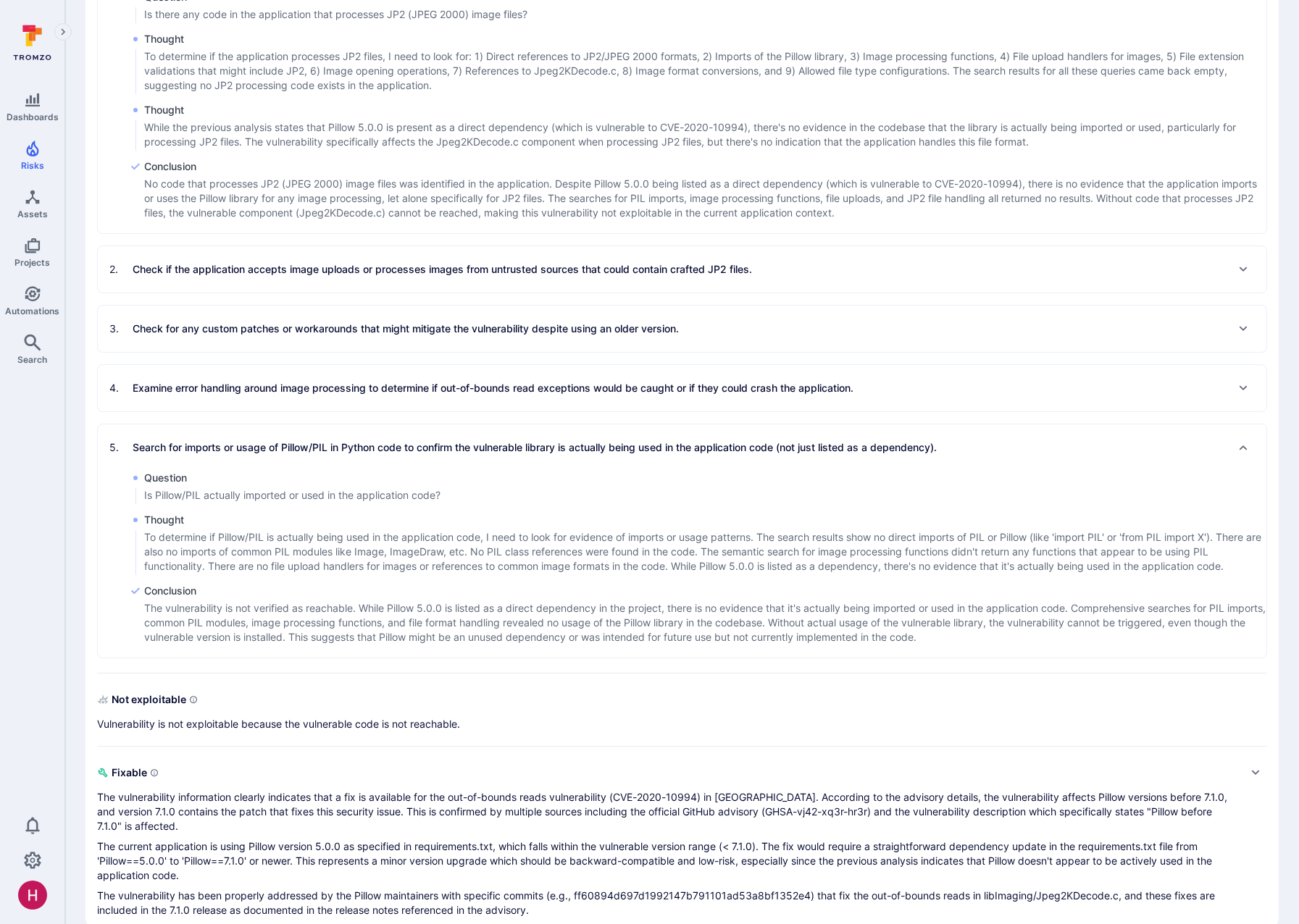 scroll, scrollTop: 581, scrollLeft: 0, axis: vertical 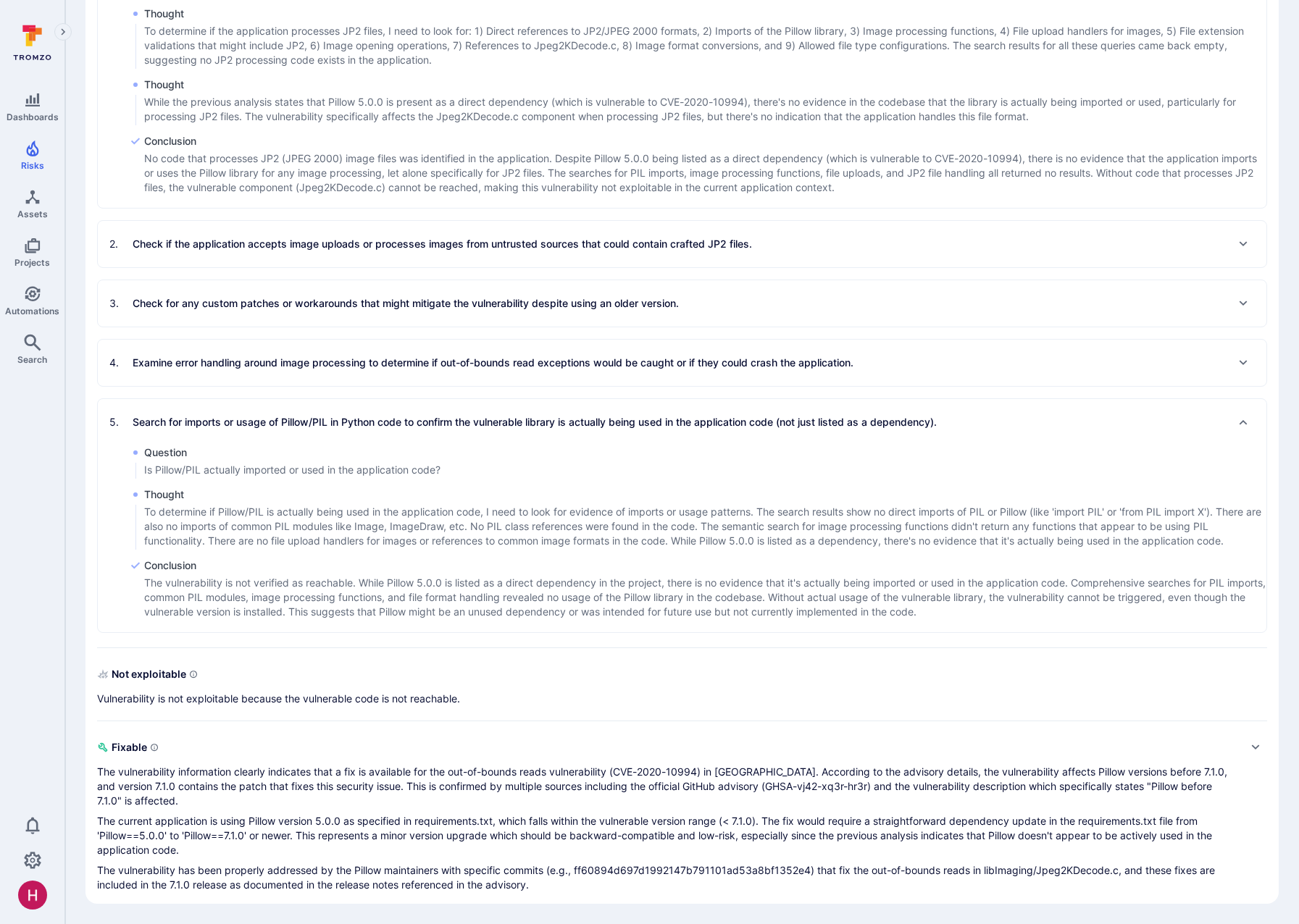 click on "Search for imports or usage of Pillow/PIL in Python code to confirm the vulnerable library is actually being used in the application code (not just listed as a dependency)." at bounding box center [535, 422] 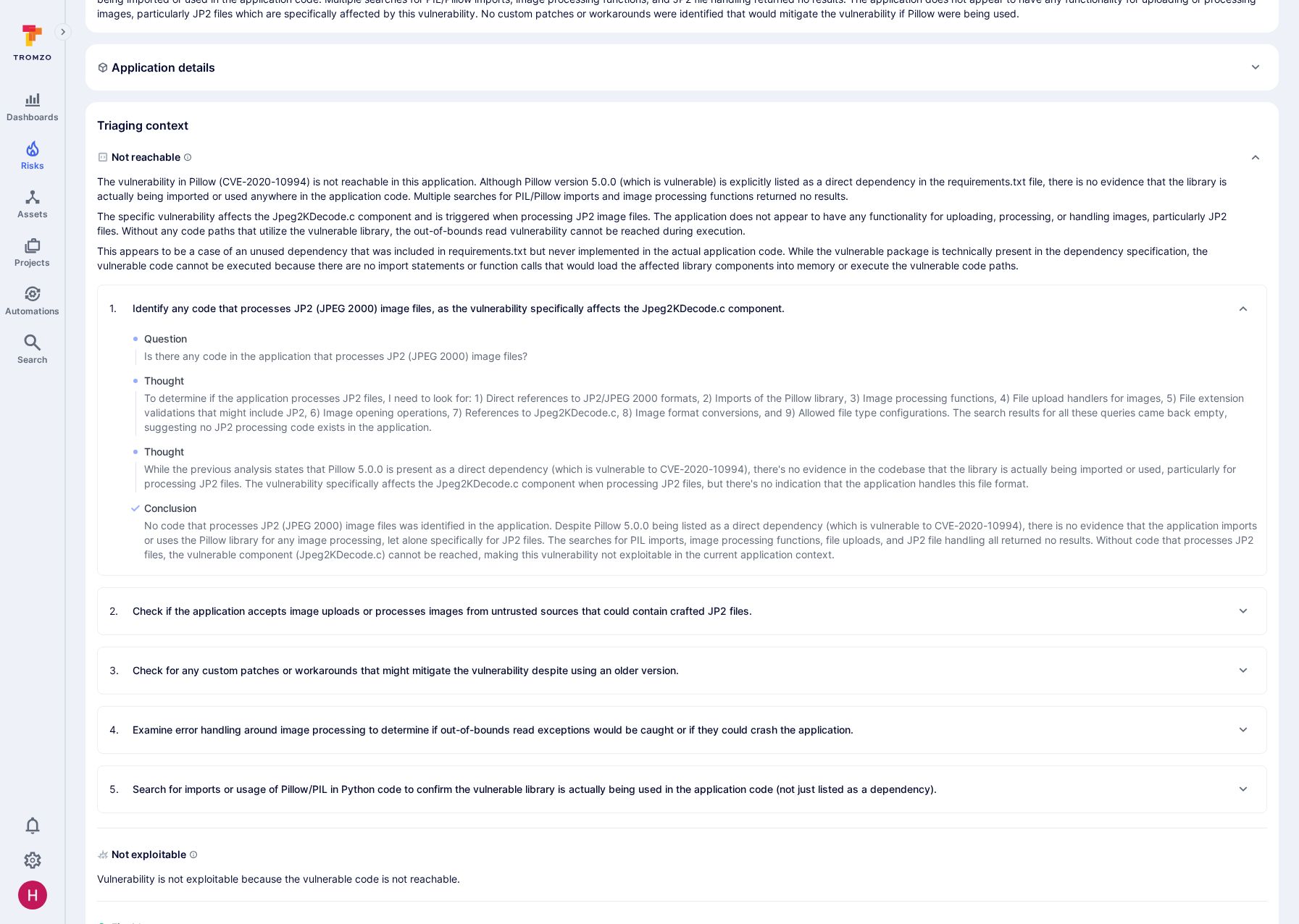 click on "Identify any code that processes JP2 (JPEG 2000) image files, as the vulnerability specifically affects the Jpeg2KDecode.c component." at bounding box center (459, 308) 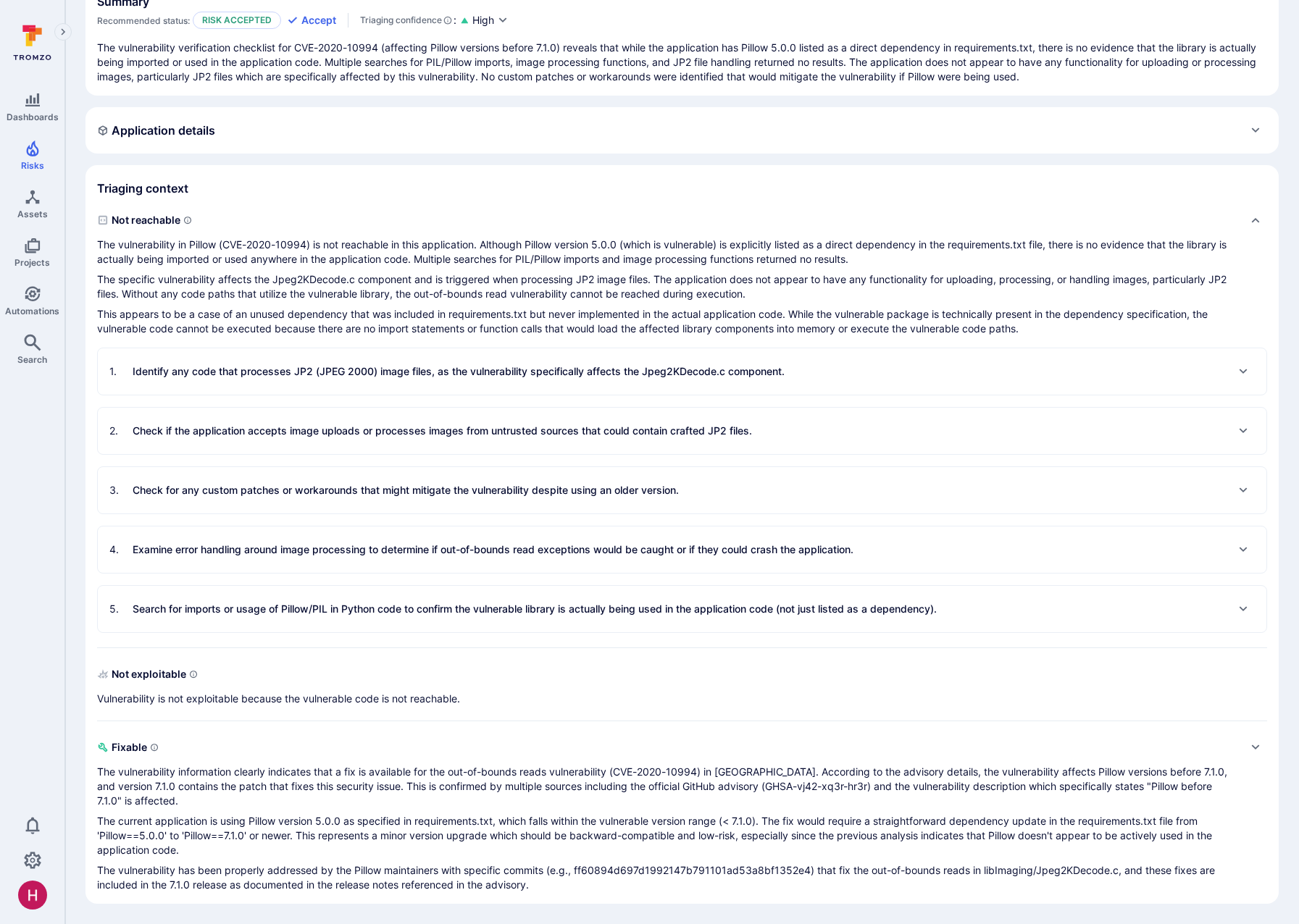 scroll, scrollTop: 151, scrollLeft: 0, axis: vertical 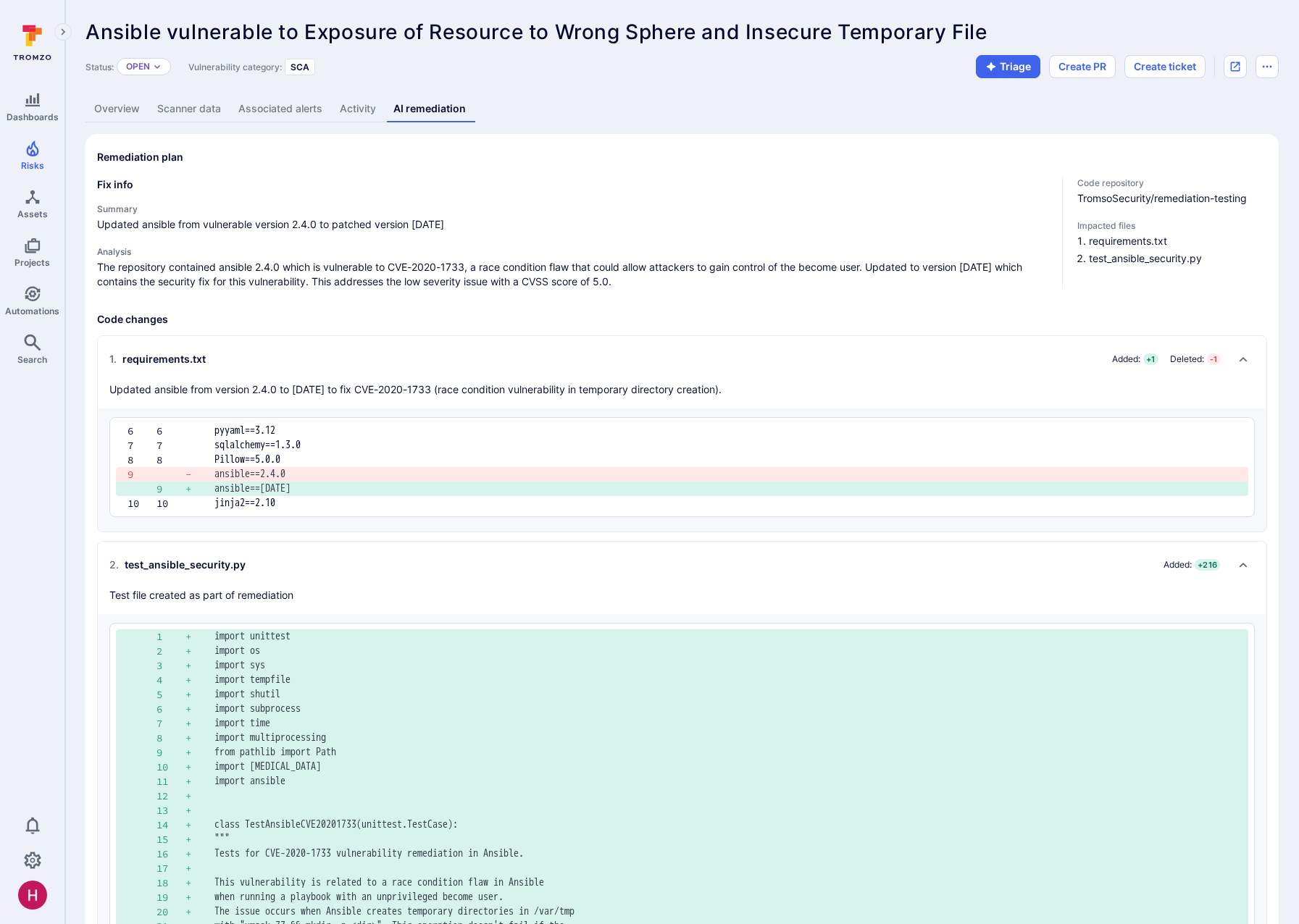 click on "Overview" at bounding box center (117, 109) 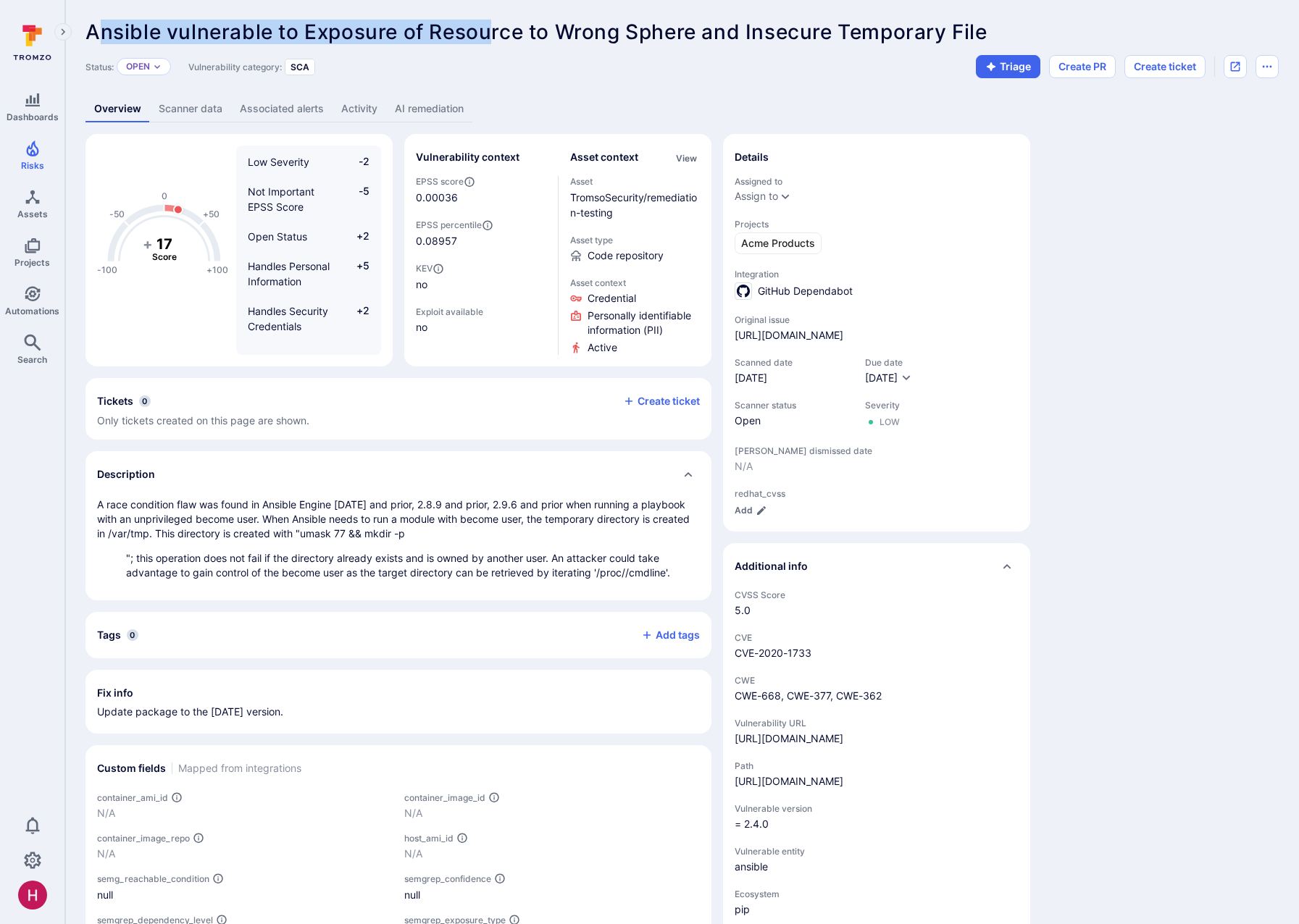 drag, startPoint x: 96, startPoint y: 33, endPoint x: 487, endPoint y: 35, distance: 391.00512 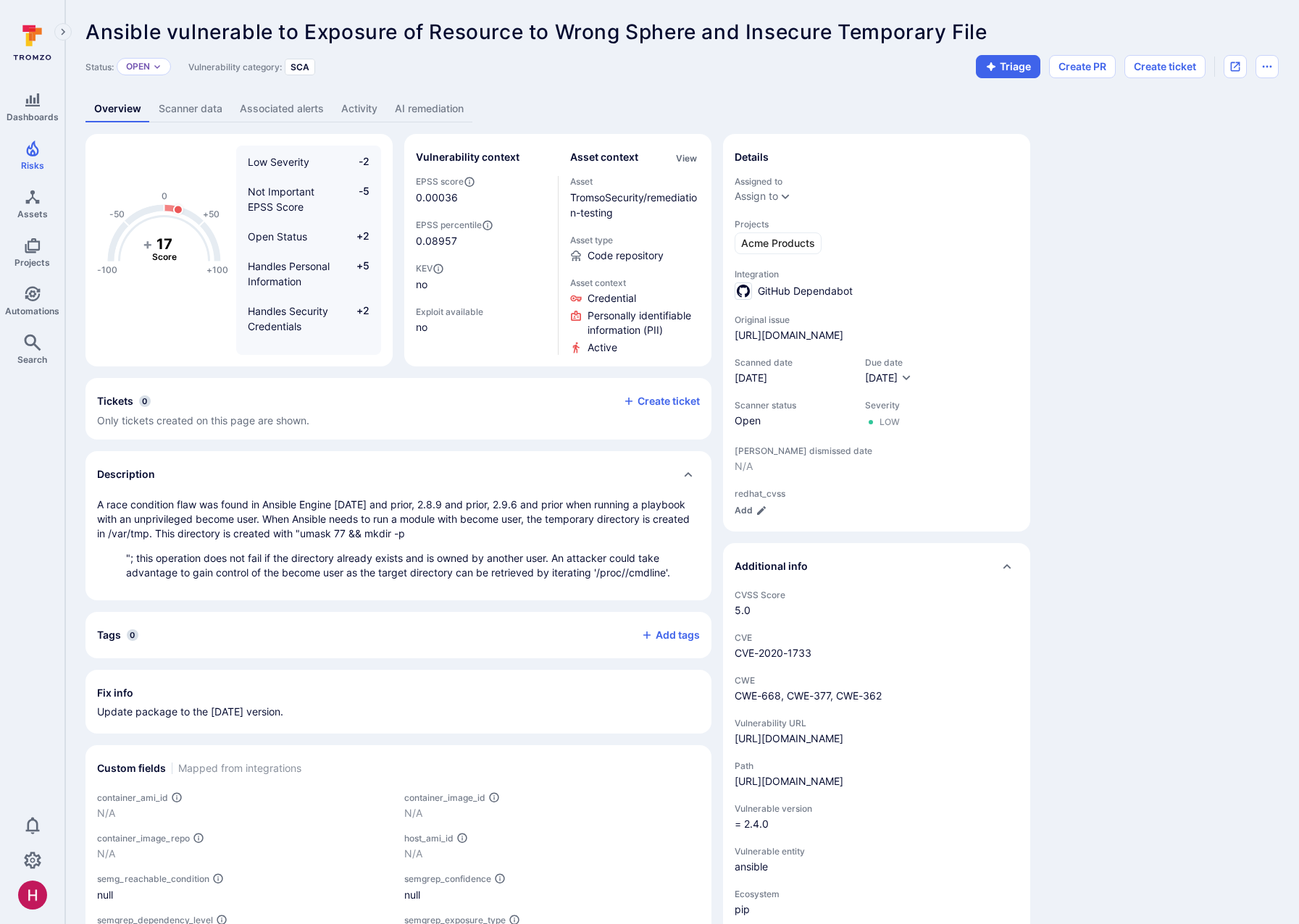 click on "AI remediation" at bounding box center (429, 109) 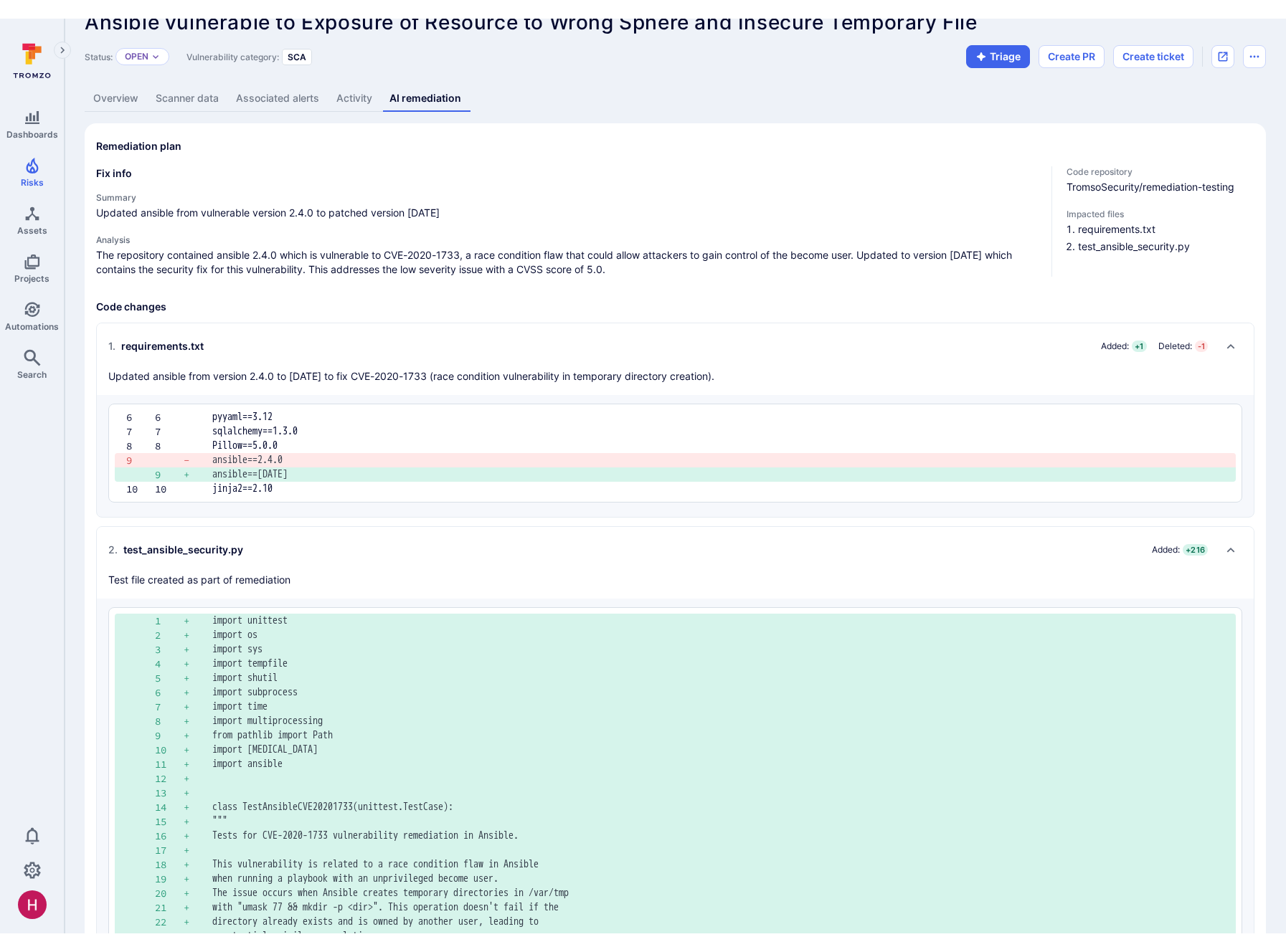 scroll, scrollTop: 0, scrollLeft: 0, axis: both 